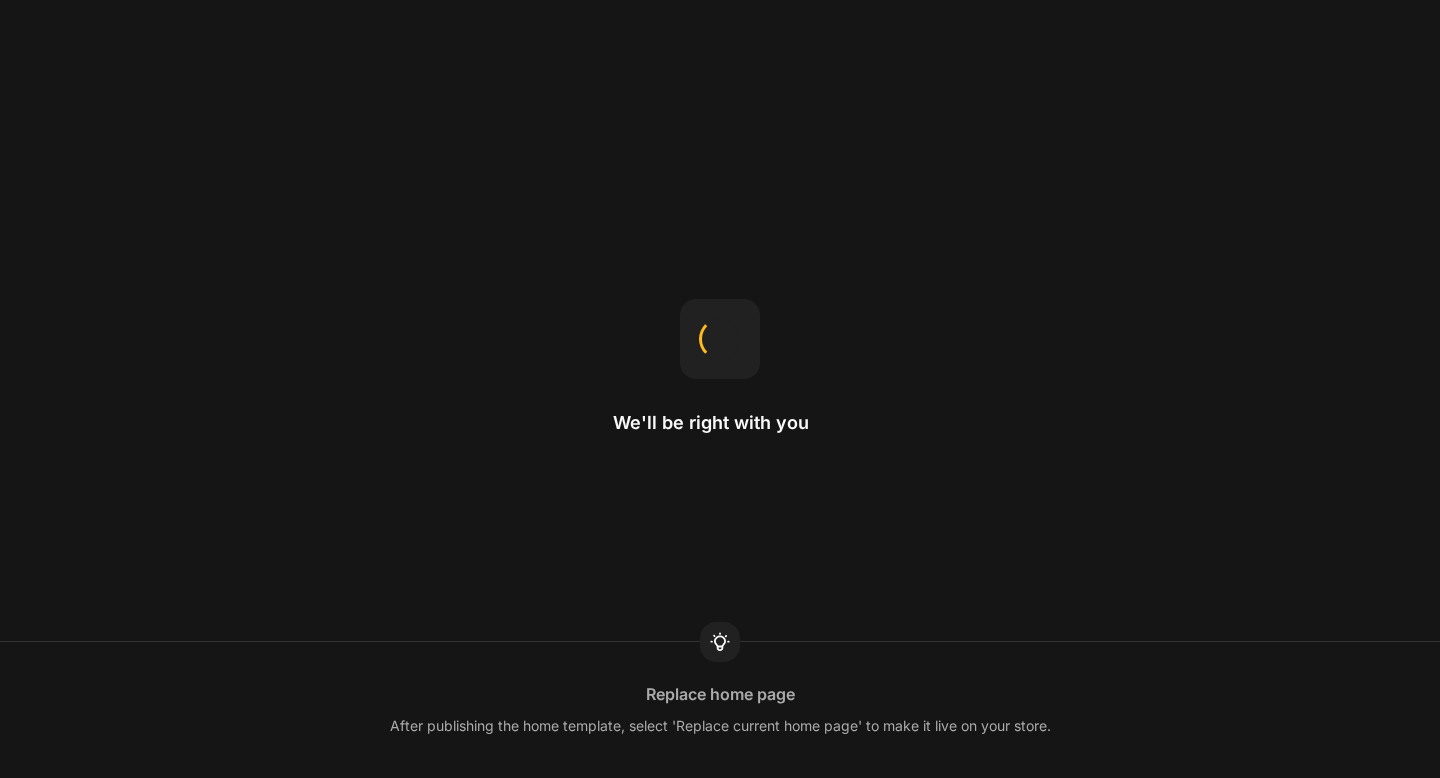 scroll, scrollTop: 0, scrollLeft: 0, axis: both 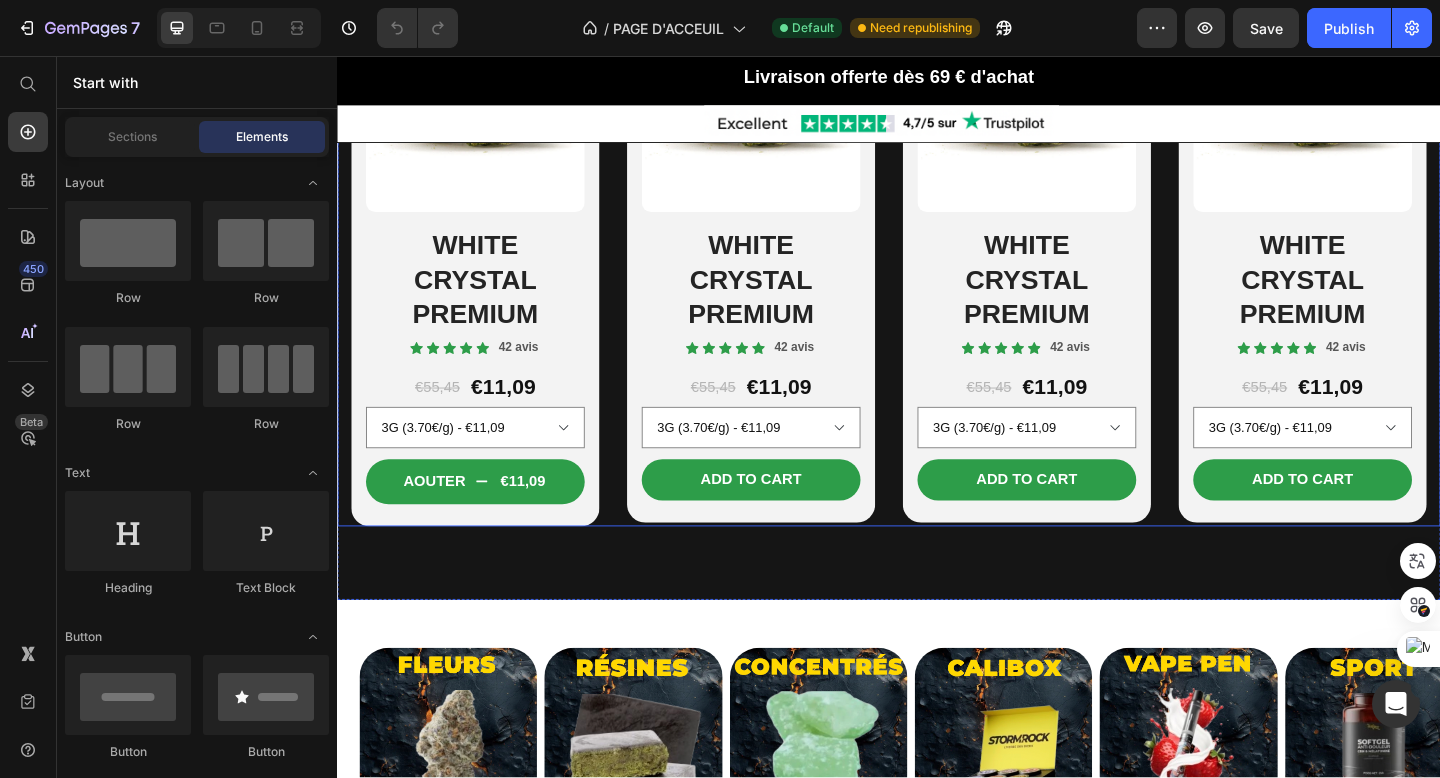 click on "NOUVEAUTÉS" at bounding box center (443, 1029) 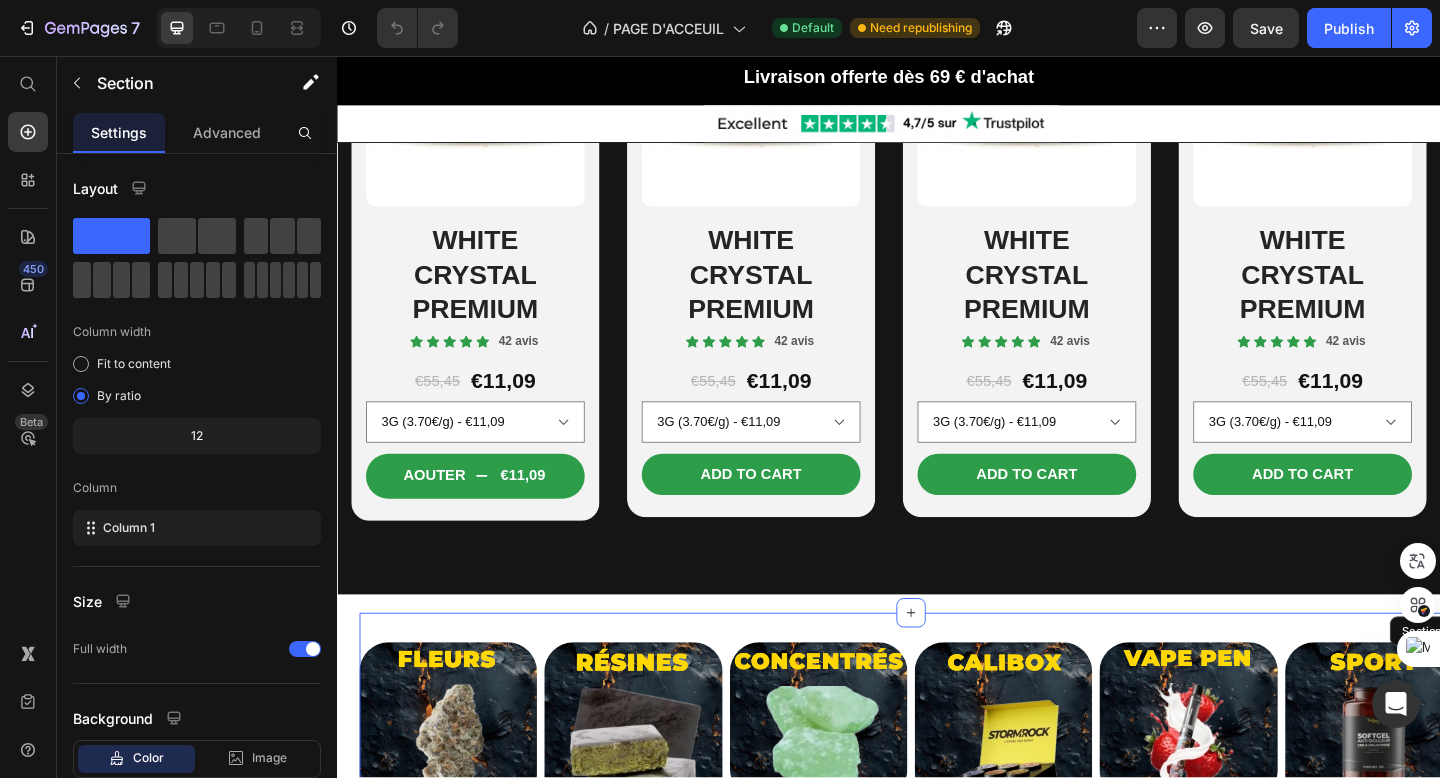 click on "NOUVEAUTÉS" at bounding box center [443, 1023] 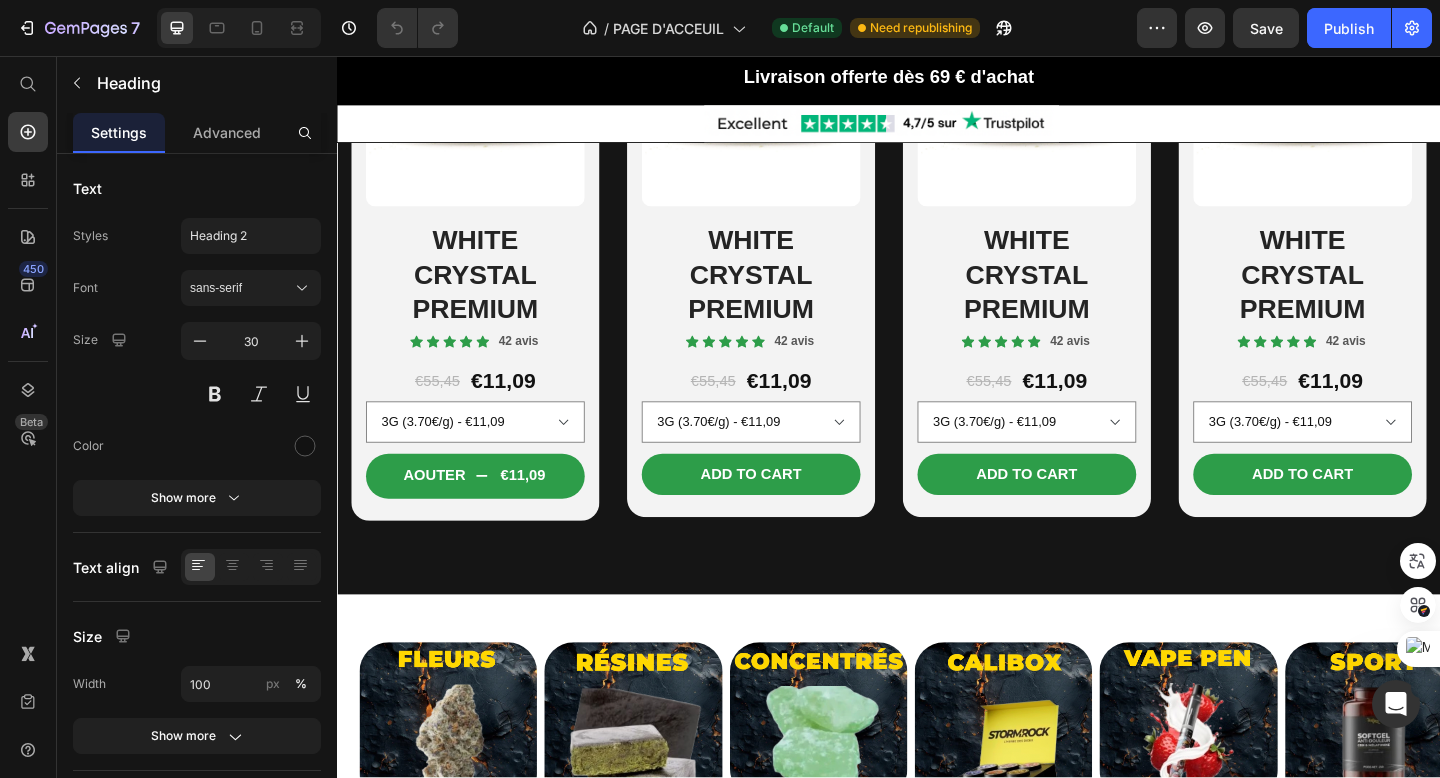 scroll, scrollTop: 1566, scrollLeft: 0, axis: vertical 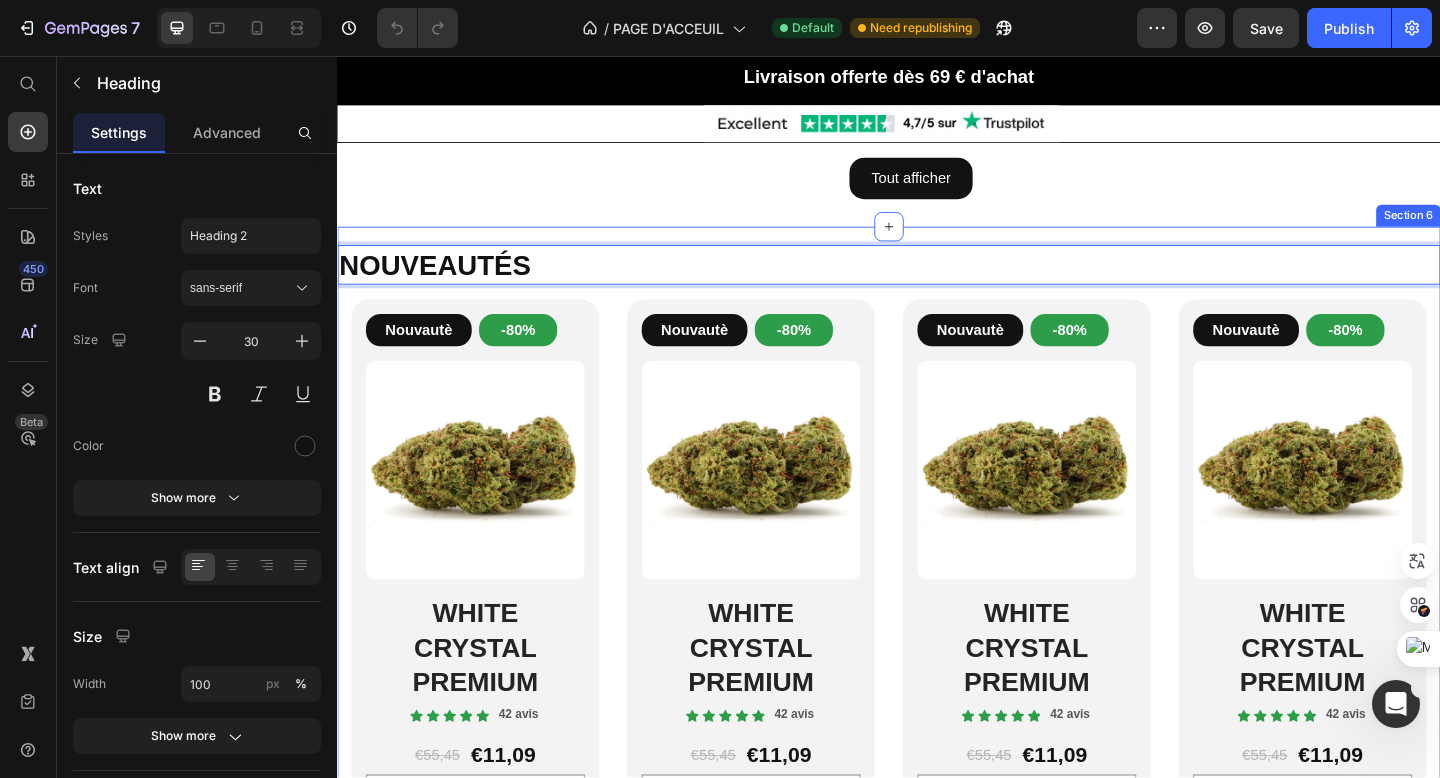 click on "NOUVEAUTÉS Heading   0 Row Nouvautè Button -80% Button Row Product Images WHITE CRYSTAL PREMIUM Heading Icon Icon Icon Icon Icon Icon List 42 avis Text Block Row €55,45 Product Price €11,09 Product Price Row 3G (3.70€/g) - €11,09  5G (3.60€/g) - €18,00  10G (2.48€/g) - €32,40  20G (2.40€/g) - €49,60  50G (2.30€/g) - €115,00  100G (1.94€/g) - €194,00  Product Variants & Swatches Row Aouter
€11,09 Add to Cart Row Product Row Nouvautè Button -80% Button Row Product Images WHITE CRYSTAL PREMIUM Heading Icon Icon Icon Icon Icon Icon List 42 avis Text Block Row €55,45 Product Price €11,09 Product Price Row 3G (3.70€/g) - €11,09  5G (3.60€/g) - €18,00  10G (2.48€/g) - €32,40  20G (2.40€/g) - €49,60  50G (2.30€/g) - €115,00  100G (1.94€/g) - €194,00  Product Variants & Swatches Row Add to cart Add to Cart Row Product Row Nouvautè Button -80% Button Row Heading" at bounding box center (937, 649) 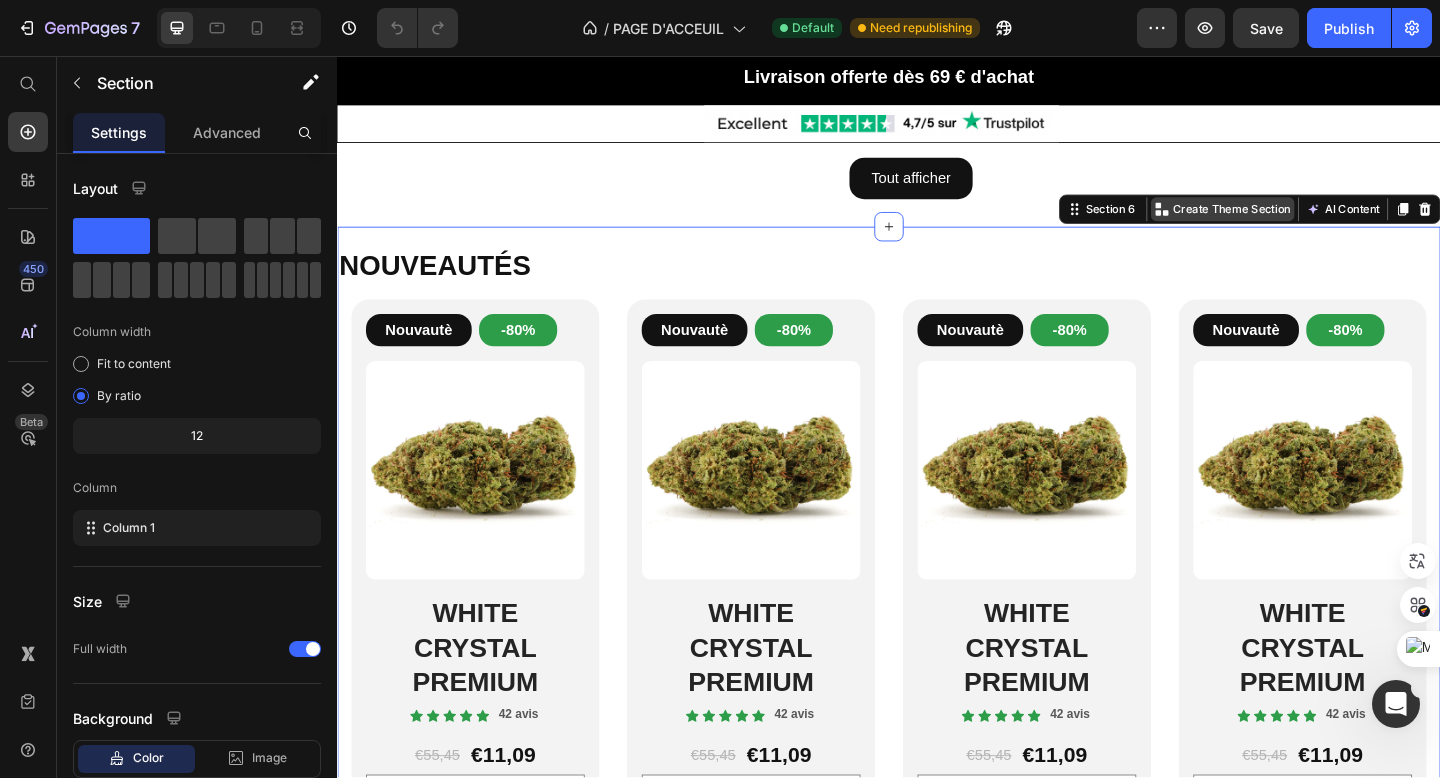 click on "Create Theme Section" at bounding box center [1310, 223] 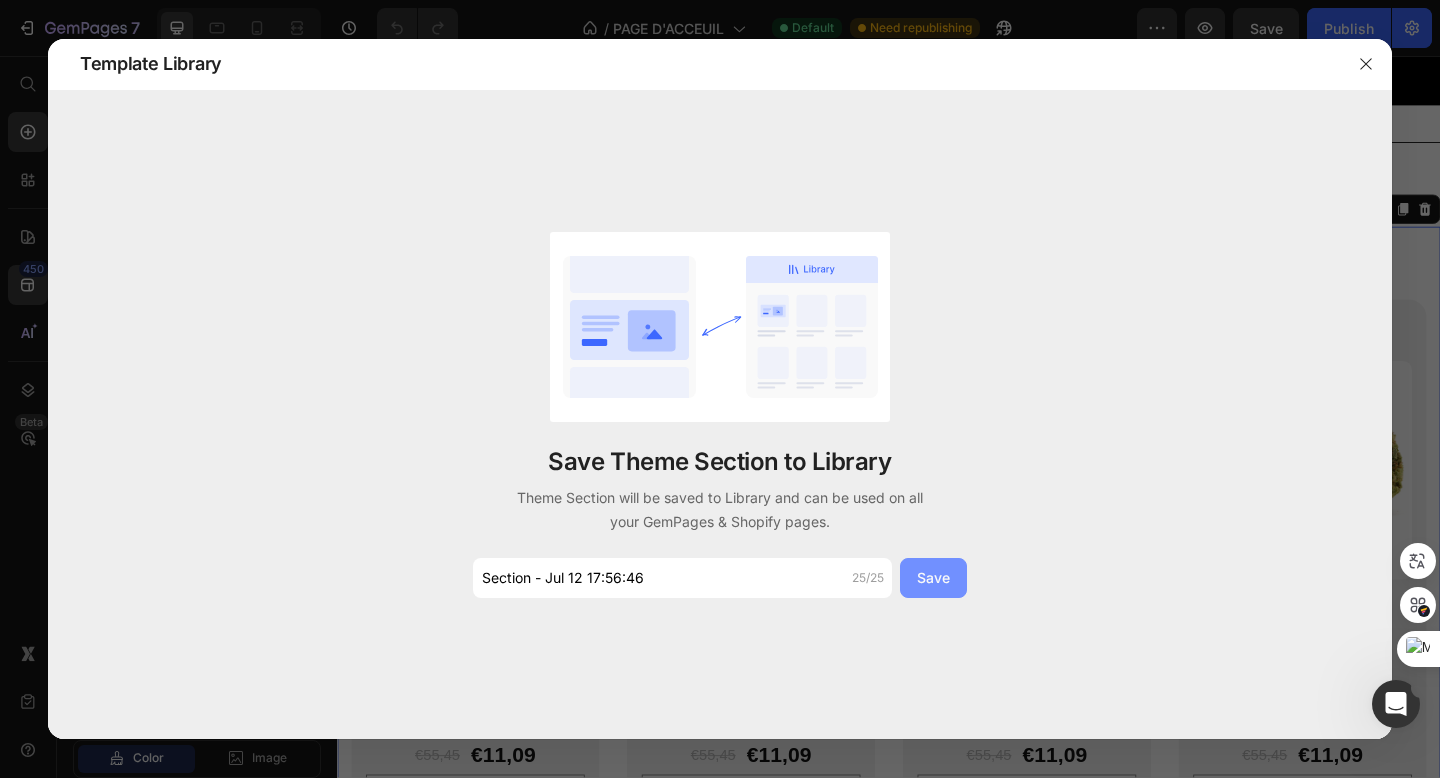 click on "Save" at bounding box center [933, 577] 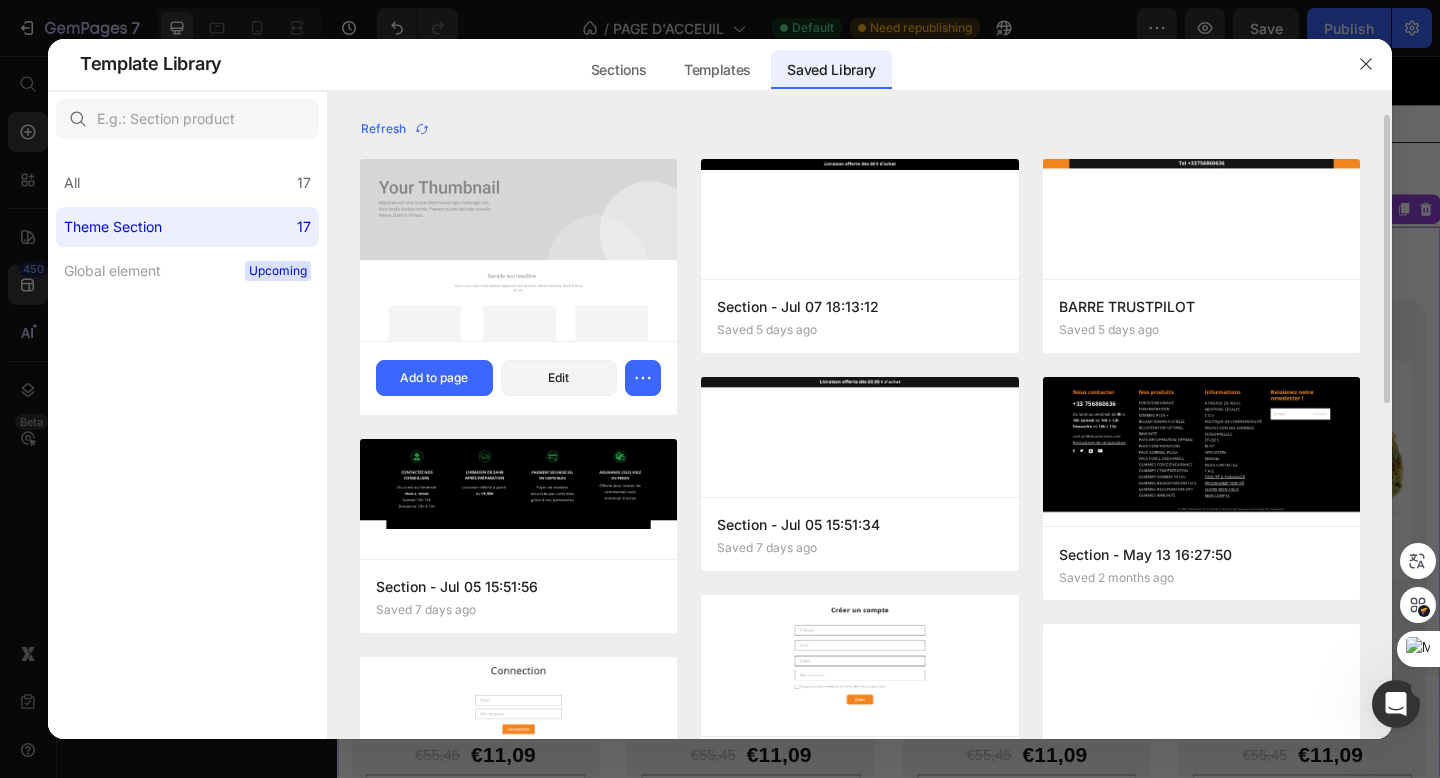 click on "Section - Jul 12 17:56:46 Saved a few seconds ago Add to page Edit" at bounding box center (518, 378) 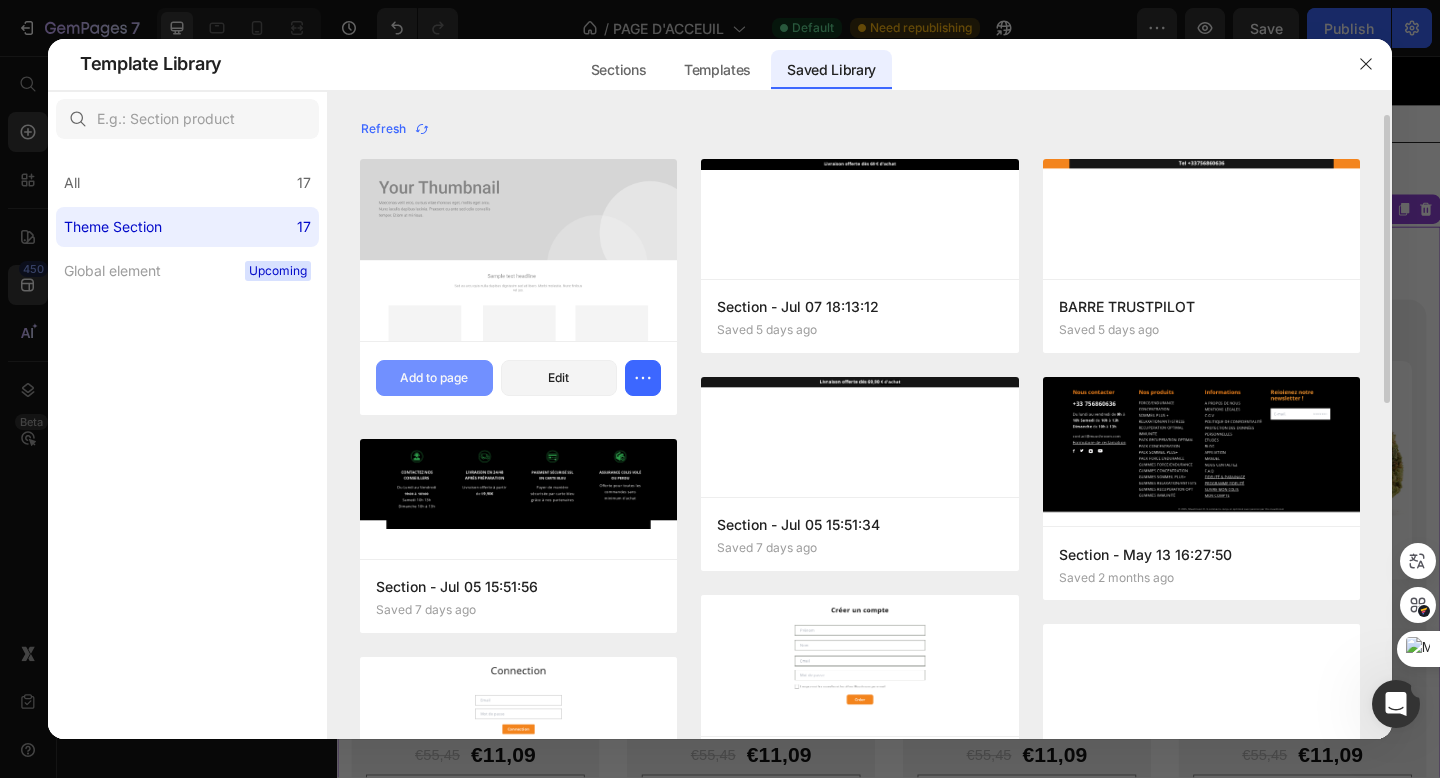 click on "Add to page" at bounding box center [434, 378] 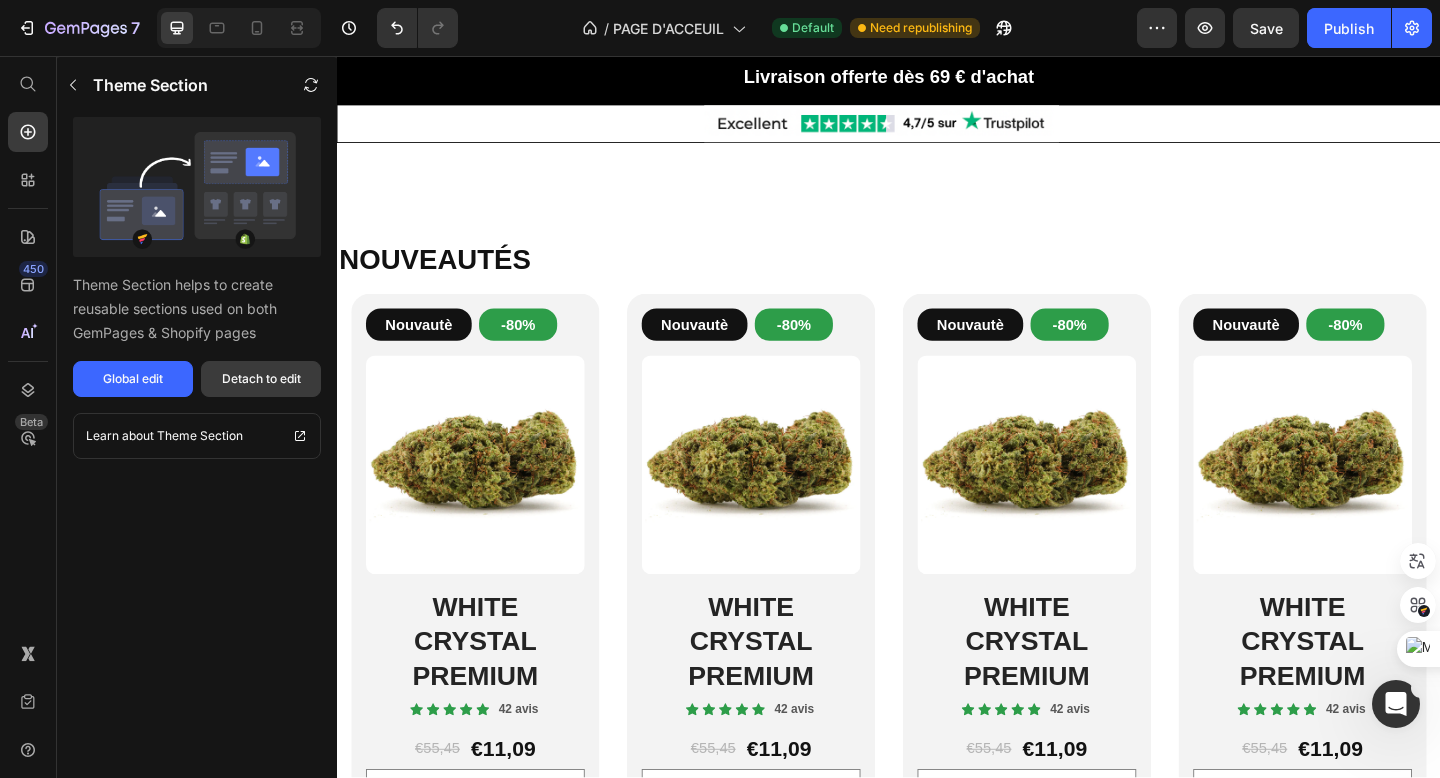 scroll, scrollTop: 8659, scrollLeft: 0, axis: vertical 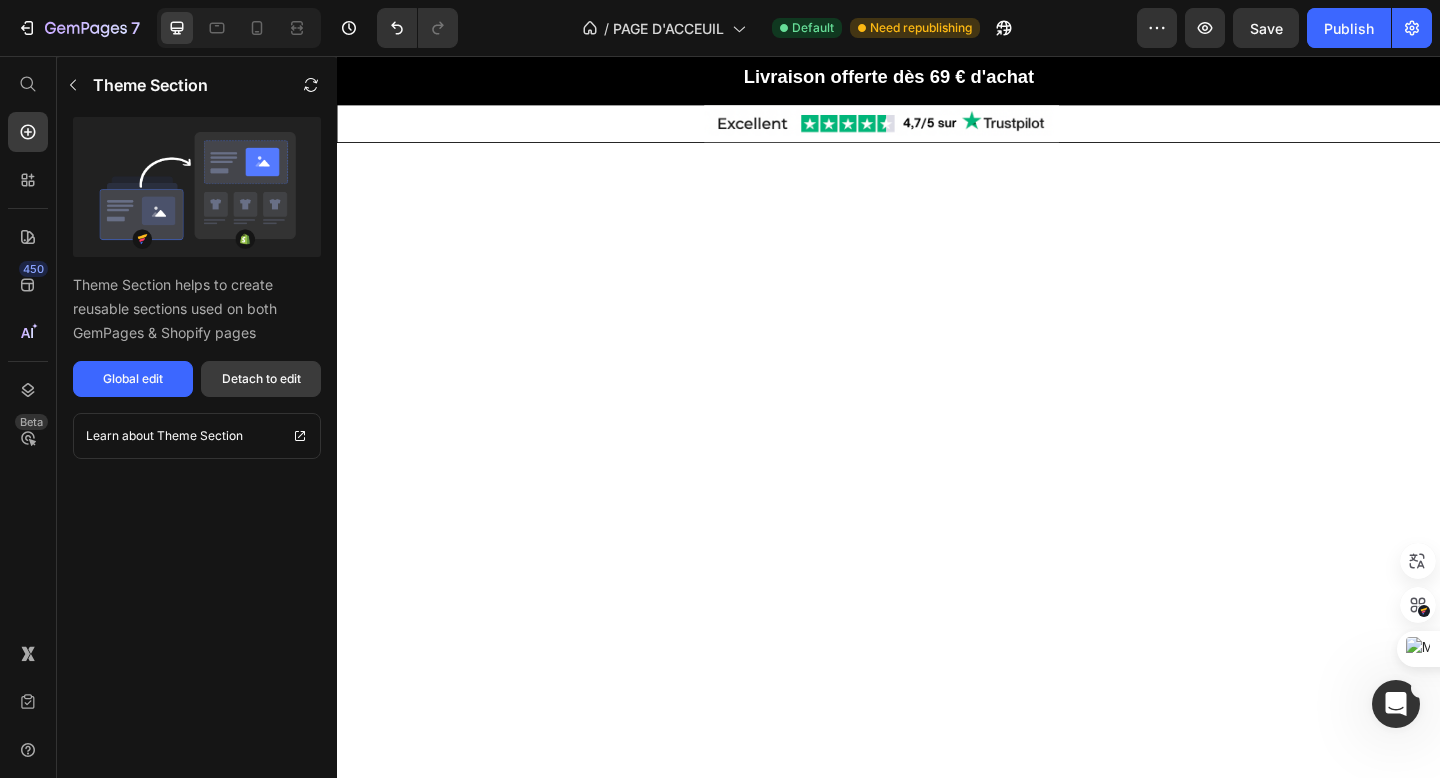 click on "Detach to edit" at bounding box center [261, 379] 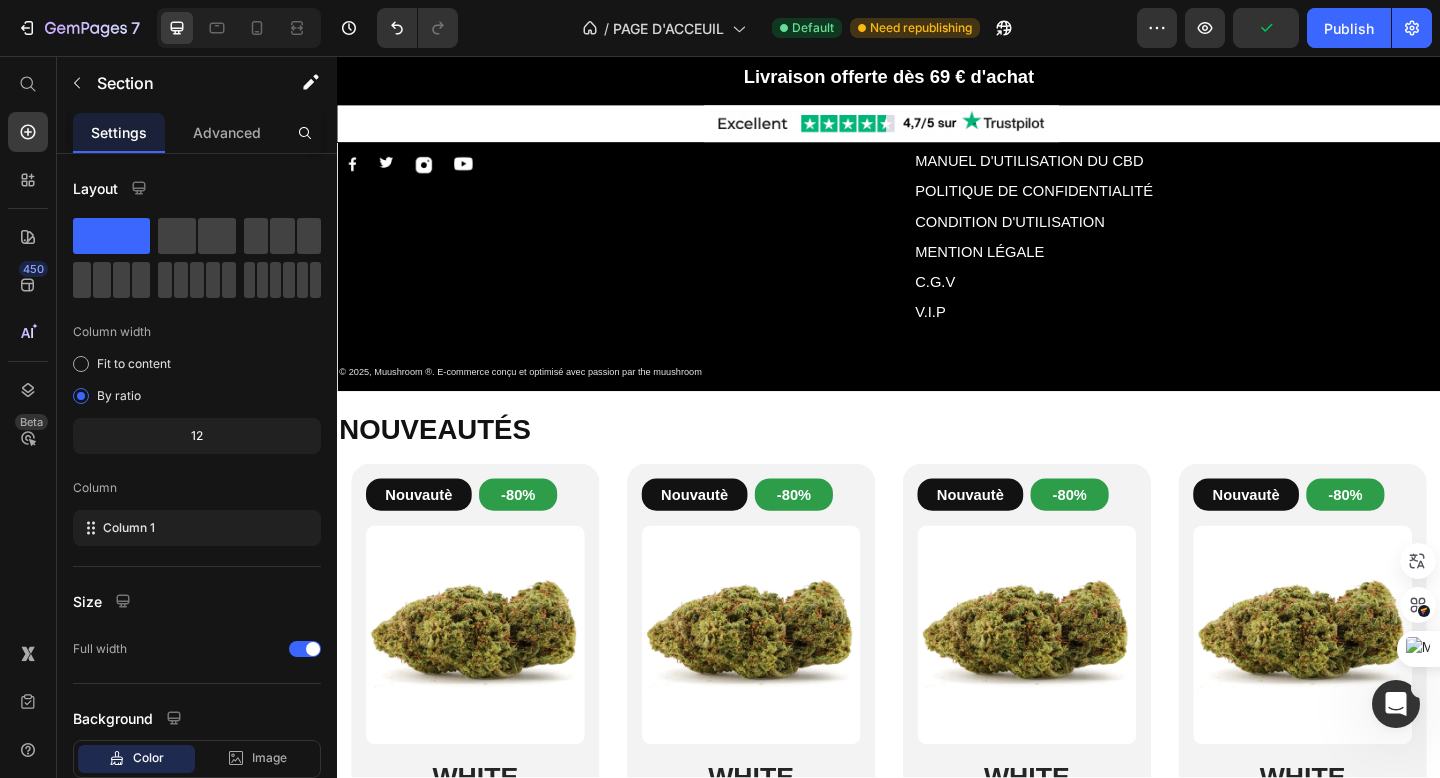 scroll, scrollTop: 8337, scrollLeft: 0, axis: vertical 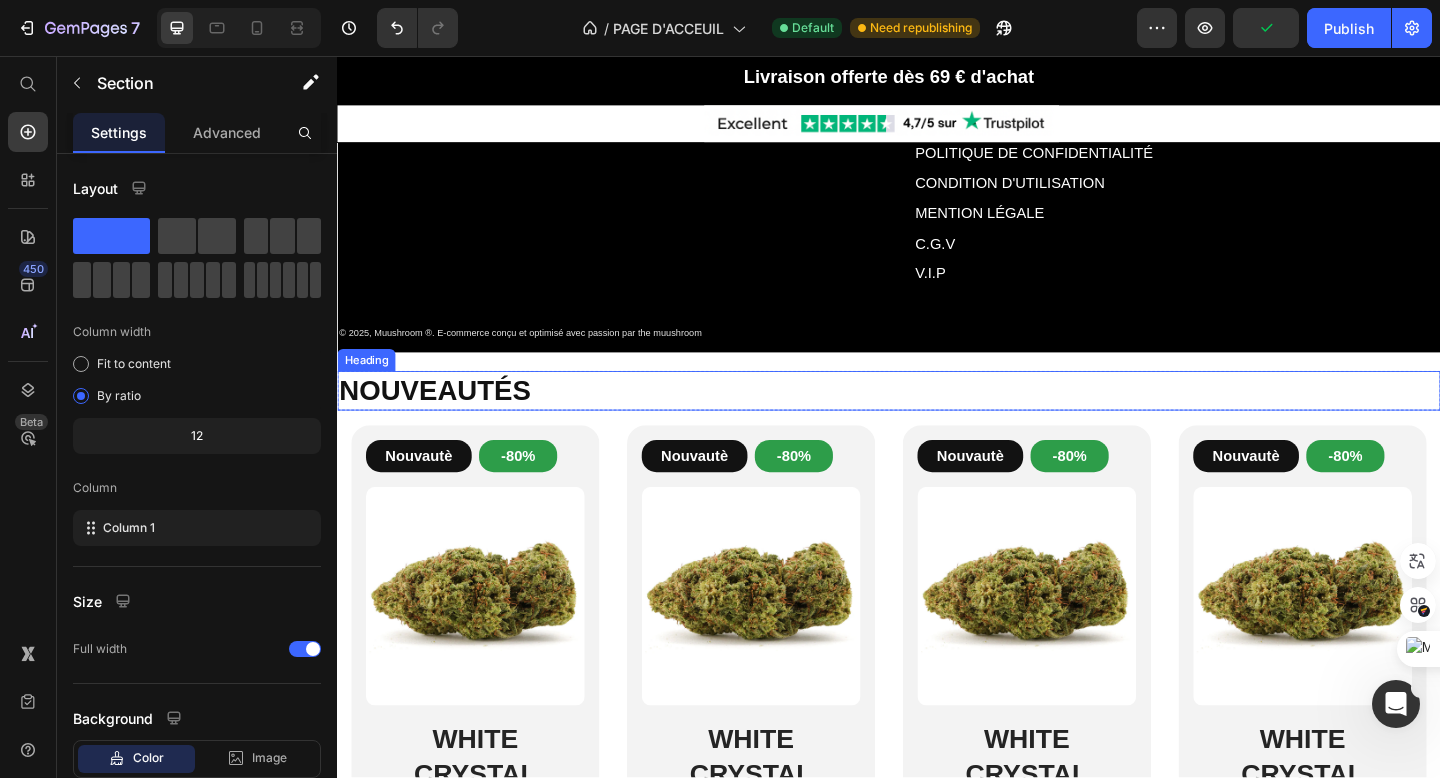 click on "NOUVEAUTÉS" at bounding box center (937, 420) 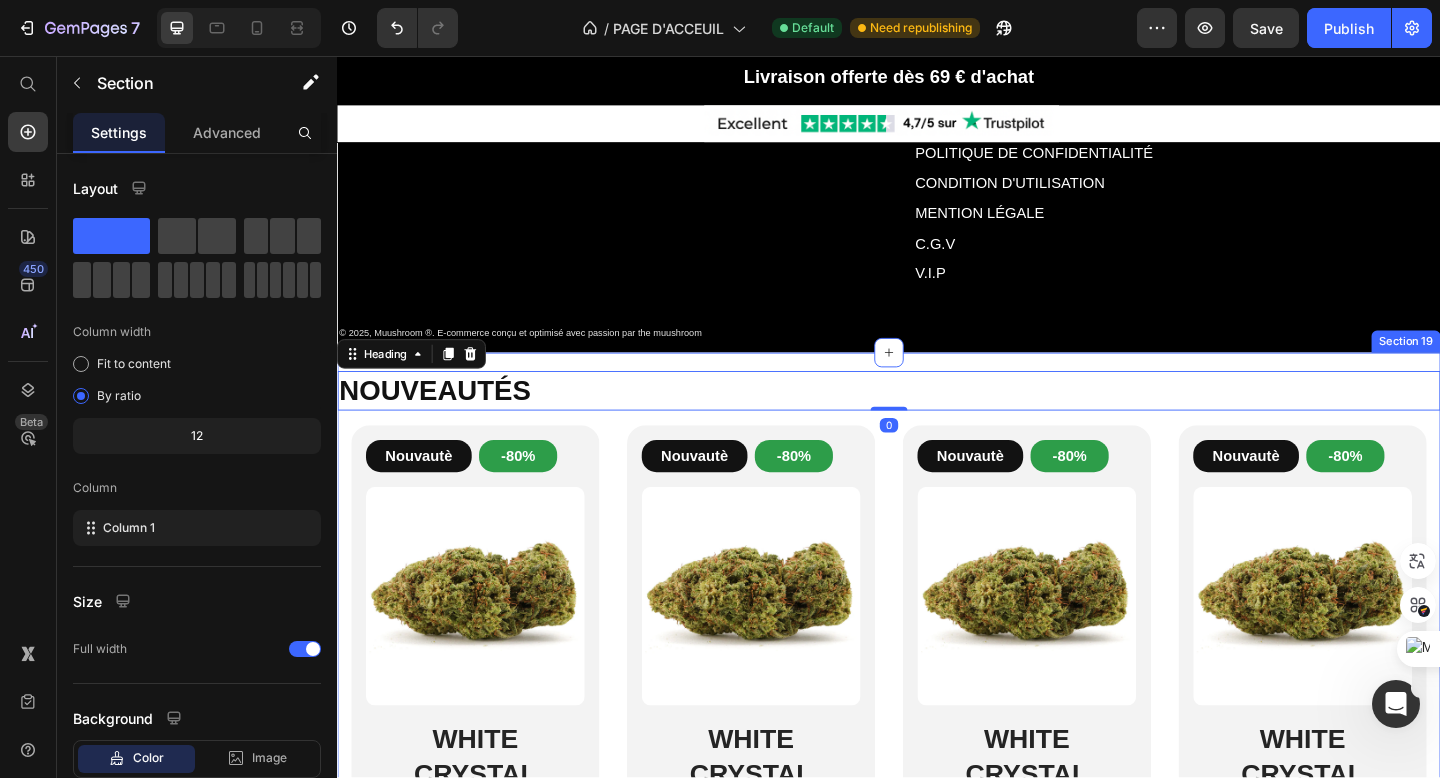 click on "NOUVEAUTÉS Heading   0 Row Nouvautè Button -80% Button Row Product Images WHITE CRYSTAL PREMIUM Heading Icon Icon Icon Icon Icon Icon List 42 avis Text Block Row €55,45 Product Price €11,09 Product Price Row 3G (3.70€/g) - €11,09  5G (3.60€/g) - €18,00  10G (2.48€/g) - €32,40  20G (2.40€/g) - €49,60  50G (2.30€/g) - €115,00  100G (1.94€/g) - €194,00  Product Variants & Swatches Row Aouter
€11,09 Add to Cart Row Product Row Nouvautè Button -80% Button Row Product Images WHITE CRYSTAL PREMIUM Heading Icon Icon Icon Icon Icon Icon List 42 avis Text Block Row €55,45 Product Price €11,09 Product Price Row 3G (3.70€/g) - €11,09  5G (3.60€/g) - €18,00  10G (2.48€/g) - €32,40  20G (2.40€/g) - €49,60  50G (2.30€/g) - €115,00  100G (1.94€/g) - €194,00  Product Variants & Swatches Row Add to cart Add to Cart Row Product Row Nouvautè Button -80% Button Row Heading" at bounding box center (937, 786) 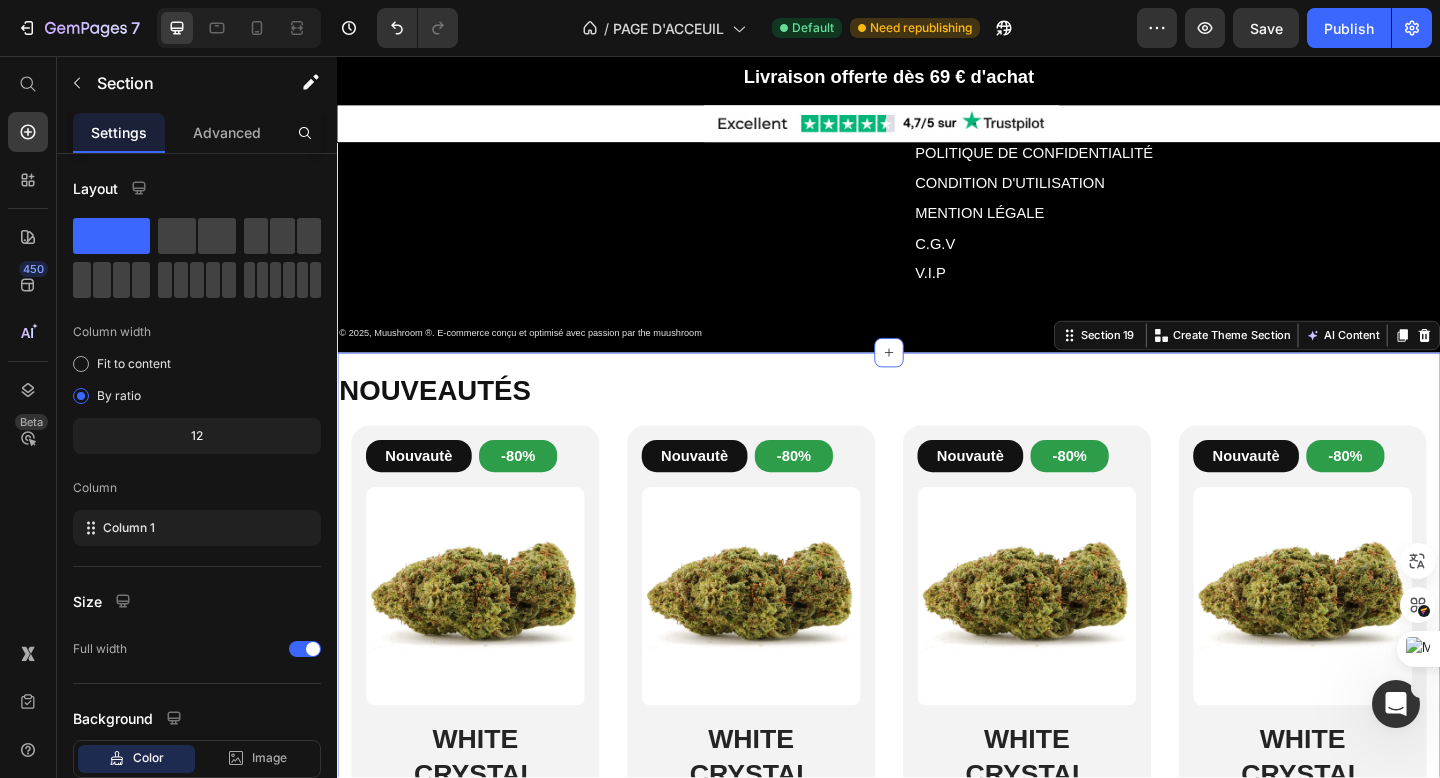 click 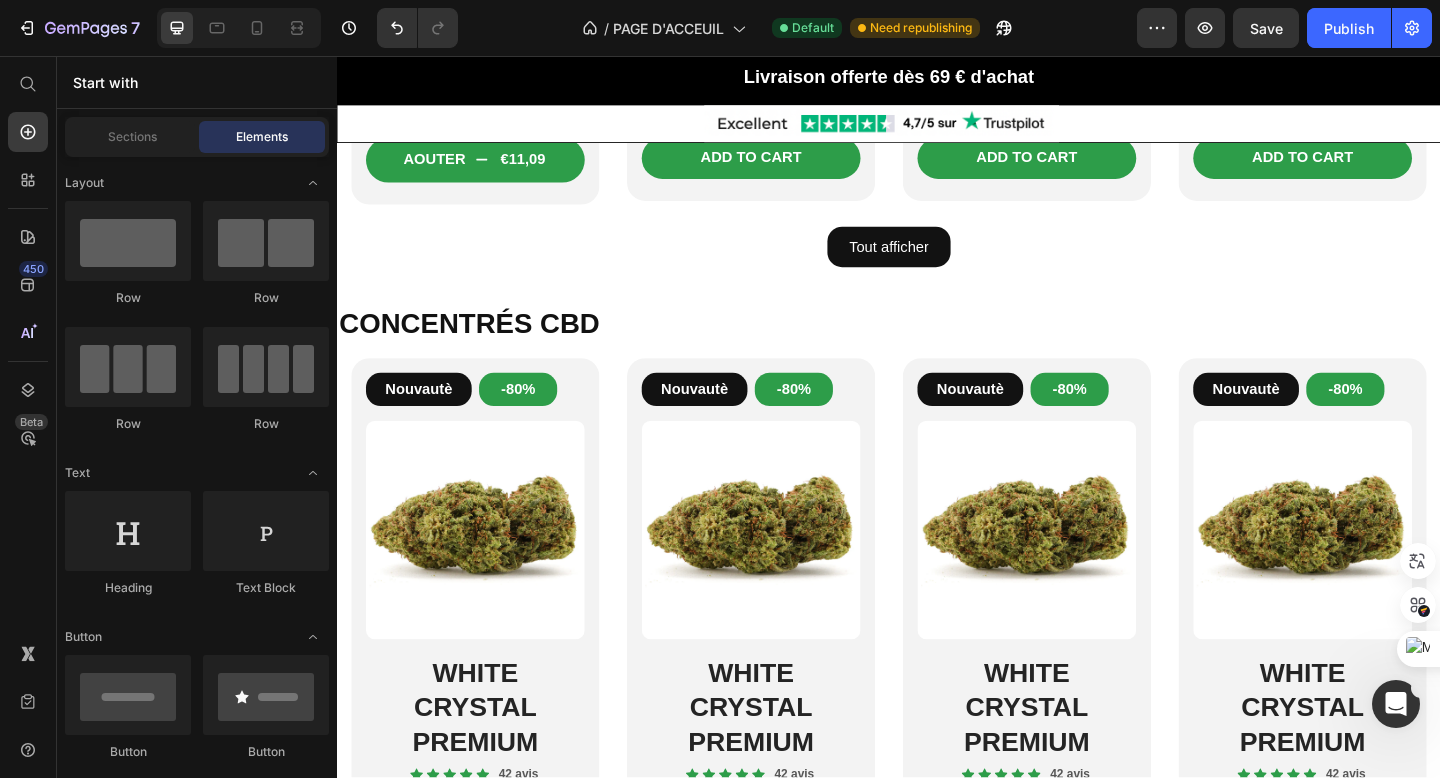 scroll, scrollTop: 5099, scrollLeft: 0, axis: vertical 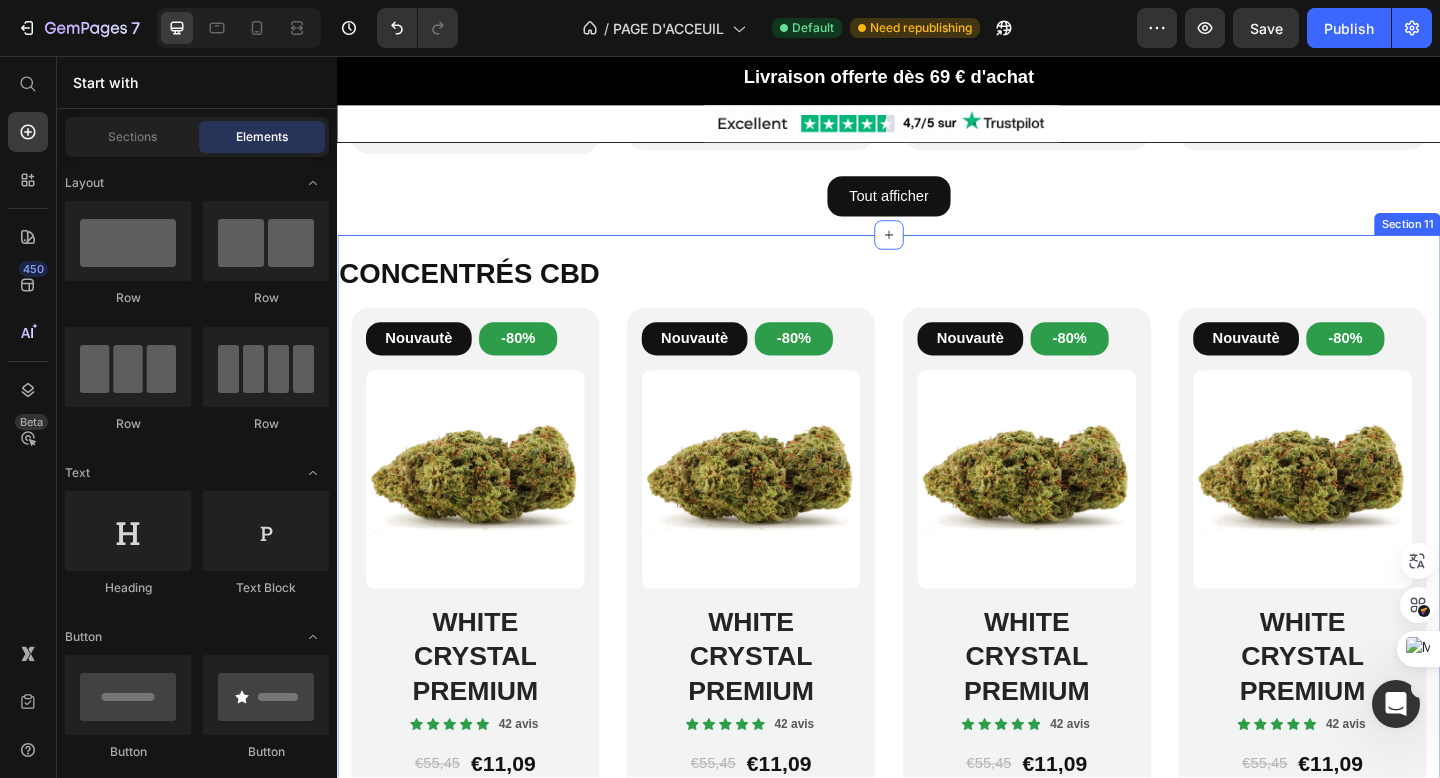 click on "CONCENTRÉS CBD Heading Row Nouvautè Button -80% Button Row Product Images WHITE CRYSTAL PREMIUM Heading Icon Icon Icon Icon Icon Icon List 42 avis Text Block Row €55,45 Product Price €11,09 Product Price Row 3G (3.70€/g) - €11,09  5G (3.60€/g) - €18,00  10G (2.48€/g) - €32,40  20G (2.40€/g) - €49,60  50G (2.30€/g) - €115,00  100G (1.94€/g) - €194,00  Product Variants & Swatches Row Aouter
€11,09 Add to Cart Row Product Row Nouvautè Button -80% Button Row Product Images WHITE CRYSTAL PREMIUM Heading Icon Icon Icon Icon Icon Icon List 42 avis Text Block Row €55,45 Product Price €11,09 Product Price Row 3G (3.70€/g) - €11,09  5G (3.60€/g) - €18,00  10G (2.48€/g) - €32,40  20G (2.40€/g) - €49,60  50G (2.30€/g) - €115,00  100G (1.94€/g) - €194,00  Product Variants & Swatches Row Add to cart Add to Cart Row Product Row Nouvautè Button -80% Button Row Heading" at bounding box center [937, 658] 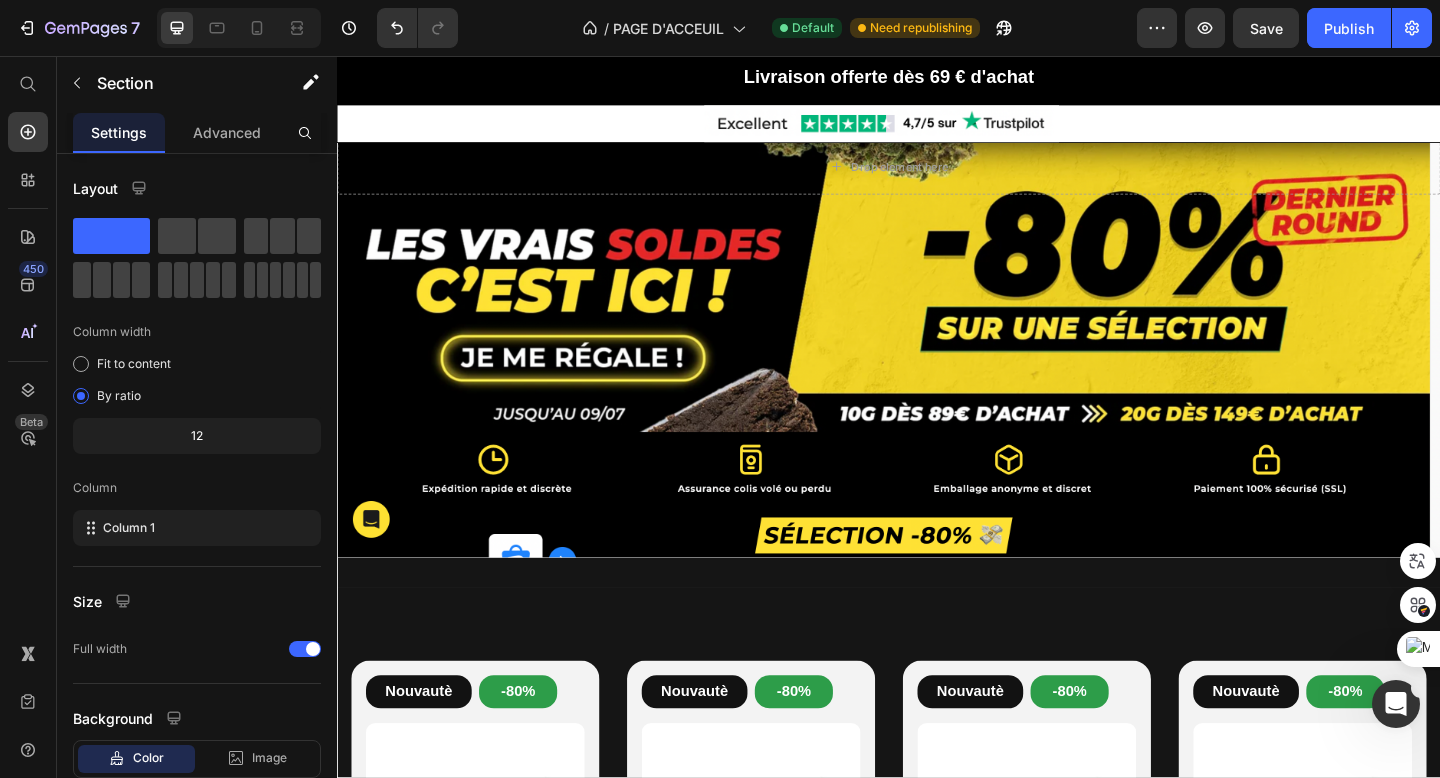 scroll, scrollTop: 0, scrollLeft: 0, axis: both 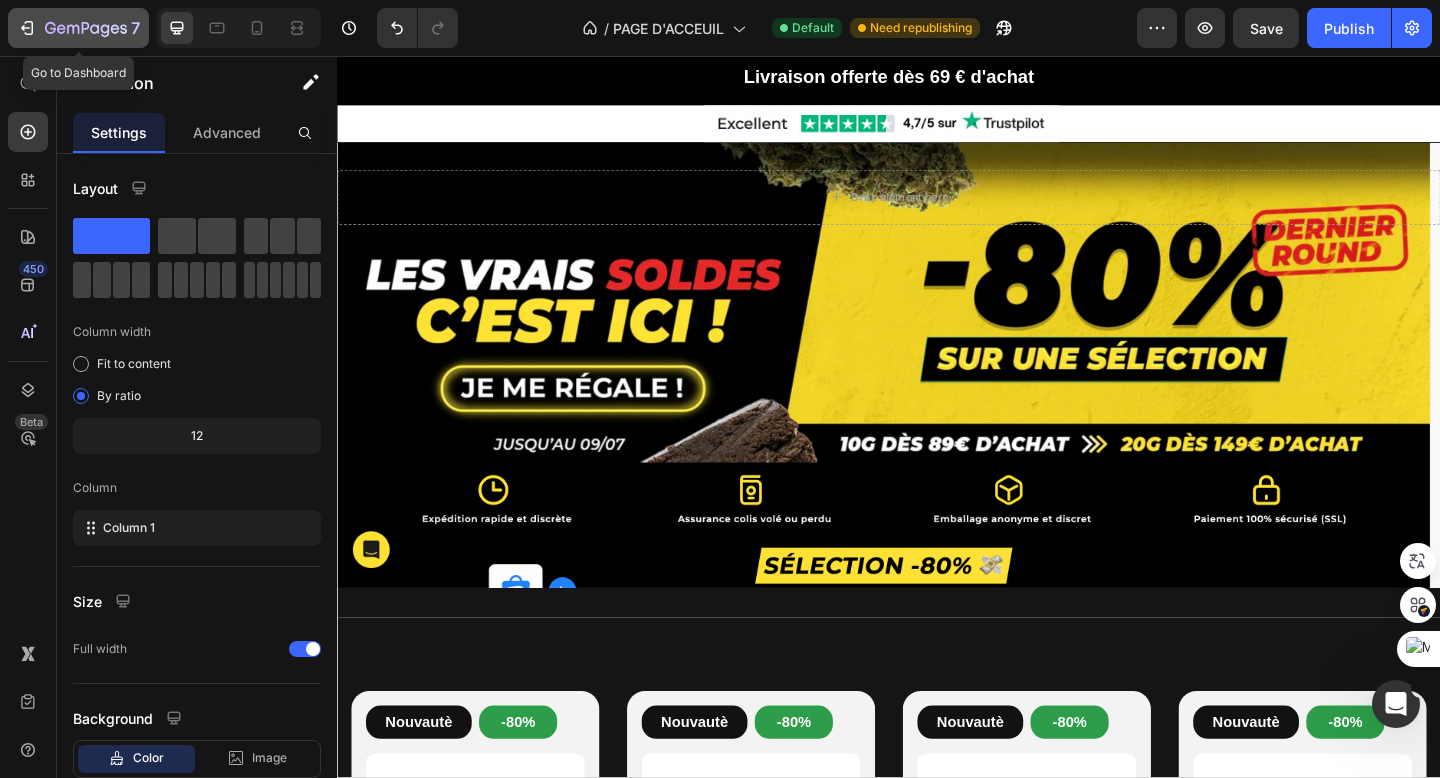click 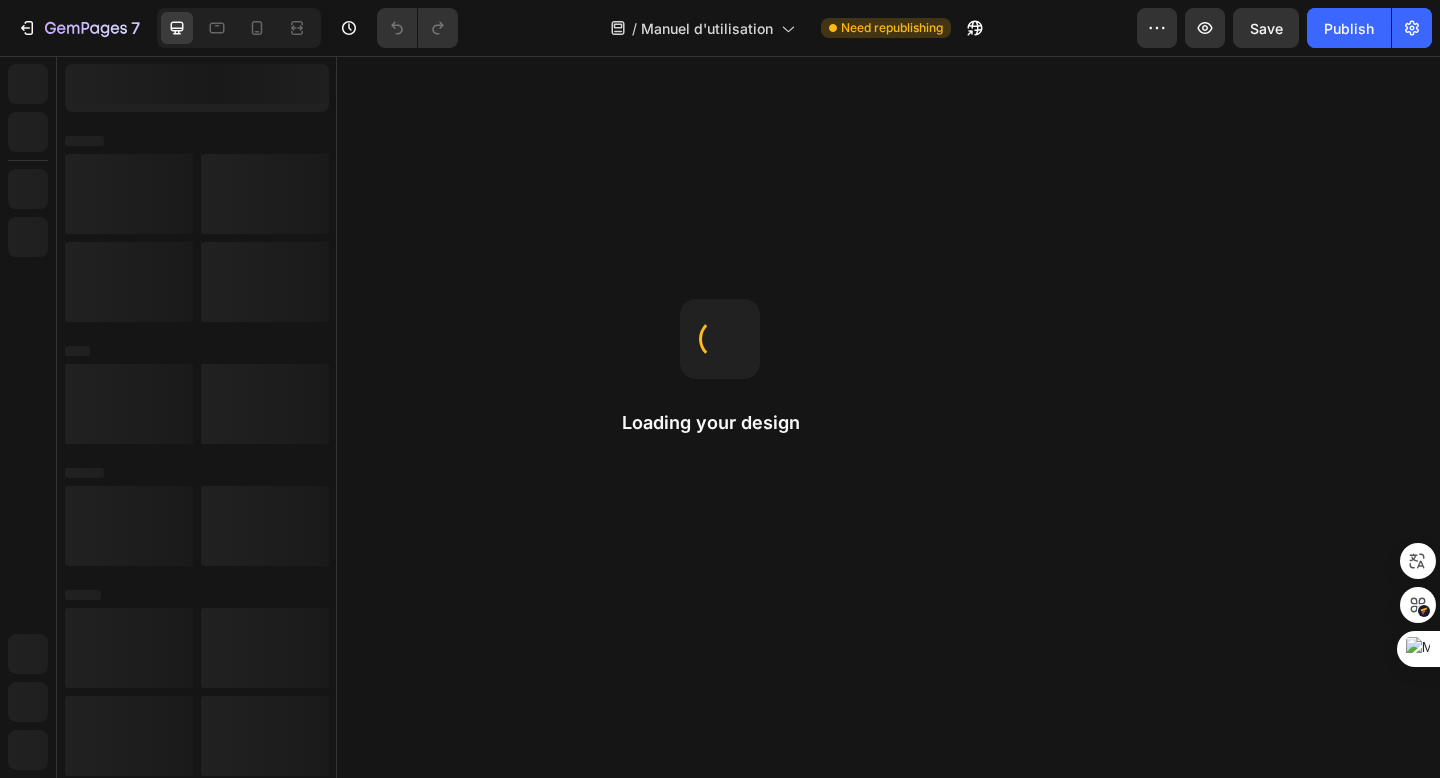 scroll, scrollTop: 0, scrollLeft: 0, axis: both 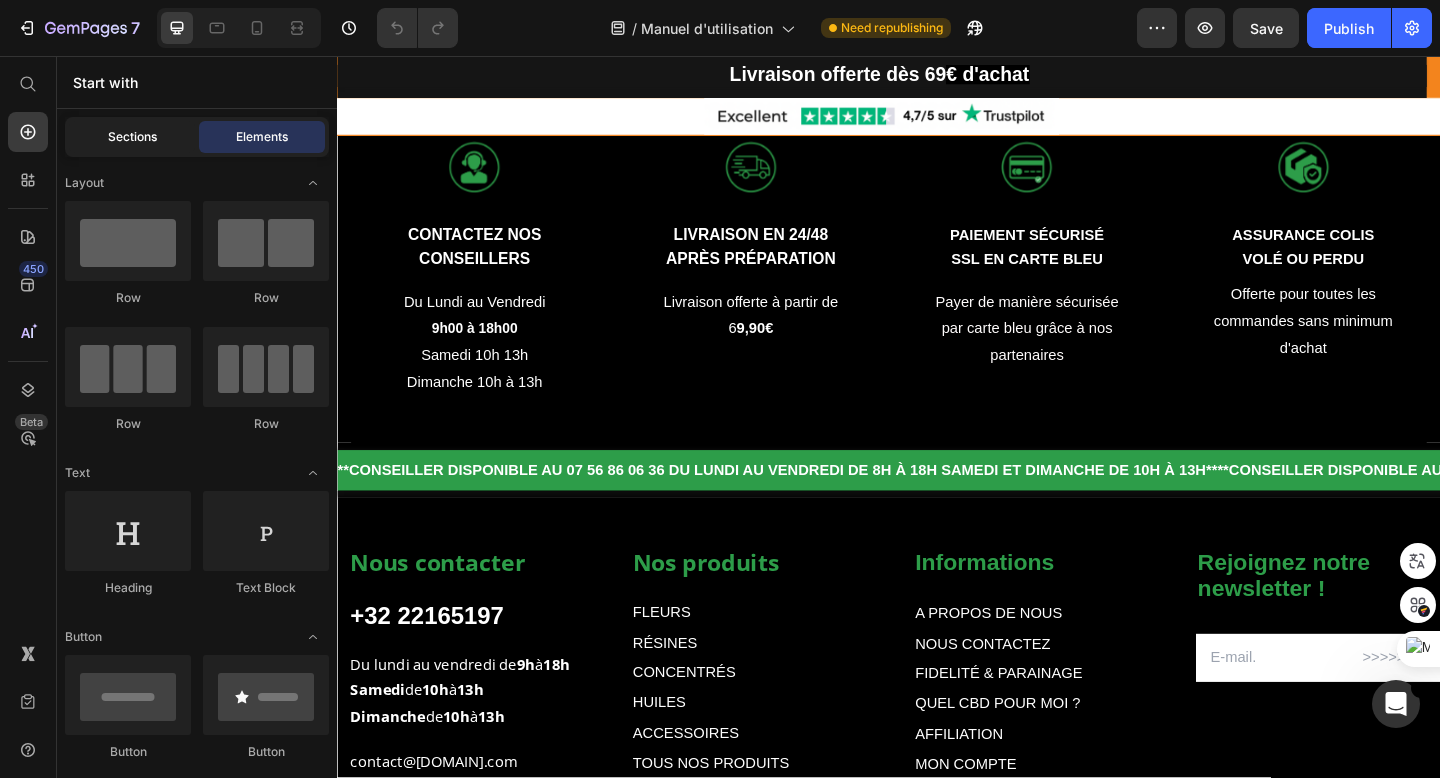 click on "Sections" 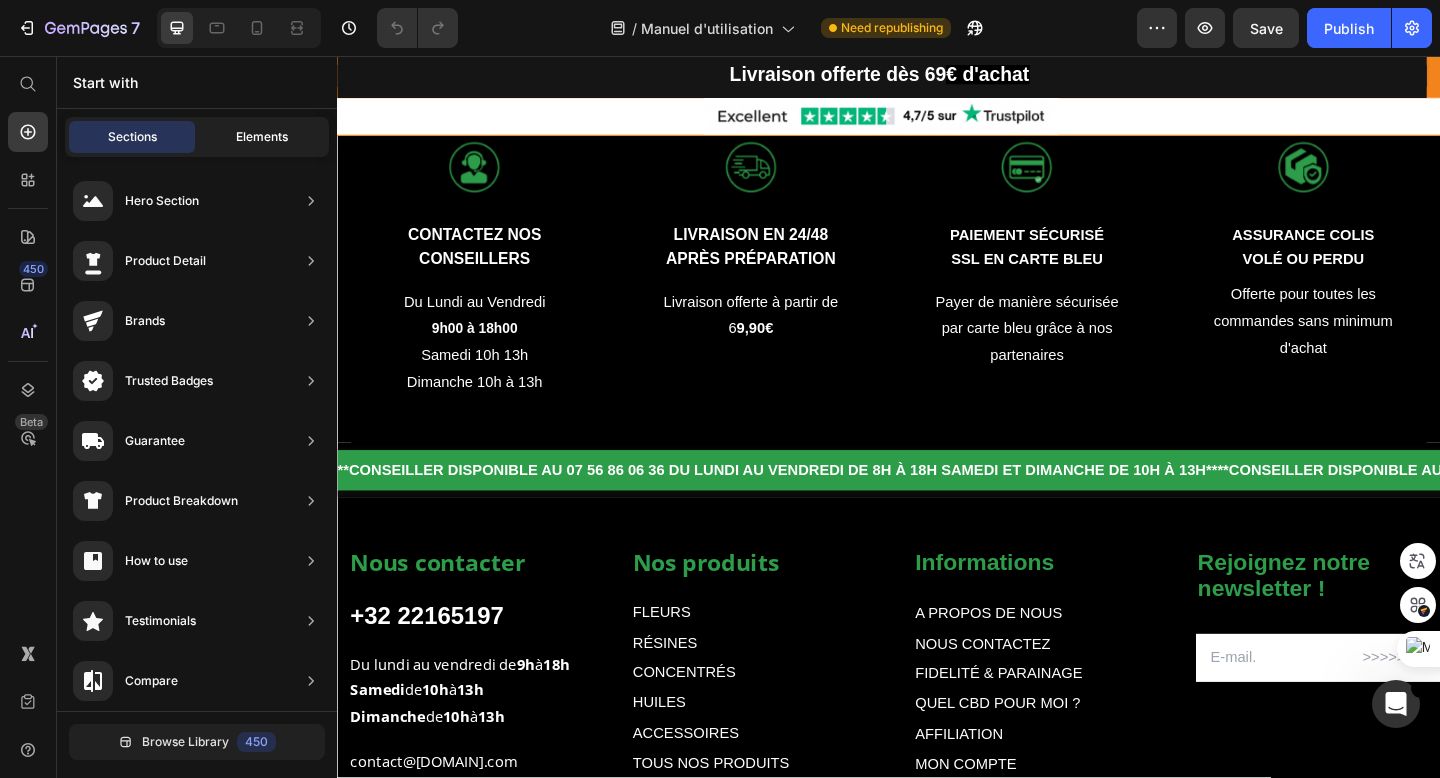 click on "Elements" 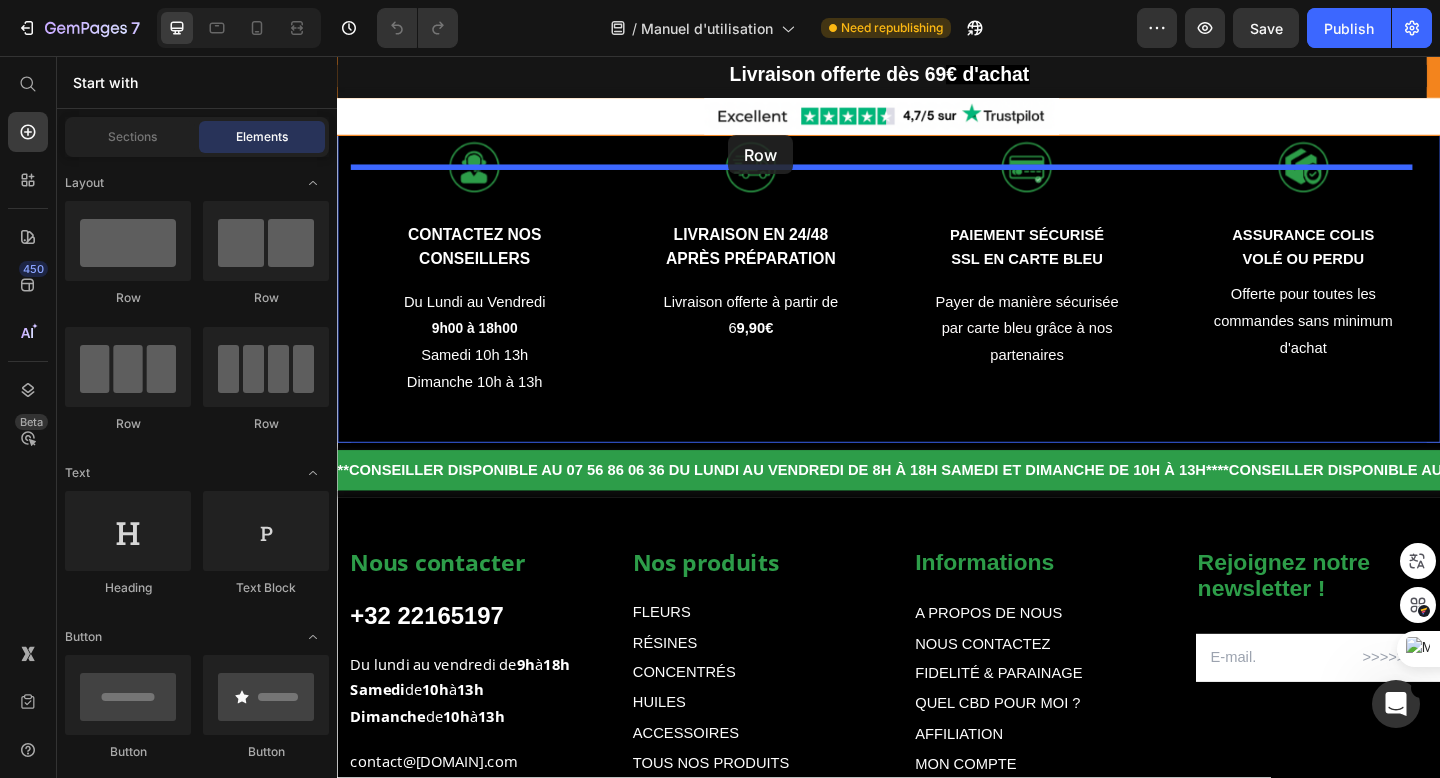 drag, startPoint x: 486, startPoint y: 309, endPoint x: 762, endPoint y: 140, distance: 323.63095 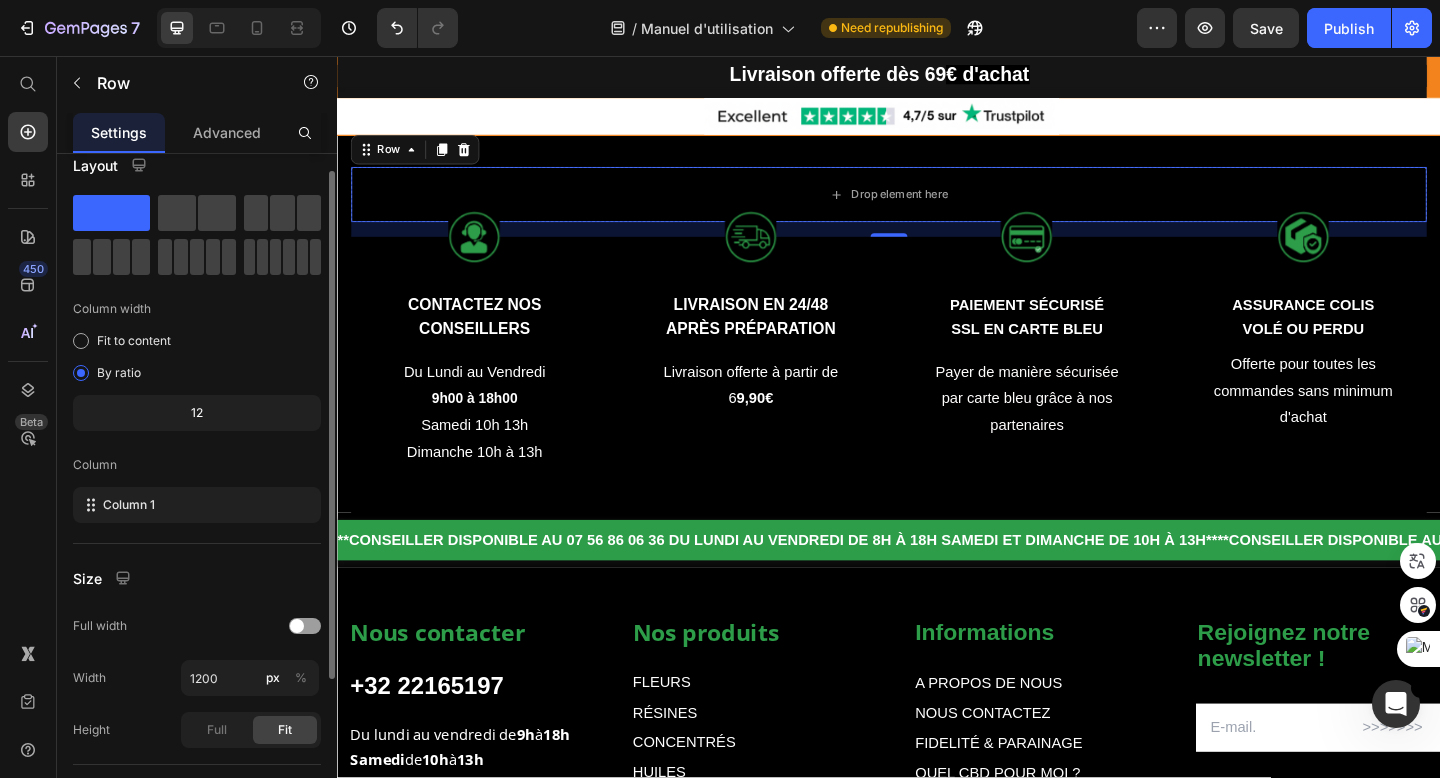 scroll, scrollTop: 21, scrollLeft: 0, axis: vertical 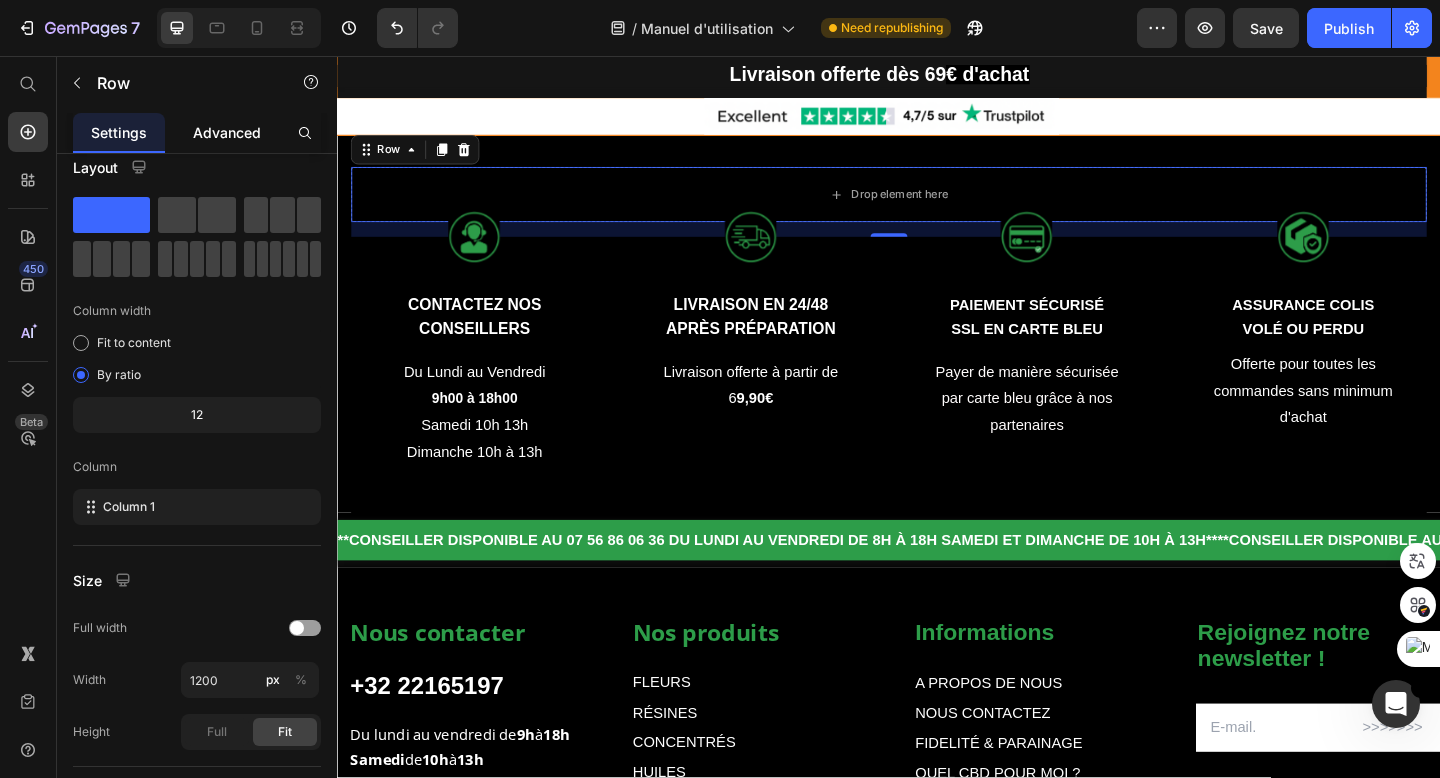 click on "Advanced" at bounding box center [227, 132] 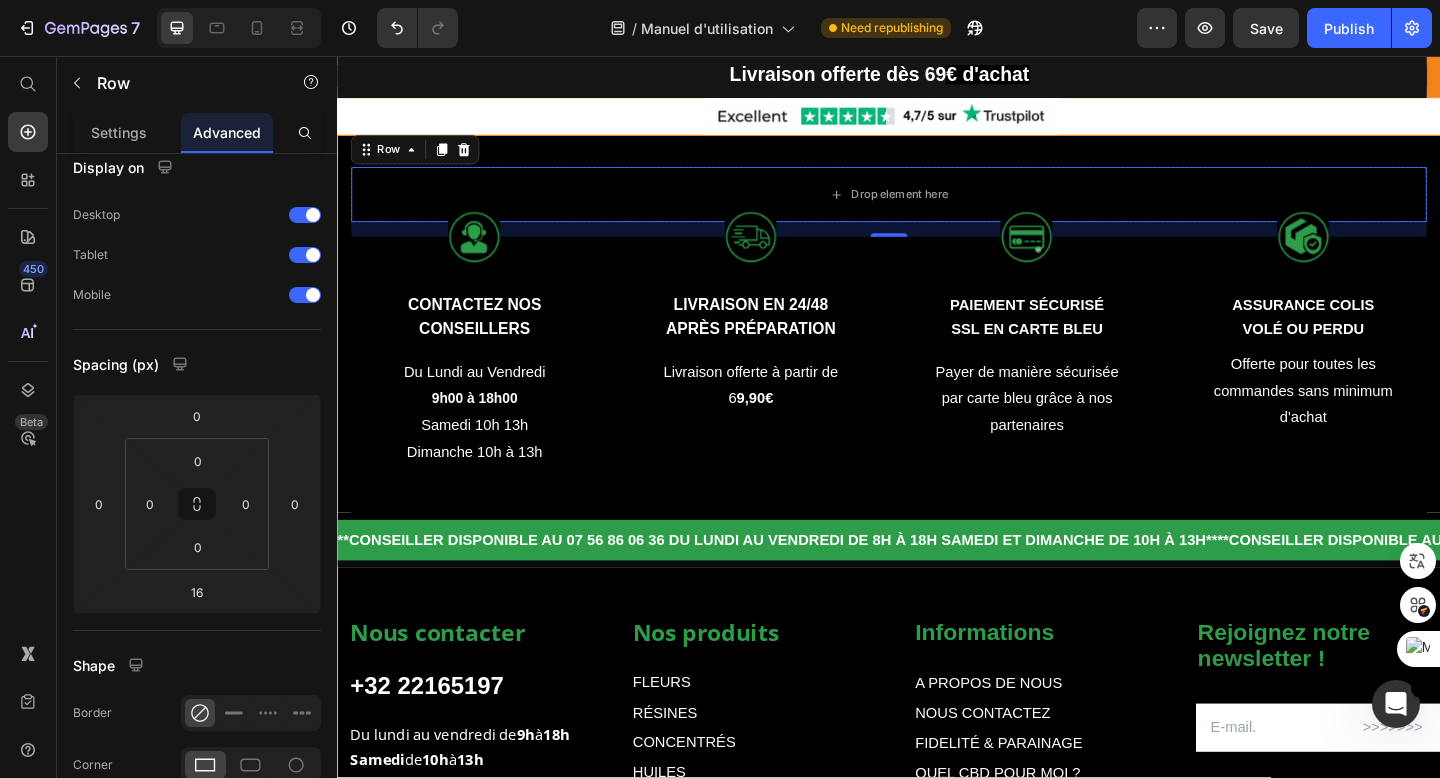 scroll, scrollTop: 0, scrollLeft: 0, axis: both 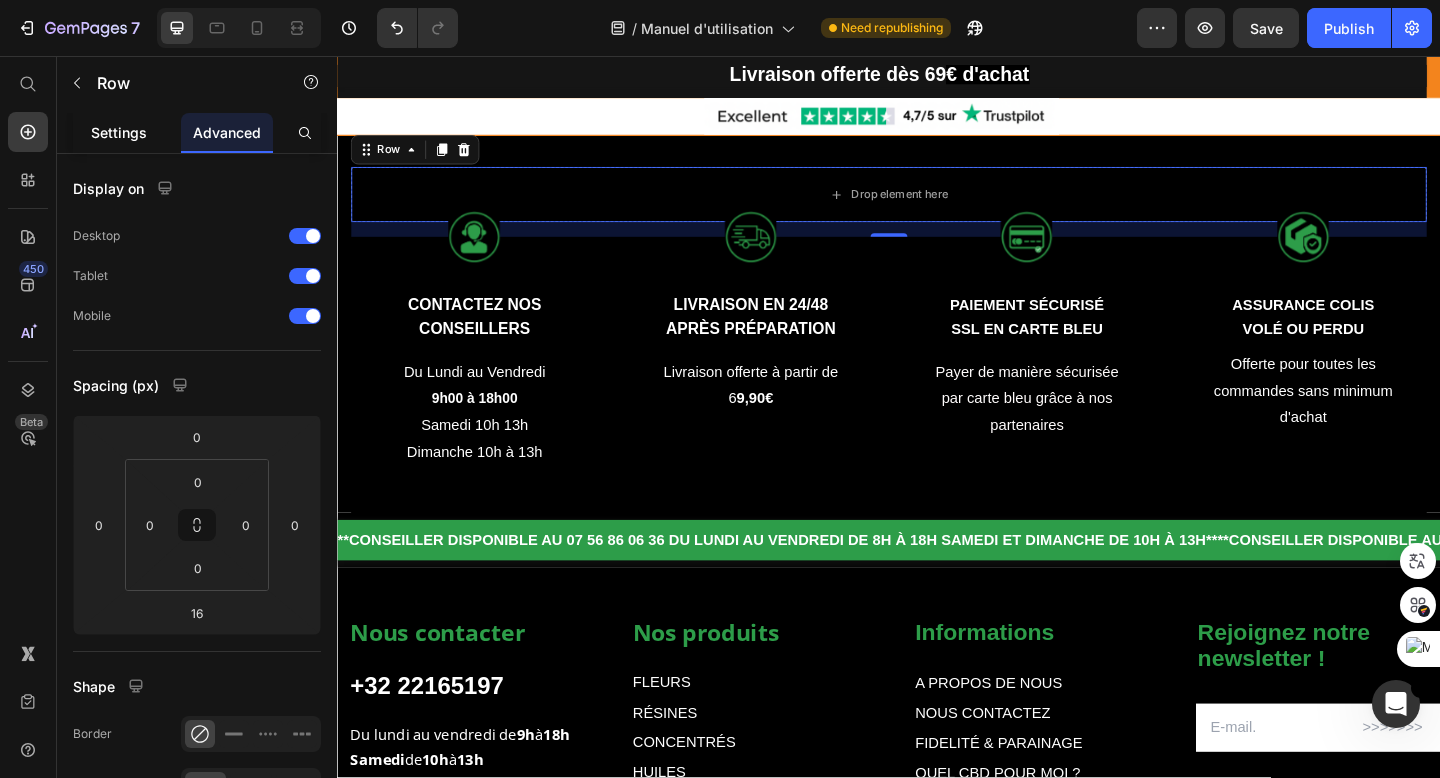 click on "Settings" at bounding box center [119, 132] 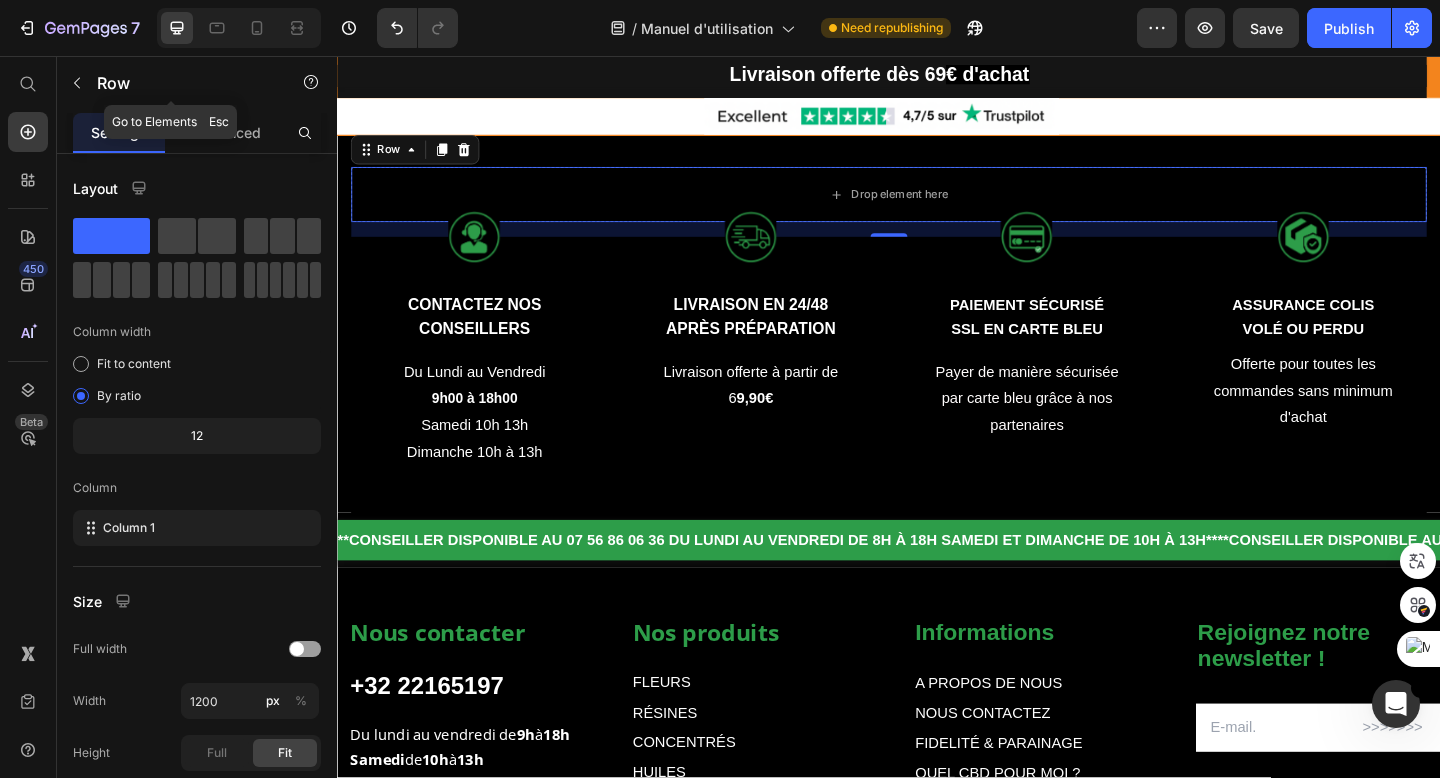 click 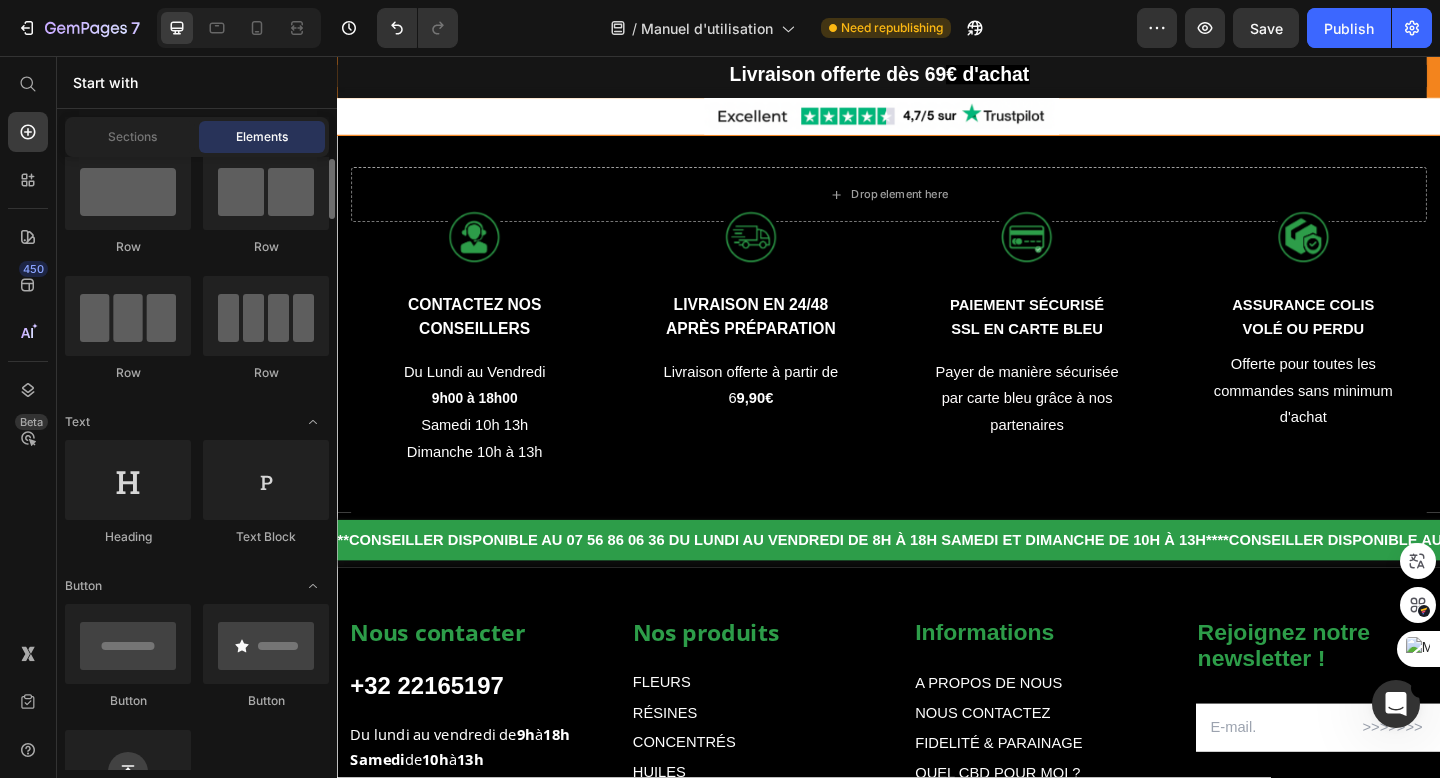 scroll, scrollTop: 53, scrollLeft: 0, axis: vertical 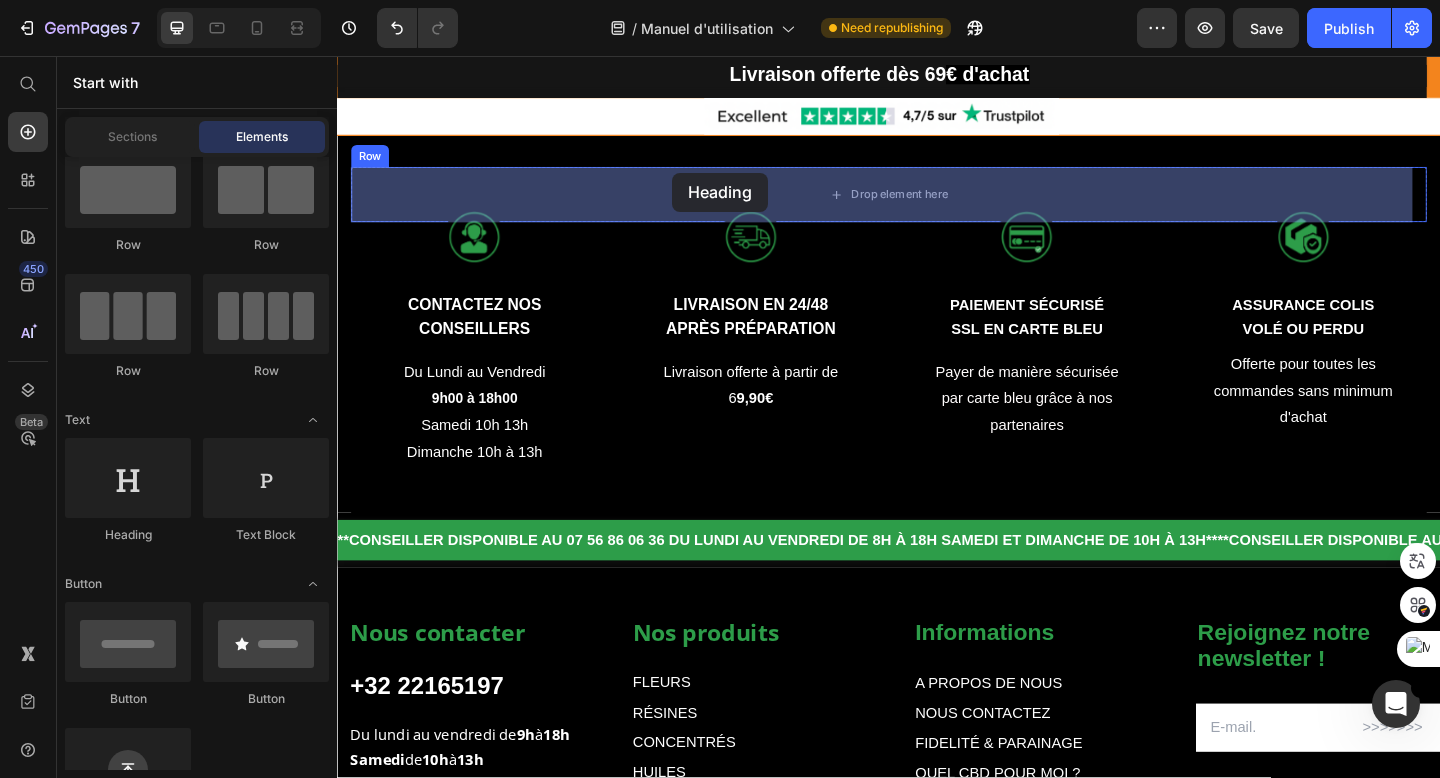 drag, startPoint x: 490, startPoint y: 569, endPoint x: 701, endPoint y: 186, distance: 437.27567 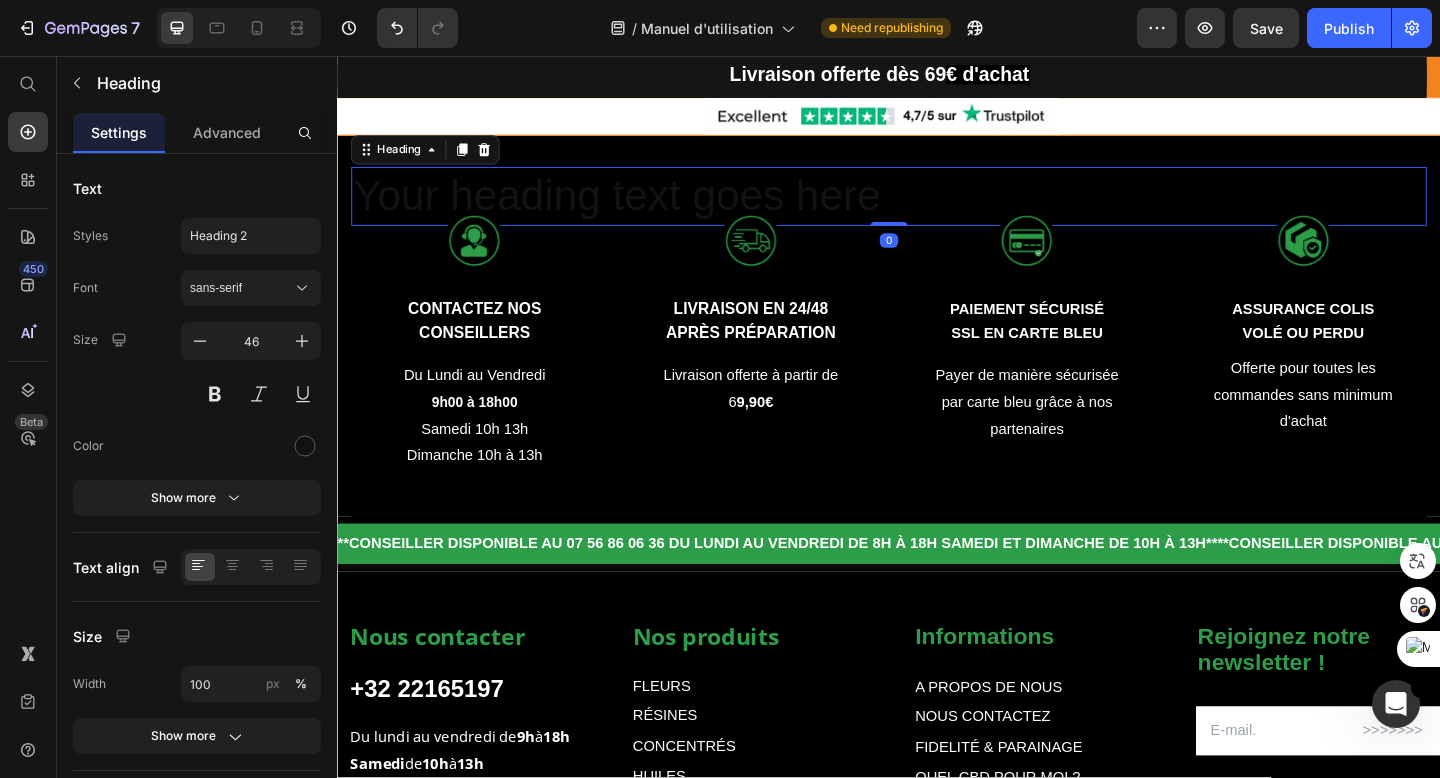 click on "Your heading text goes here" at bounding box center (937, 209) 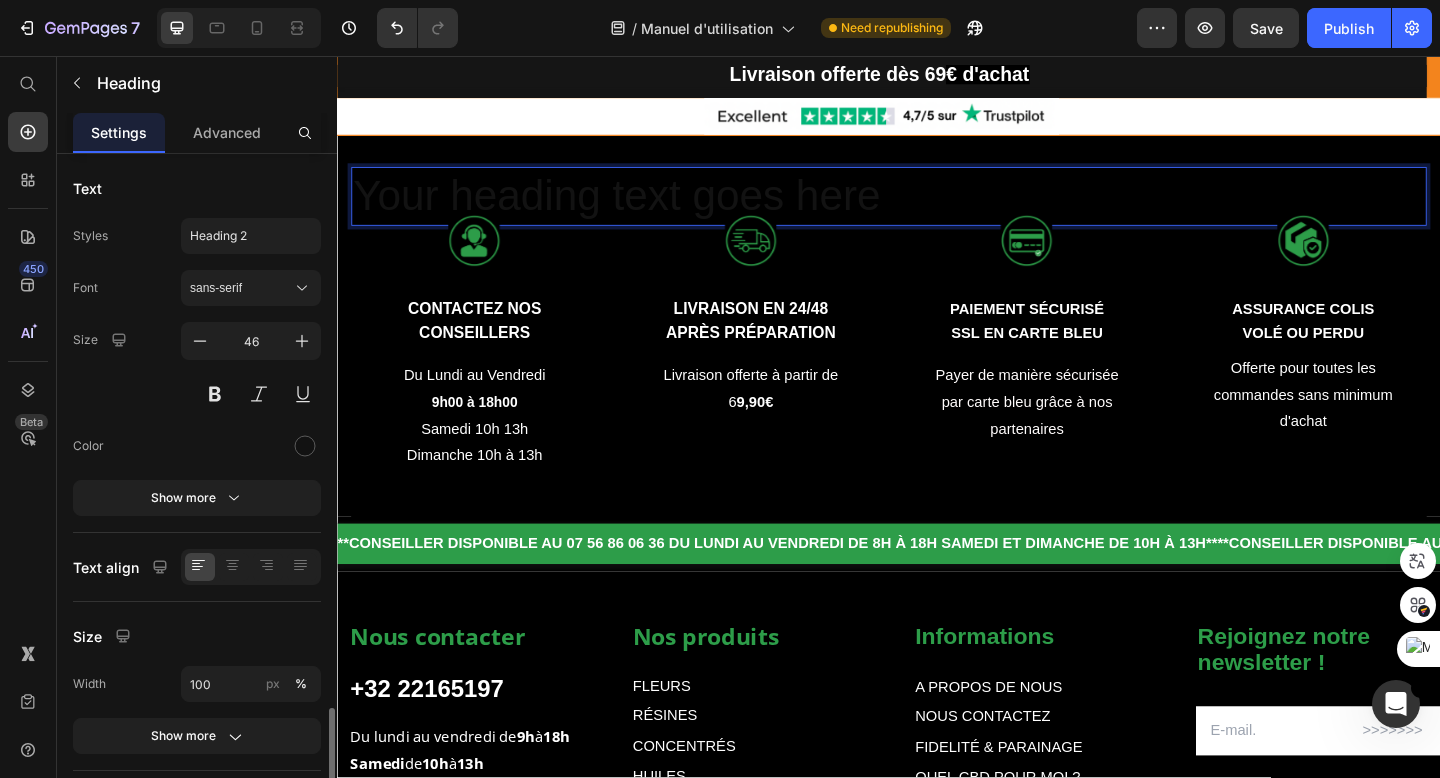 click at bounding box center (305, 889) 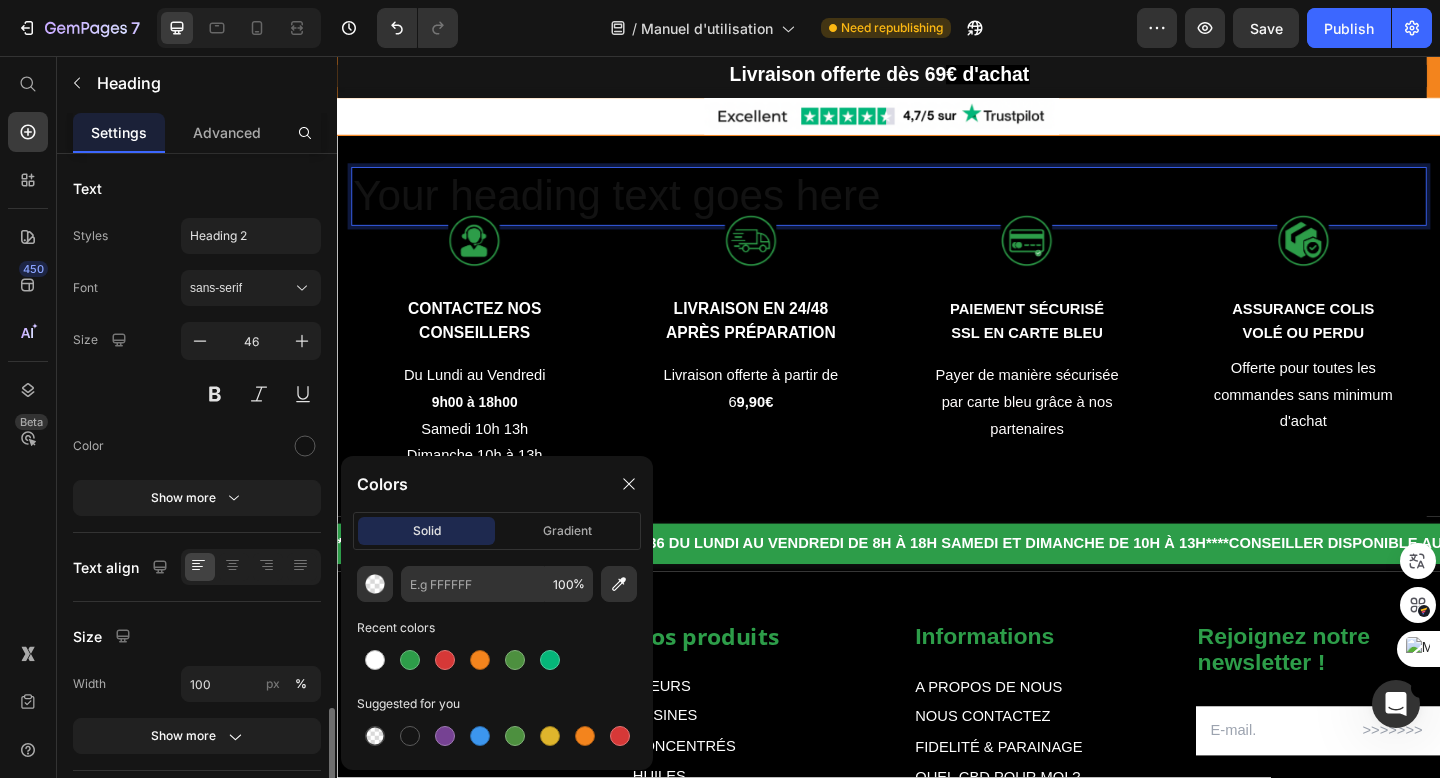 scroll, scrollTop: 331, scrollLeft: 0, axis: vertical 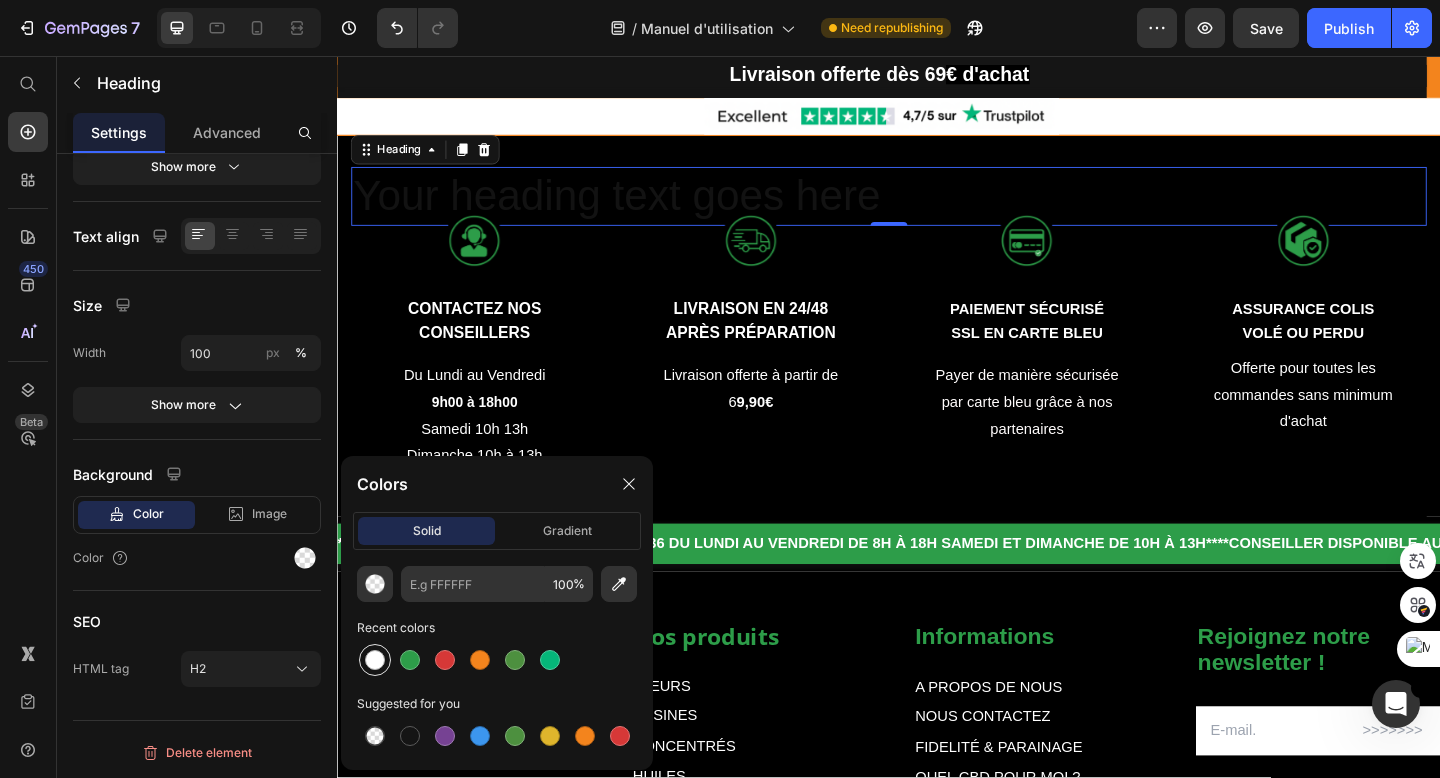 click at bounding box center [375, 660] 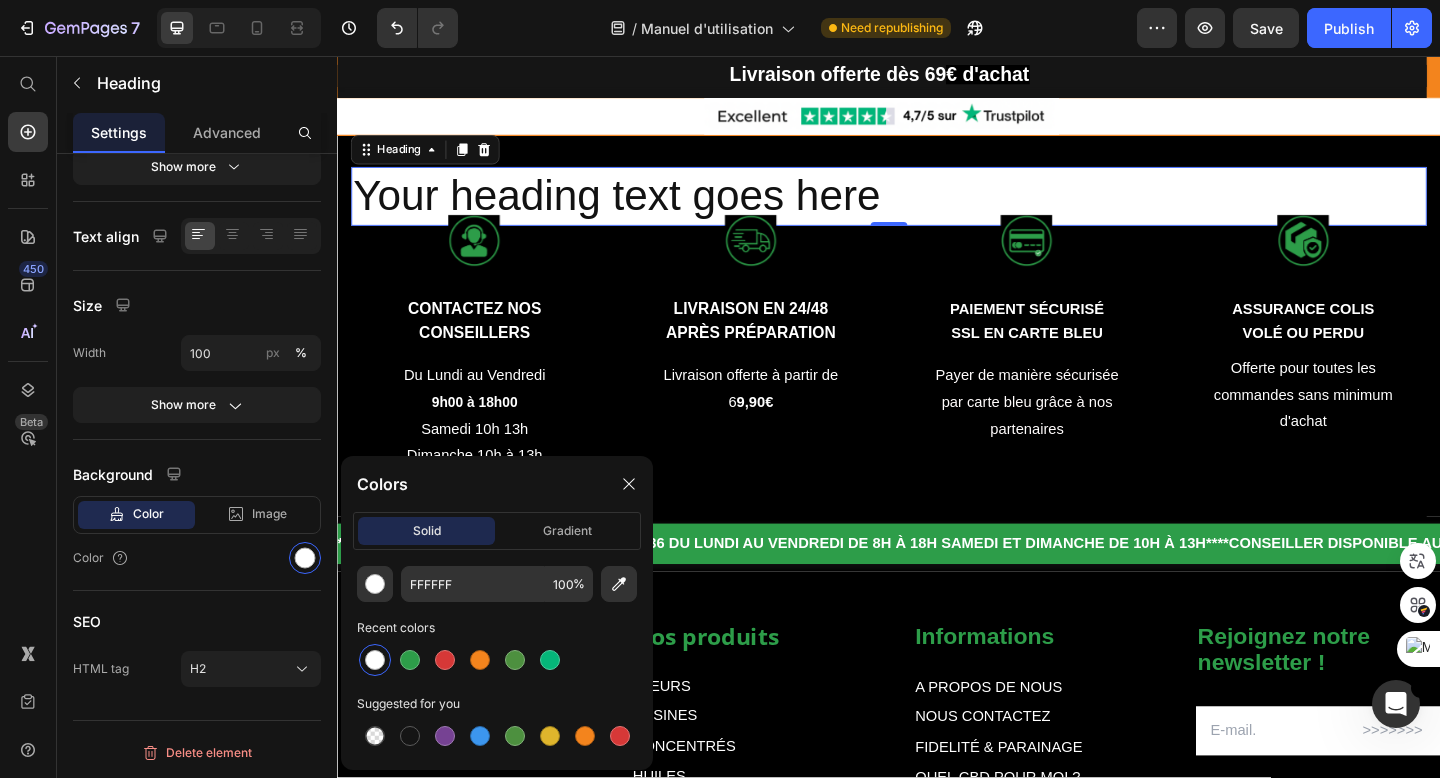 click on "Your heading text goes here" at bounding box center [937, 209] 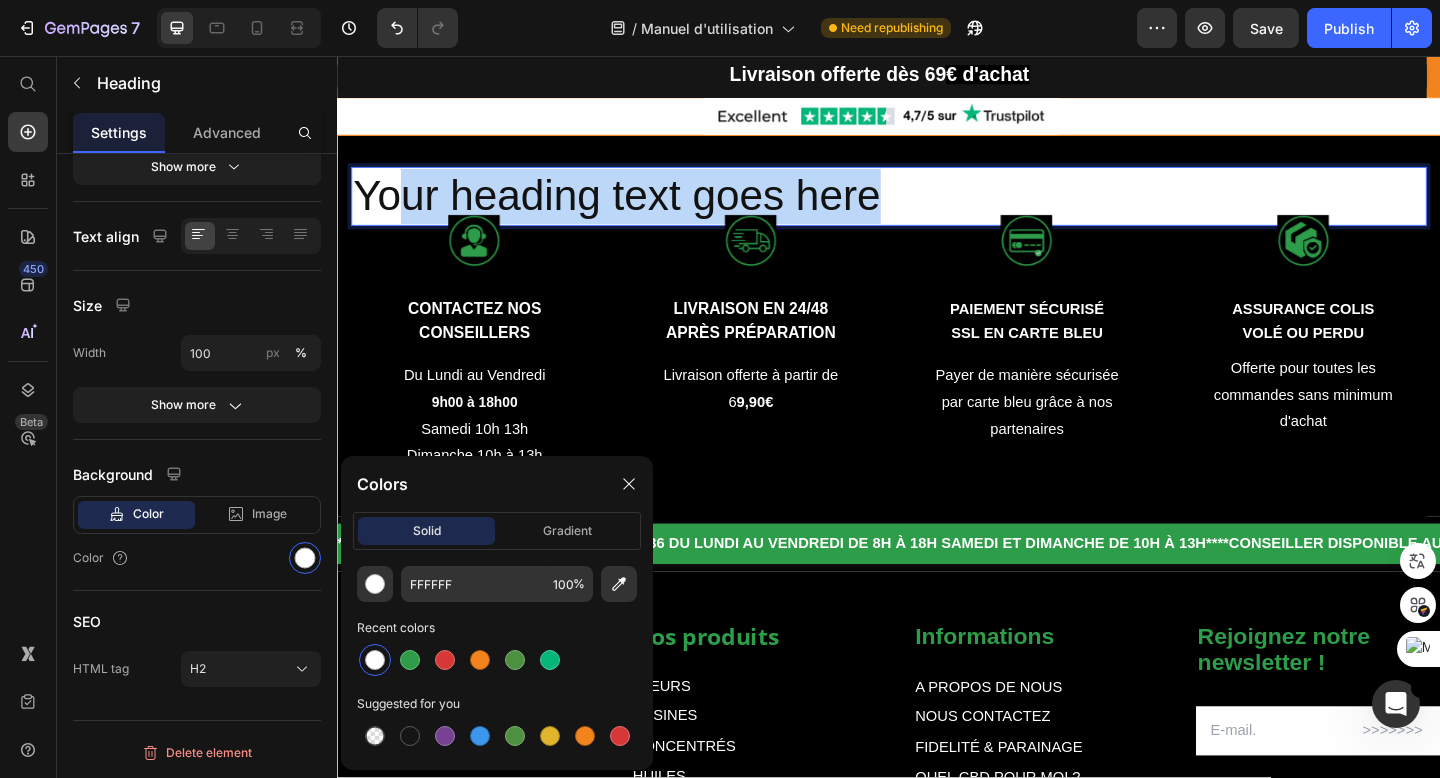 drag, startPoint x: 924, startPoint y: 207, endPoint x: 388, endPoint y: 205, distance: 536.0037 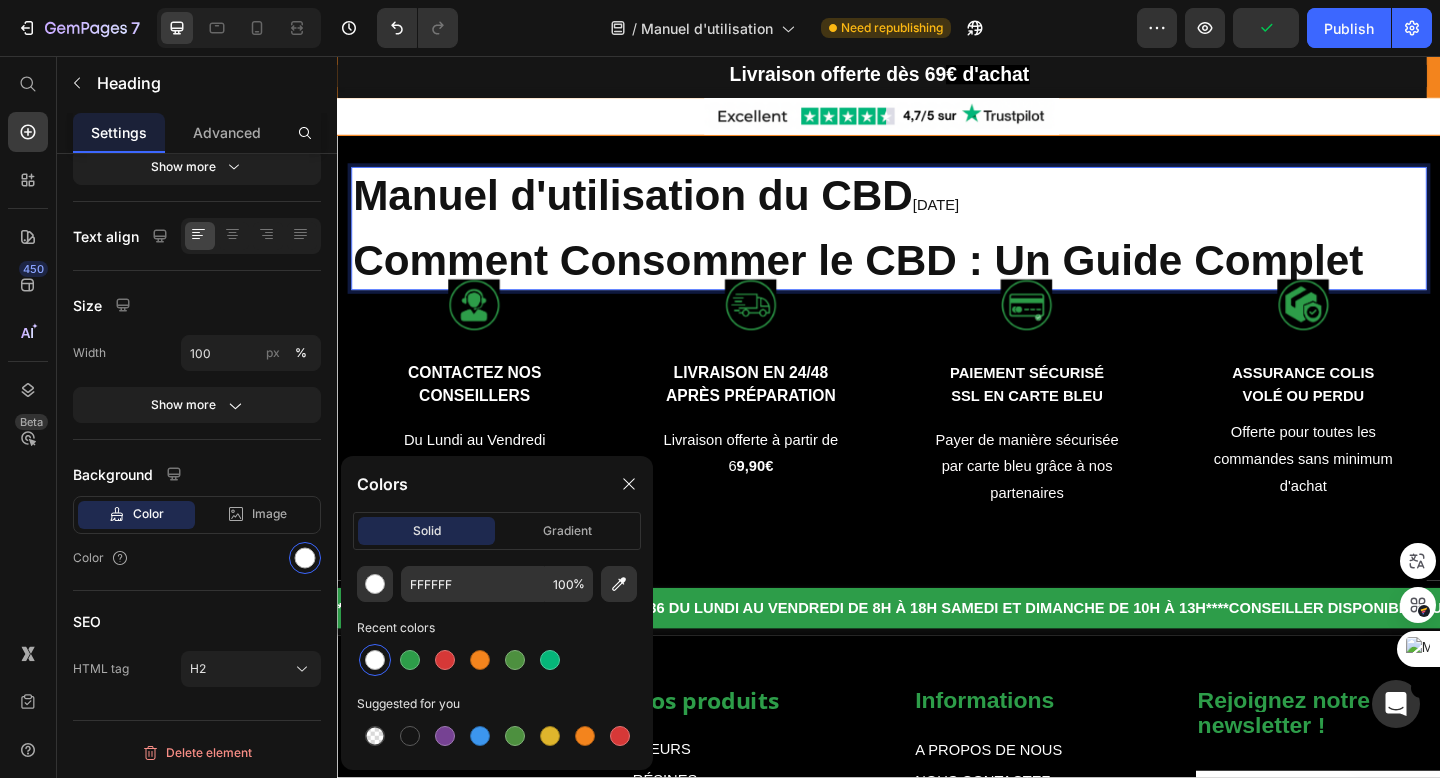 click on "Manuel d'utilisation du CBD [DATE]" at bounding box center (937, 214) 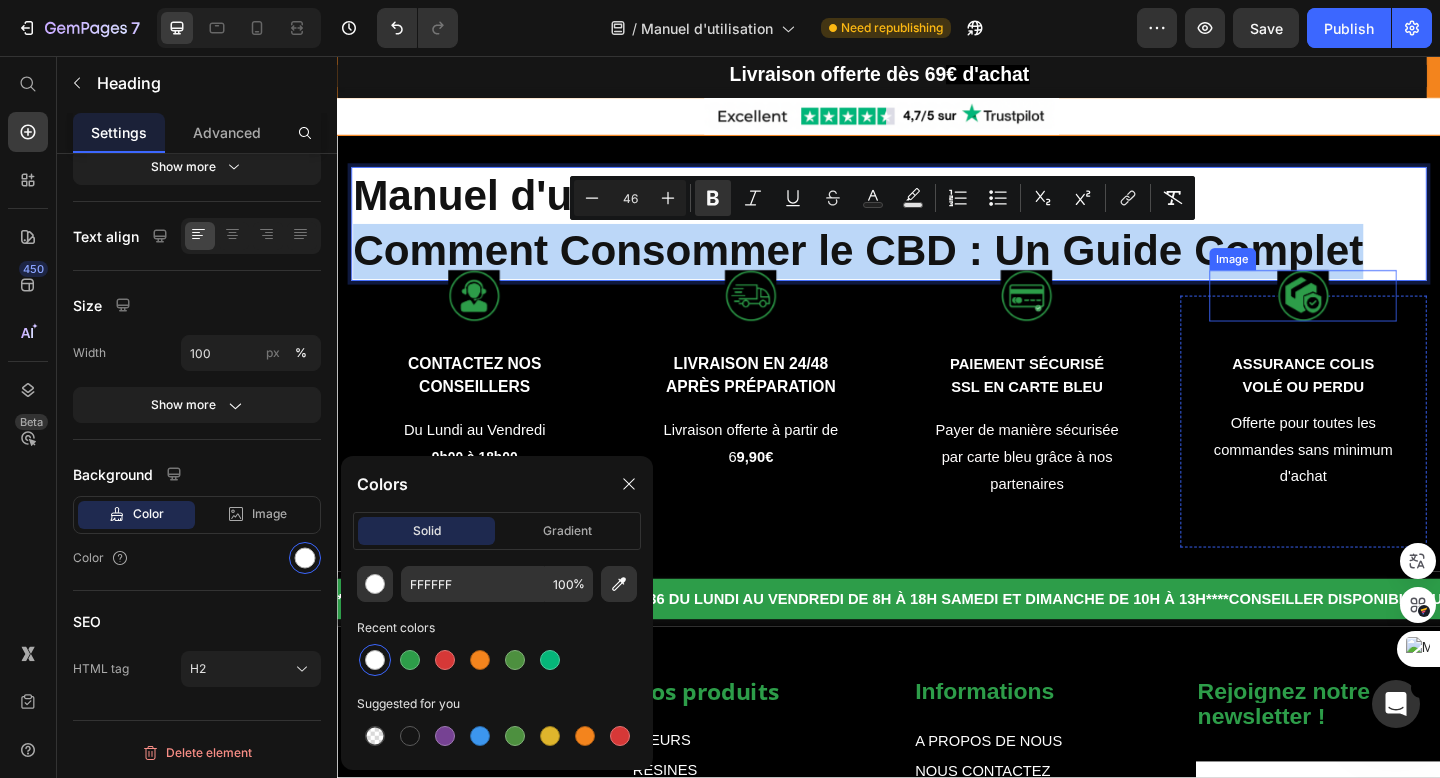 drag, startPoint x: 359, startPoint y: 258, endPoint x: 1381, endPoint y: 325, distance: 1024.1938 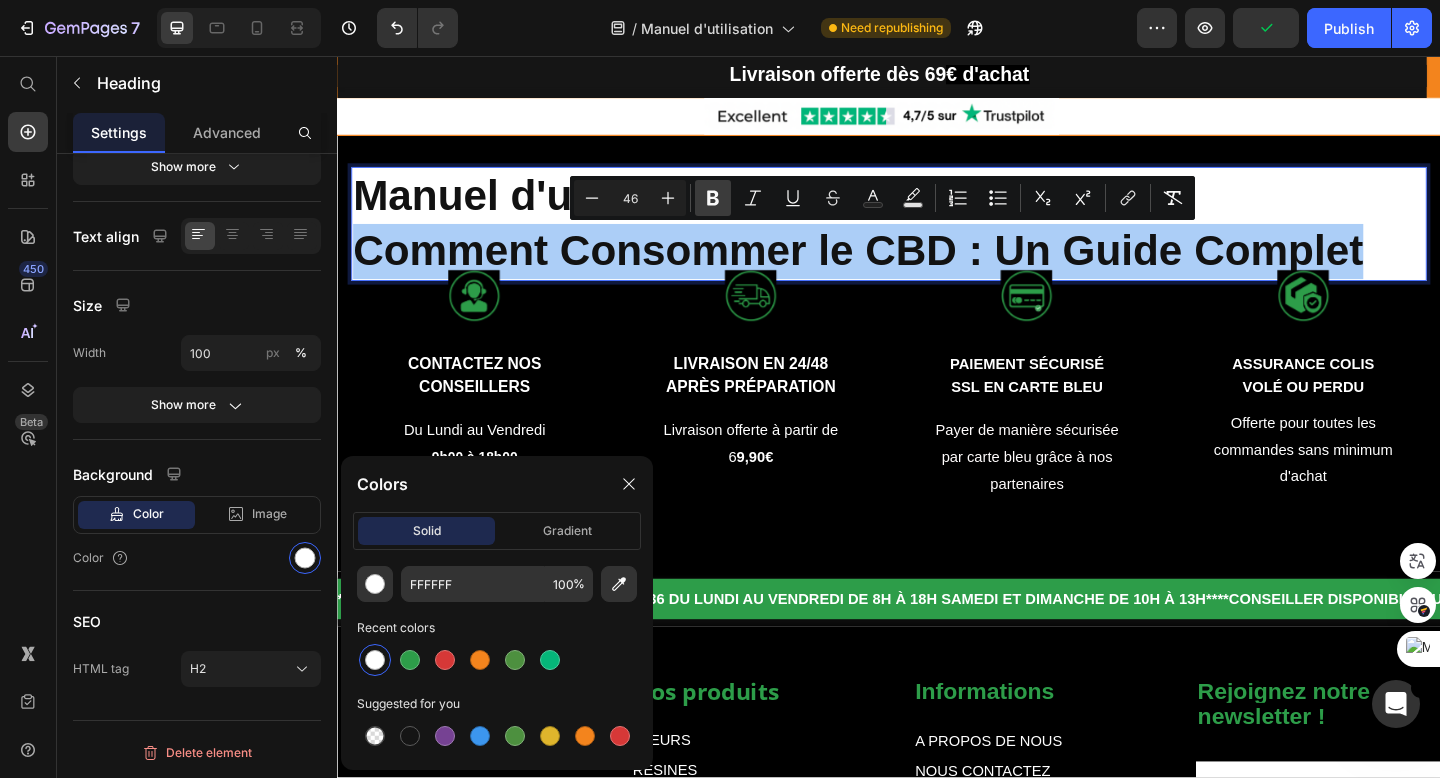 click 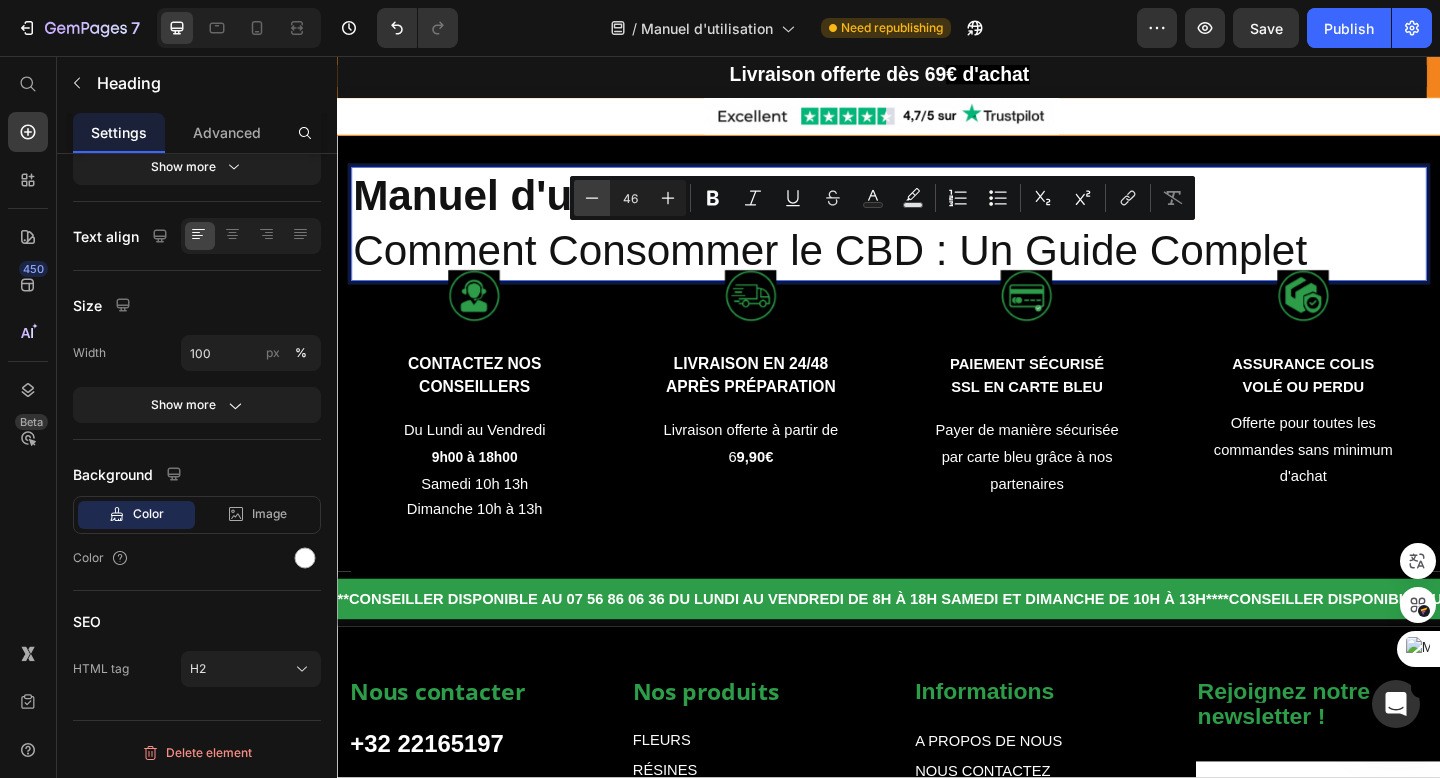 click 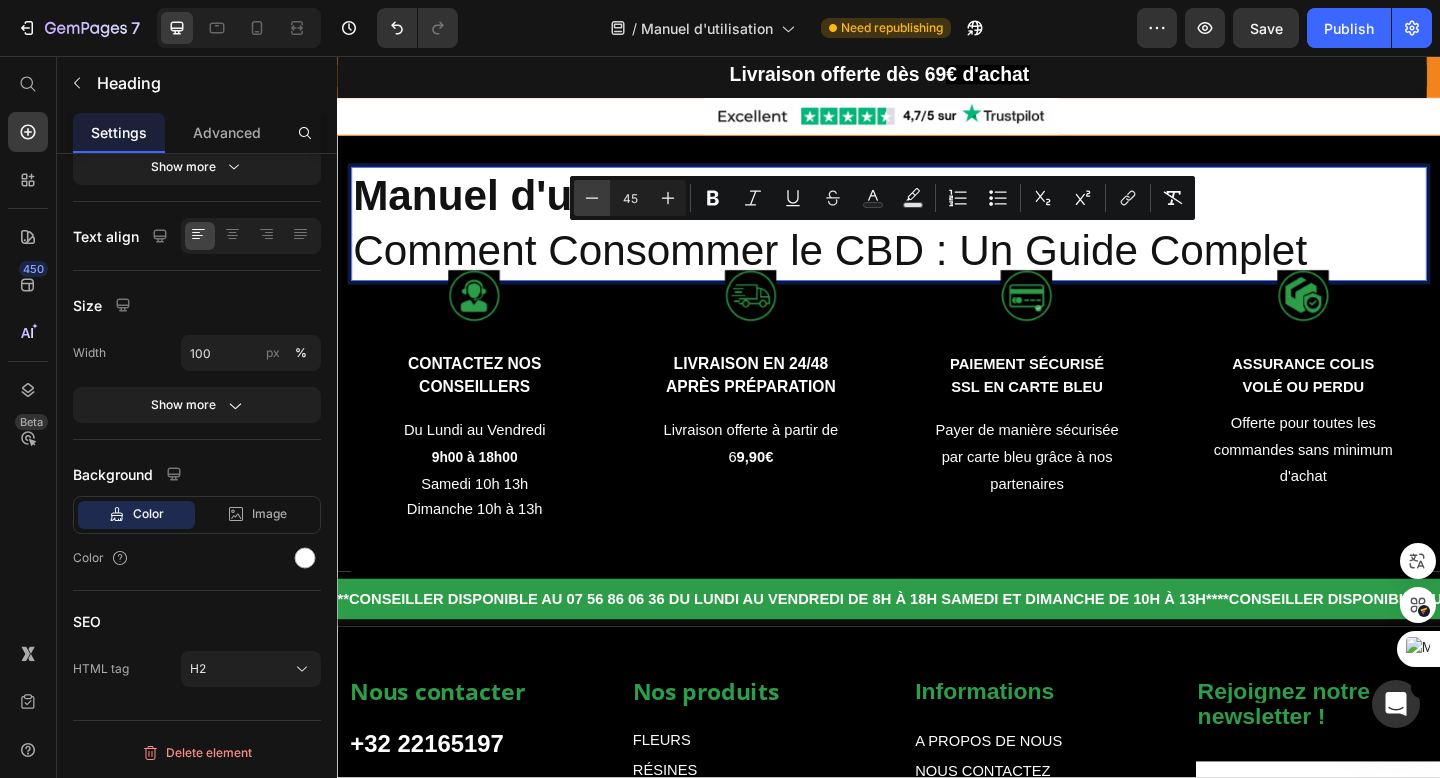 click 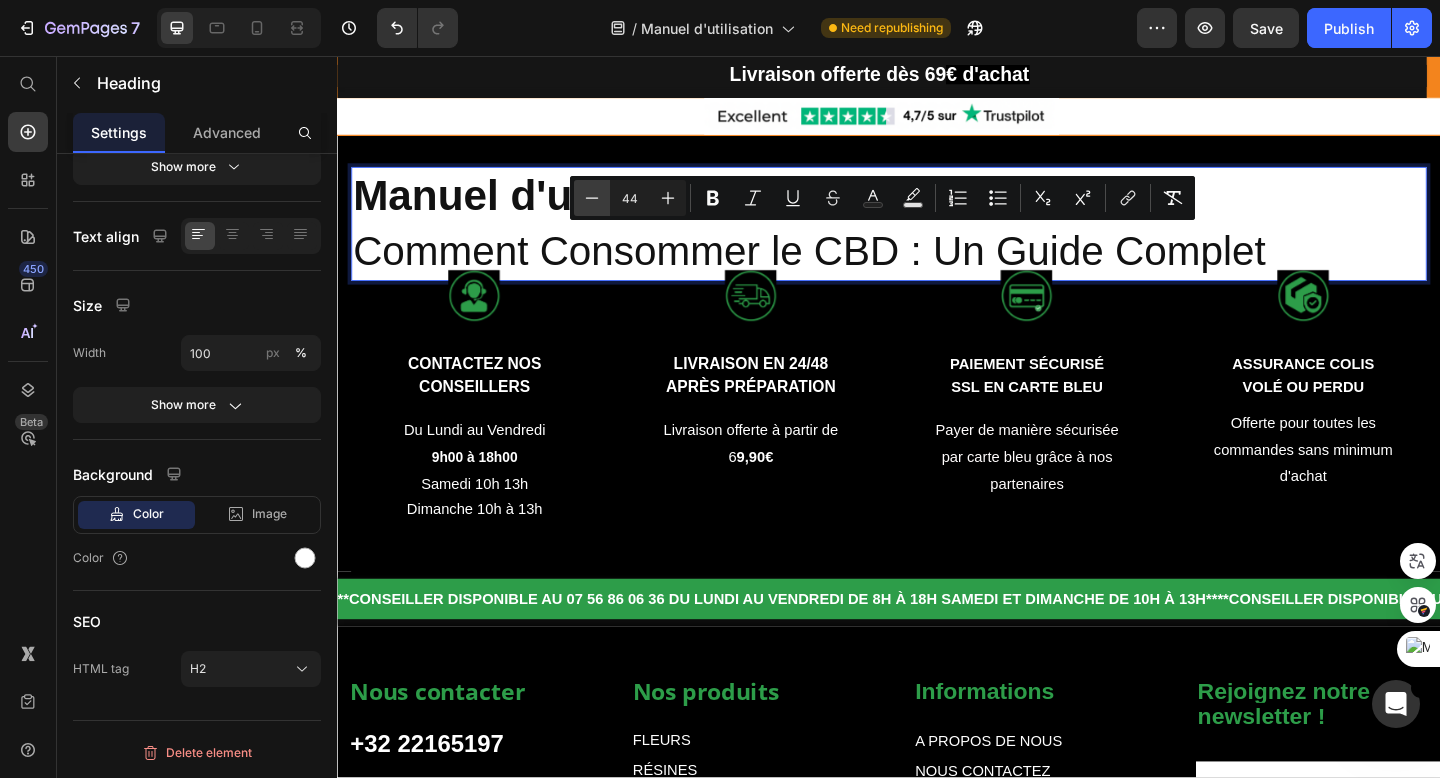 click 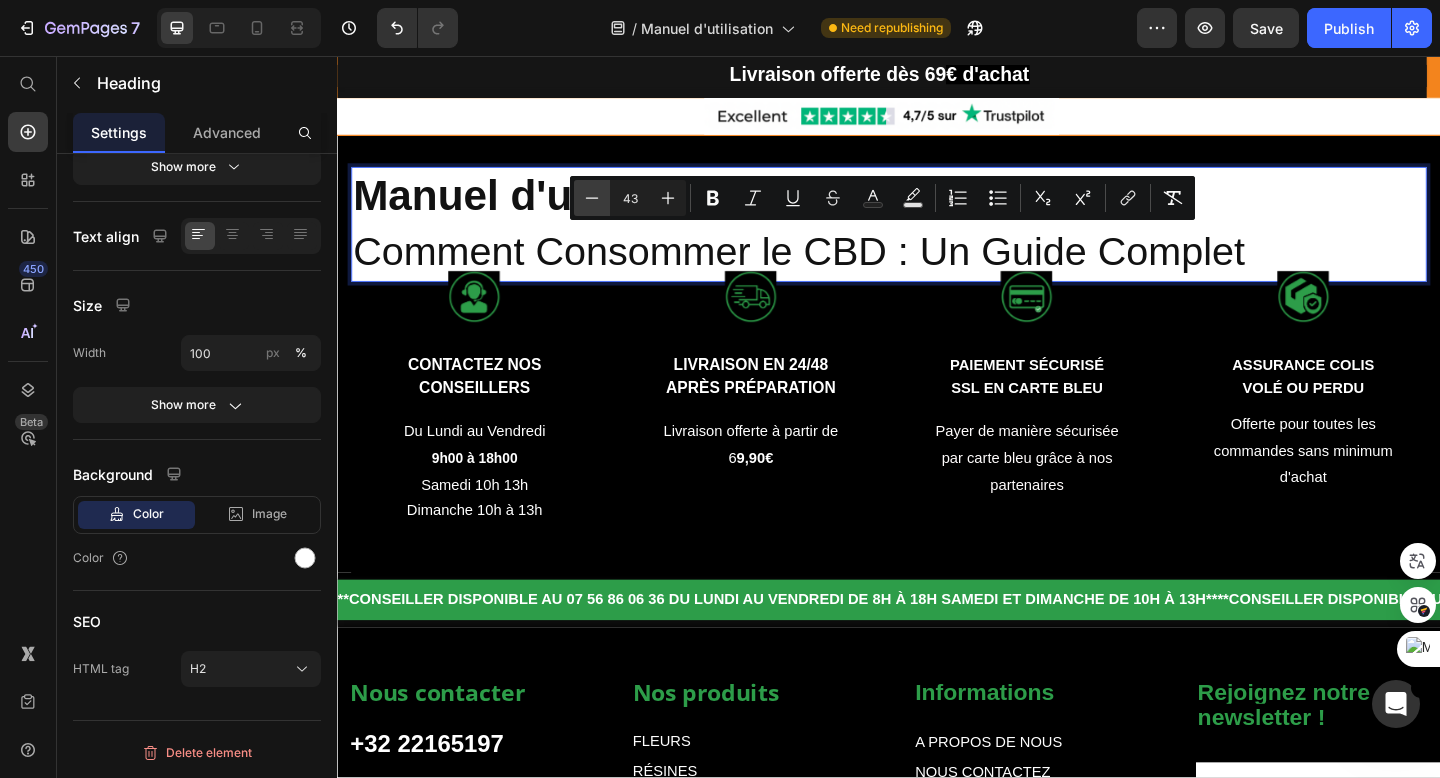 click 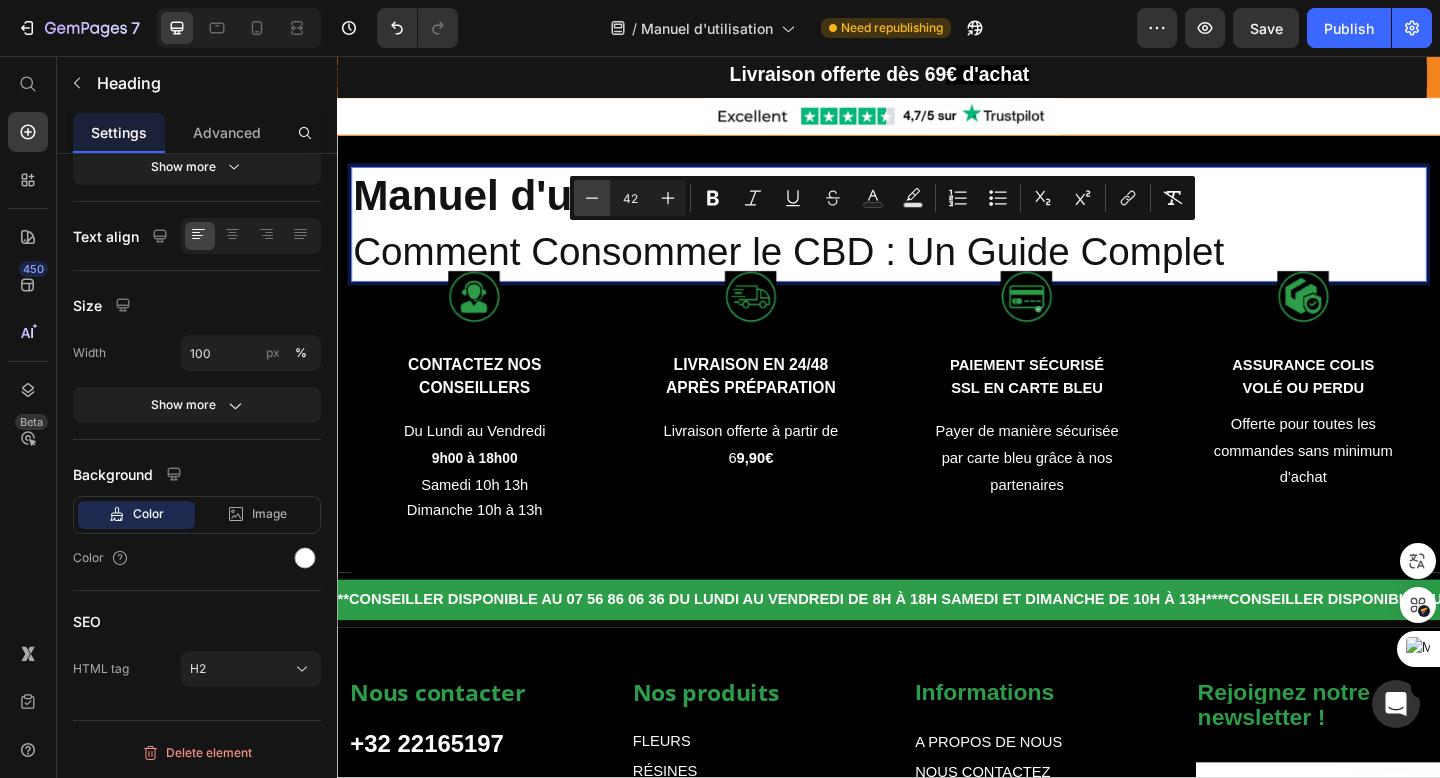 click 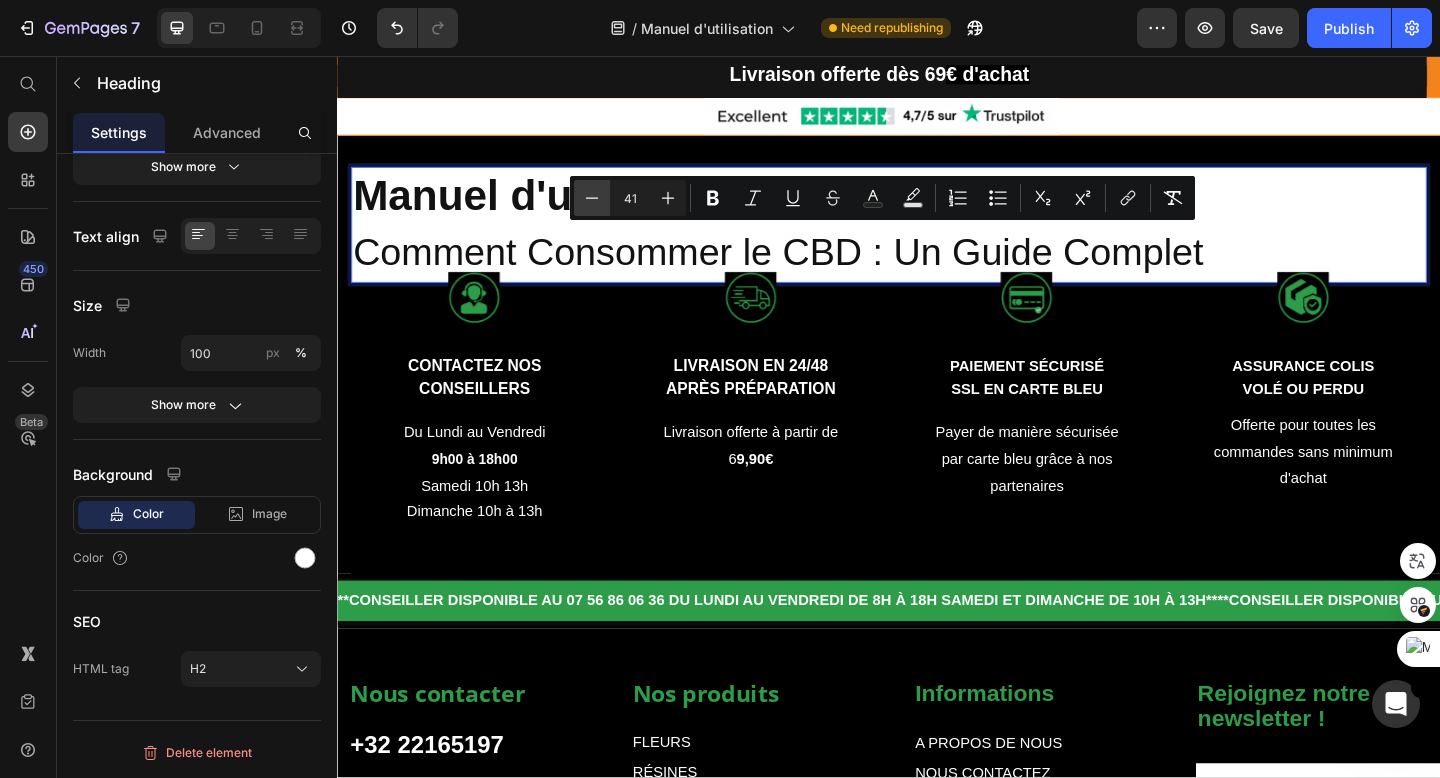 click 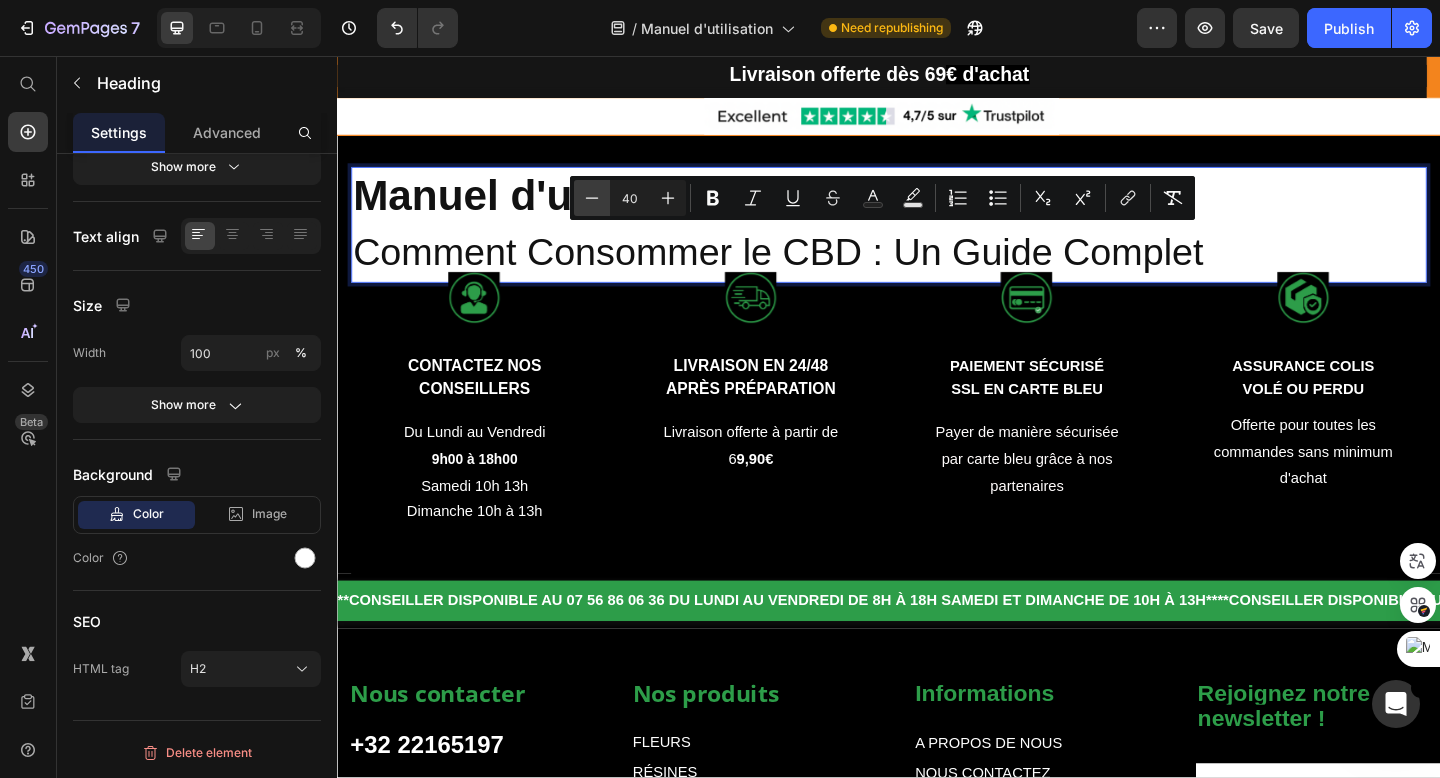 click 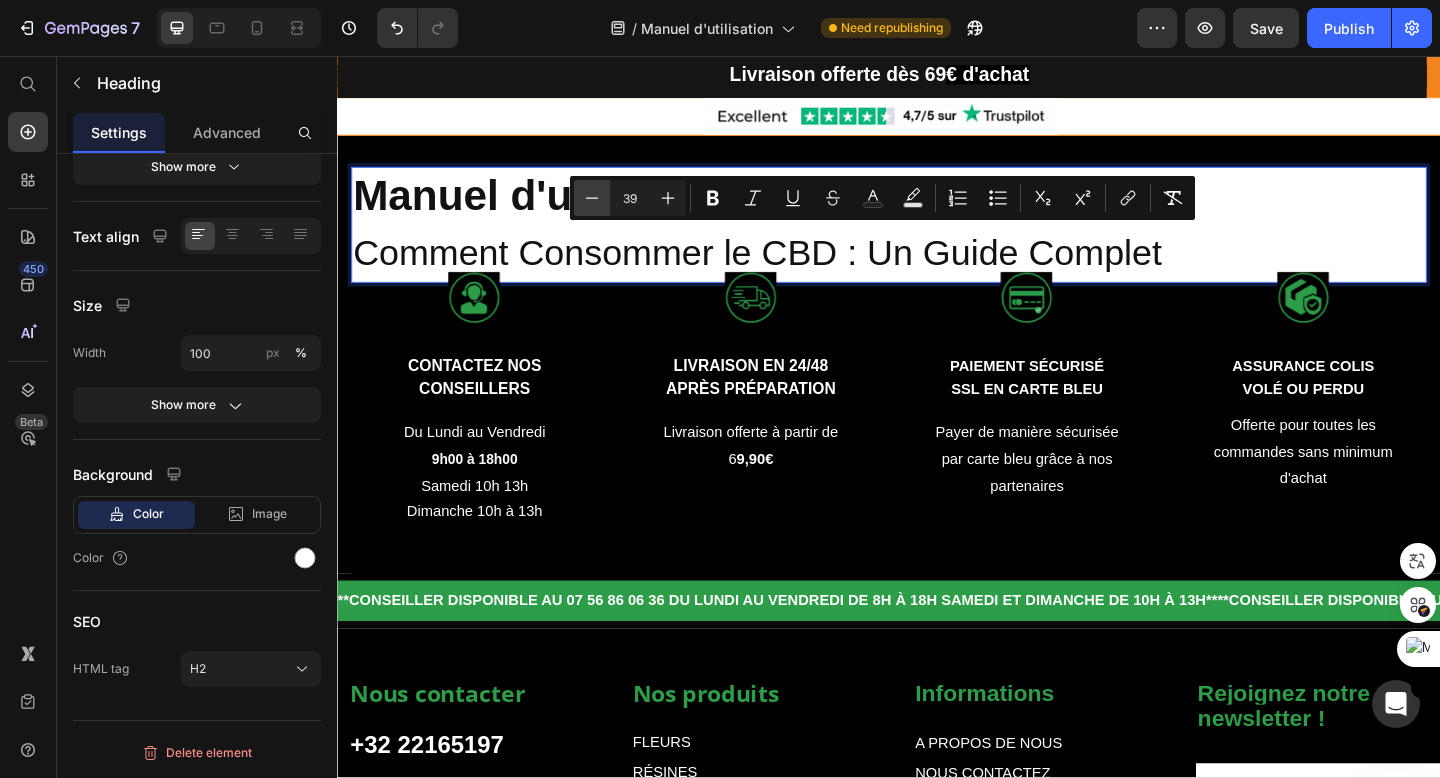 click 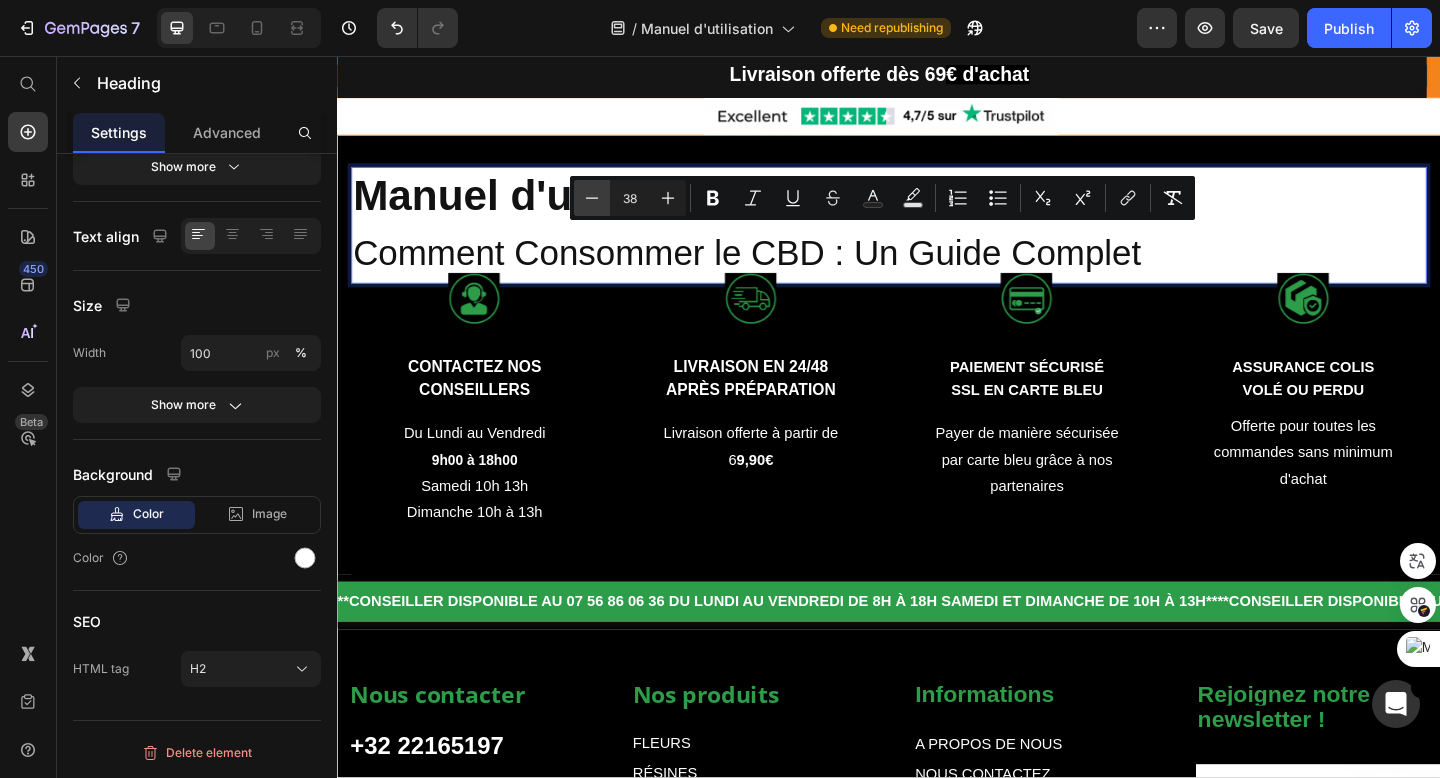 click 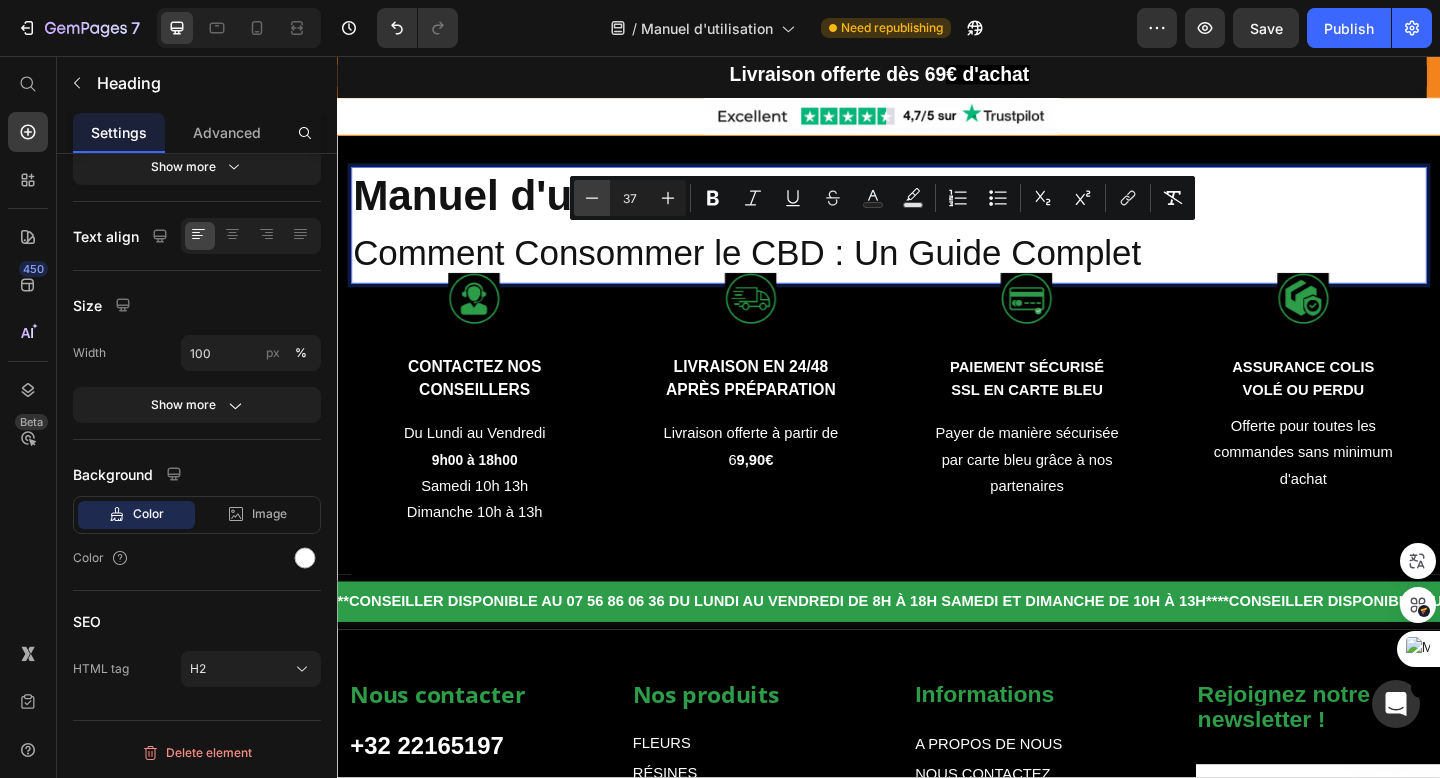 click 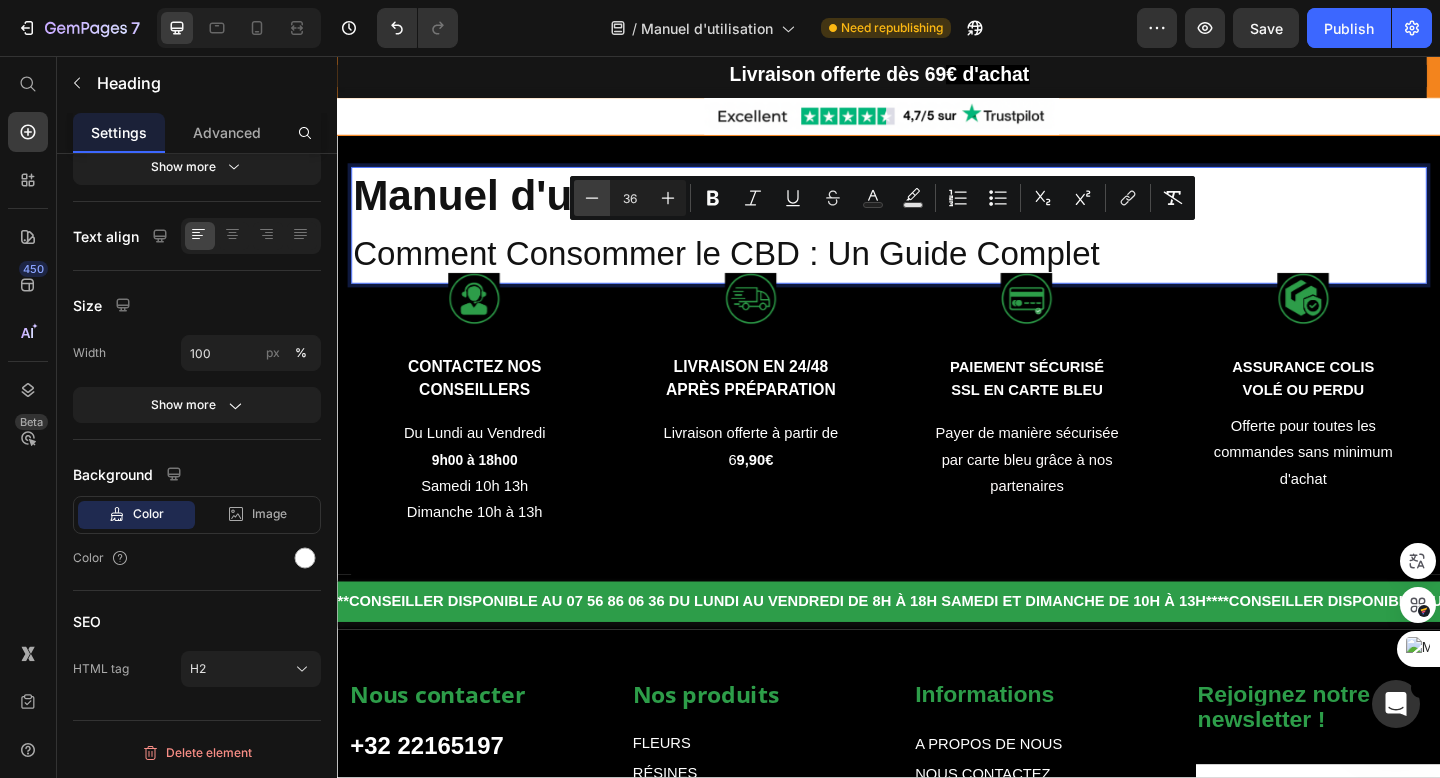 click 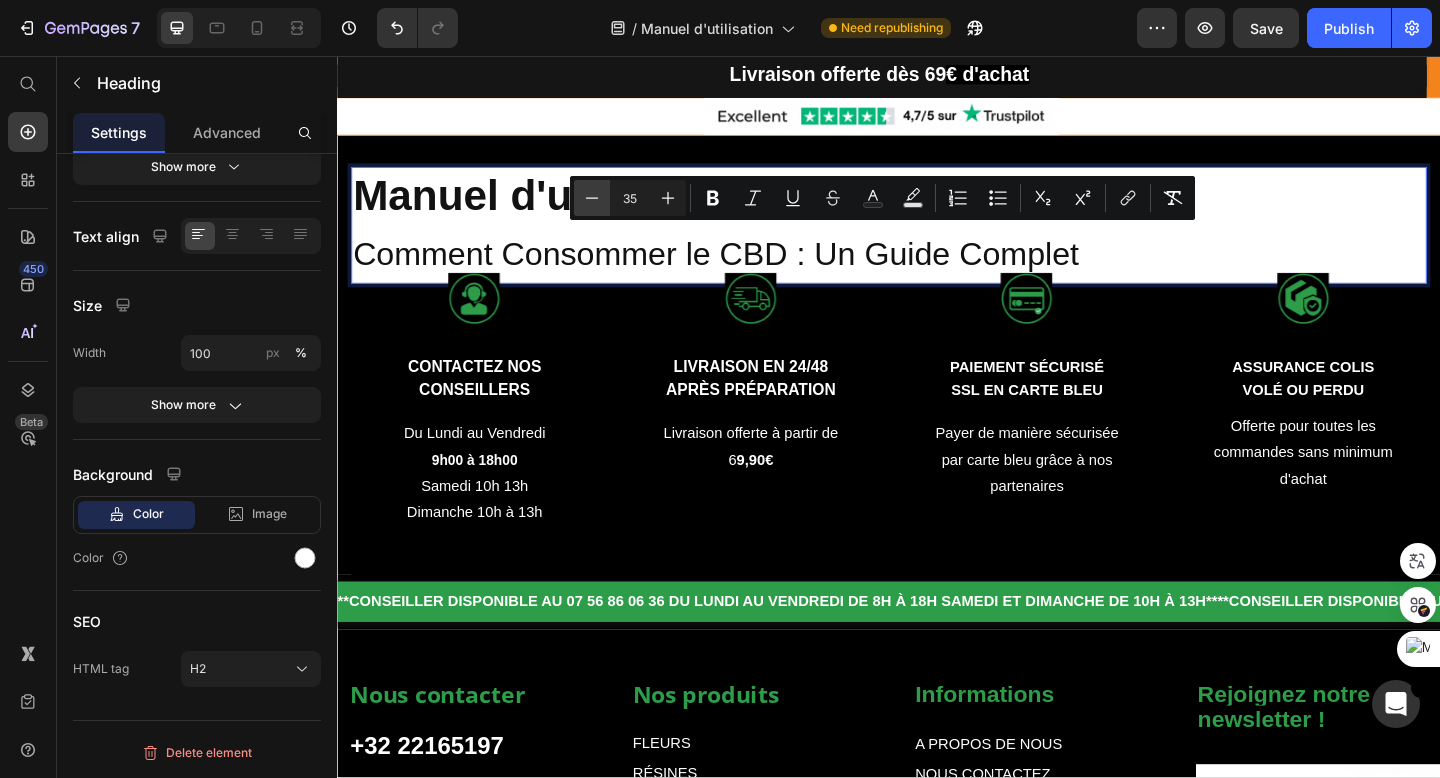 click 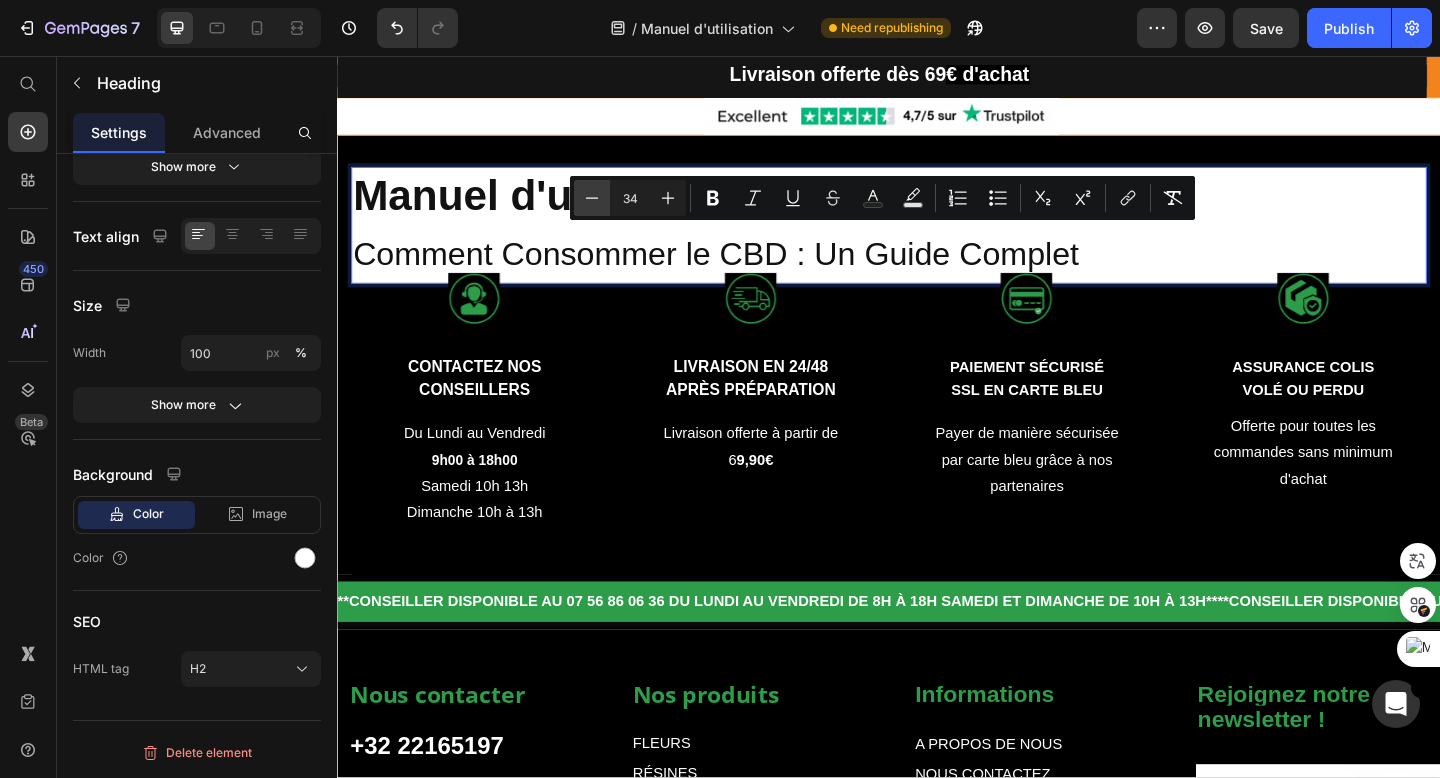 click 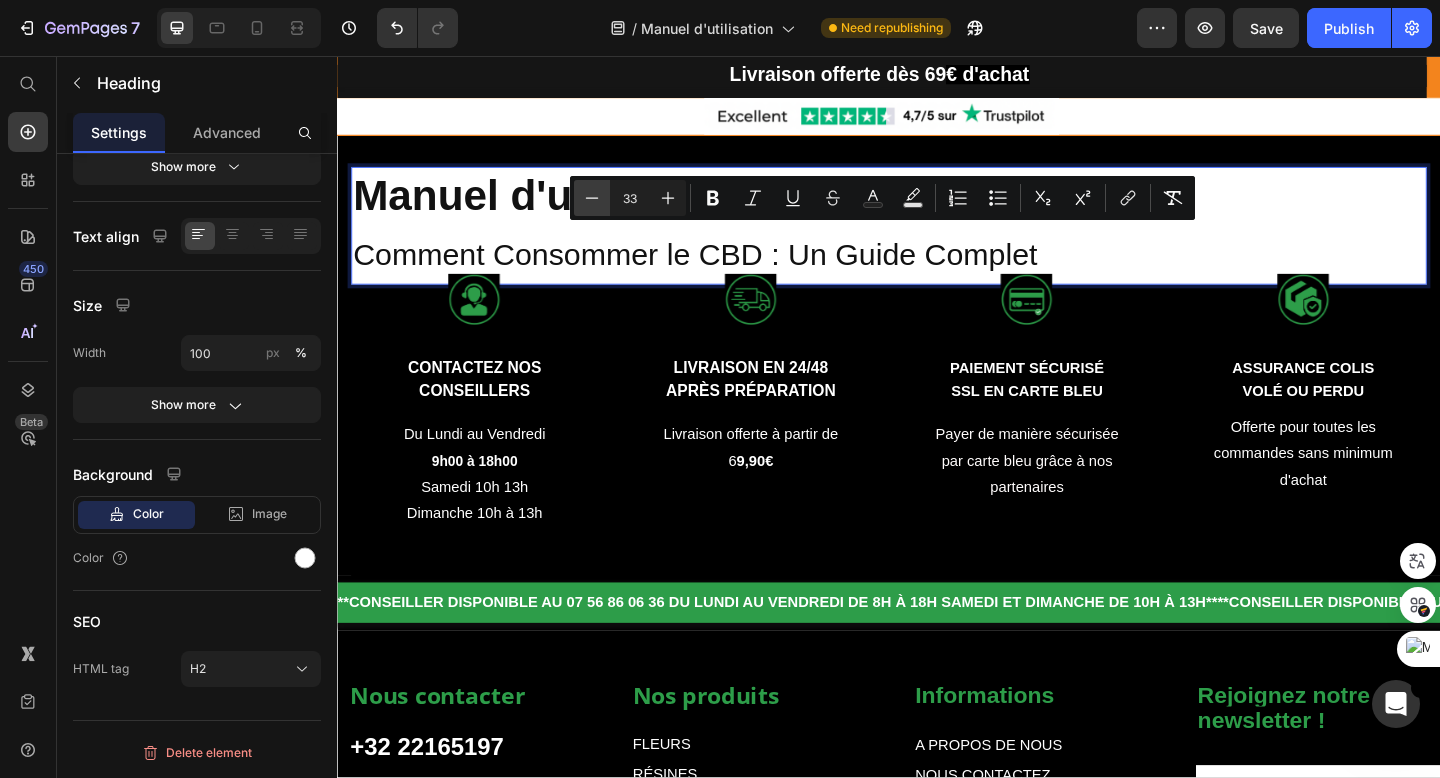 click 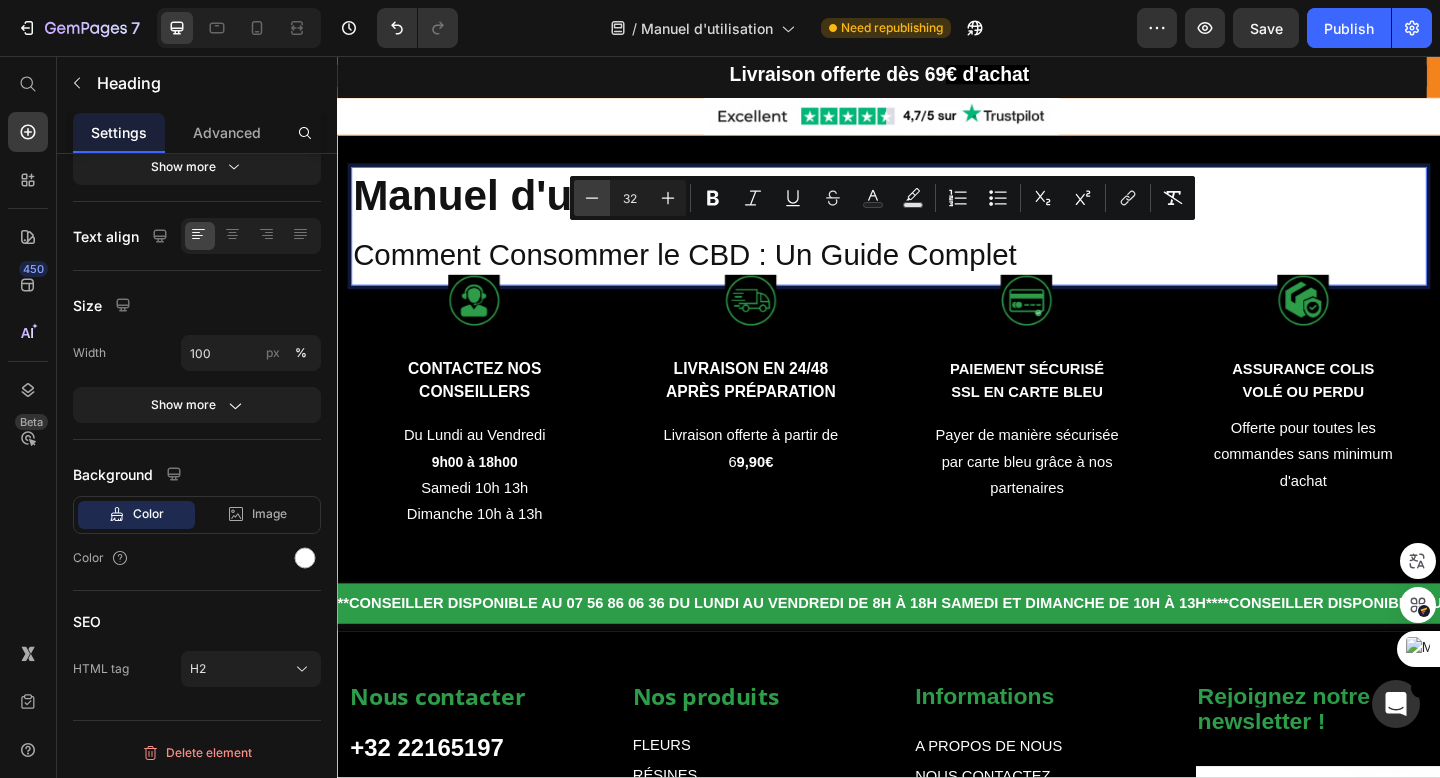 click 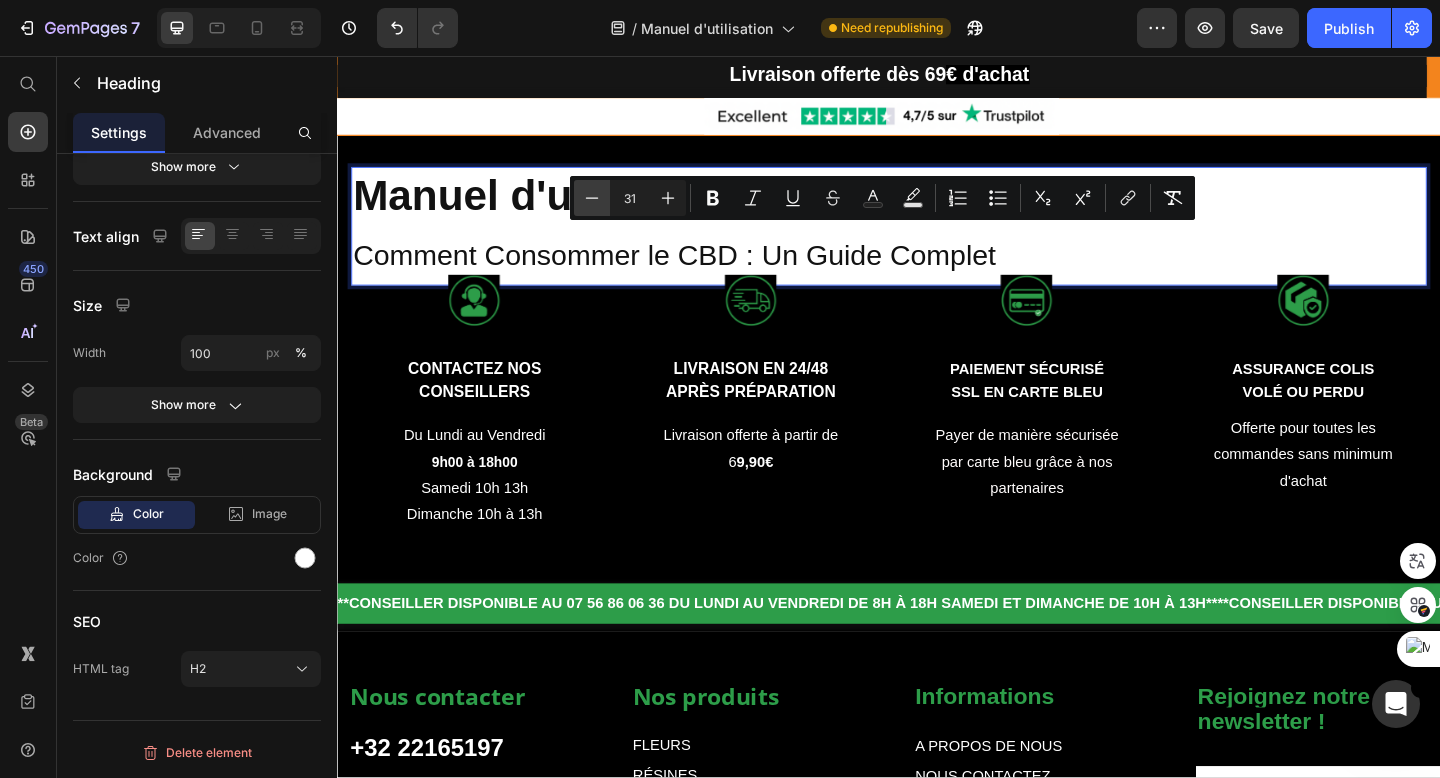 click 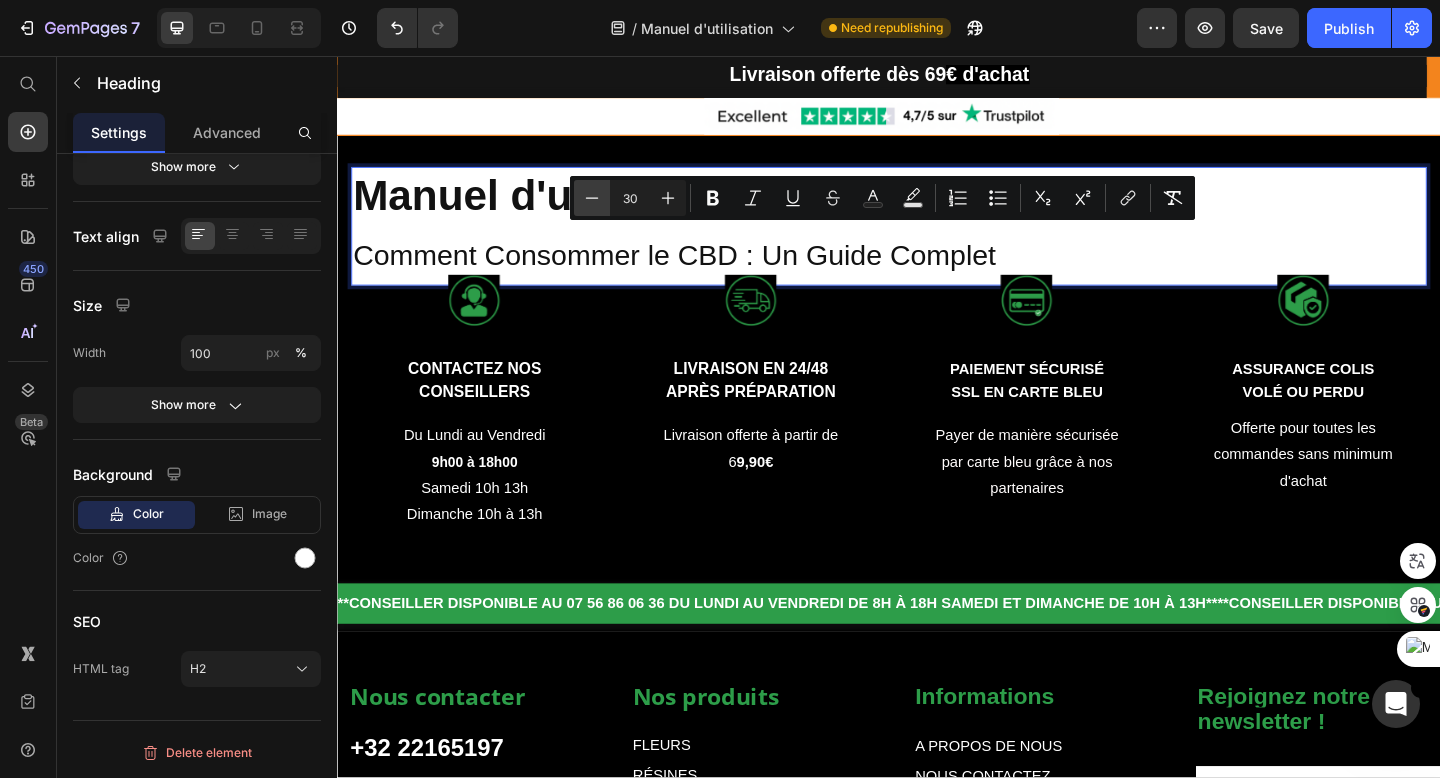click 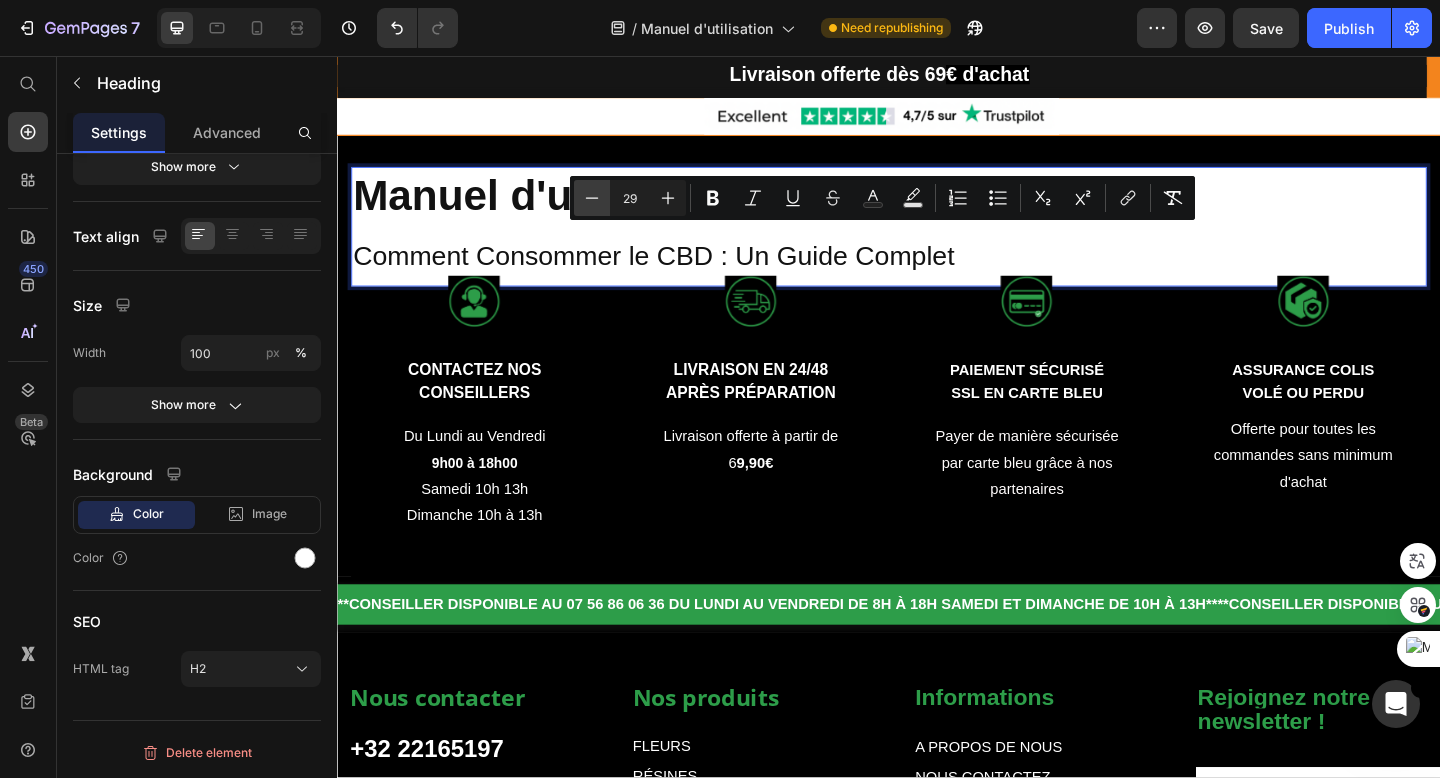 click 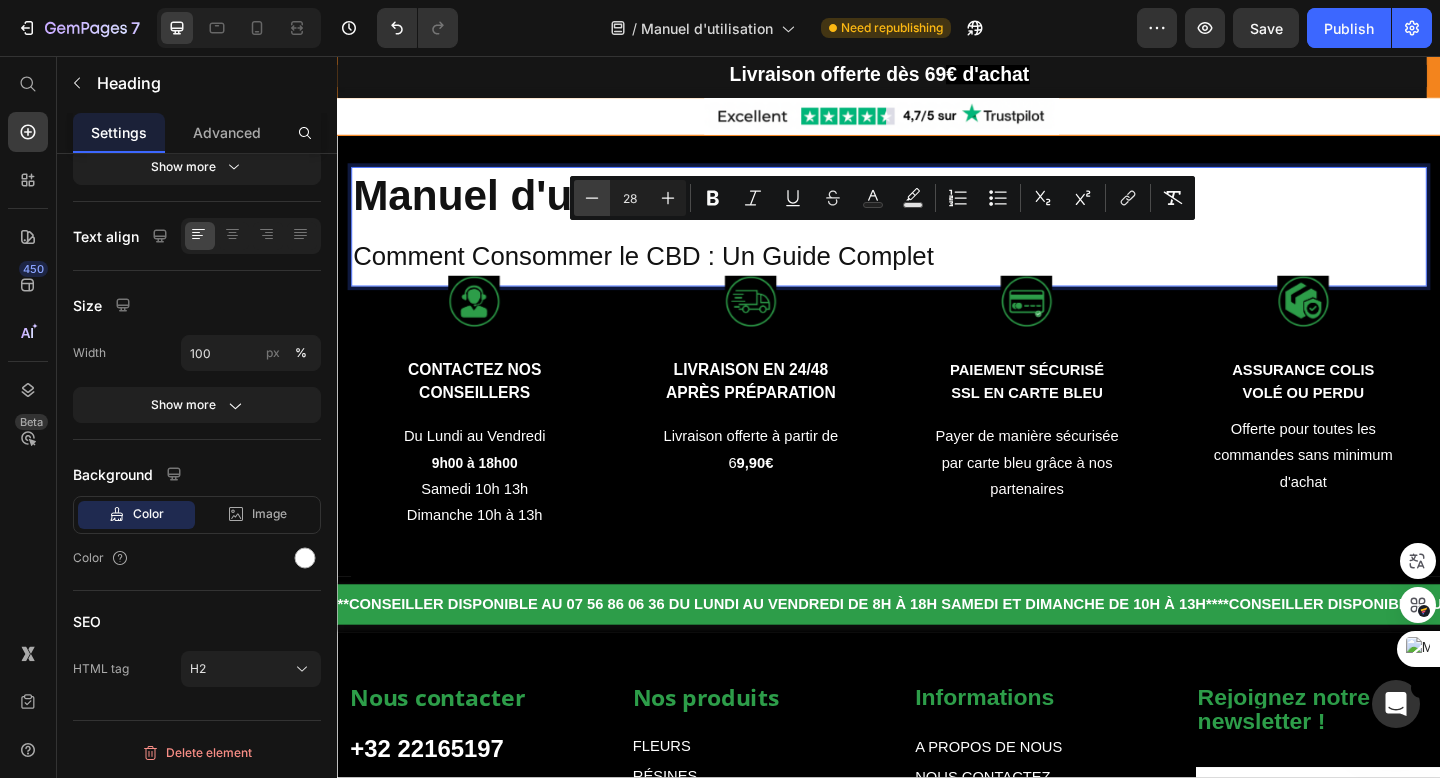 click 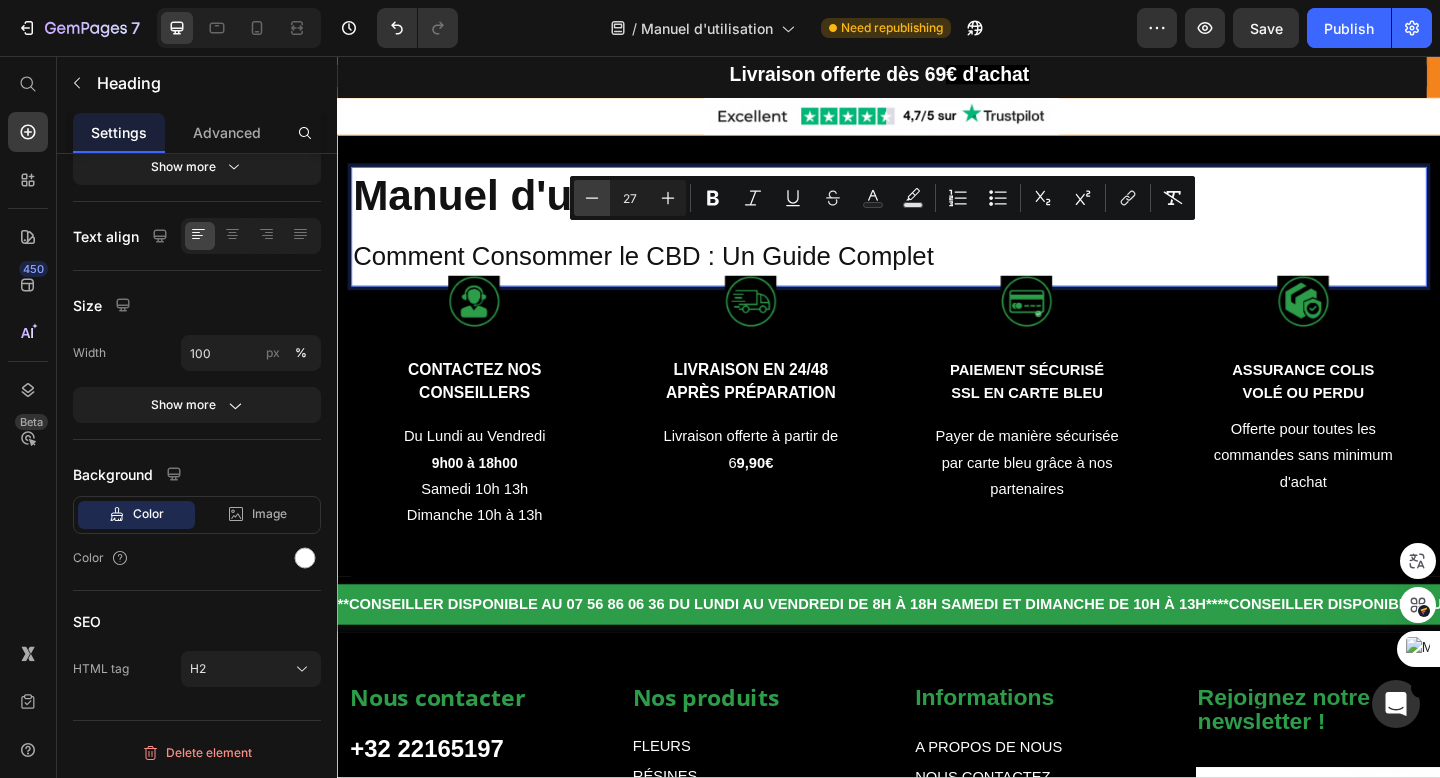 click 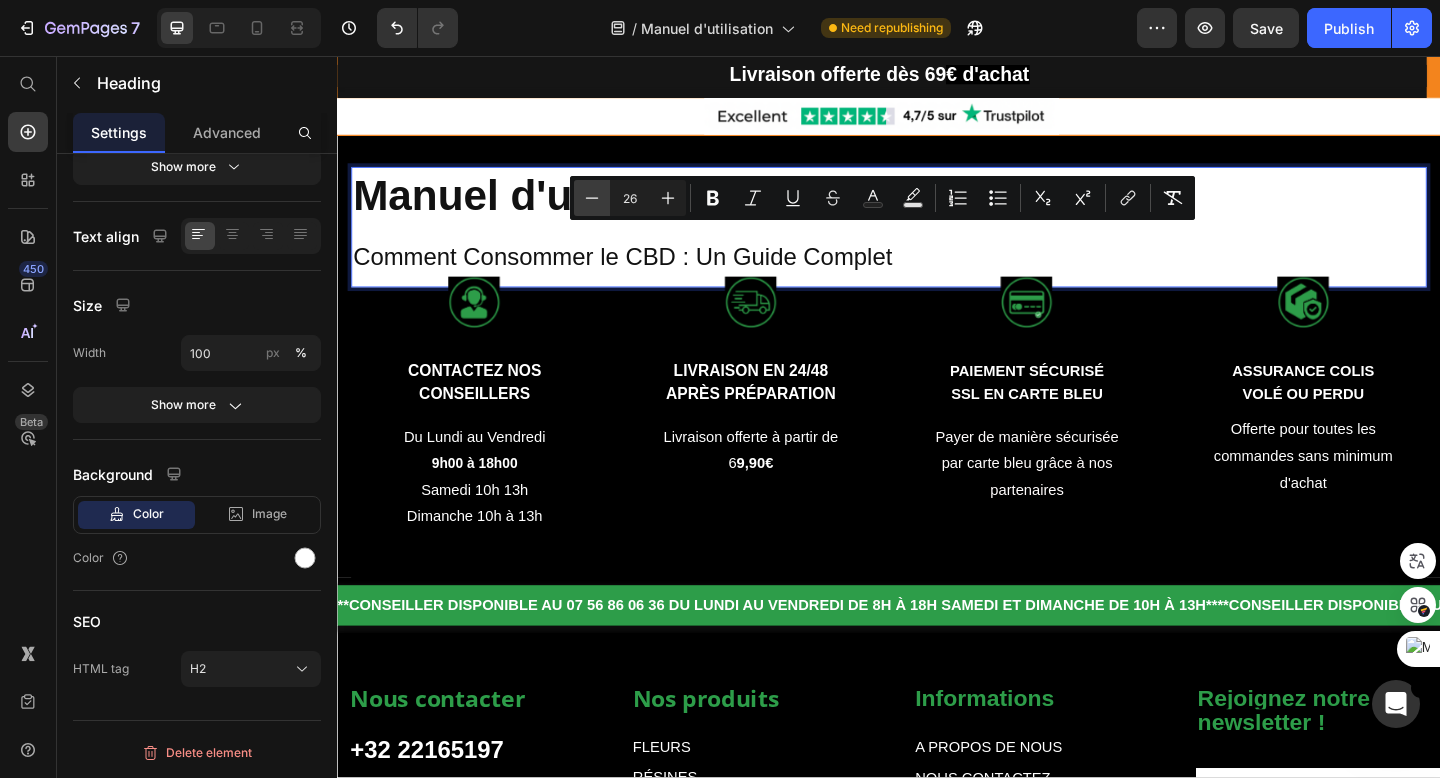 click 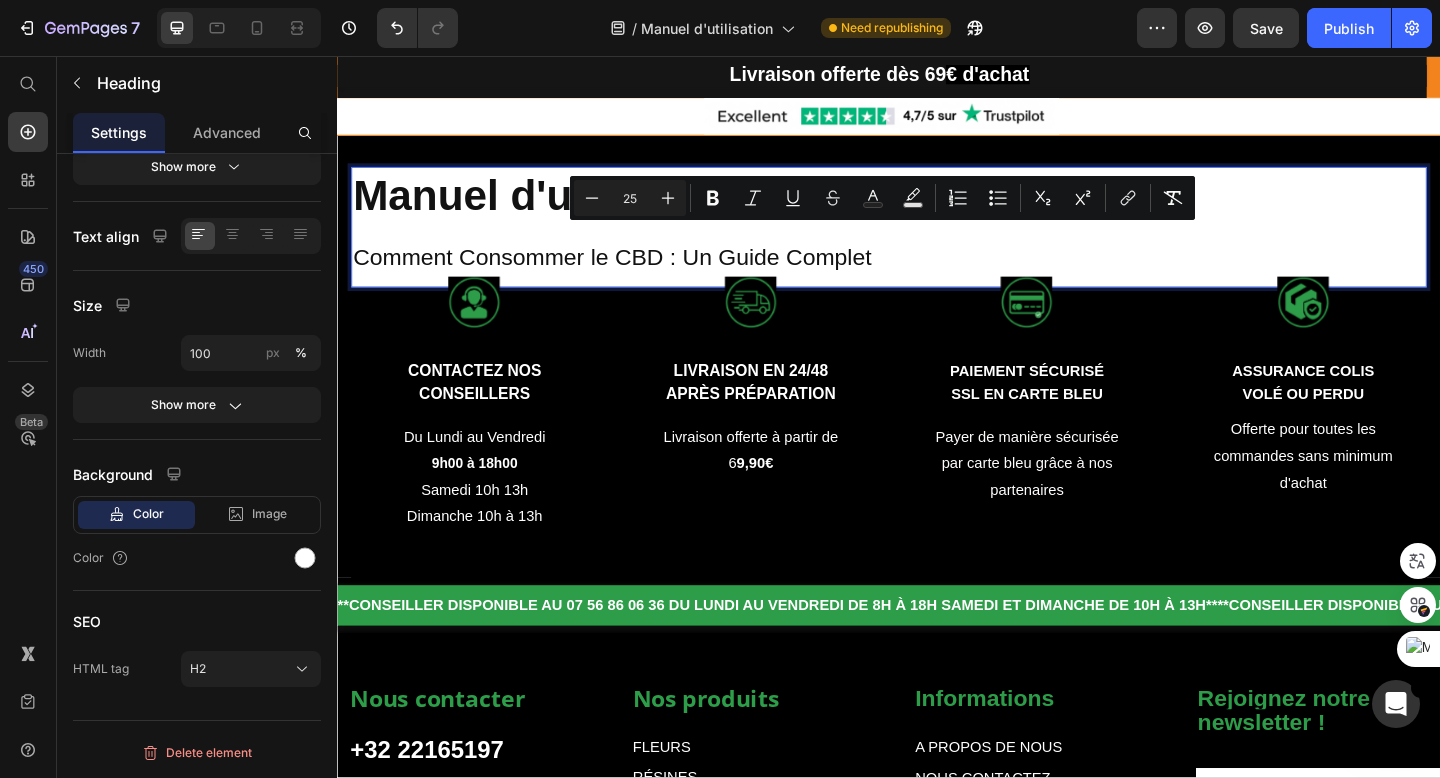 click on "Comment Consommer le CBD : Un Guide Complet" at bounding box center [937, 272] 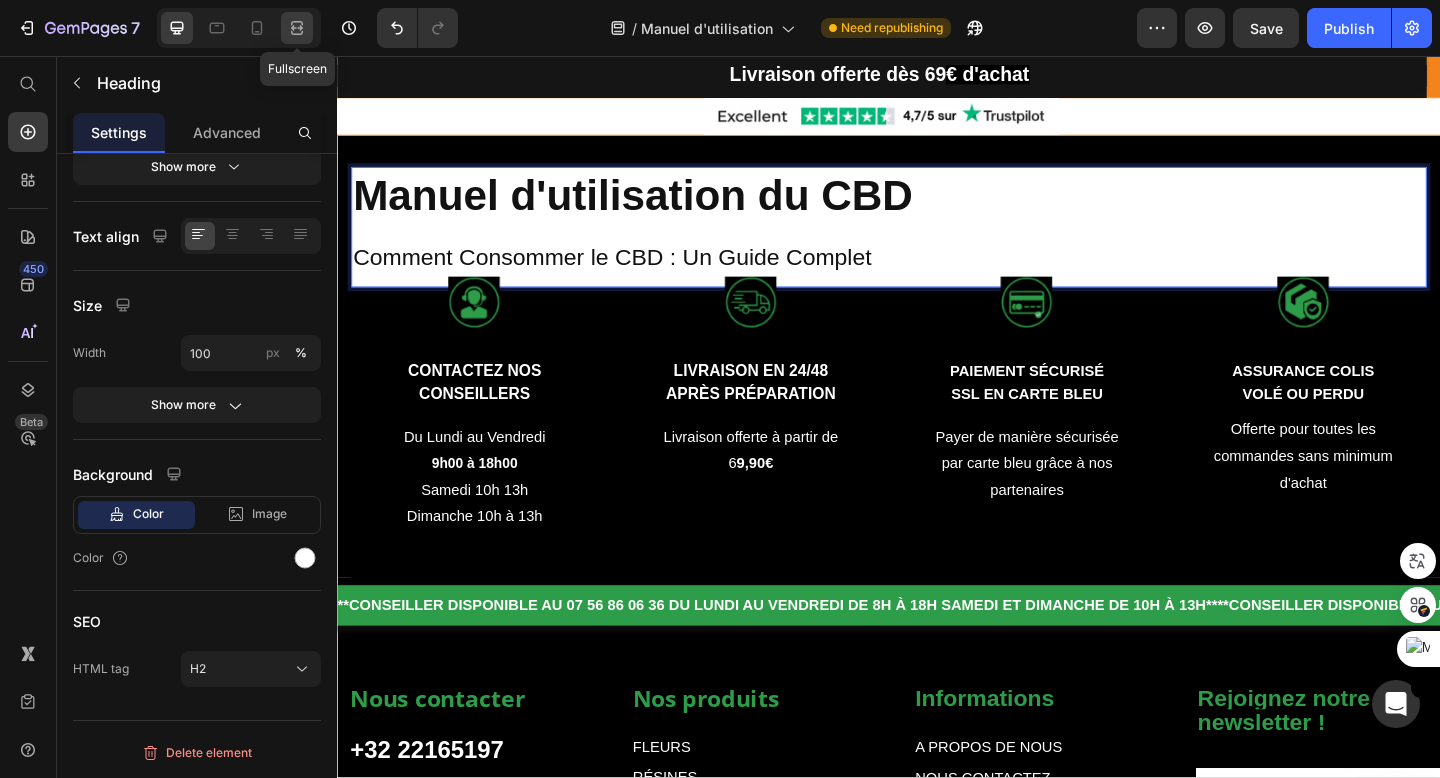 click 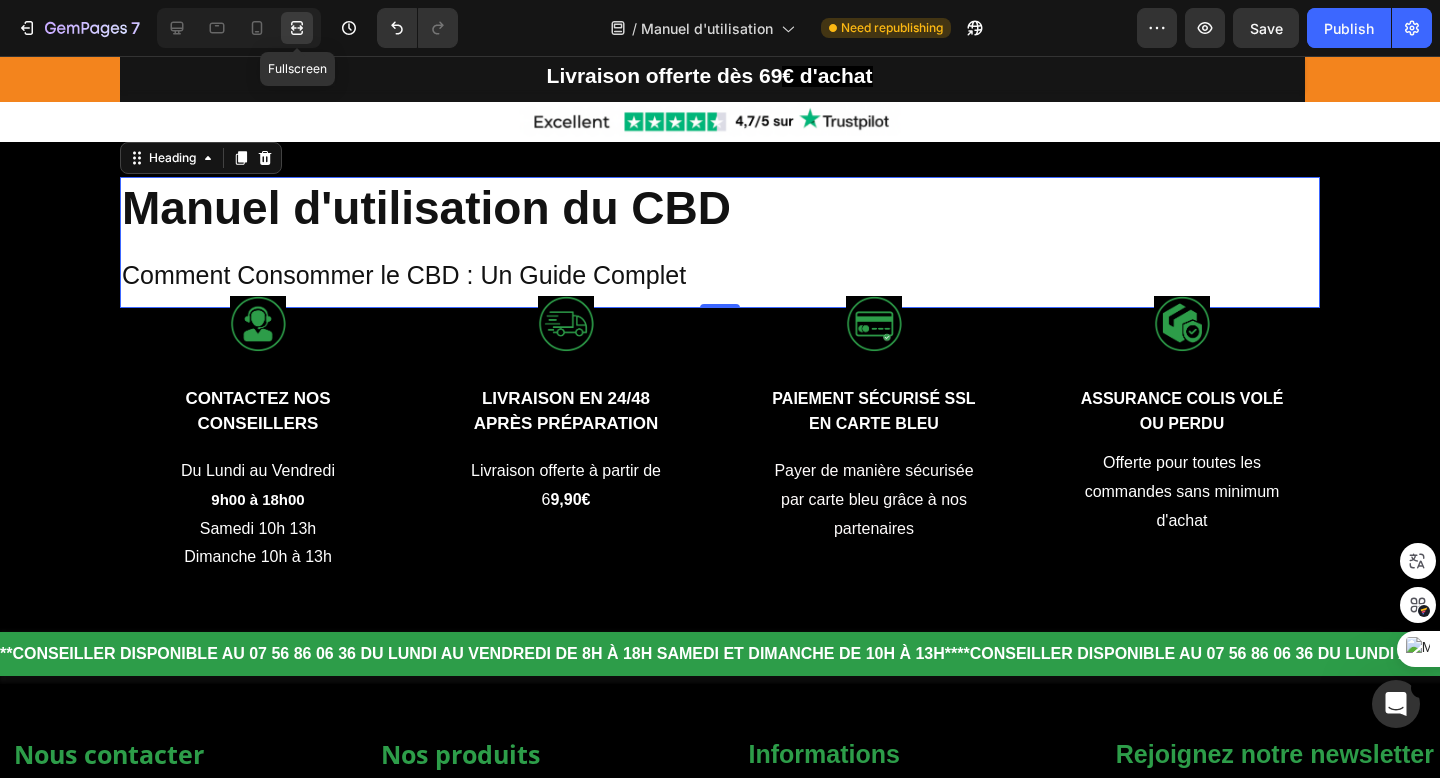 scroll, scrollTop: 295, scrollLeft: 0, axis: vertical 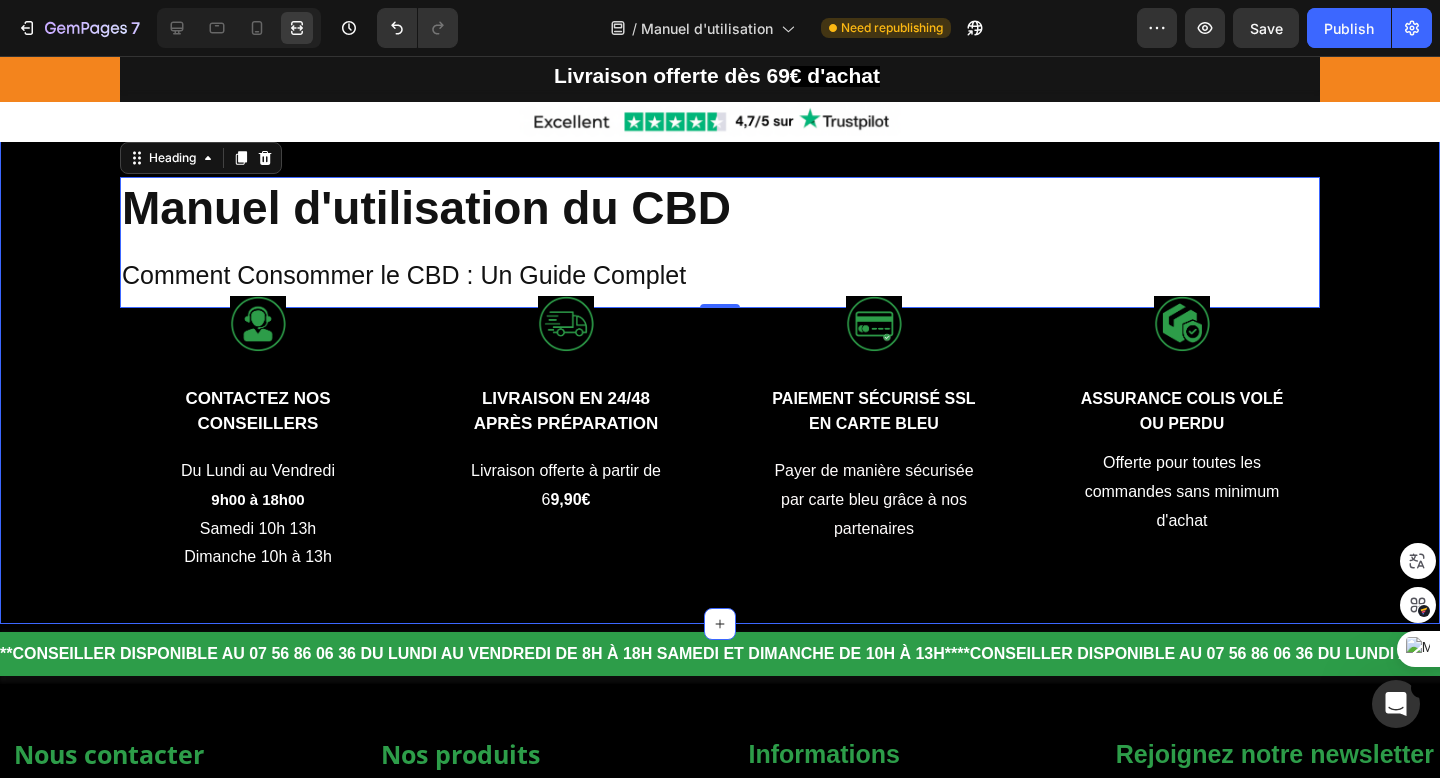 click on "Manuel d'utilisation du CBD Comment Consommer le CBD : Un Guide Complet Heading   0 Row Image CONTACTEZ NOS CONSEILLERS  Text Block Du Lundi au Vendredi 9h00 à 18h00 Samedi 10h 13h Dimanche 10h à 13h   Text block Row Image LIVRAISON EN 24/48 APRÈS PRÉPARATION Text Block Livraison offerte à partir de 6 9,90€     Text block Row Image PAIEMENT SÉCURISÉ SSL EN CARTE BLEU Text Block Payer de manière sécurisée par carte bleu grâce à nos partenaires   Text block Row Image ASSURANCE COLIS VOLÉ OU PERDU Text Block Offerte pour toutes les commandes sans minimum d'achat   Text block Row Row" at bounding box center [720, 400] 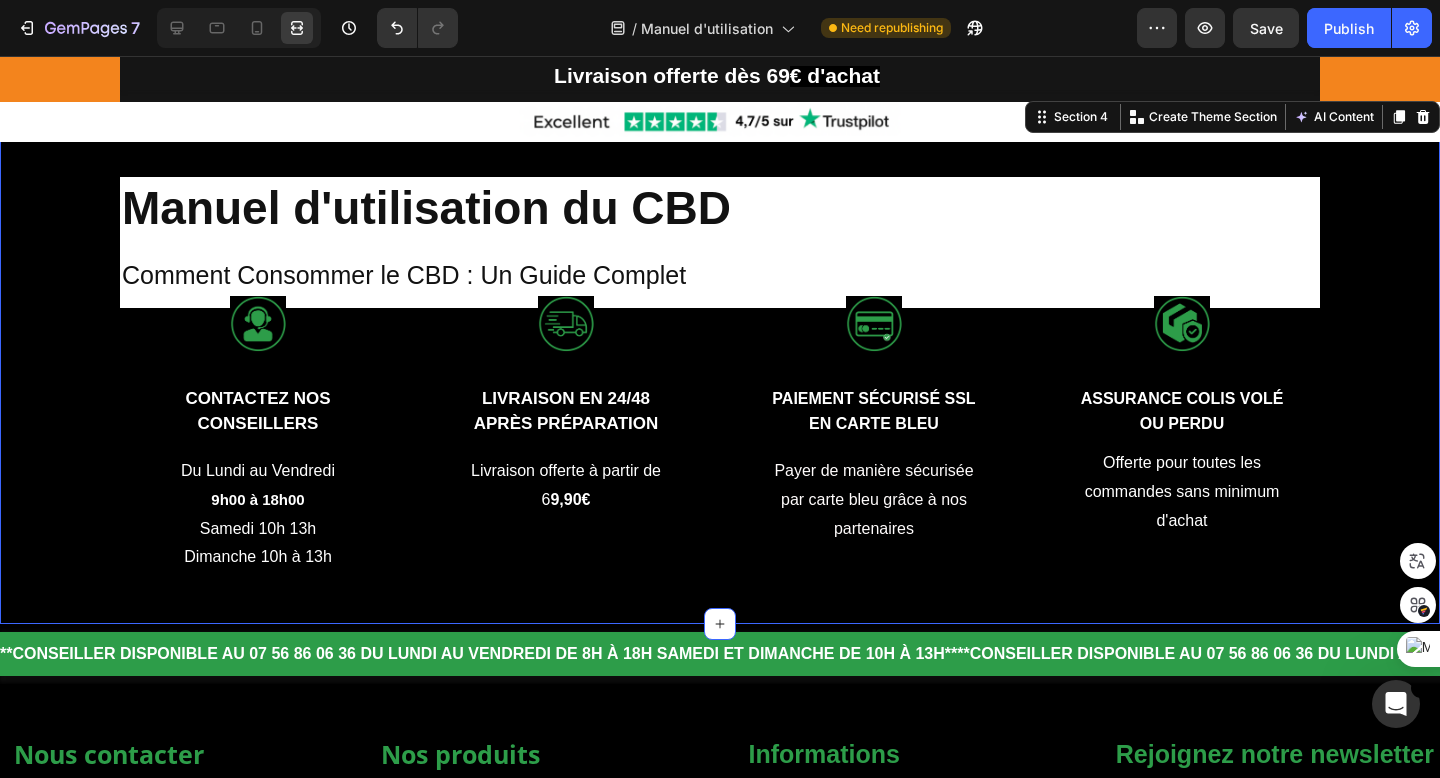 scroll, scrollTop: 0, scrollLeft: 0, axis: both 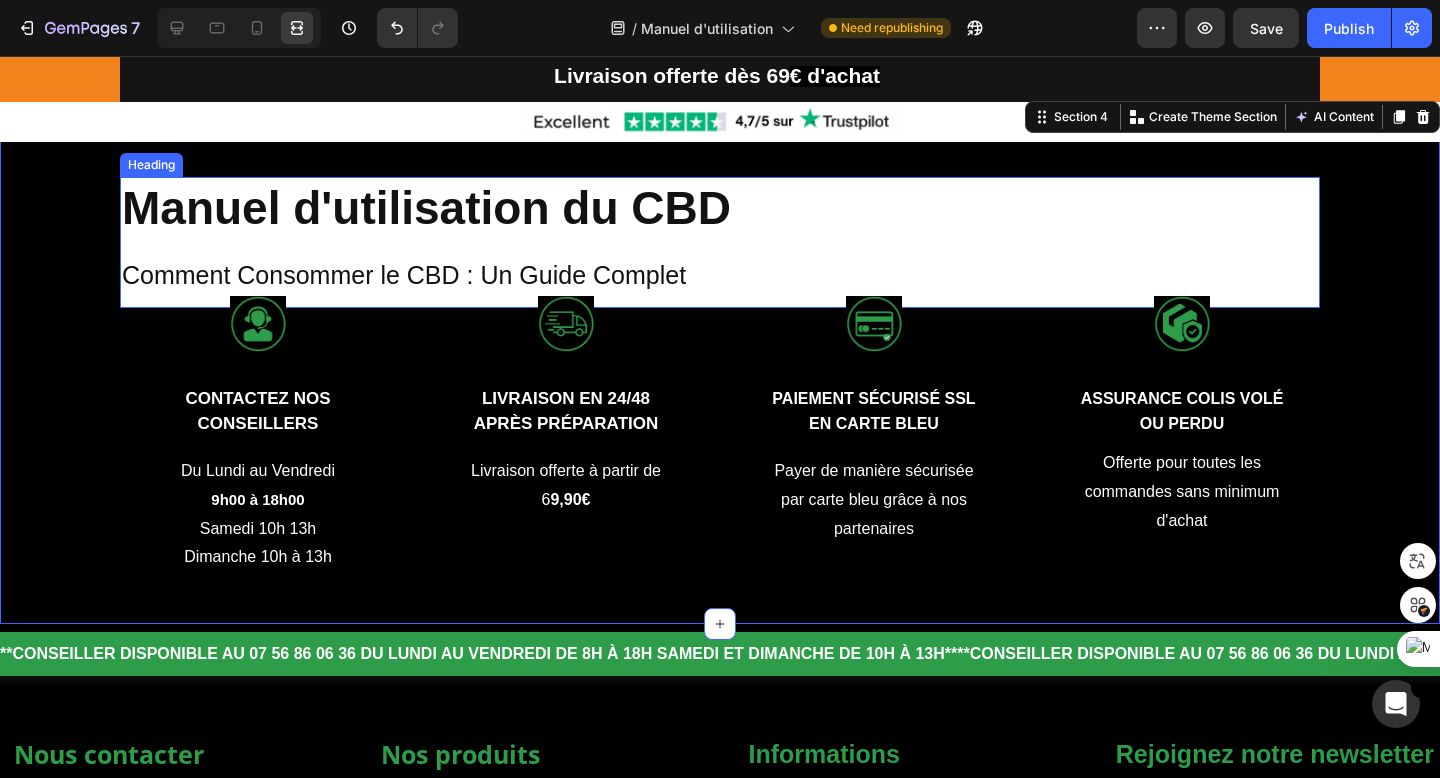 click on "Manuel d'utilisation du CBD Comment Consommer le CBD : Un Guide Complet" at bounding box center (720, 242) 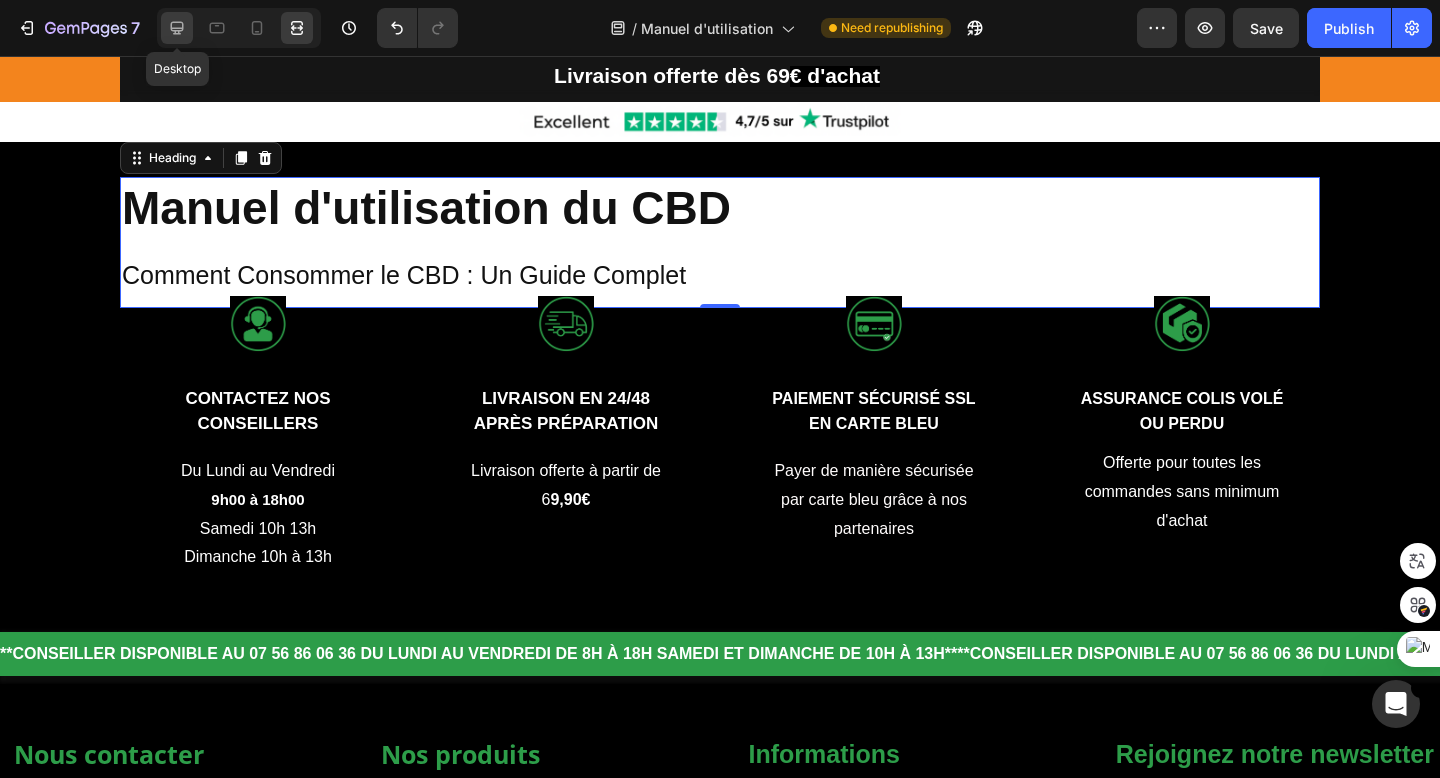 click 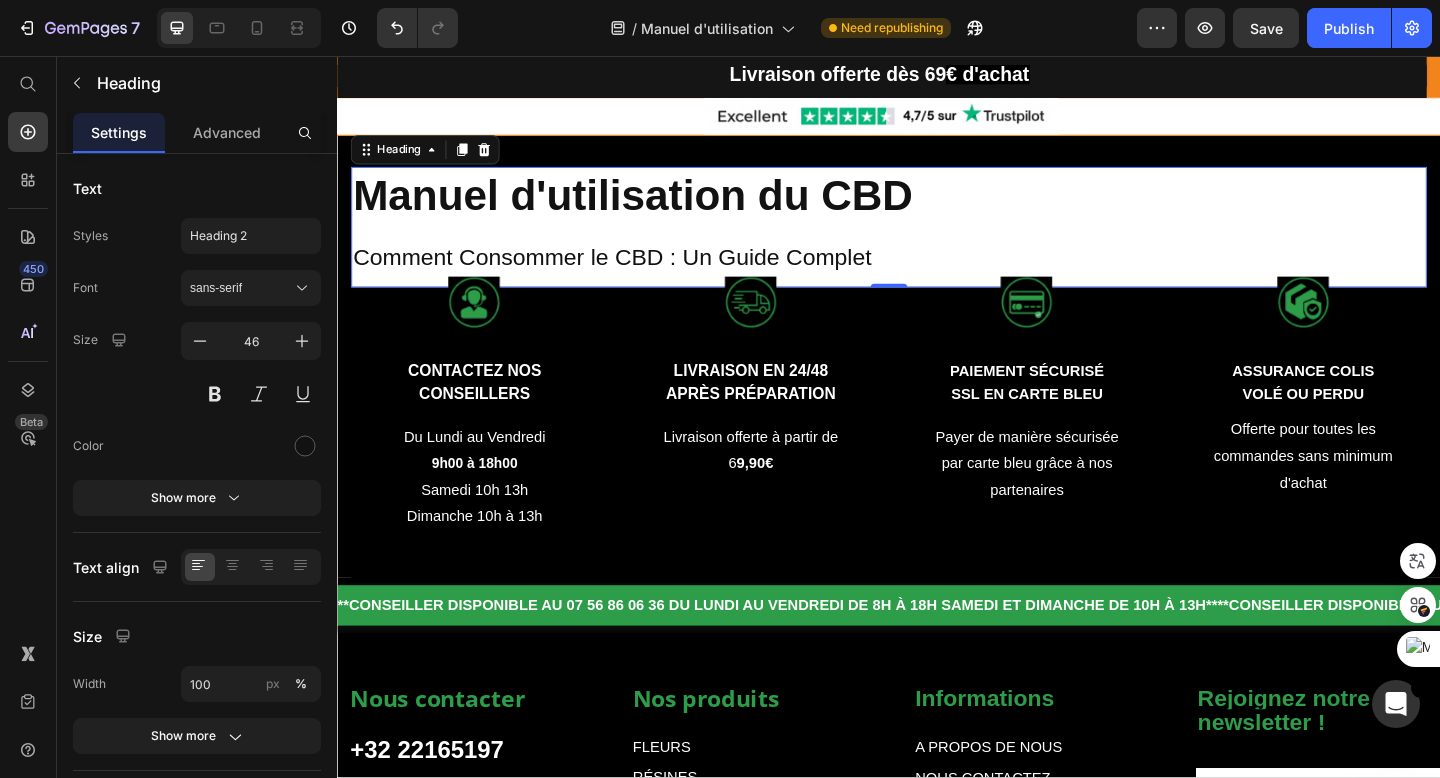 click on "Manuel d'utilisation du CBD Comment Consommer le CBD : Un Guide Complet" at bounding box center [937, 242] 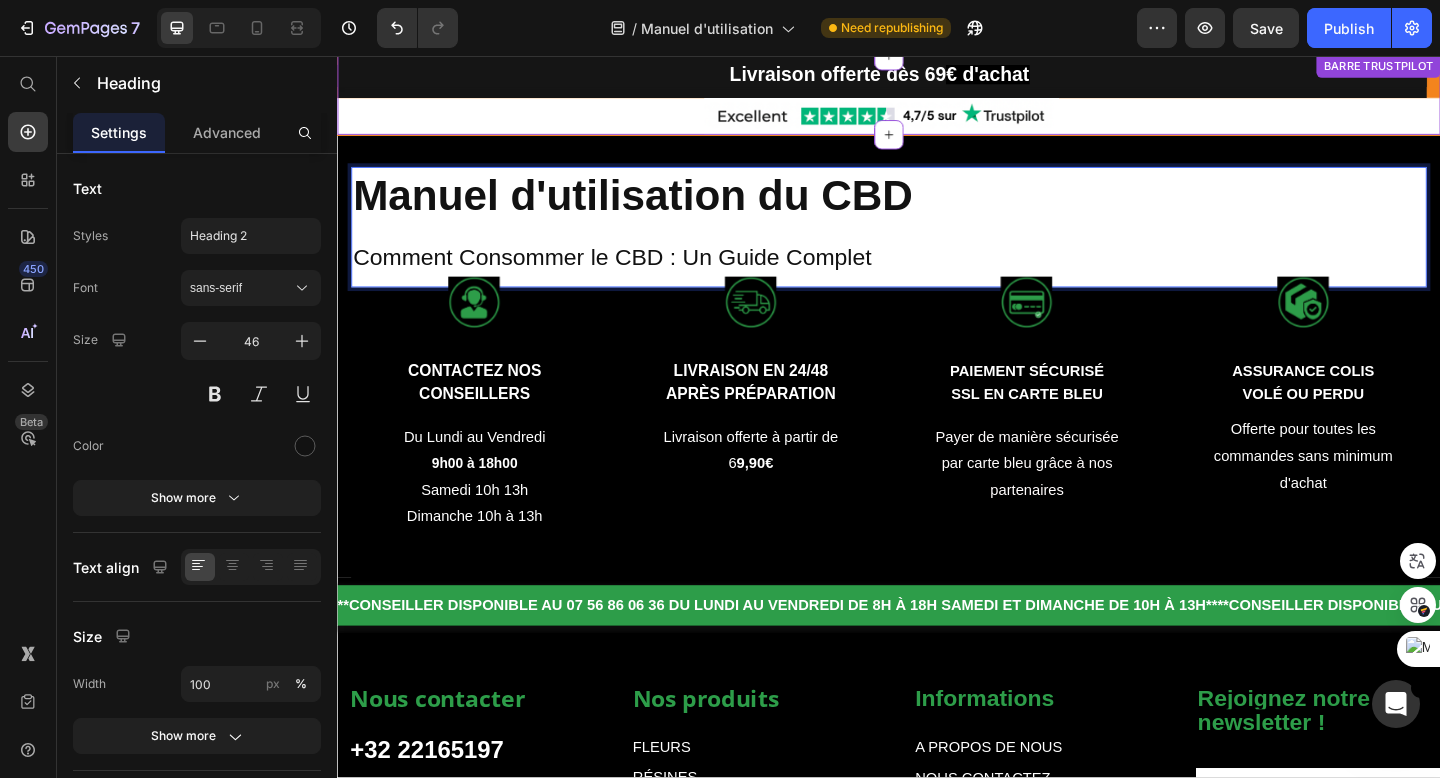 click at bounding box center (929, 122) 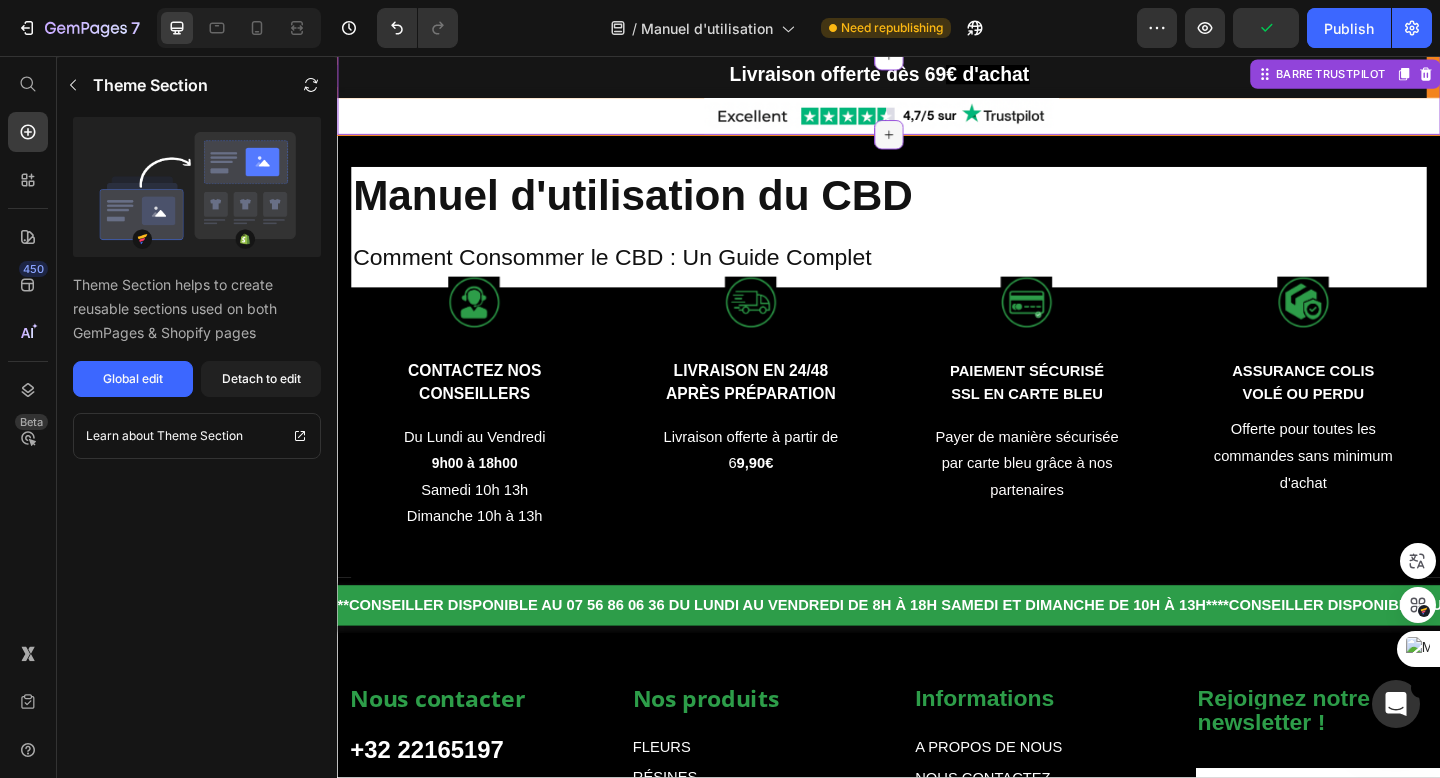 click at bounding box center [937, 142] 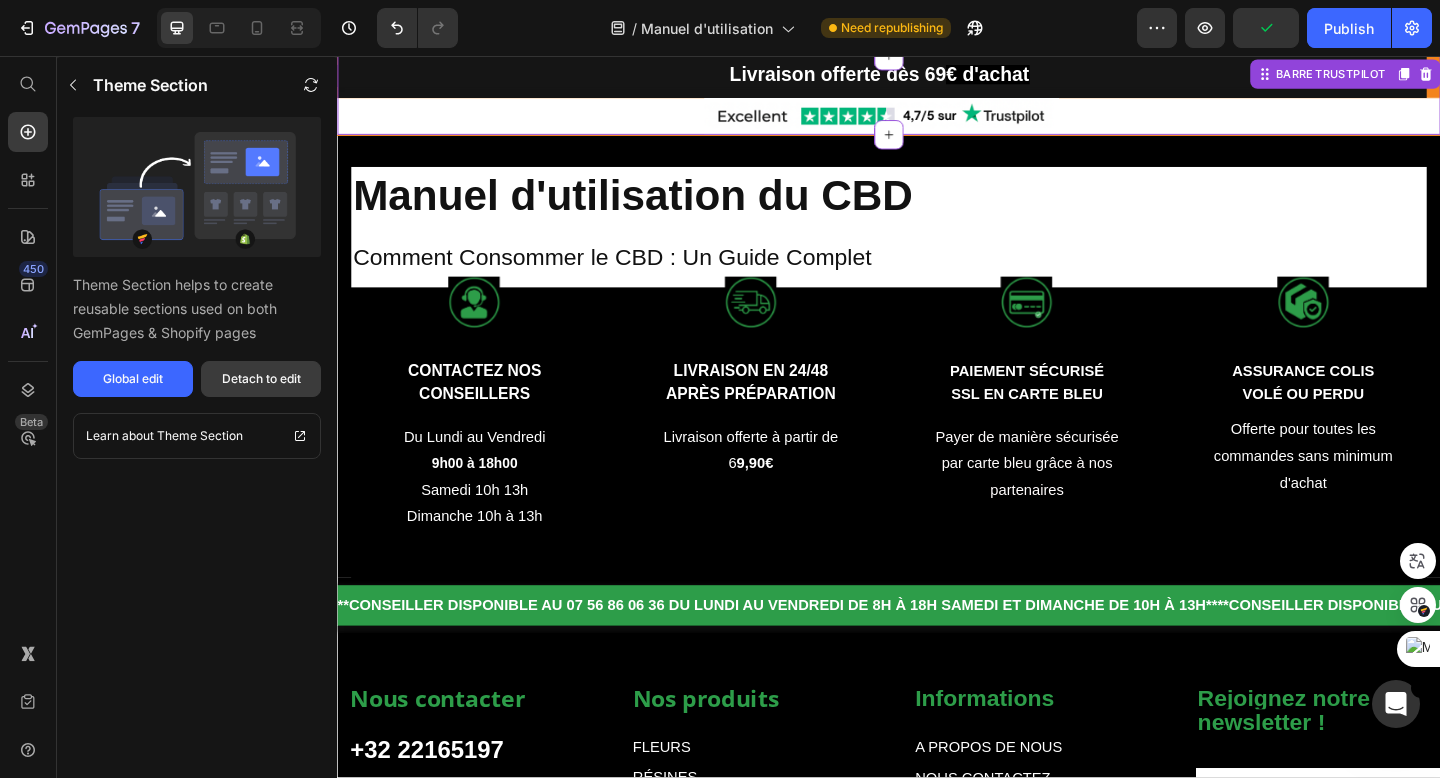 click on "Detach to edit" at bounding box center (261, 379) 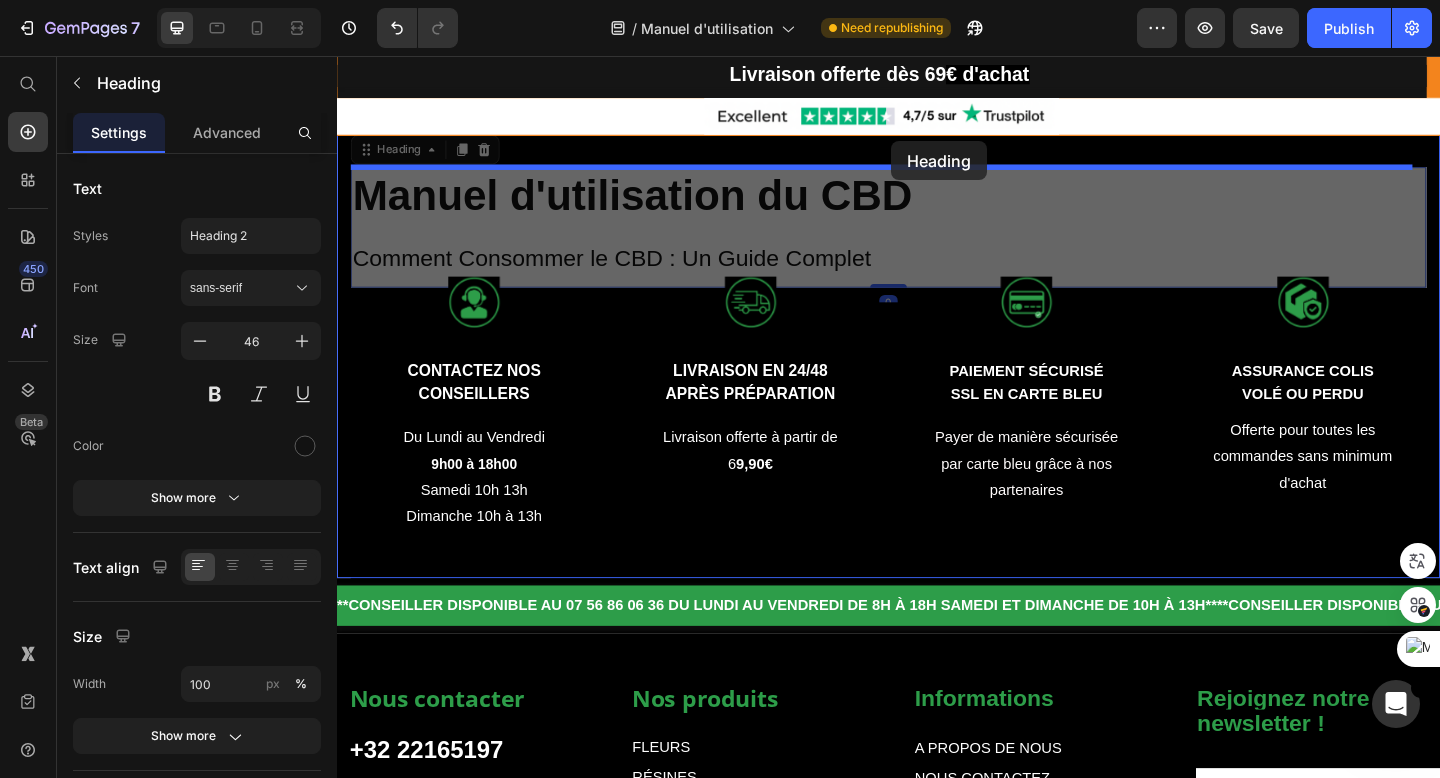 drag, startPoint x: 989, startPoint y: 209, endPoint x: 941, endPoint y: 148, distance: 77.62087 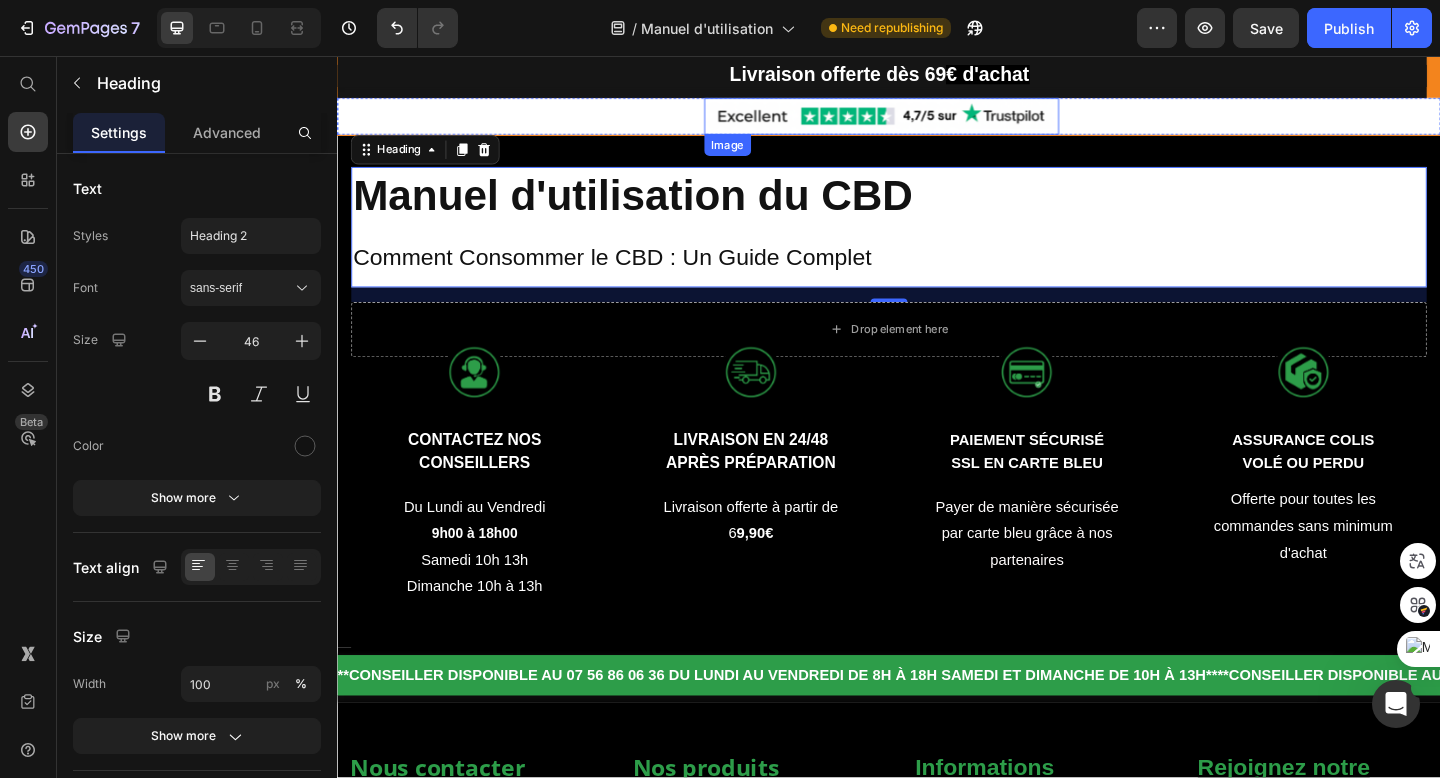 click at bounding box center (929, 122) 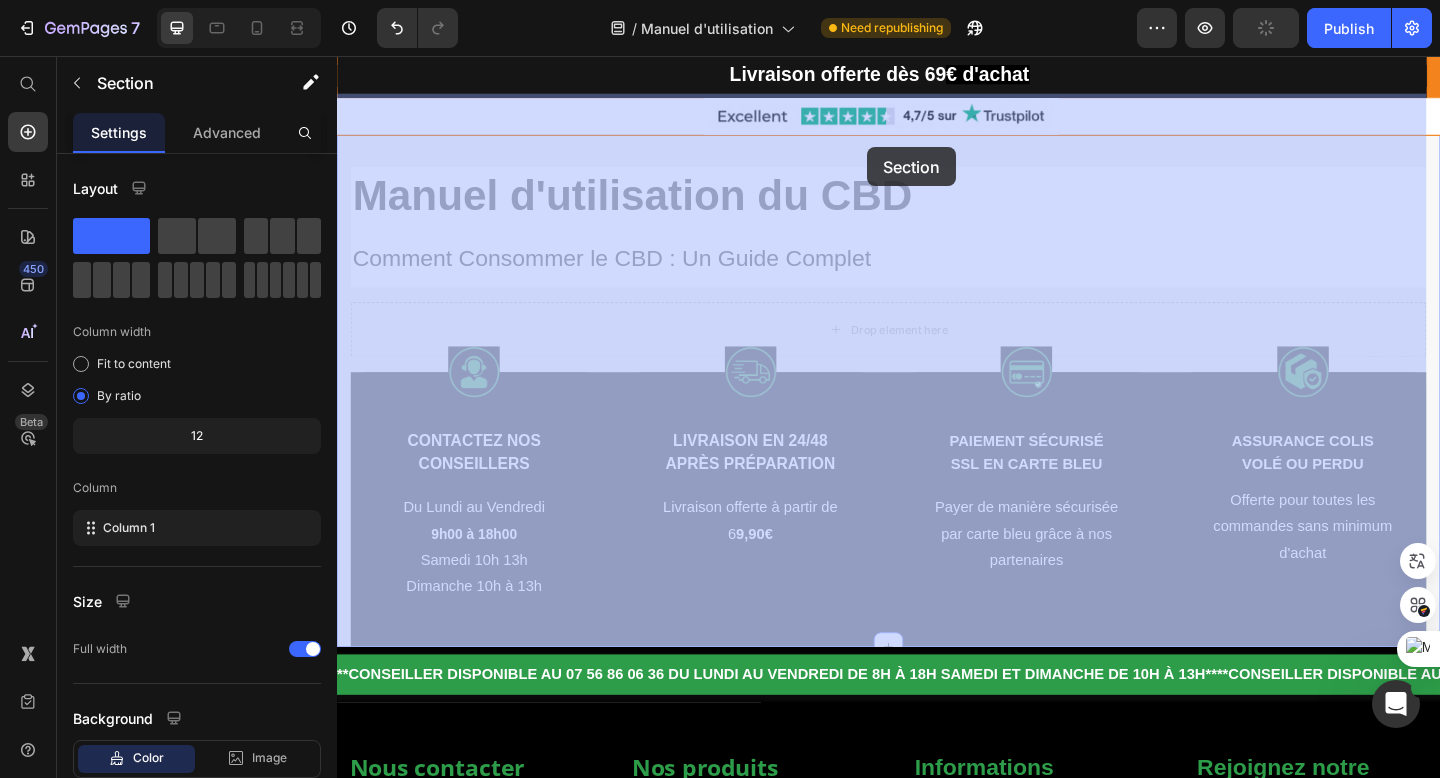 drag, startPoint x: 914, startPoint y: 142, endPoint x: 915, endPoint y: 152, distance: 10.049875 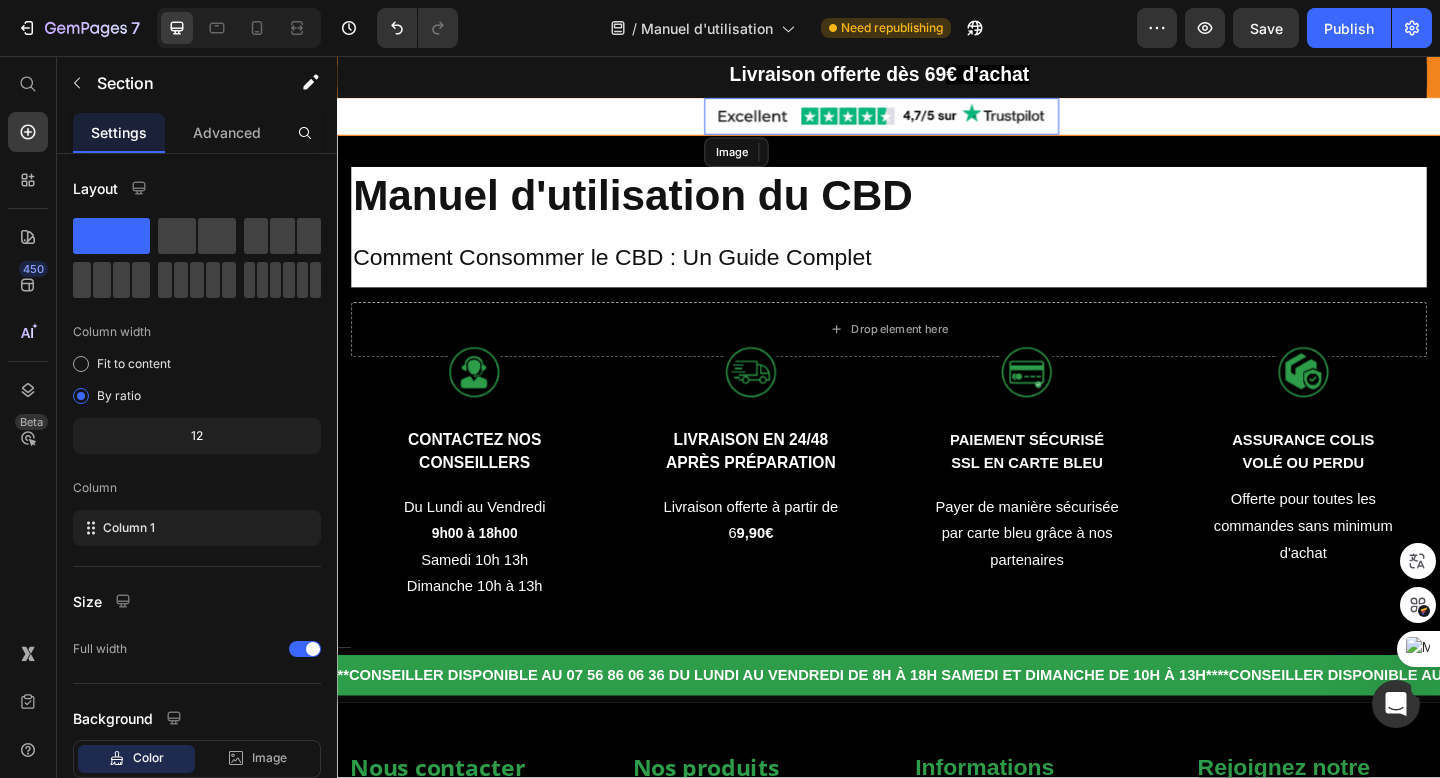 click at bounding box center [929, 122] 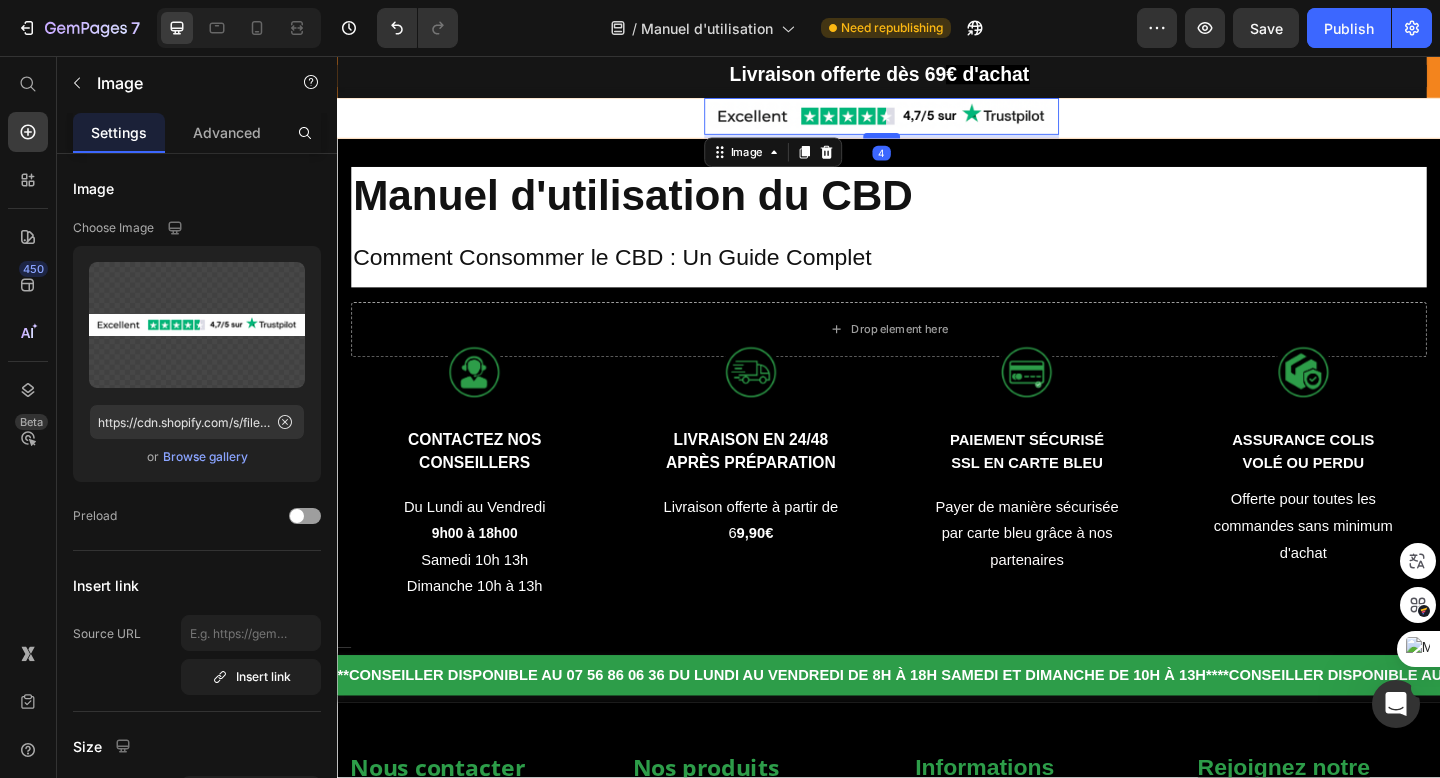 click at bounding box center [929, 143] 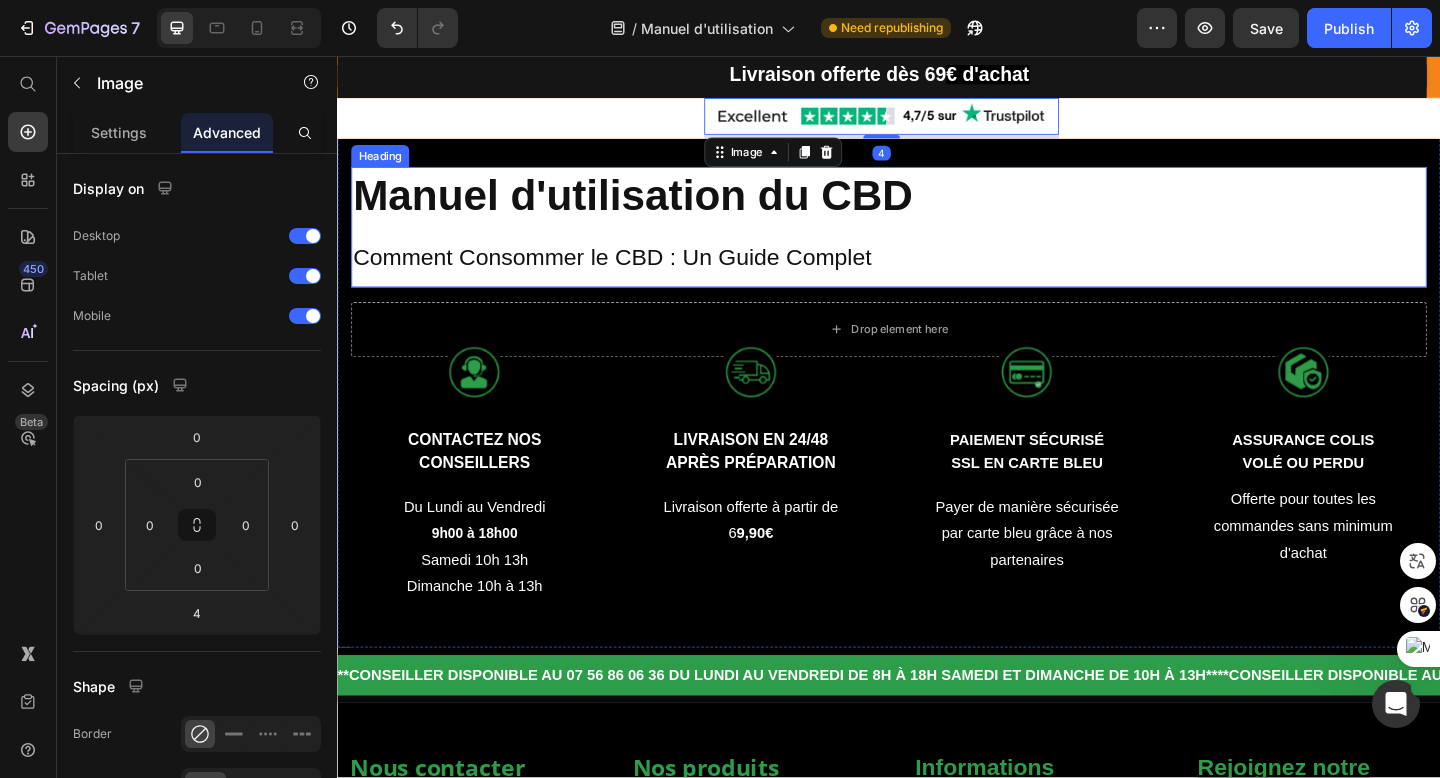 click on "Manuel d'utilisation du CBD" at bounding box center [658, 208] 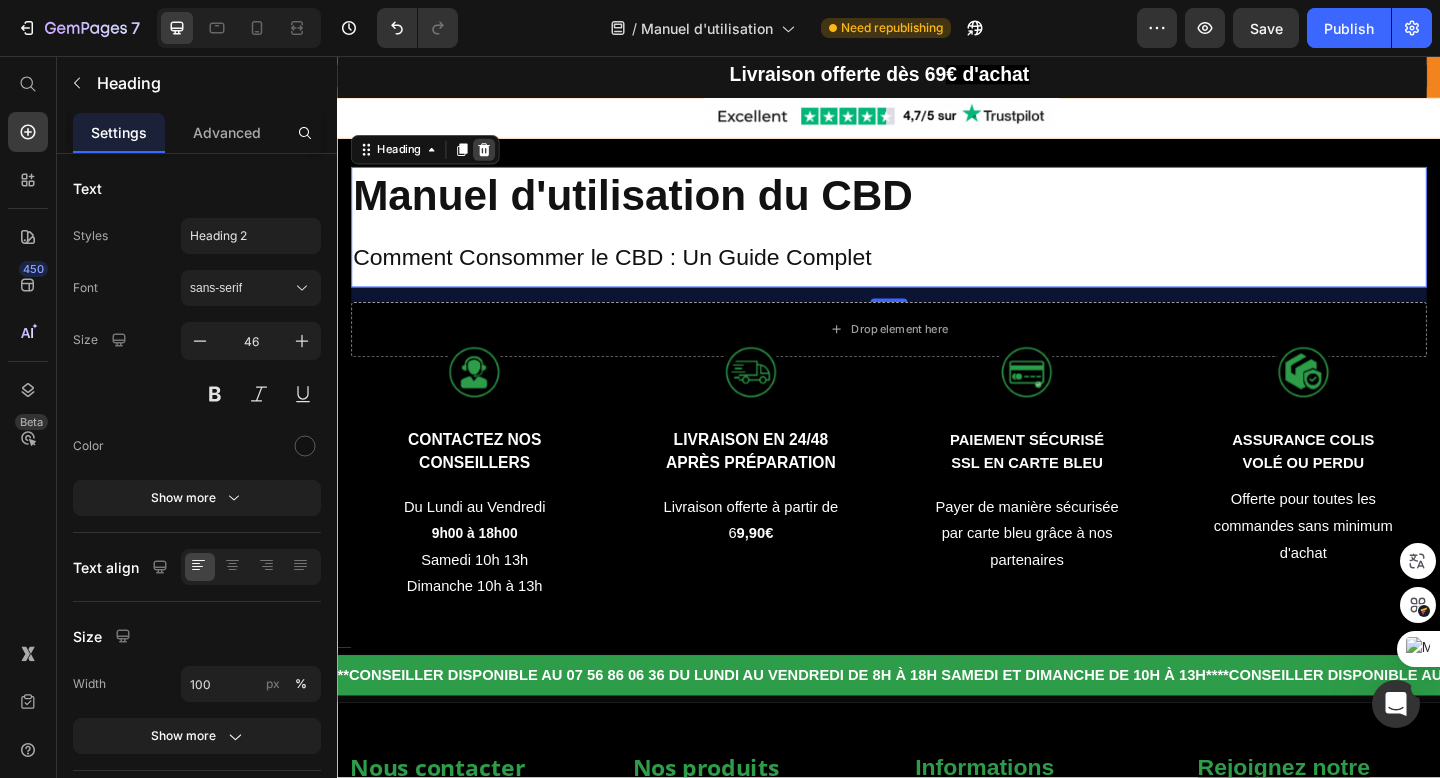 click at bounding box center [497, 158] 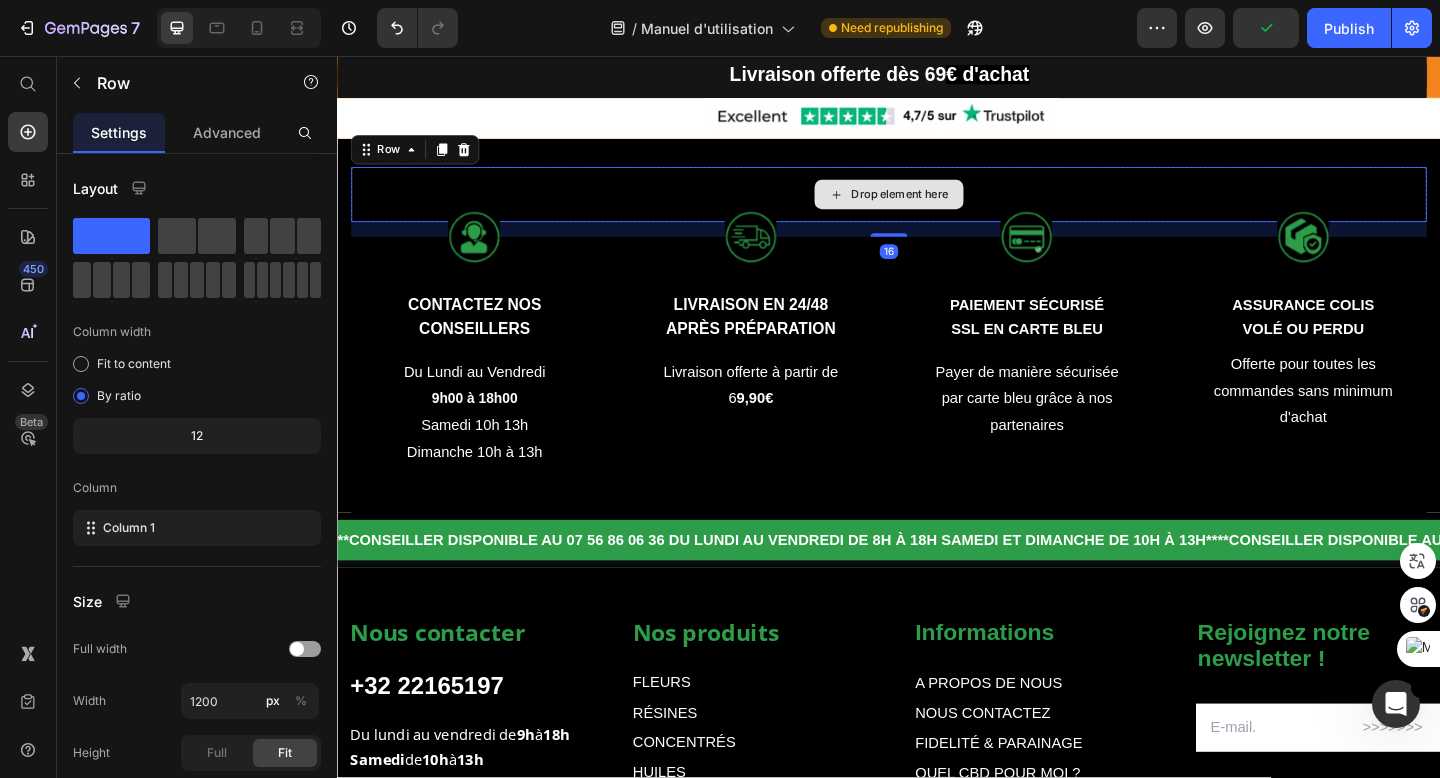 click on "Drop element here" at bounding box center (937, 207) 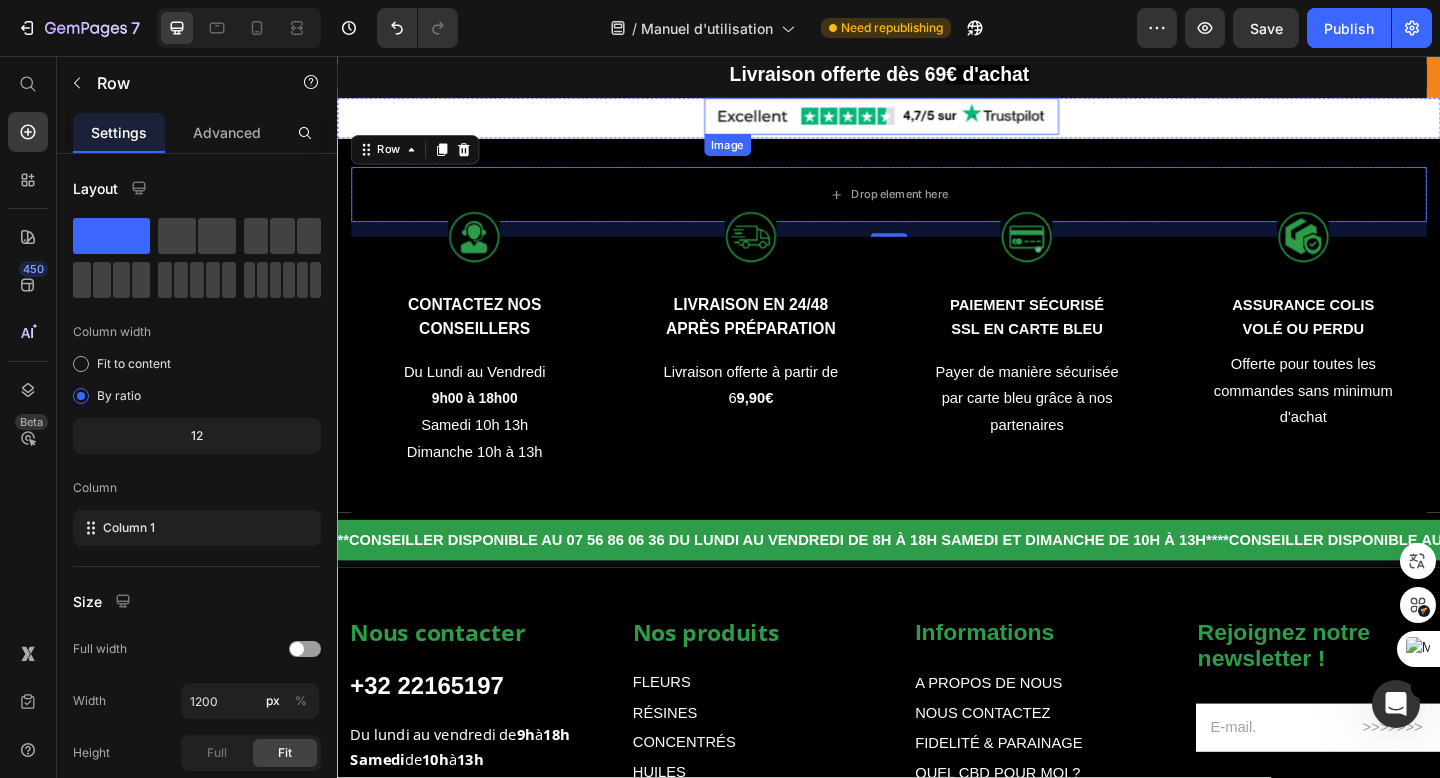 click at bounding box center (929, 122) 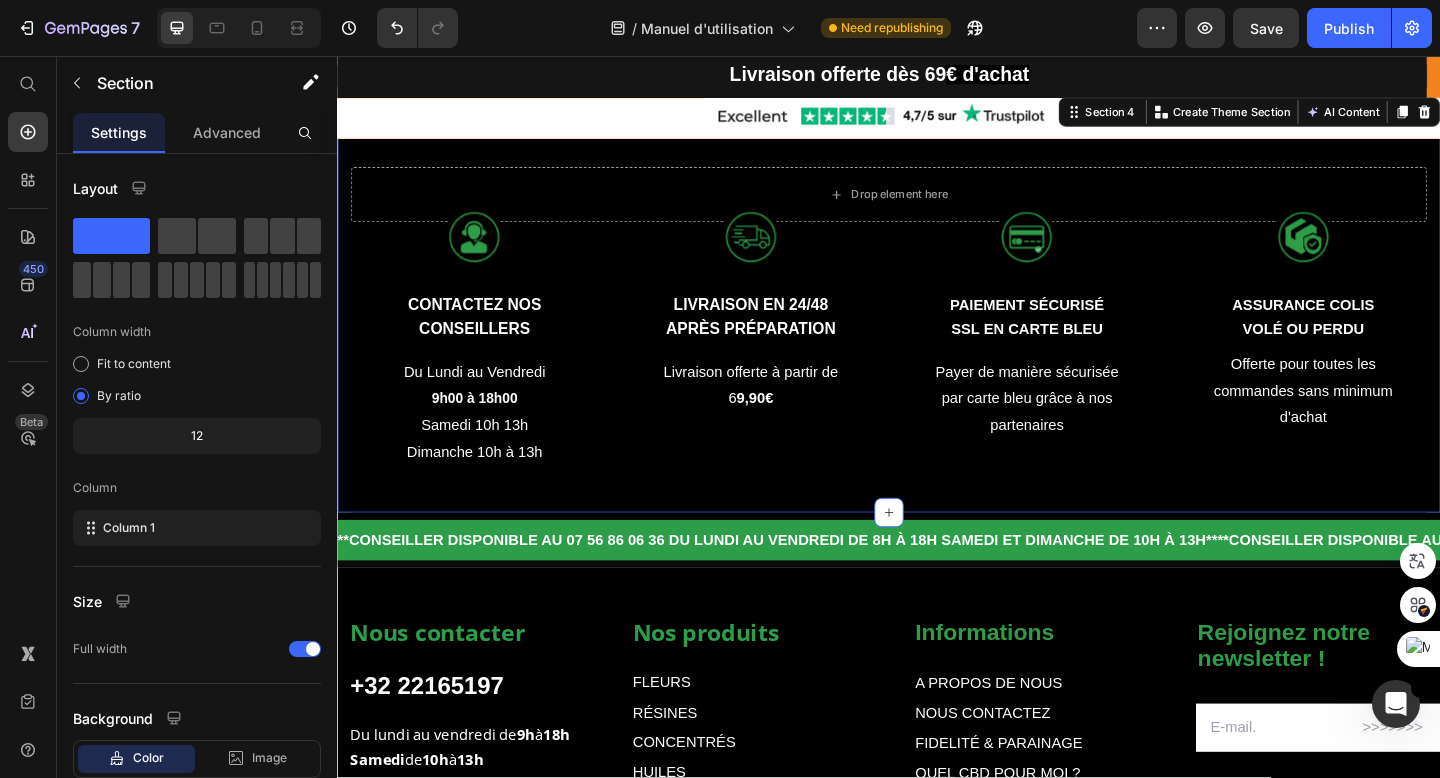 click on "Drop element here Row Image CONTACTEZ NOS CONSEILLERS  Text Block Du Lundi au Vendredi 9h00 à 18h00 Samedi 10h 13h Dimanche 10h à 13h   Text block Row Image LIVRAISON EN 24/48 APRÈS PRÉPARATION Text Block Livraison offerte à partir de 6 9,90€     Text block Row Image PAIEMENT SÉCURISÉ SSL EN CARTE BLEU Text Block Payer de manière sécurisée par carte bleu grâce à nos partenaires   Text block Row Image ASSURANCE COLIS VOLÉ OU PERDU Text Block Offerte pour toutes les commandes sans minimum d'achat   Text block Row Row Section 4   Create Theme Section AI Content Write with GemAI What would you like to describe here? Tone and Voice Persuasive Product Show more Generate" at bounding box center [937, 325] 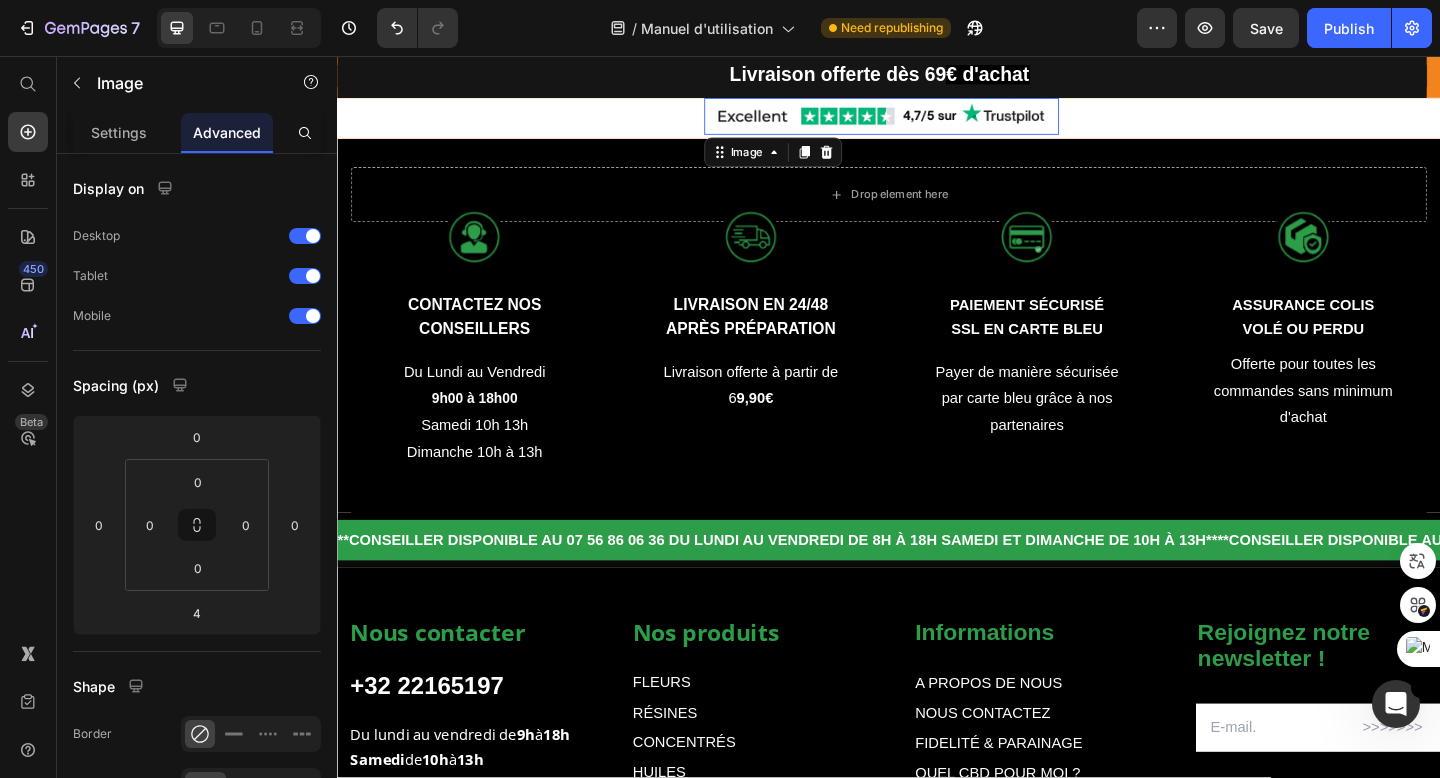 click on "Image   0 Shop Now Button Row Row" at bounding box center (937, 124) 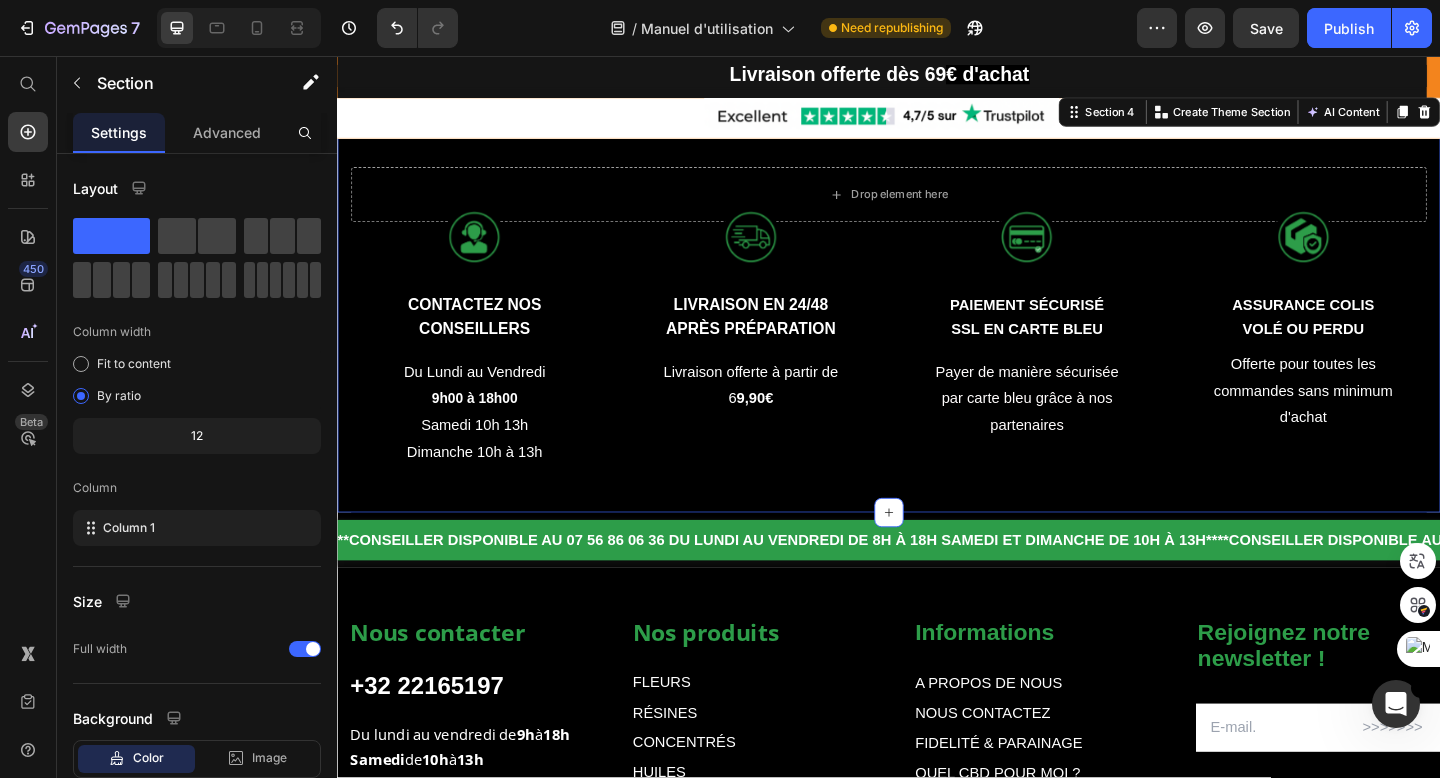 click on "Drop element here Row Image CONTACTEZ NOS CONSEILLERS  Text Block Du Lundi au Vendredi 9h00 à 18h00 Samedi 10h 13h Dimanche 10h à 13h   Text block Row Image LIVRAISON EN 24/48 APRÈS PRÉPARATION Text Block Livraison offerte à partir de 6 9,90€     Text block Row Image PAIEMENT SÉCURISÉ SSL EN CARTE BLEU Text Block Payer de manière sécurisée par carte bleu grâce à nos partenaires   Text block Row Image ASSURANCE COLIS VOLÉ OU PERDU Text Block Offerte pour toutes les commandes sans minimum d'achat   Text block Row Row Section 4   Create Theme Section AI Content Write with GemAI What would you like to describe here? Tone and Voice Persuasive Product WHITE CRYSTAL PREMIUM Show more Generate" at bounding box center [937, 325] 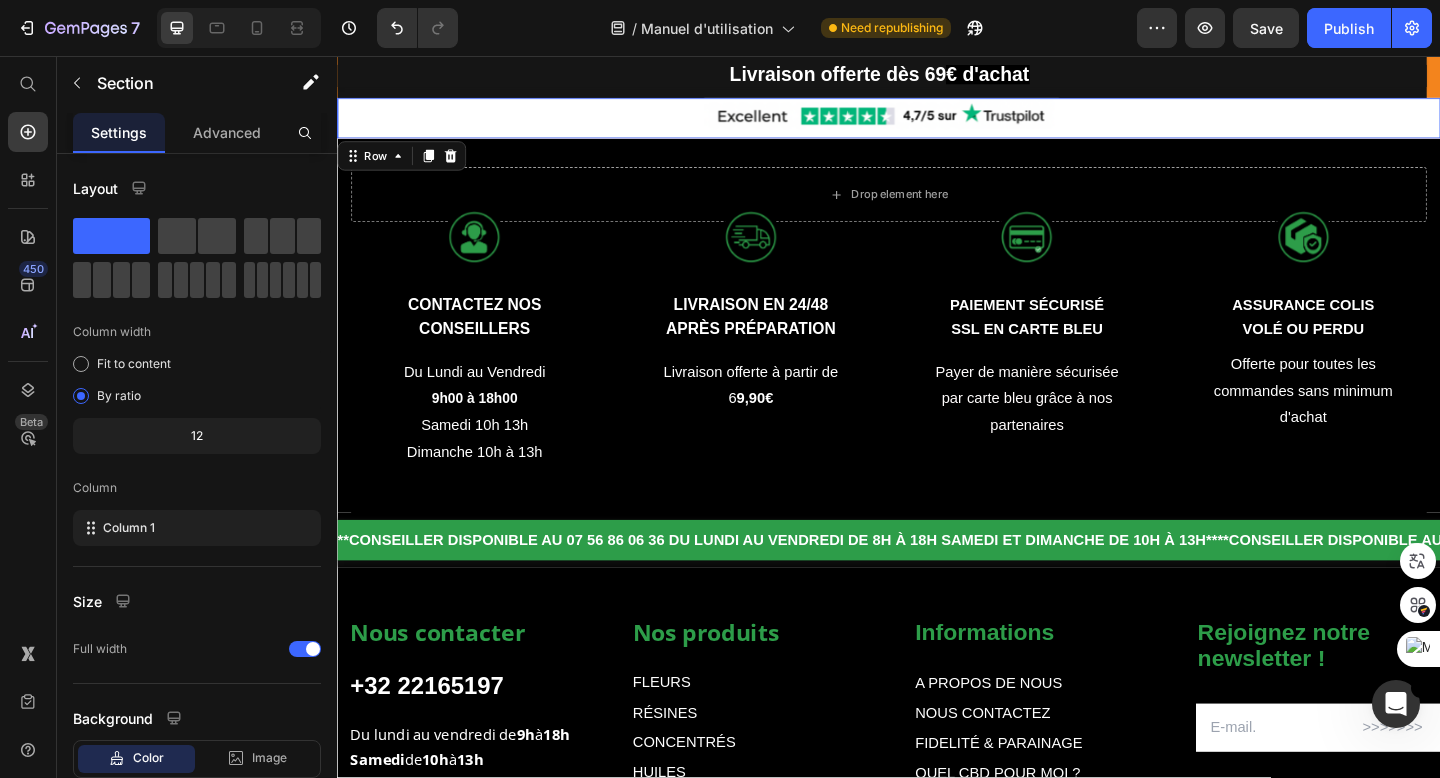 click on "Image Shop Now Button Row Row   0" at bounding box center (937, 124) 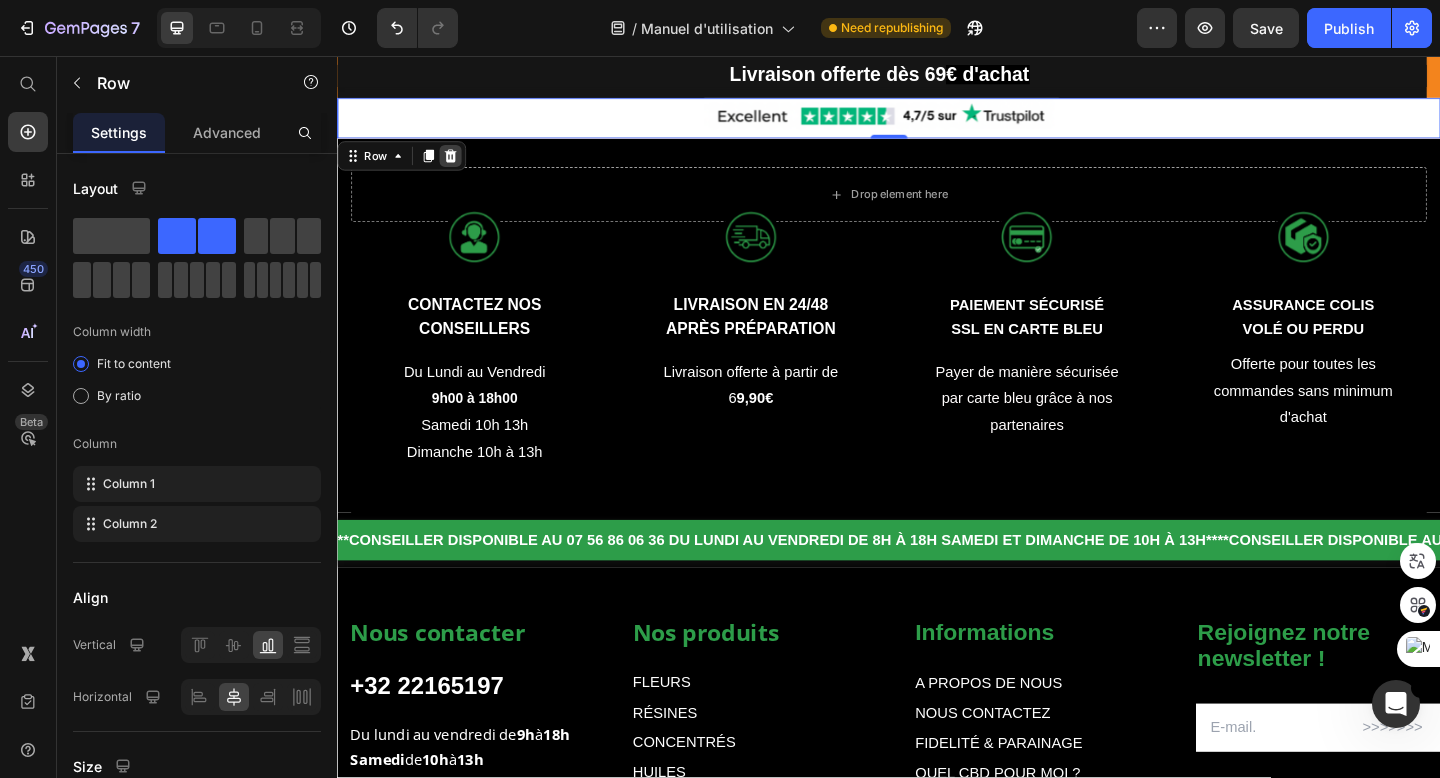 click at bounding box center (460, 165) 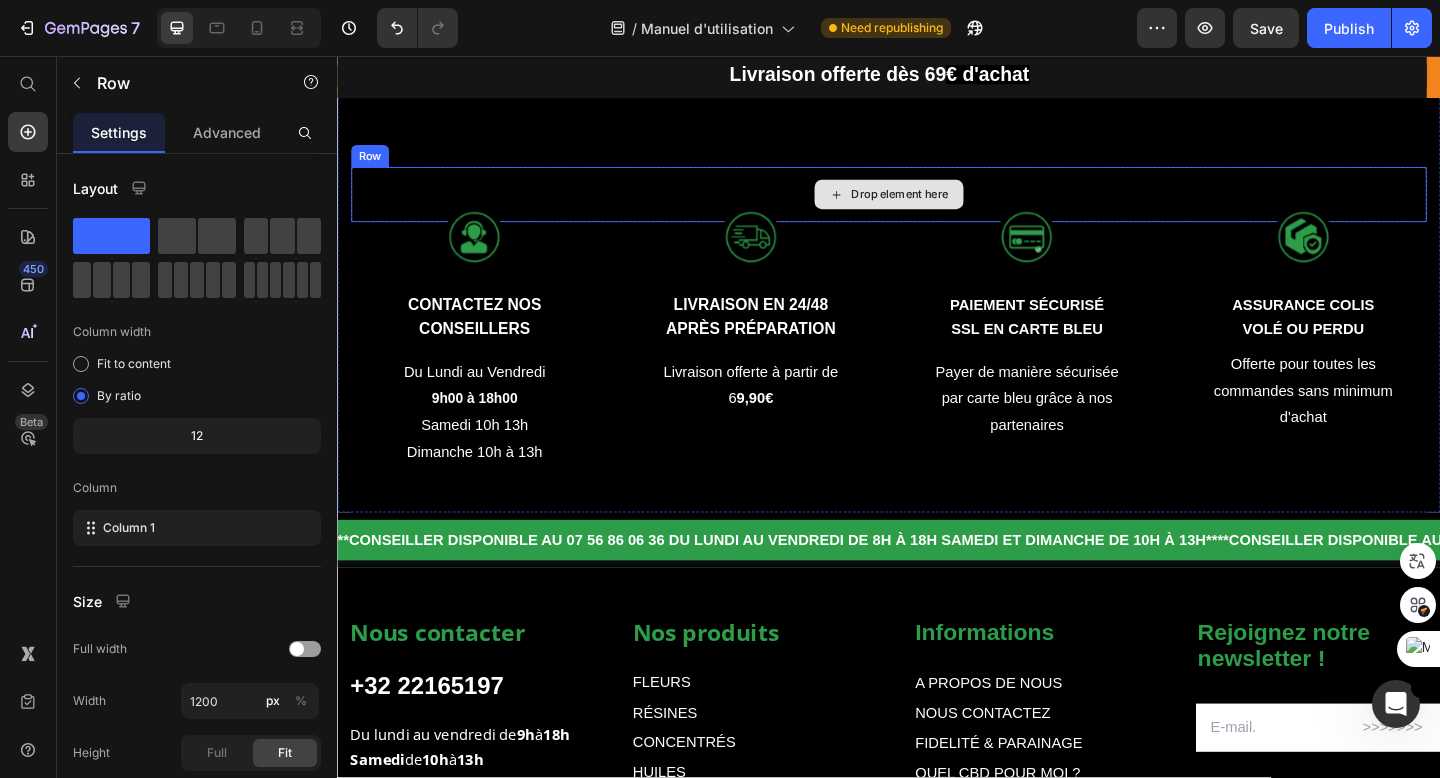 click on "Drop element here" at bounding box center [937, 207] 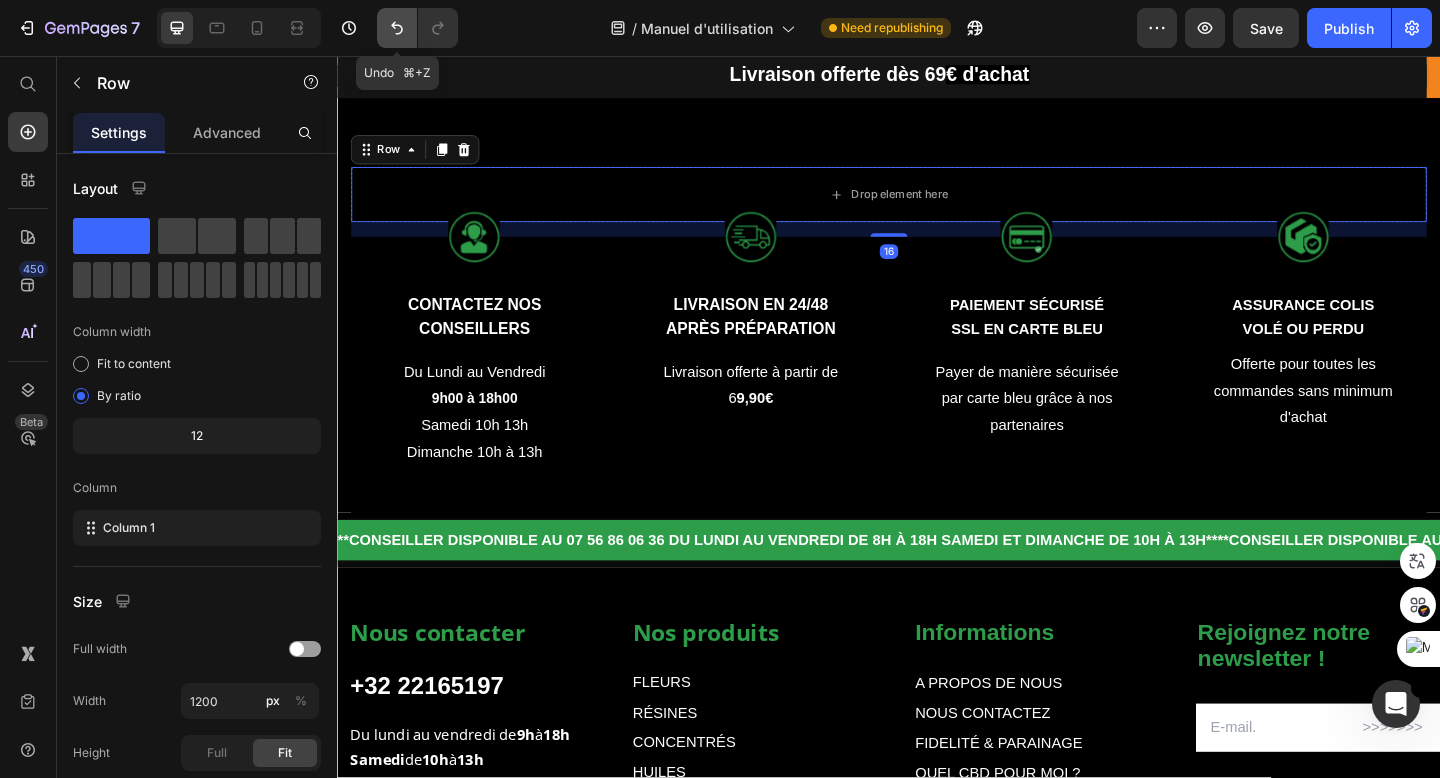 click 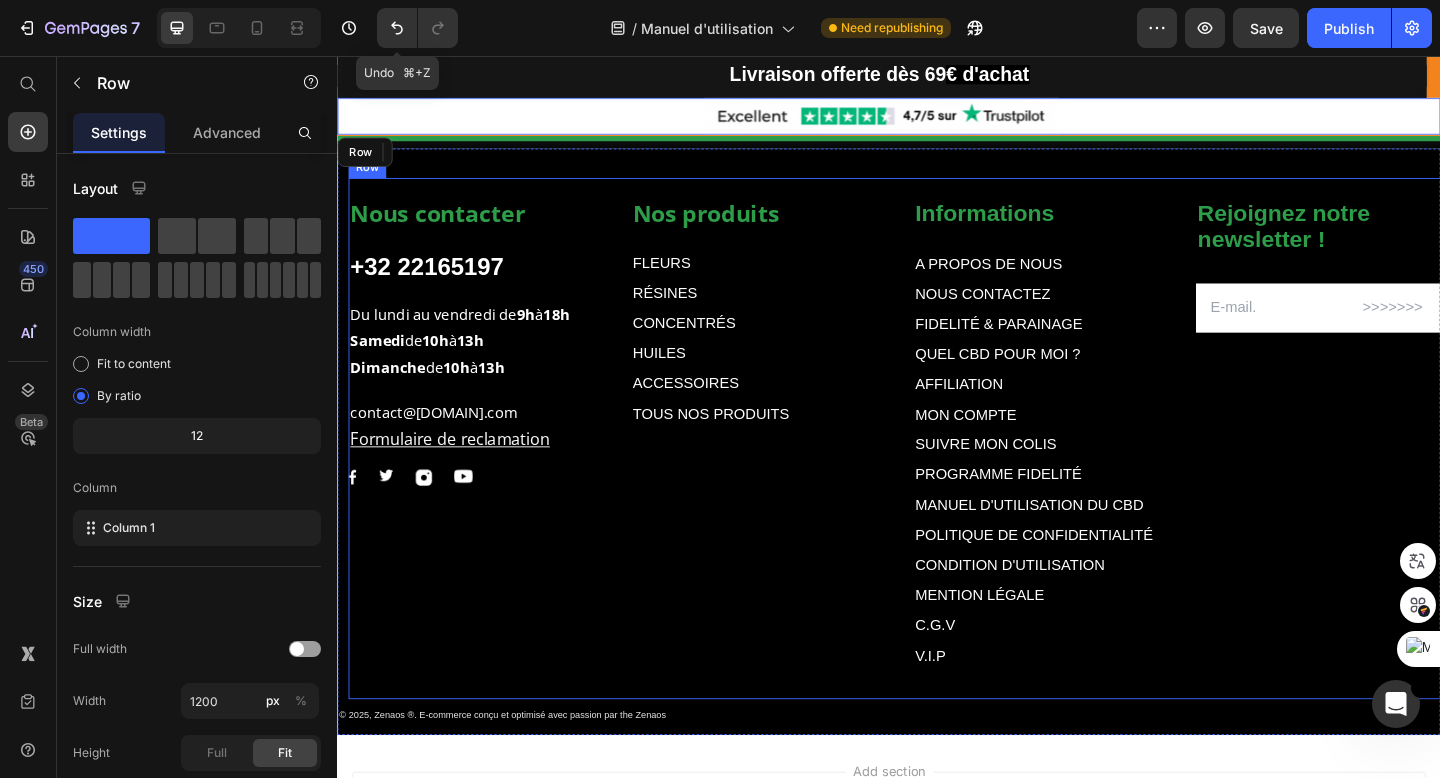 drag, startPoint x: 544, startPoint y: 192, endPoint x: 479, endPoint y: 159, distance: 72.89719 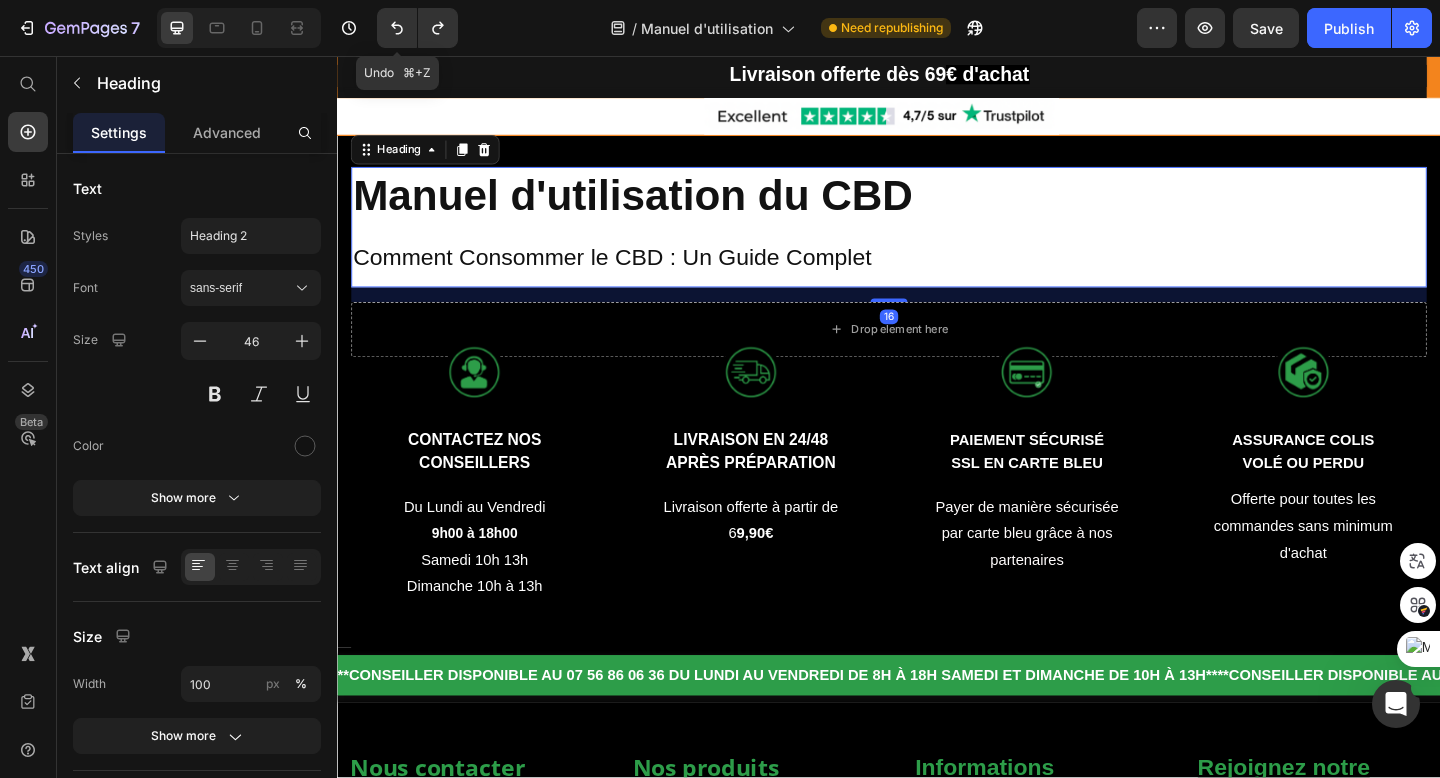 click on "Manuel d'utilisation du CBD" at bounding box center (658, 208) 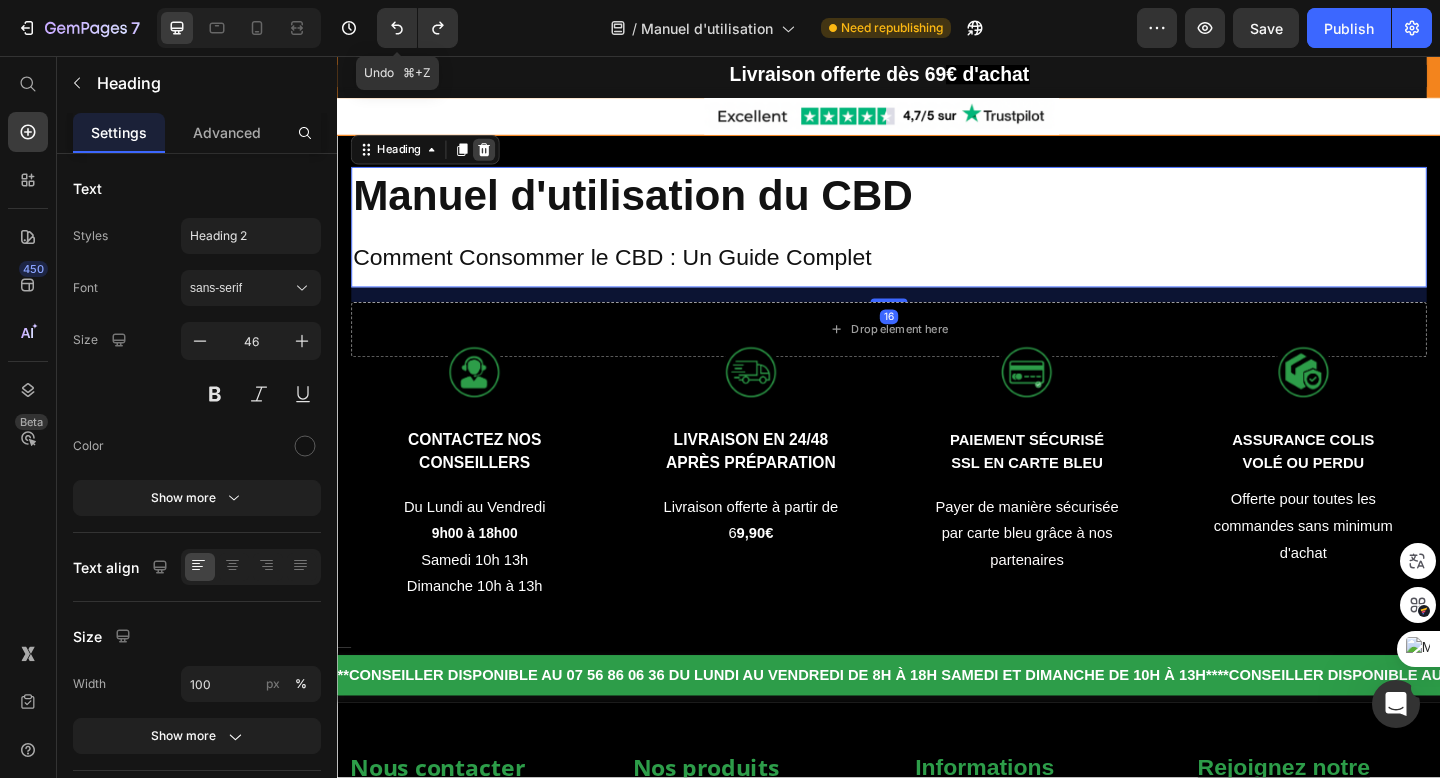 click at bounding box center [497, 158] 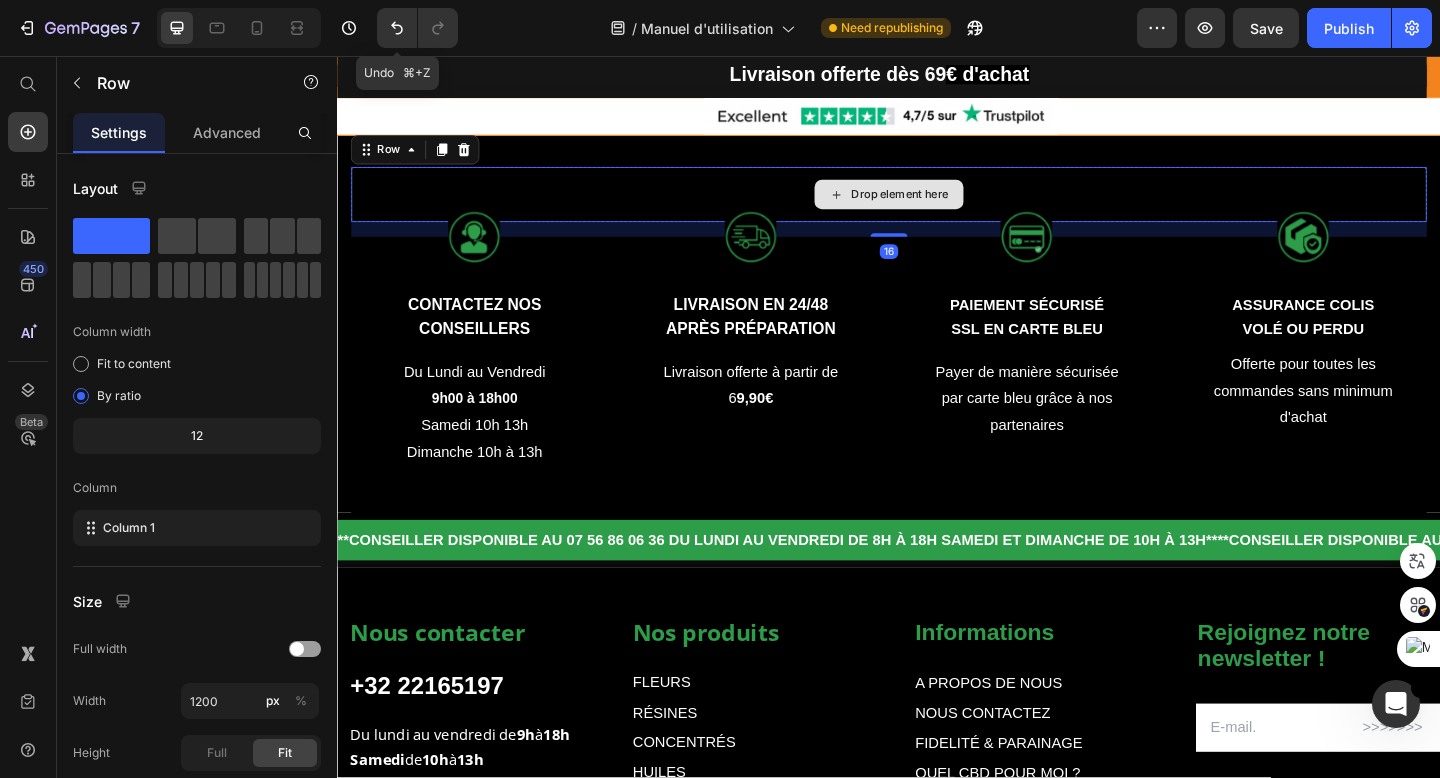 click on "Drop element here" at bounding box center (937, 207) 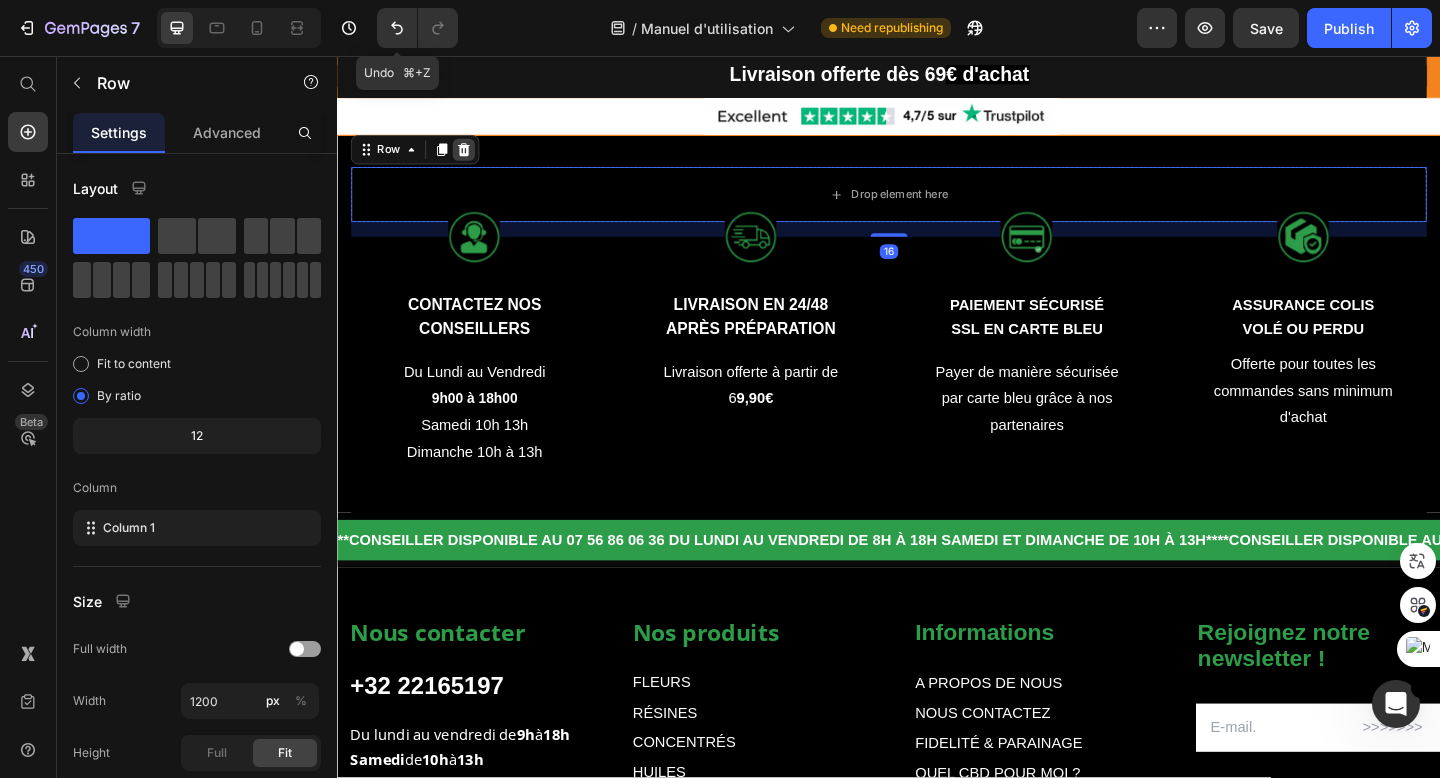 click 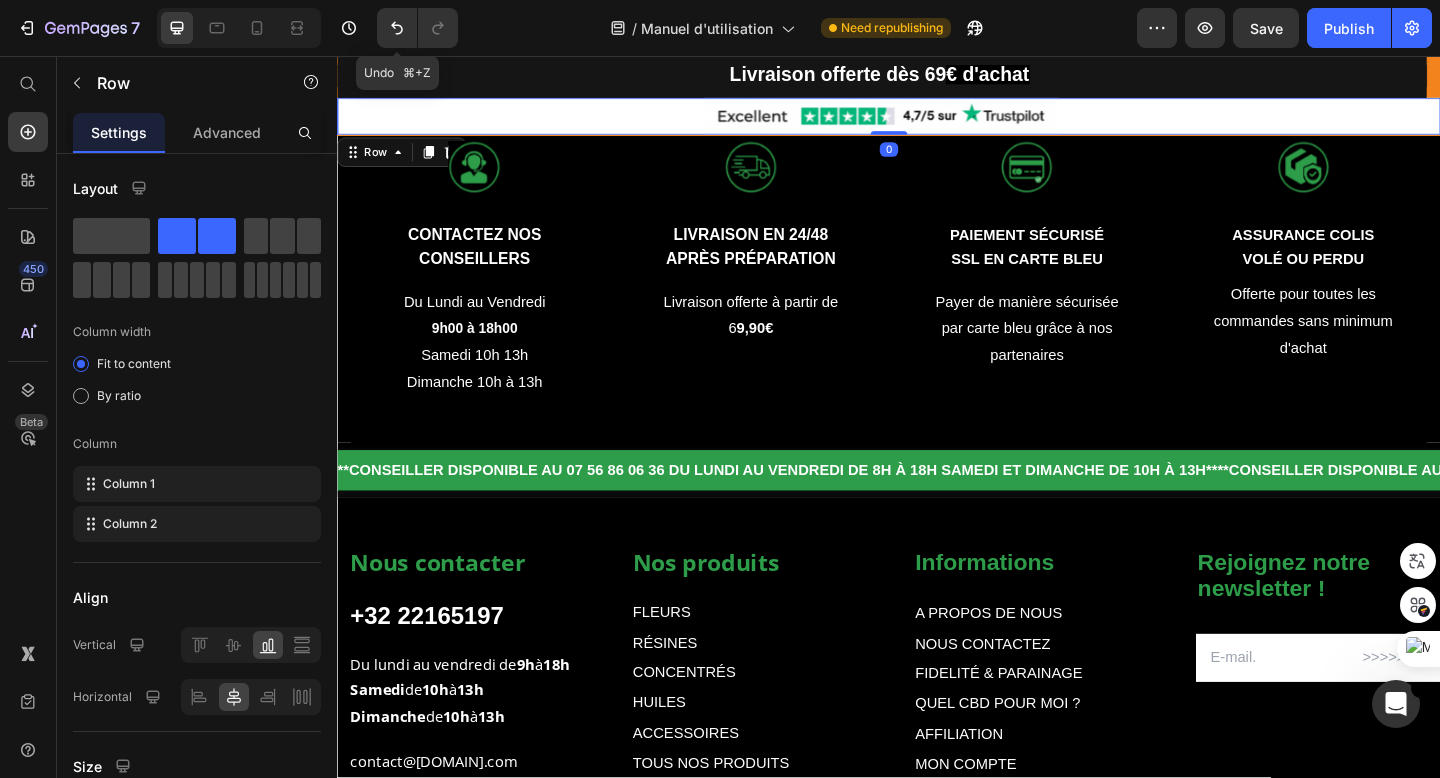 click on "Image Shop Now Button Row Row   0" at bounding box center [937, 122] 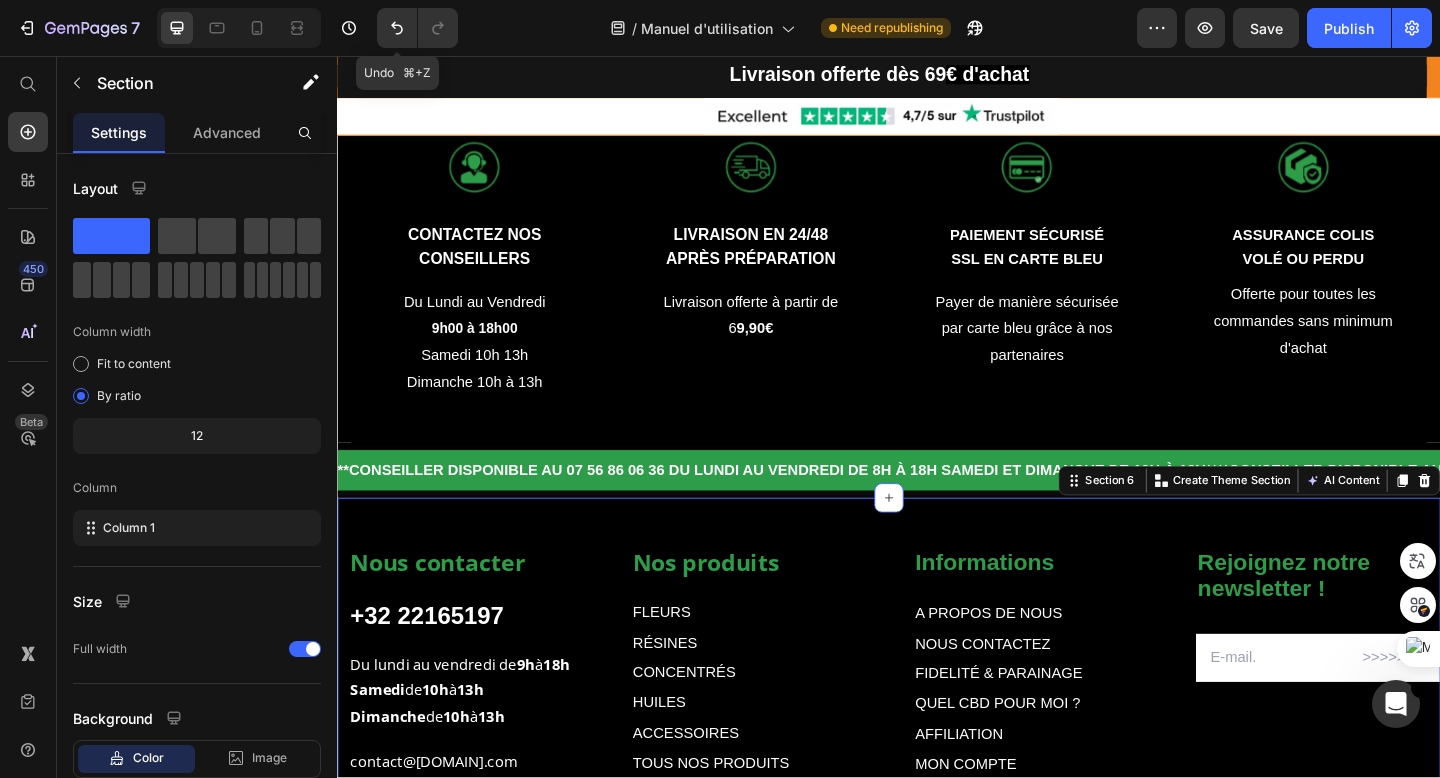 click on "Nos produits Text block FLEURS Text Block RÉSINES Text Block CONCENTRÉS Text Block HUILES Text Block ACCESSOIRES Text Block TOUS NOS PRODUITS Text Block Informations    Text block A PROPOS DE NOUS Text Block NOUS CONTACTEZ Text Block FIDELITÉ & PARAINAGE Text Block QUEL CBD POUR MOI ? Text Block AFFILIATION Text Block MON COMPTE Text Block SUIVRE MON COLIS Text Block PROGRAMME FIDELITÉ Text Block MANUEL D'UTILISATION DU CBD Text Block POLITIQUE DE CONFIDENTIALITÉ Text Block CONDITION D'UTILISATION Text Block MENTION LÉGALE Text Block C.G.V Text Block V.I.P Text Block Row Rejoignez notre newsletter ! Text block Email Field Row Newsletter Nous contacter Text block +32 22165197 Text block Du lundi au vendredi de  9h  à  18h   Samedi  de  10h  à  13h Dimanche  de  10h  à  13h Text block contact@muushroom.com Formulaire de reclamation Text block Image Image Image Image Row Row Text Block Text Block Row Section 6   Create Theme Section AI Content Write with GemAI What would you like to describe here?" at bounding box center [937, 856] 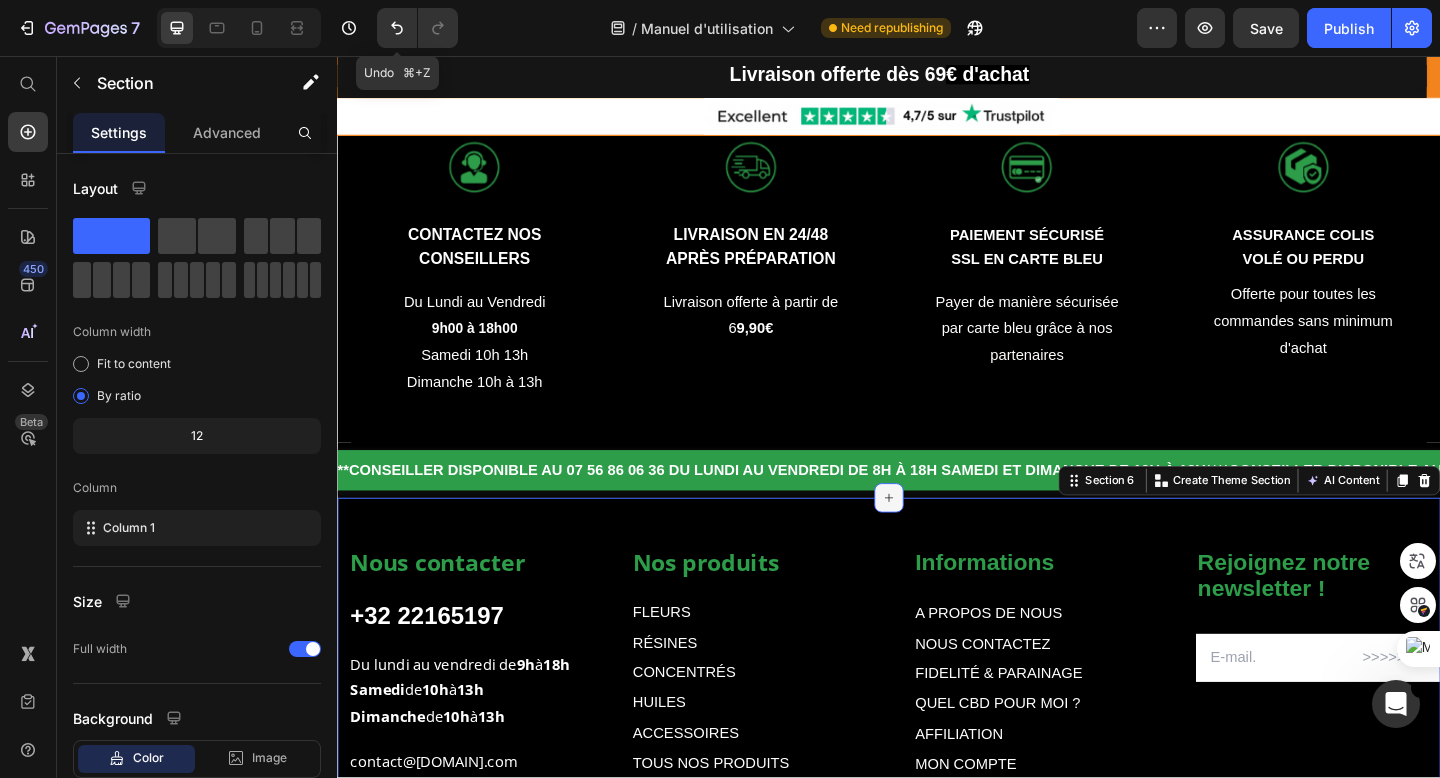 click 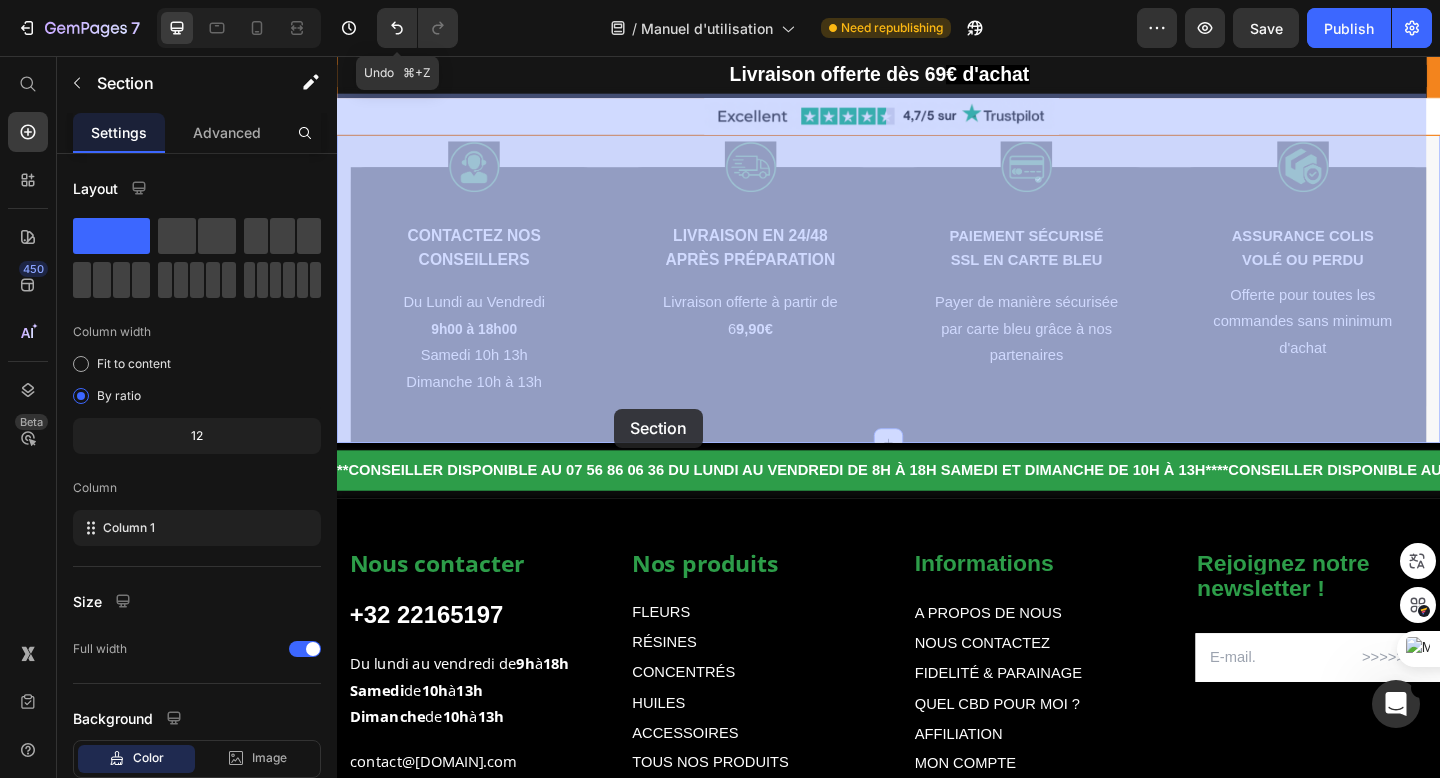 drag, startPoint x: 630, startPoint y: 168, endPoint x: 638, endPoint y: 441, distance: 273.1172 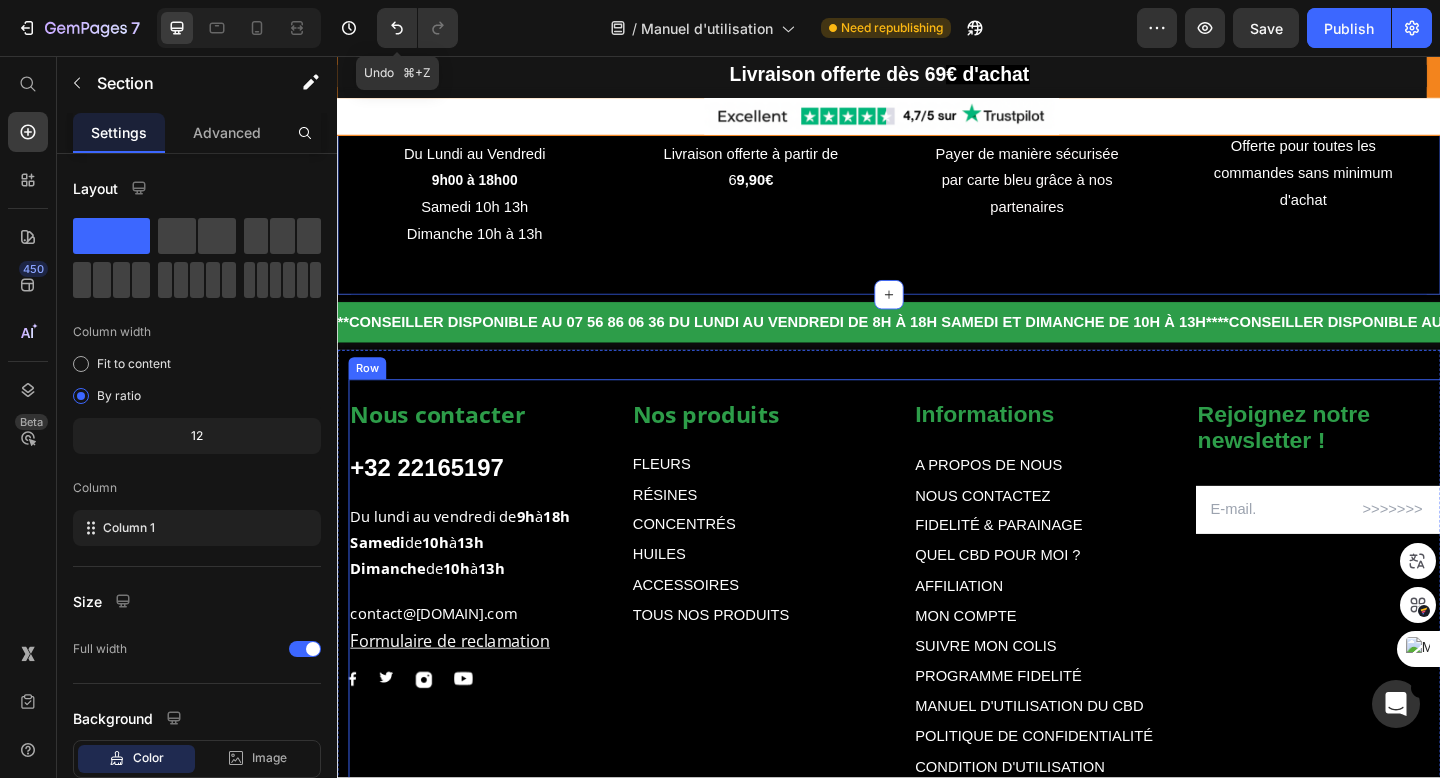 scroll, scrollTop: 96, scrollLeft: 0, axis: vertical 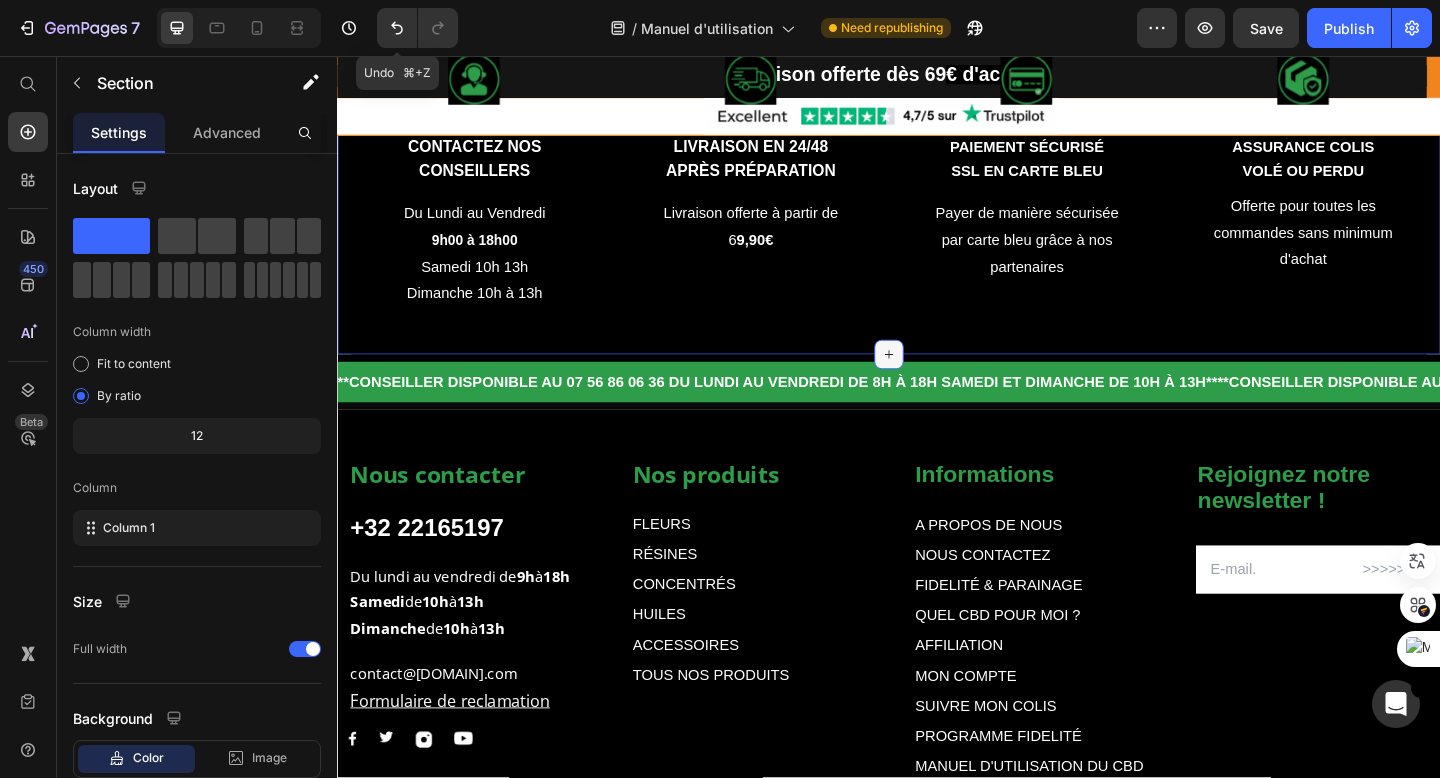 click at bounding box center (937, 381) 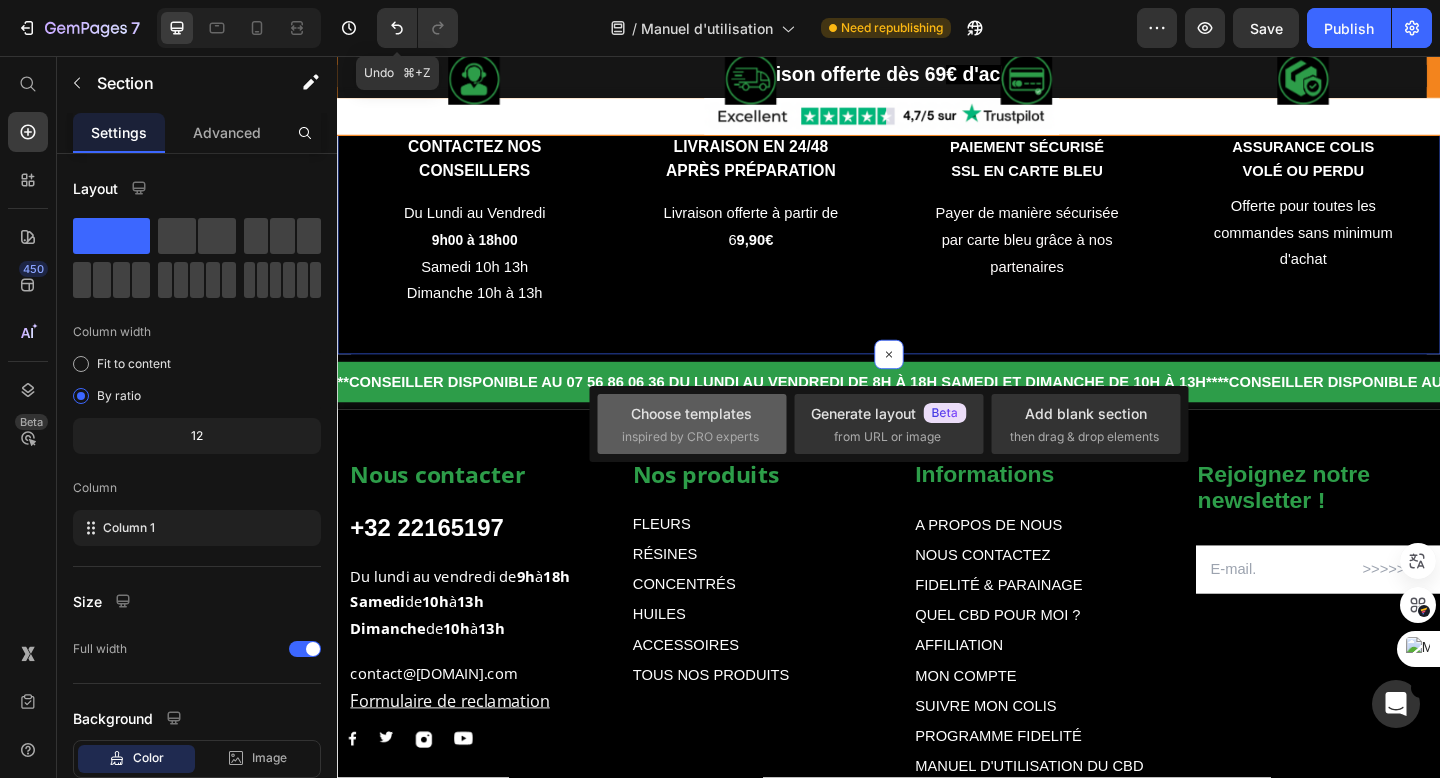 click on "Choose templates" at bounding box center [691, 413] 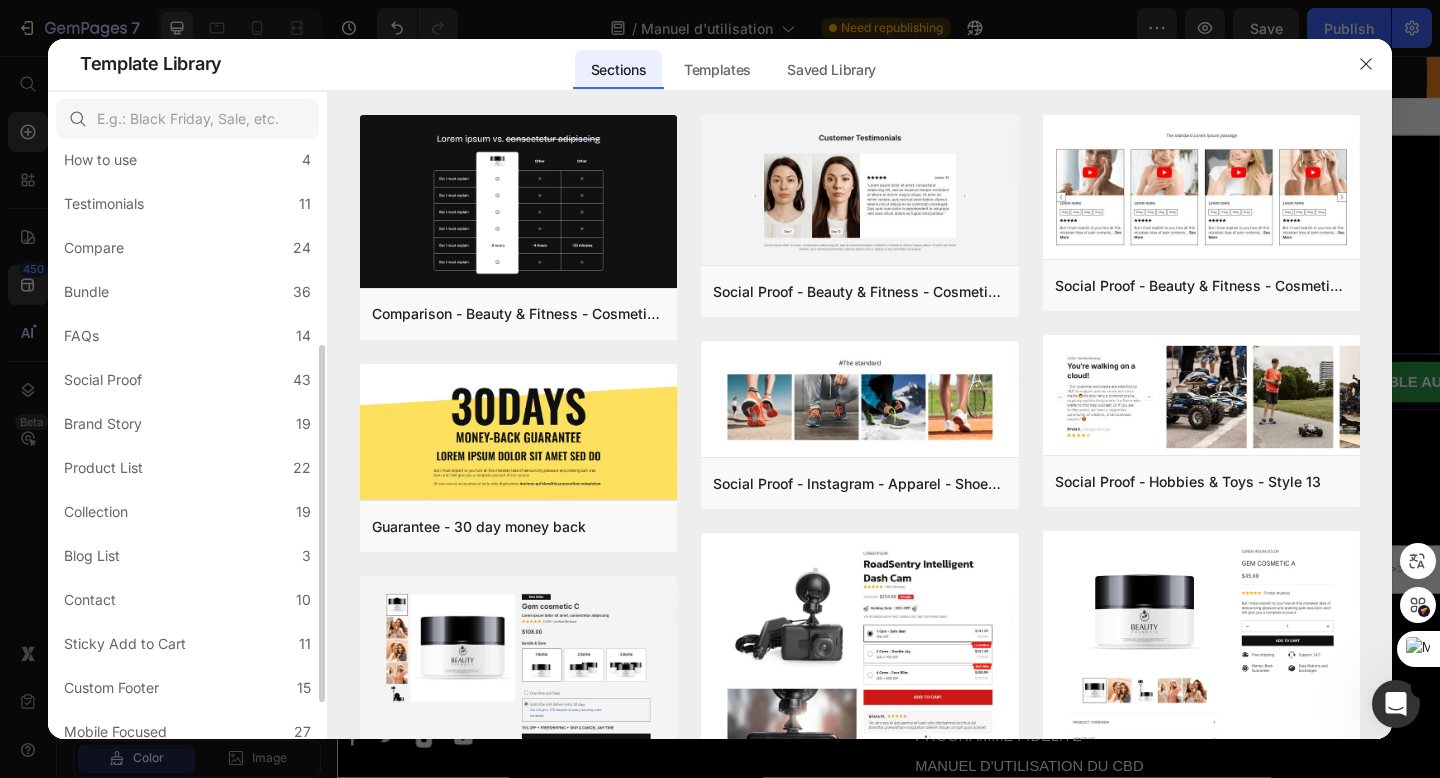 scroll, scrollTop: 334, scrollLeft: 0, axis: vertical 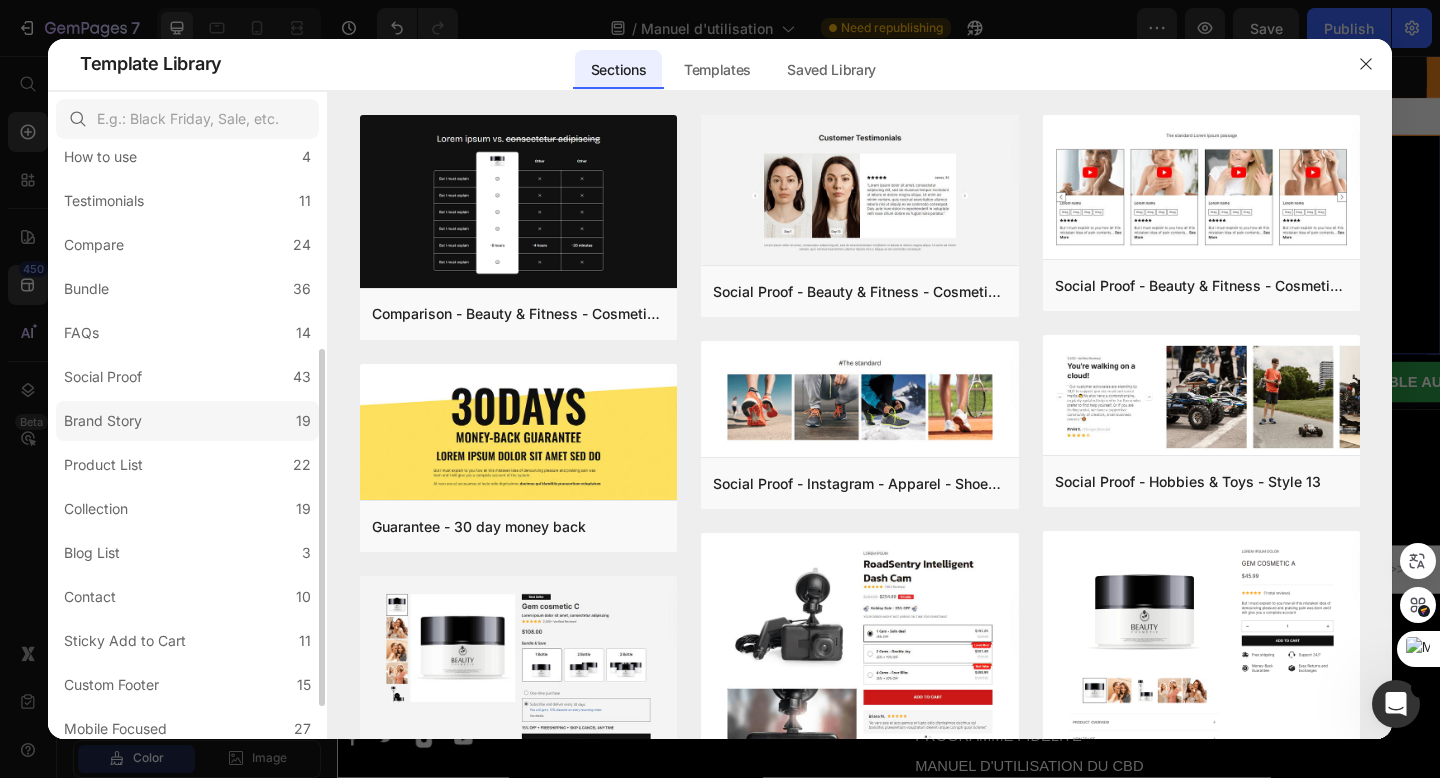 click on "Brand Story" at bounding box center (107, 421) 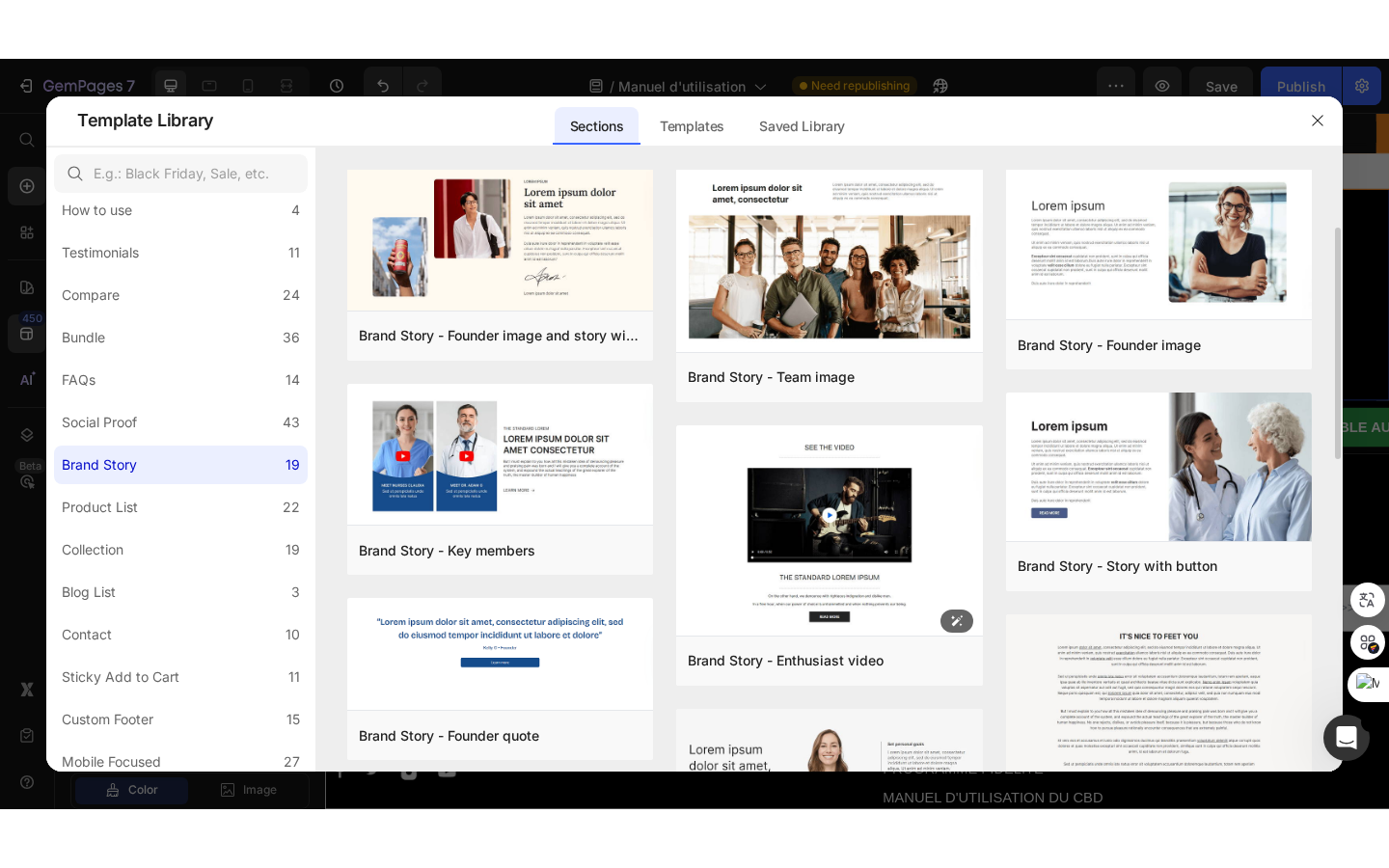 scroll, scrollTop: 0, scrollLeft: 0, axis: both 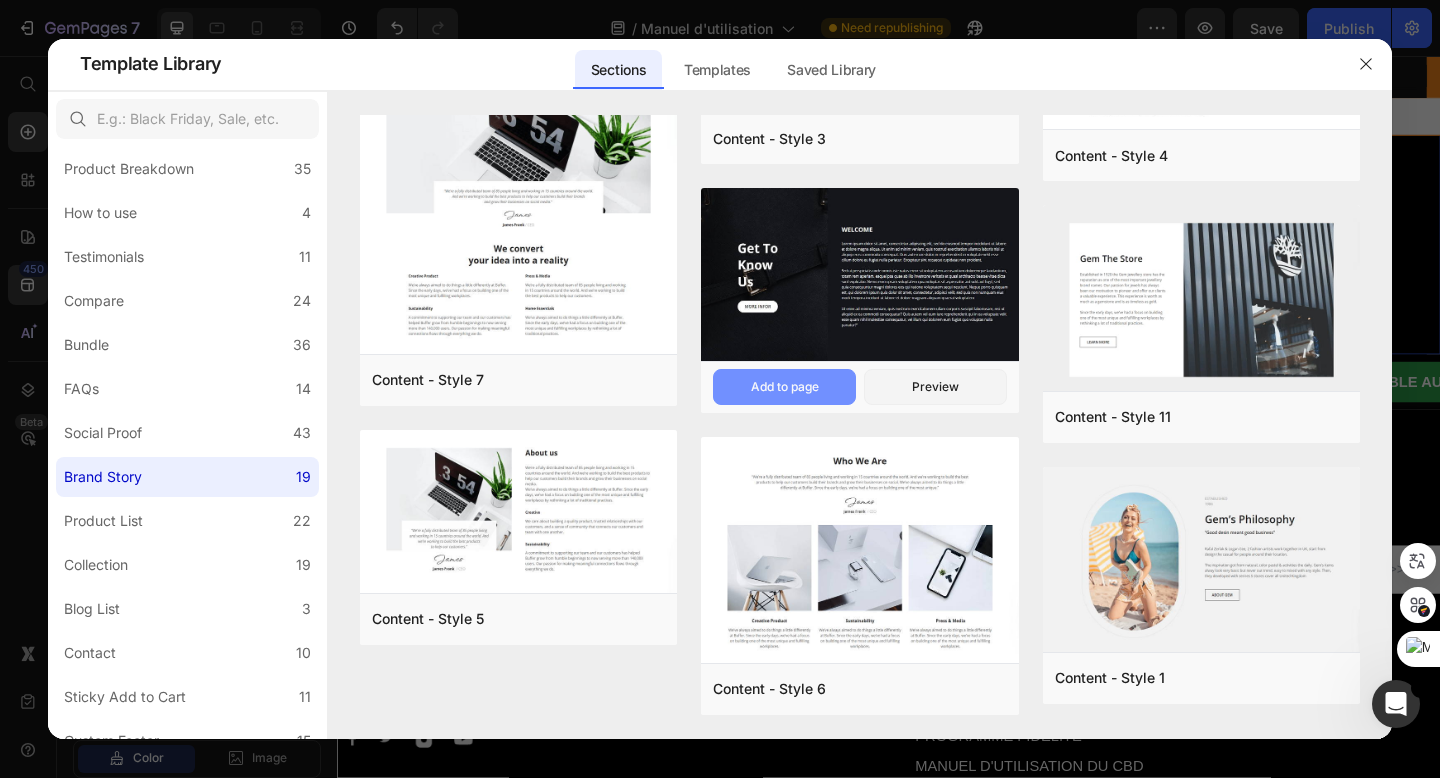 click on "Add to page" at bounding box center (785, 387) 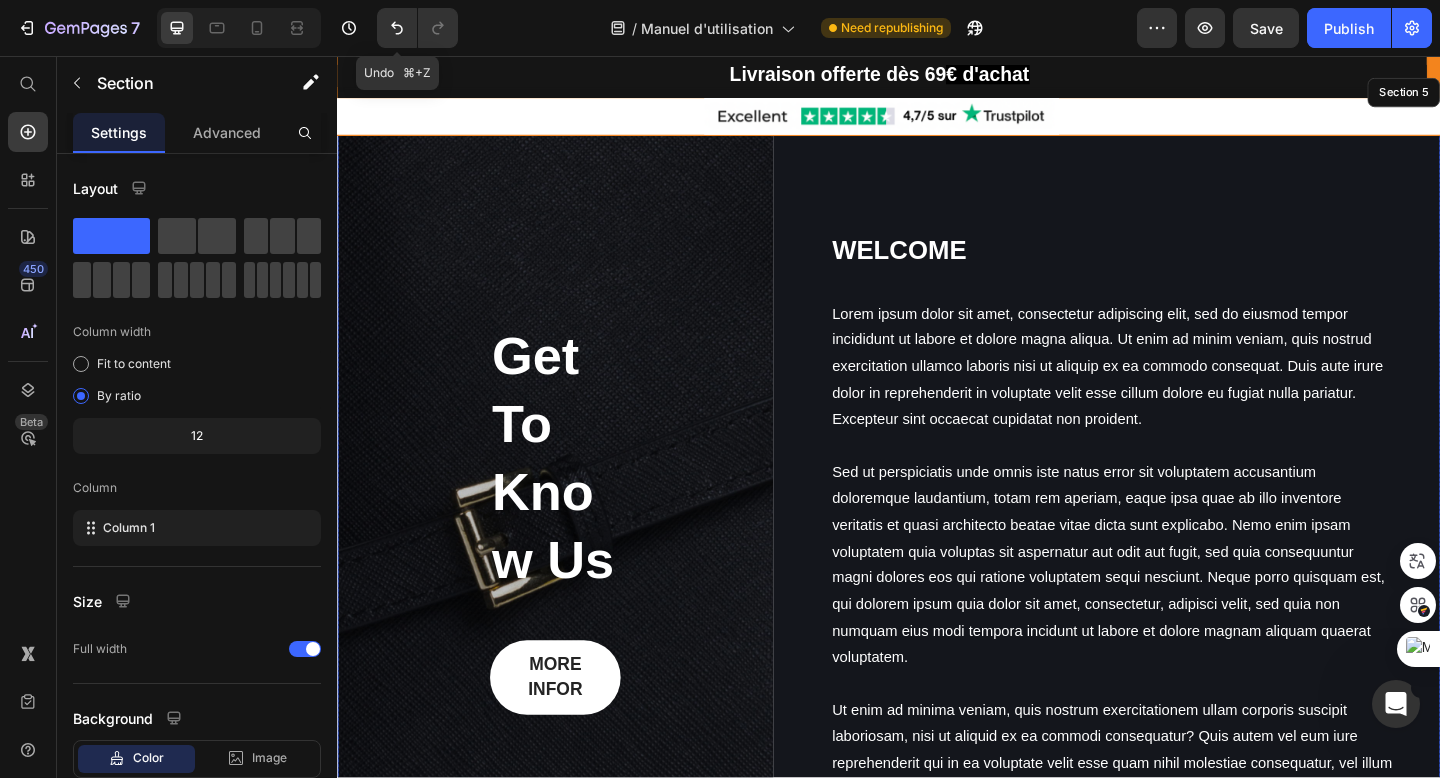 scroll, scrollTop: 420, scrollLeft: 0, axis: vertical 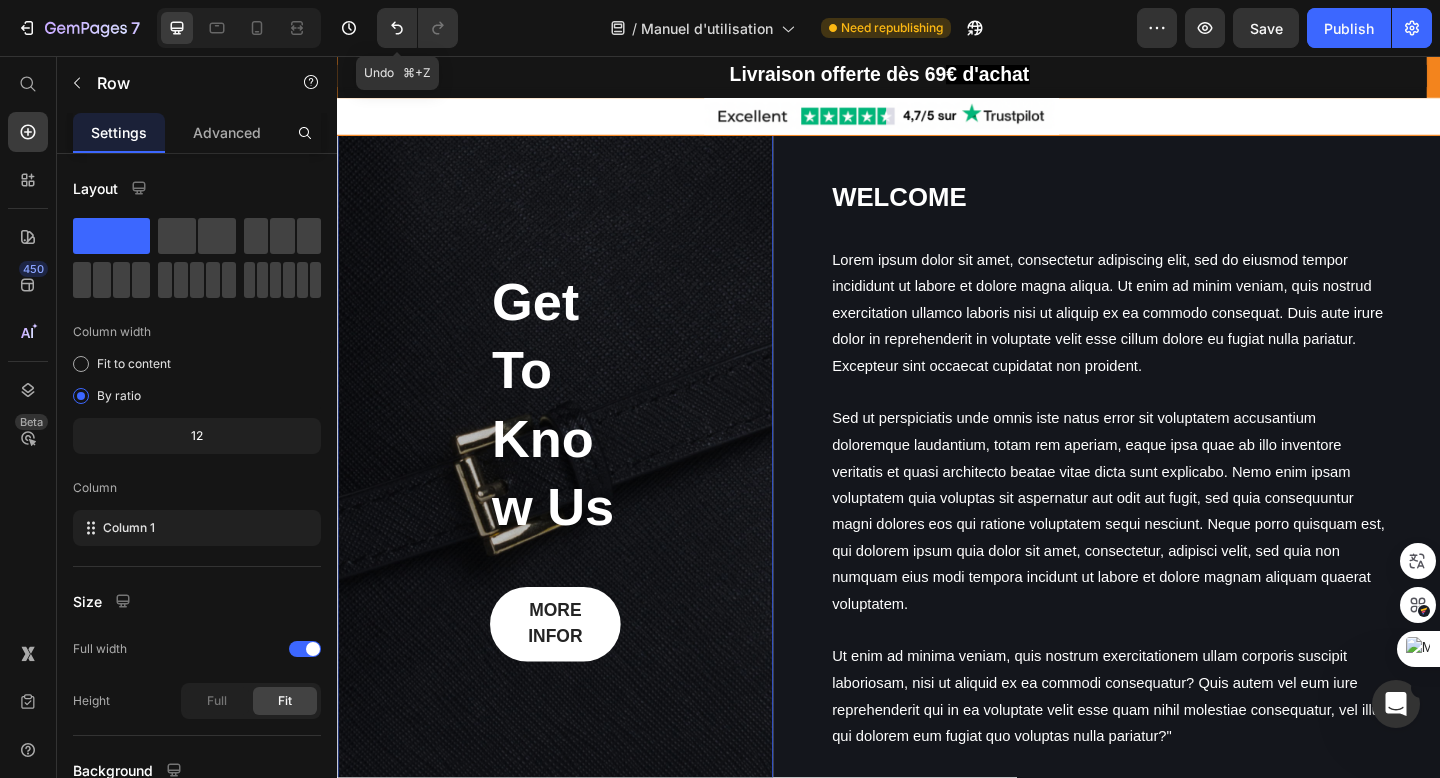 click on "Get To Know Us Heading MORE INFOR Button Row   0" at bounding box center [574, 501] 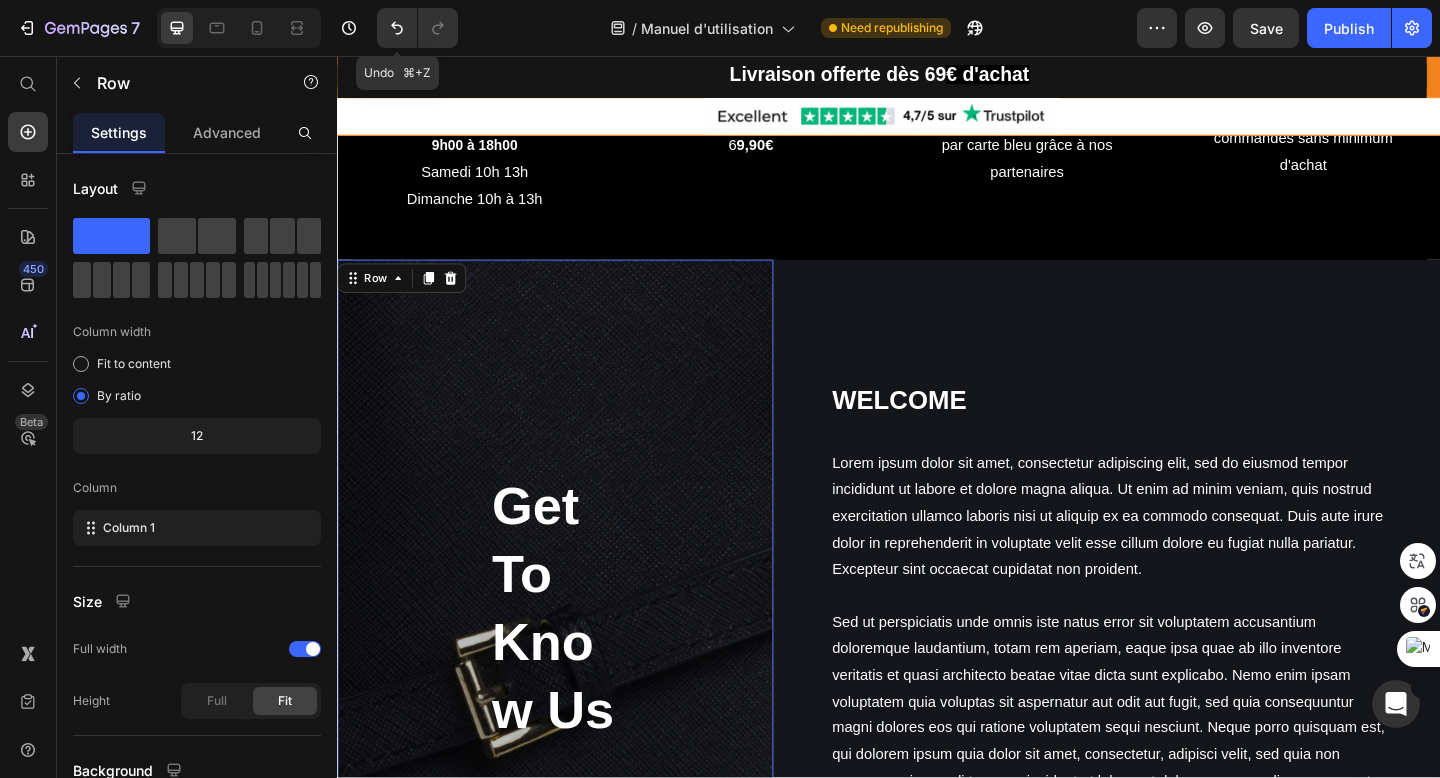 scroll, scrollTop: 195, scrollLeft: 0, axis: vertical 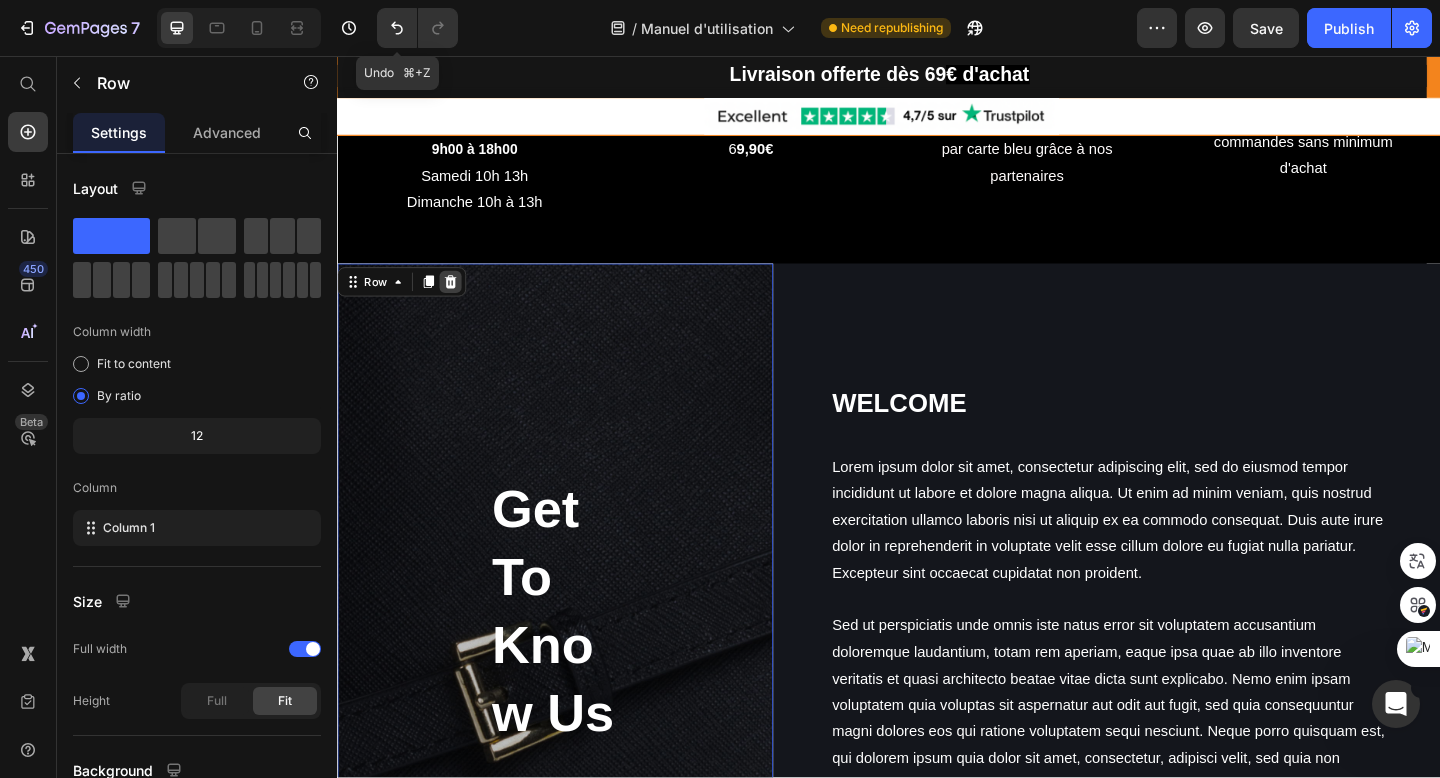 click 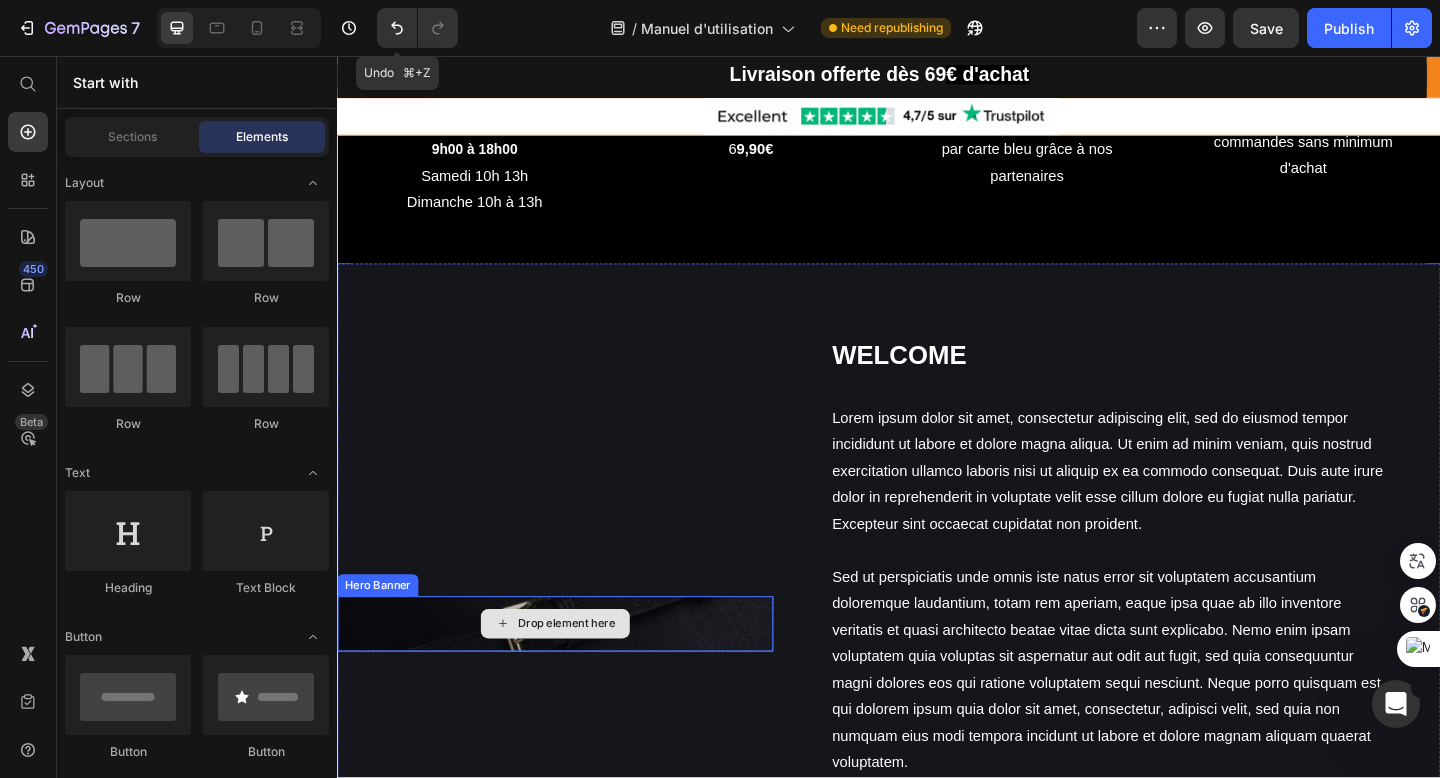 click on "Drop element here" at bounding box center [574, 674] 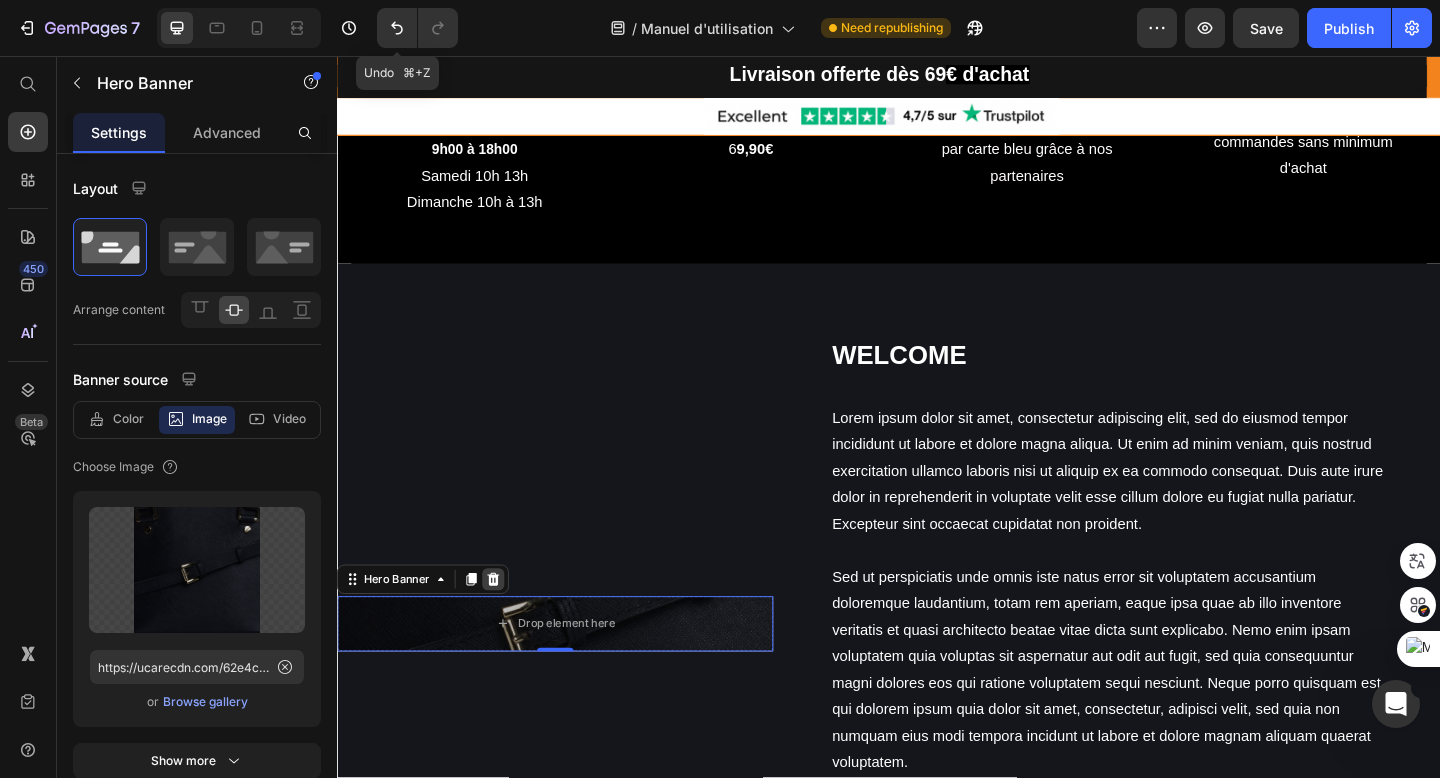 click 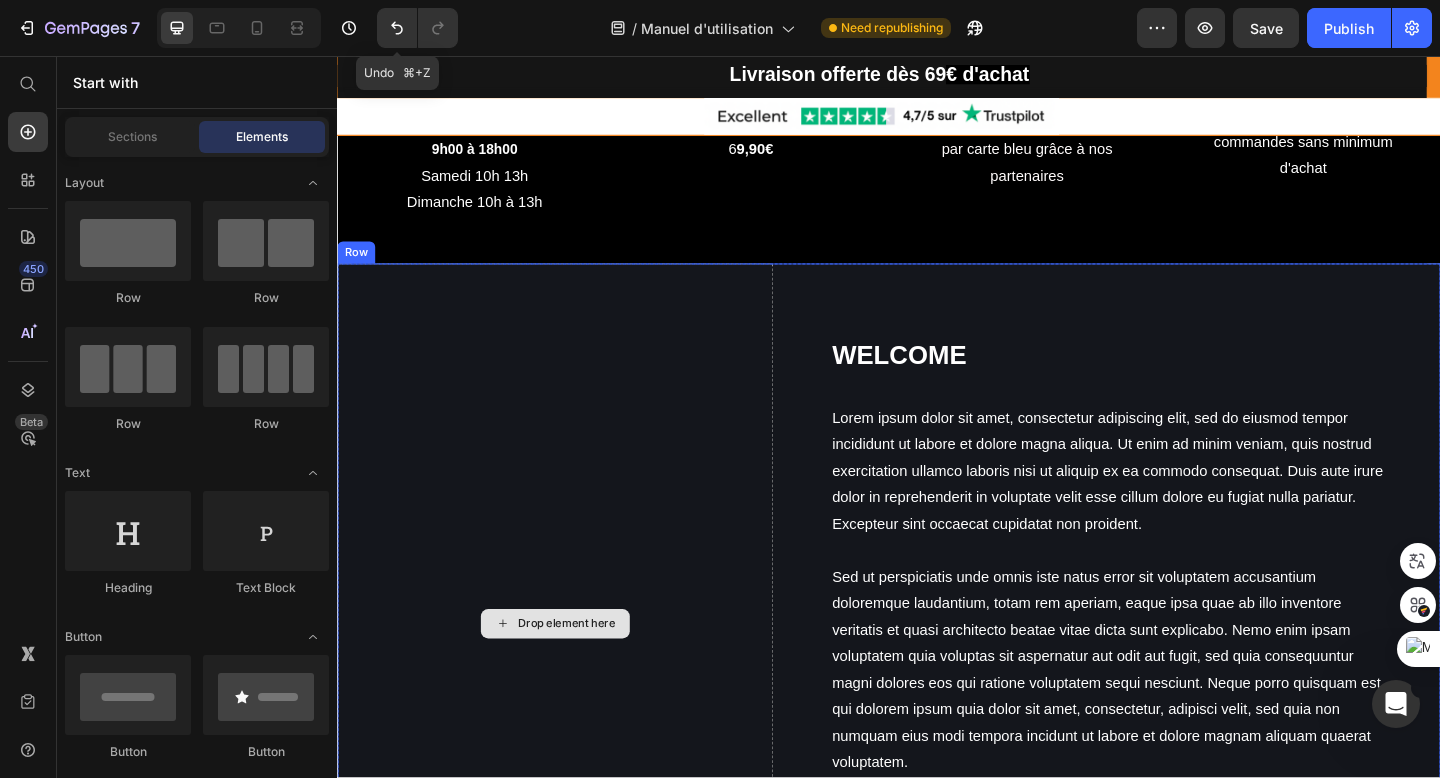 click on "Drop element here" at bounding box center (574, 674) 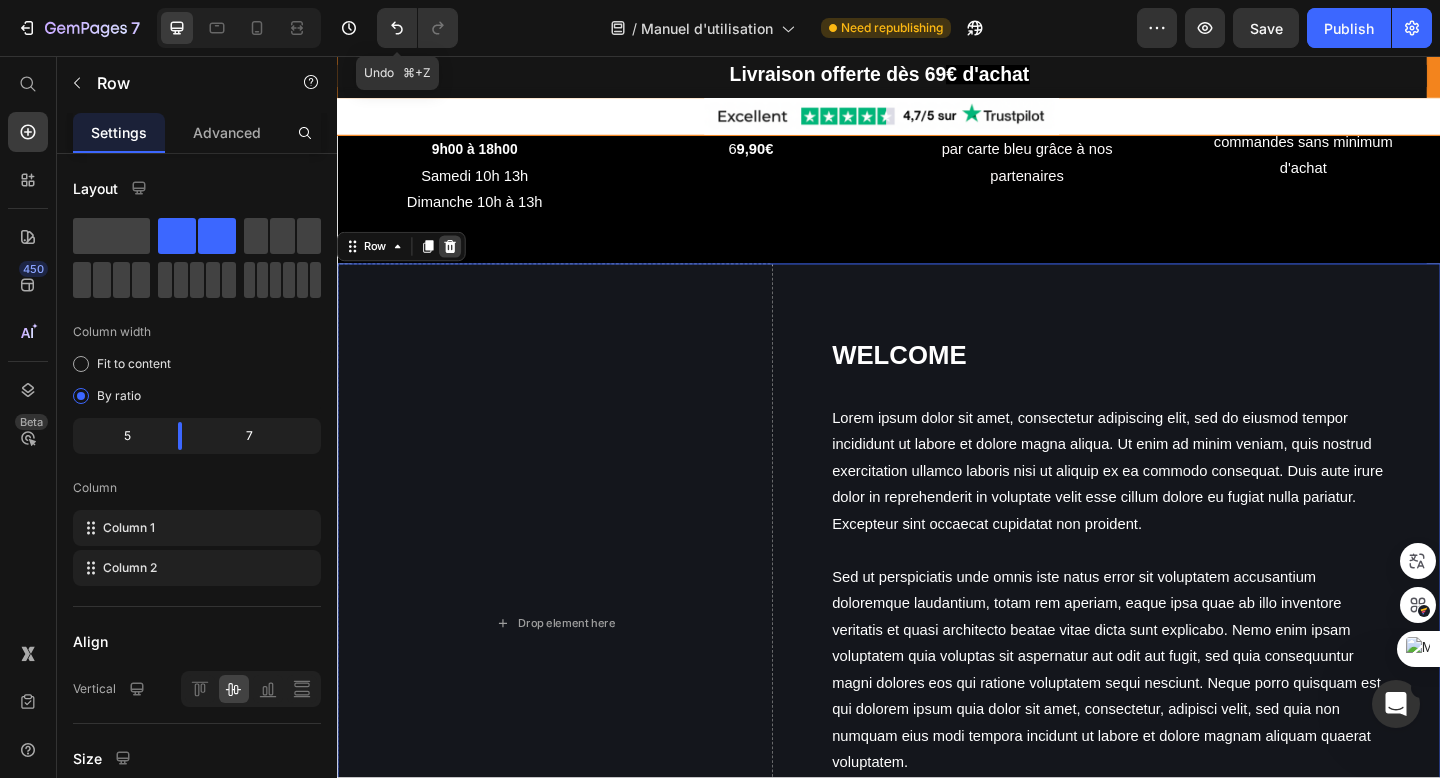 click 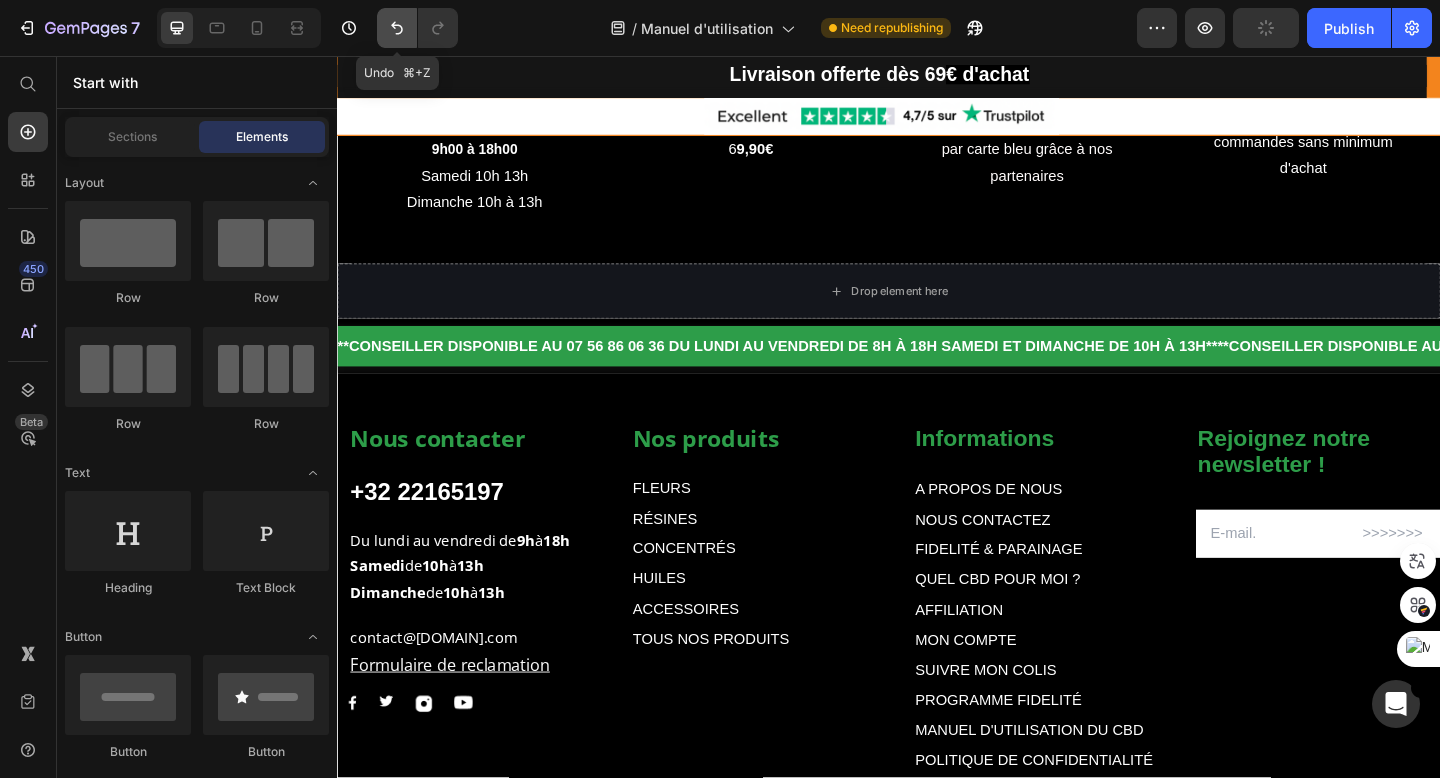 click 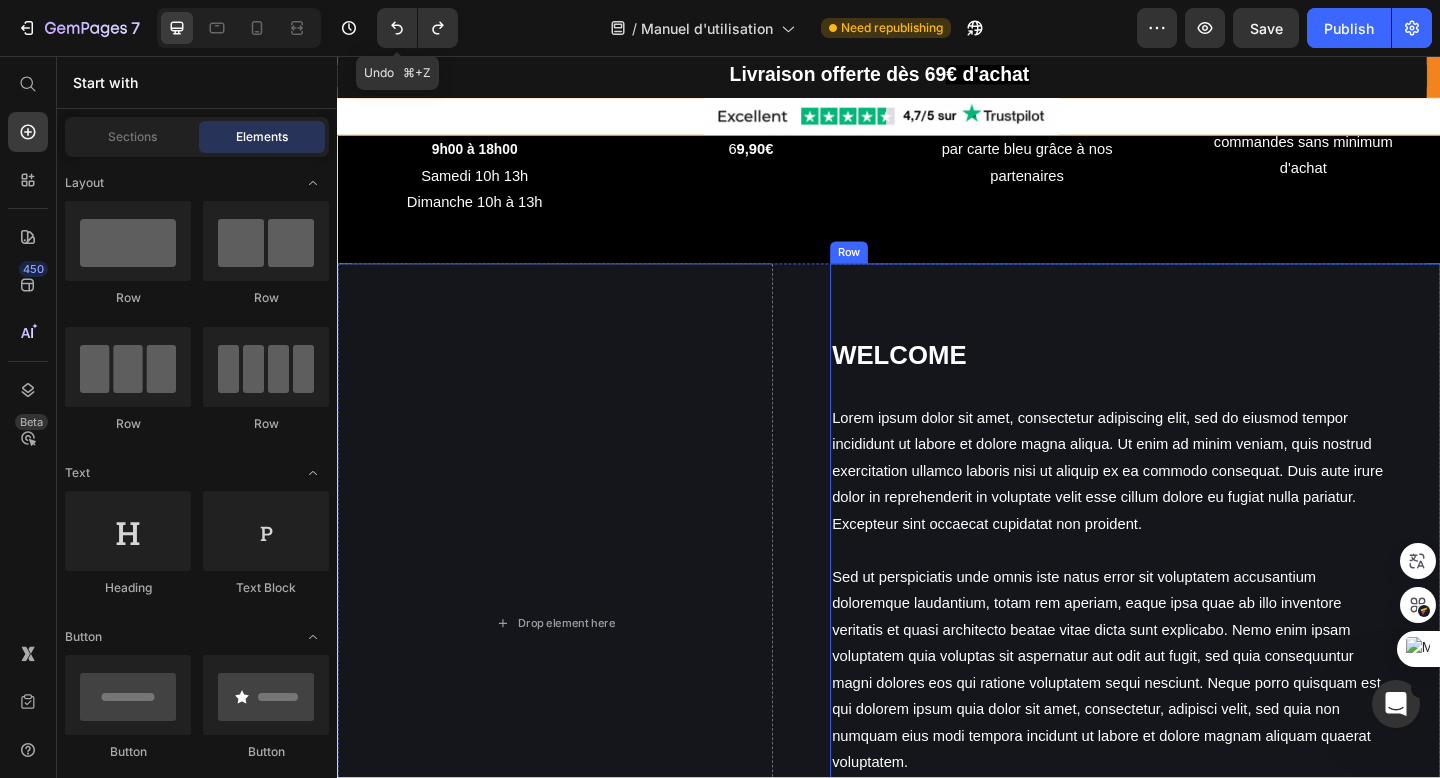 click on "WELCOME Heading Lorem ipsum dolor sit amet, consectetur adipiscing elit, sed do eiusmod tempor incididunt ut labore et dolore magna aliqua. Ut enim ad minim veniam, quis nostrud exercitation ullamco laboris nisi ut aliquip ex ea commodo consequat. Duis aute irure dolor in reprehenderit in voluptate velit esse cillum dolore eu fugiat nulla pariatur. Excepteur sint occaecat cupidatat non proident. Sed ut perspiciatis unde omnis iste natus error sit voluptatem accusantium doloremque laudantium, totam rem aperiam, eaque ipsa quae ab illo inventore veritatis et quasi architecto beatae vitae dicta sunt explicabo. Nemo enim ipsam voluptatem quia voluptas sit aspernatur aut odit aut fugit, sed quia consequuntur magni dolores eos qui ratione voluptatem sequi nesciunt. Neque porro quisquam est, qui dolorem ipsum quia dolor sit amet, consectetur, adipisci velit, sed quia non numquam eius modi tempora incidunt ut labore et dolore magnam aliquam quaerat voluptatem. Text block Row" at bounding box center (1205, 674) 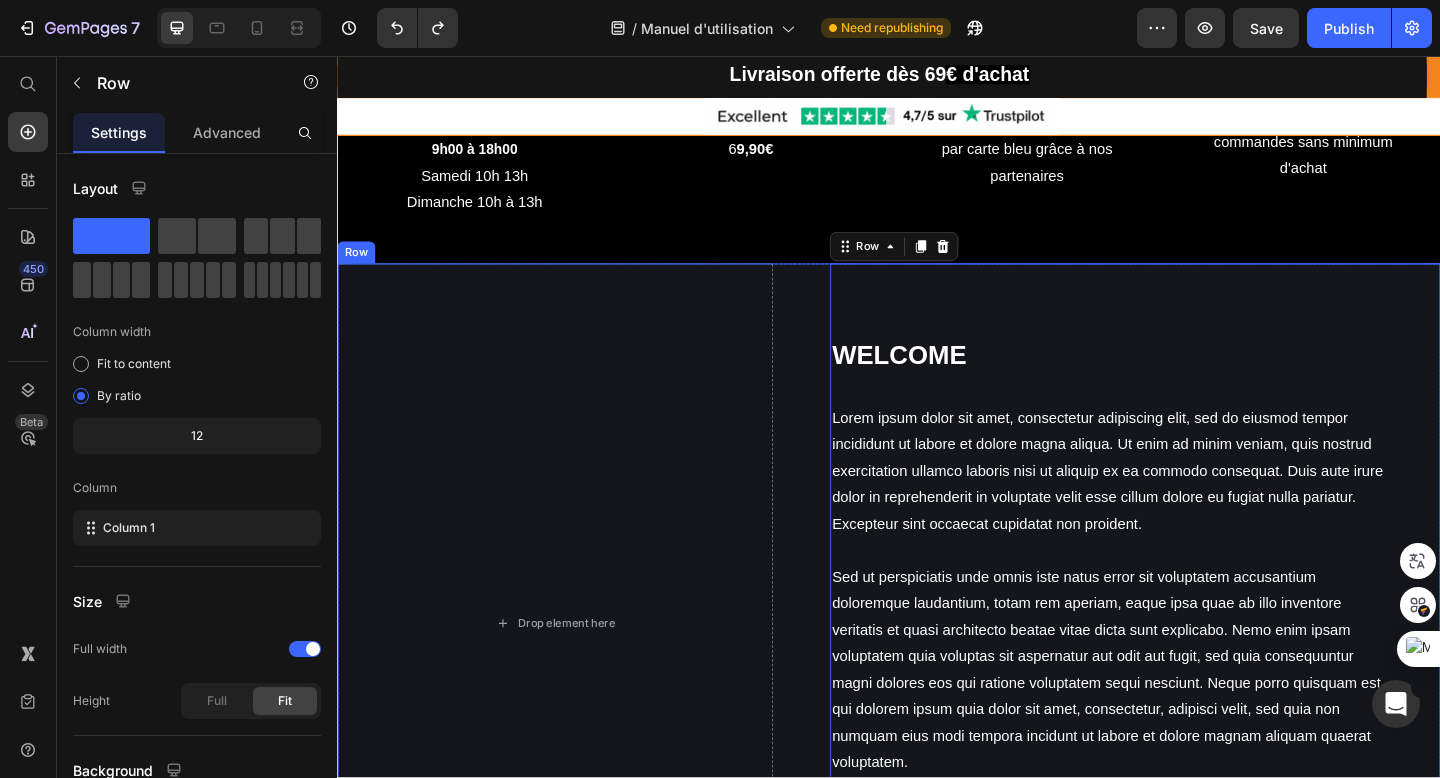 click on "Drop element here WELCOME Heading Lorem ipsum dolor sit amet, consectetur adipiscing elit, sed do eiusmod tempor incididunt ut labore et dolore magna aliqua. Ut enim ad minim veniam, quis nostrud exercitation ullamco laboris nisi ut aliquip ex ea commodo consequat. Duis aute irure dolor in reprehenderit in voluptate velit esse cillum dolore eu fugiat nulla pariatur. Excepteur sint occaecat cupidatat non proident. Sed ut perspiciatis unde omnis iste natus error sit voluptatem accusantium doloremque laudantium, totam rem aperiam, eaque ipsa quae ab illo inventore veritatis et quasi architecto beatae vitae dicta sunt explicabo. Nemo enim ipsam voluptatem quia voluptas sit aspernatur aut odit aut fugit, sed quia consequuntur magni dolores eos qui ratione voluptatem sequi nesciunt. Neque porro quisquam est, qui dolorem ipsum quia dolor sit amet, consectetur, adipisci velit, sed quia non numquam eius modi tempora incidunt ut labore et dolore magnam aliquam quaerat voluptatem. Text block Row   0" at bounding box center (937, 674) 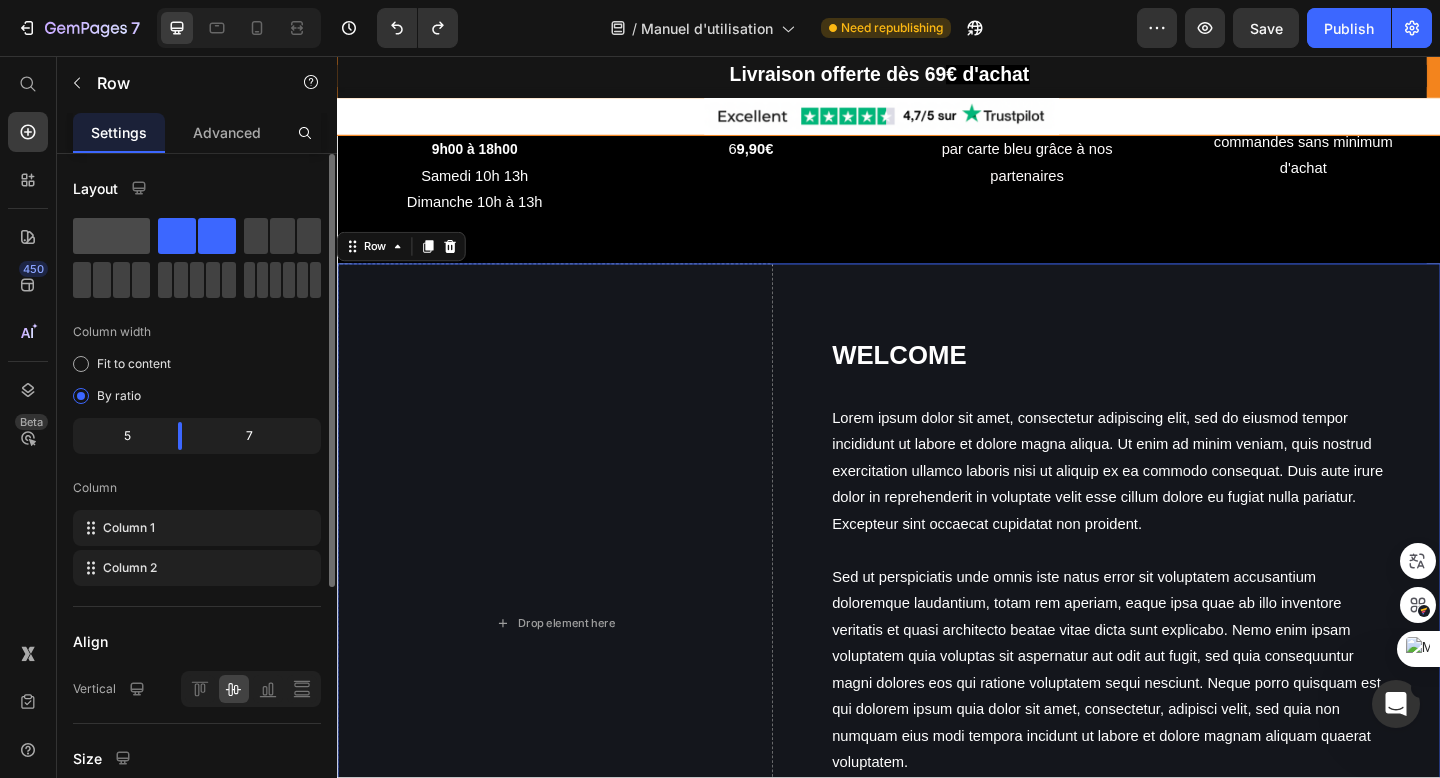 click 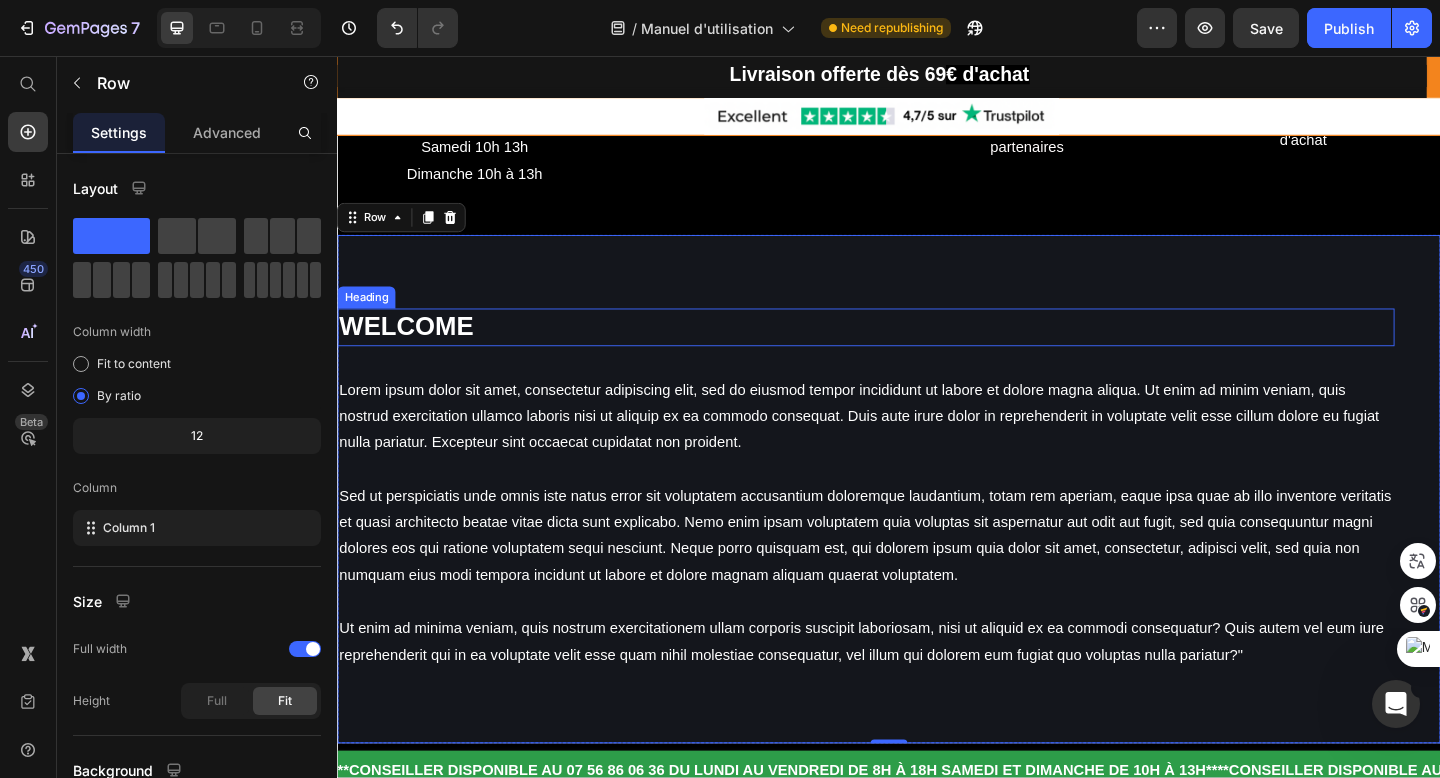 scroll, scrollTop: 224, scrollLeft: 0, axis: vertical 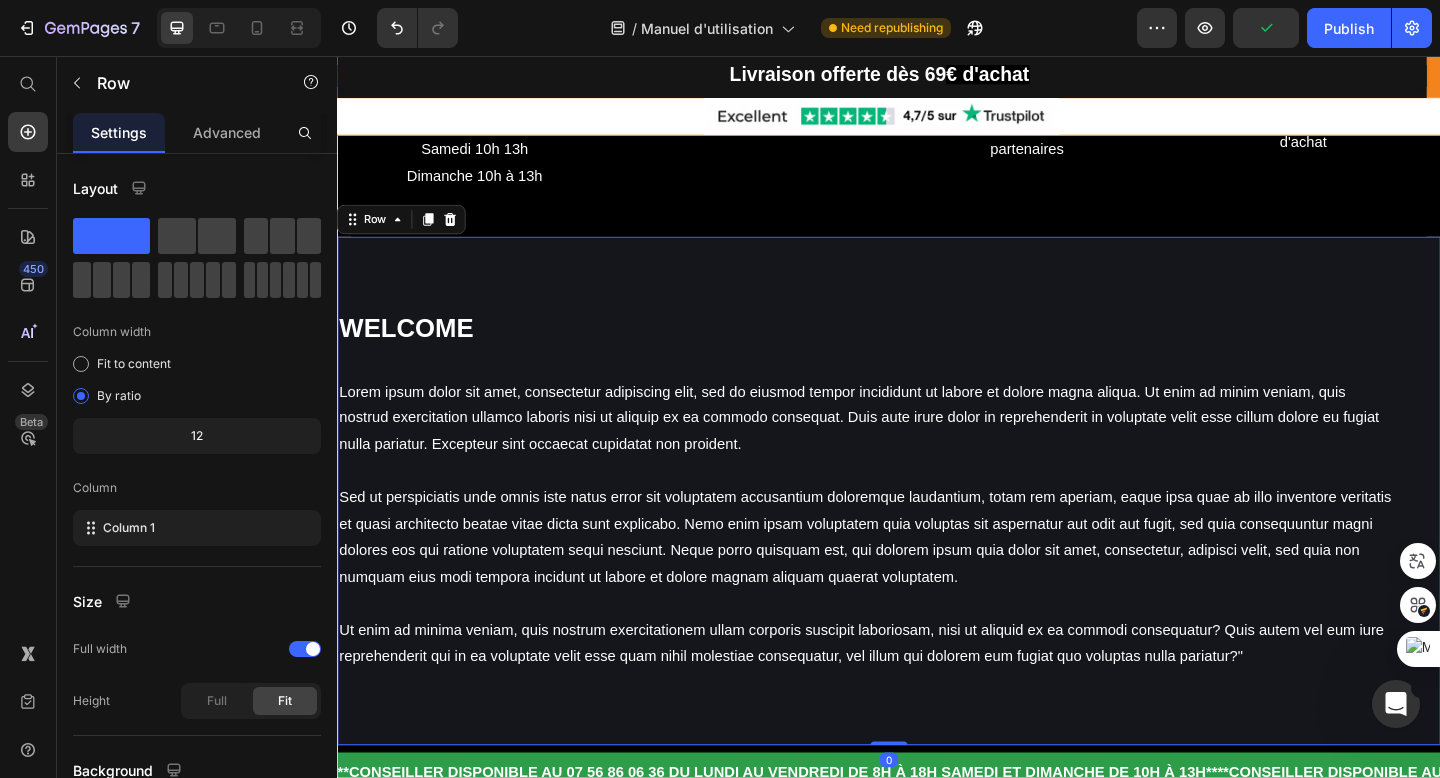 click on "WELCOME Heading Lorem ipsum dolor sit amet, consectetur adipiscing elit, sed do eiusmod tempor incididunt ut labore et dolore magna aliqua. Ut enim ad minim veniam, quis nostrud exercitation ullamco laboris nisi ut aliquip ex ea commodo consequat. Duis aute irure dolor in reprehenderit in voluptate velit esse cillum dolore eu fugiat nulla pariatur. Excepteur sint occaecat cupidatat non proident. Sed ut perspiciatis unde omnis iste natus error sit voluptatem accusantium doloremque laudantium, totam rem aperiam, eaque ipsa quae ab illo inventore veritatis et quasi architecto beatae vitae dicta sunt explicabo. Nemo enim ipsam voluptatem quia voluptas sit aspernatur aut odit aut fugit, sed quia consequuntur magni dolores eos qui ratione voluptatem sequi nesciunt. Neque porro quisquam est, qui dolorem ipsum quia dolor sit amet, consectetur, adipisci velit, sed quia non numquam eius modi tempora incidunt ut labore et dolore magnam aliquam quaerat voluptatem. Text block Row   0" at bounding box center (937, 529) 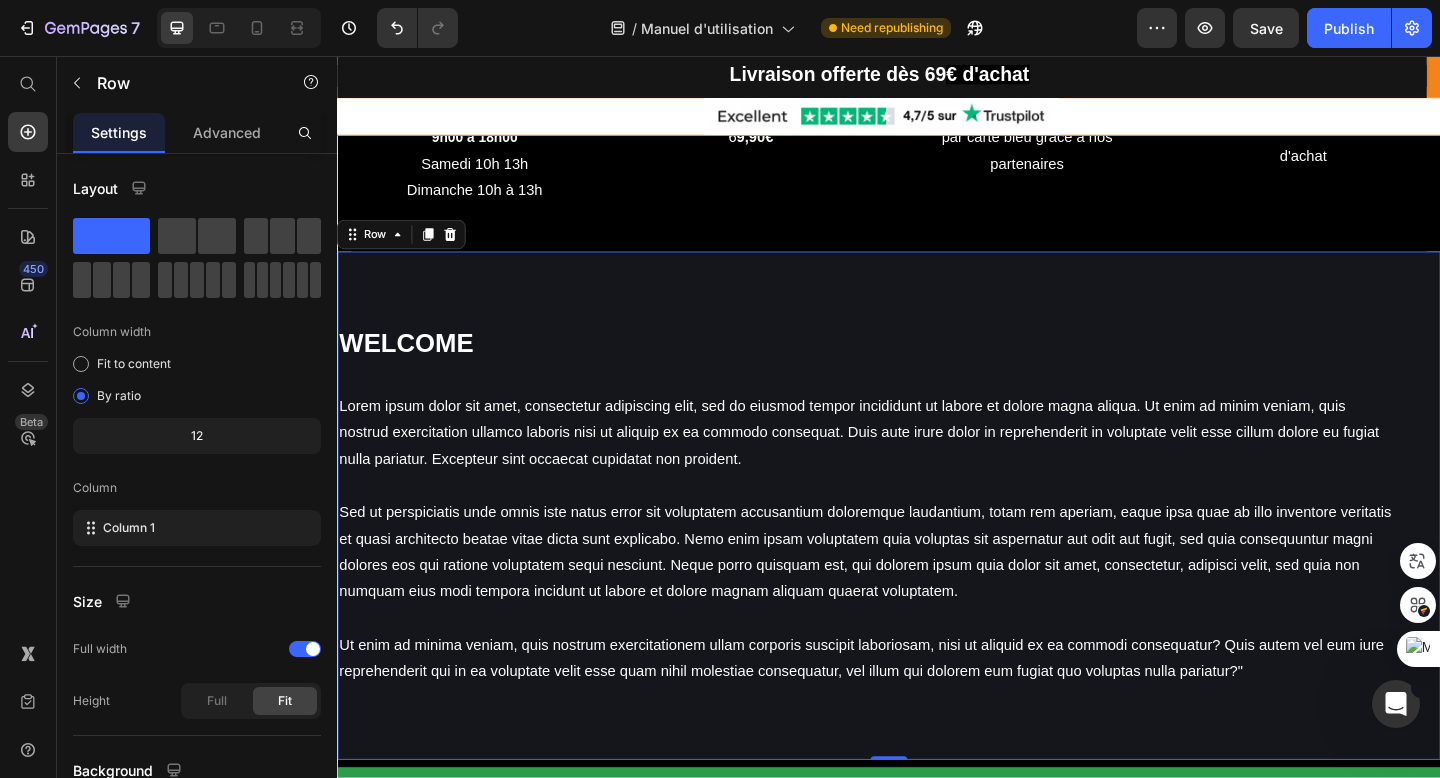 scroll, scrollTop: 0, scrollLeft: 0, axis: both 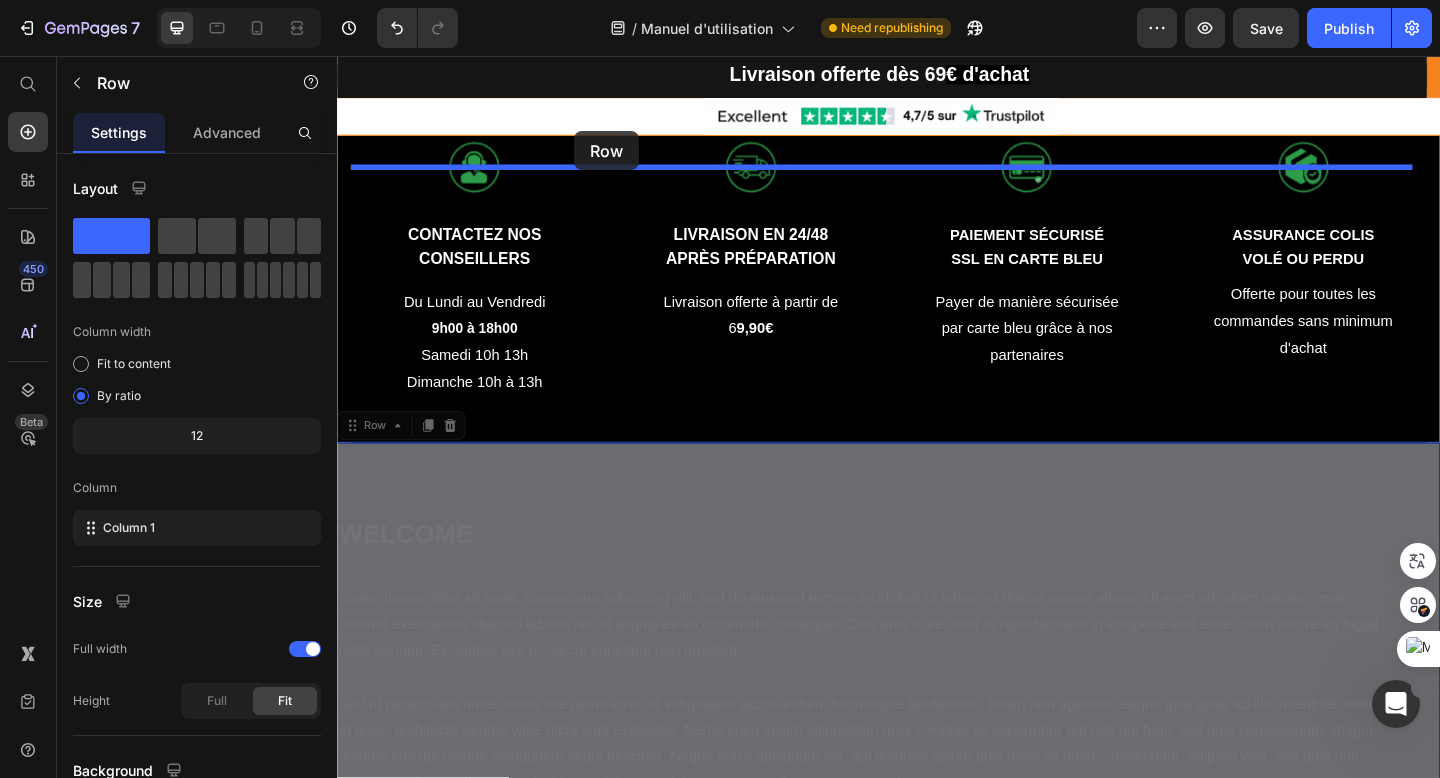 drag, startPoint x: 565, startPoint y: 483, endPoint x: 595, endPoint y: 145, distance: 339.32874 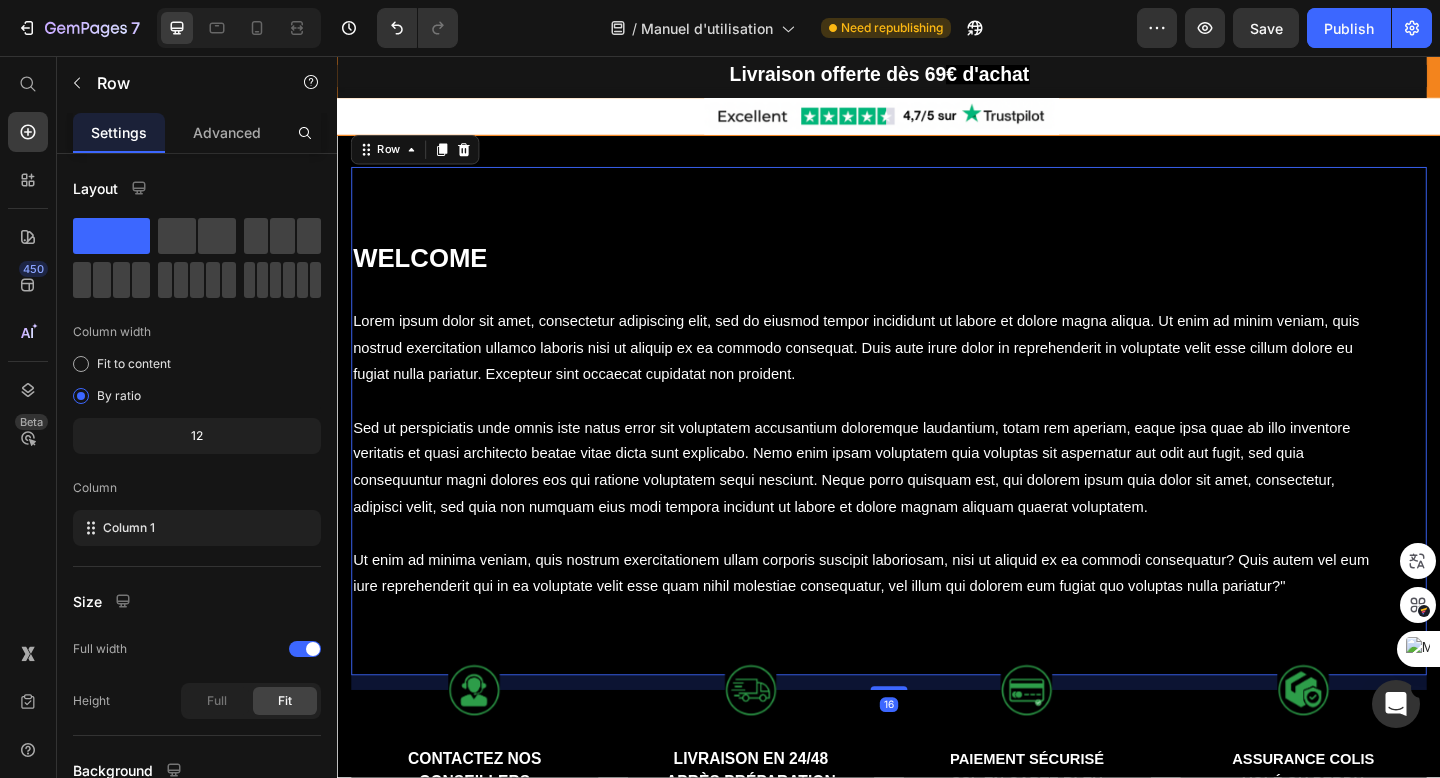 click on "WELCOME Heading Lorem ipsum dolor sit amet, consectetur adipiscing elit, sed do eiusmod tempor incididunt ut labore et dolore magna aliqua. Ut enim ad minim veniam, quis nostrud exercitation ullamco laboris nisi ut aliquip ex ea commodo consequat. Duis aute irure dolor in reprehenderit in voluptate velit esse cillum dolore eu fugiat nulla pariatur. Excepteur sint occaecat cupidatat non proident. Sed ut perspiciatis unde omnis iste natus error sit voluptatem accusantium doloremque laudantium, totam rem aperiam, eaque ipsa quae ab illo inventore veritatis et quasi architecto beatae vitae dicta sunt explicabo. Nemo enim ipsam voluptatem quia voluptas sit aspernatur aut odit aut fugit, sed quia consequuntur magni dolores eos qui ratione voluptatem sequi nesciunt. Neque porro quisquam est, qui dolorem ipsum quia dolor sit amet, consectetur, adipisci velit, sed quia non numquam eius modi tempora incidunt ut labore et dolore magnam aliquam quaerat voluptatem. Text block Row   16" at bounding box center (937, 453) 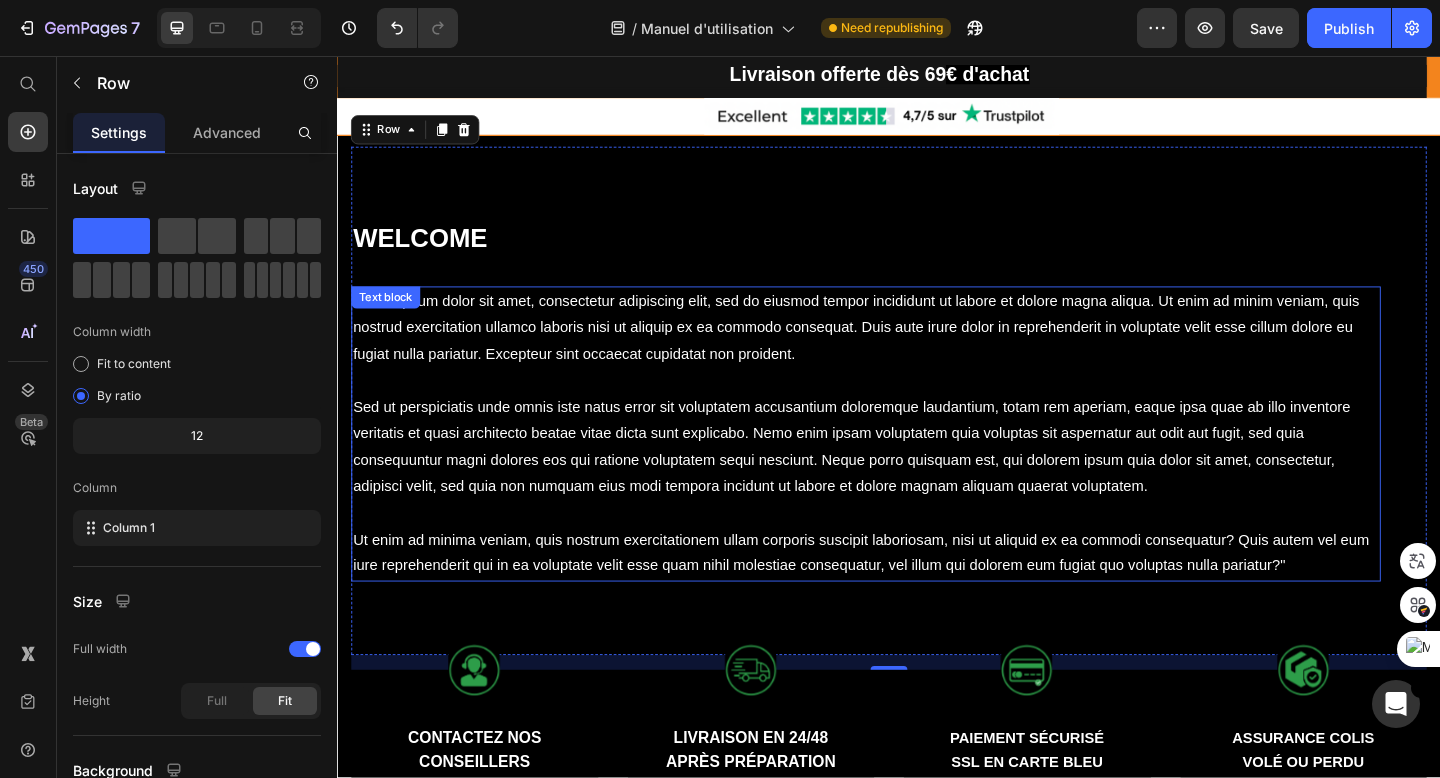 scroll, scrollTop: 0, scrollLeft: 0, axis: both 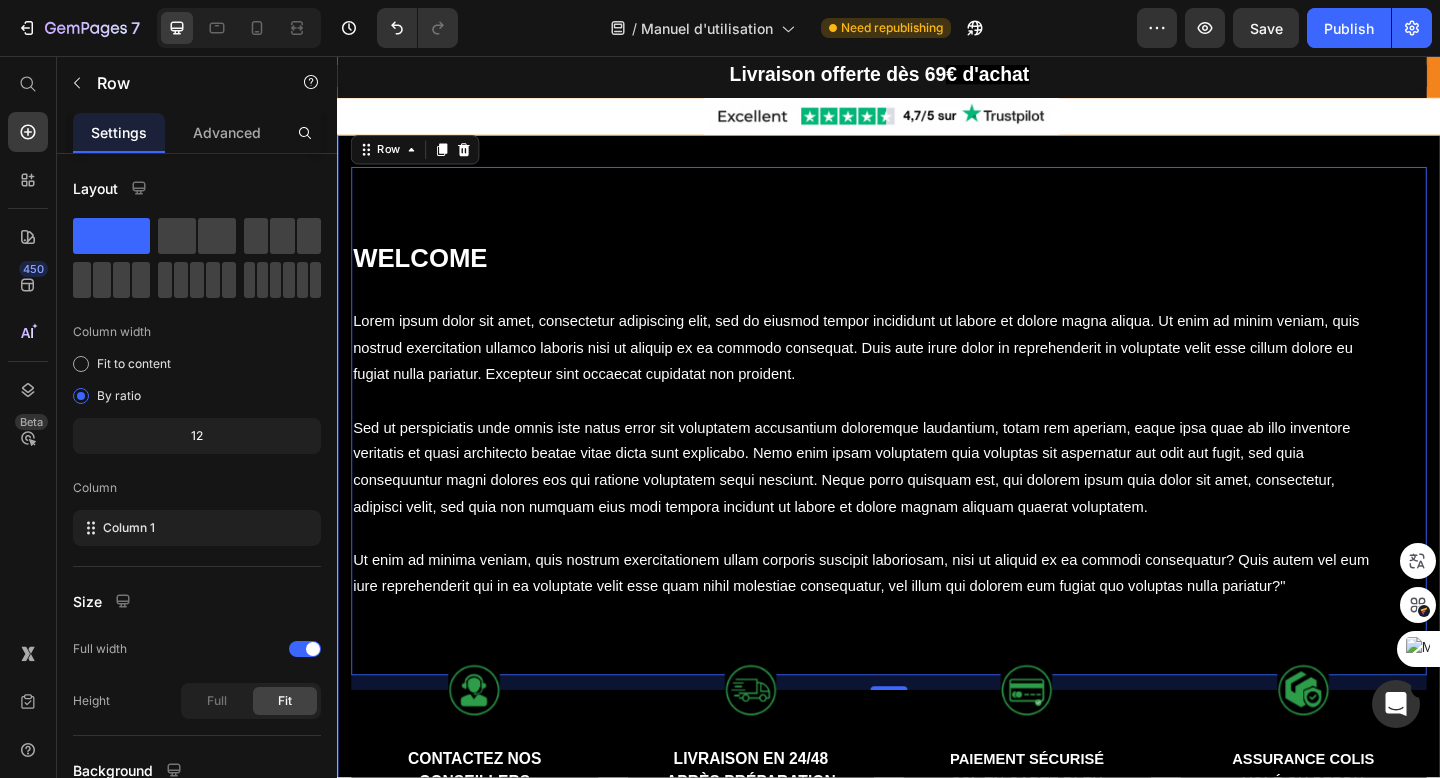 click on "WELCOME Heading Lorem ipsum dolor sit amet, consectetur adipiscing elit, sed do eiusmod tempor incididunt ut labore et dolore magna aliqua. Ut enim ad minim veniam, quis nostrud exercitation ullamco laboris nisi ut aliquip ex ea commodo consequat. Duis aute irure dolor in reprehenderit in voluptate velit esse cillum dolore eu fugiat nulla pariatur. Excepteur sint occaecat cupidatat non proident. Sed ut perspiciatis unde omnis iste natus error sit voluptatem accusantium doloremque laudantium, totam rem aperiam, eaque ipsa quae ab illo inventore veritatis et quasi architecto beatae vitae dicta sunt explicabo. Nemo enim ipsam voluptatem quia voluptas sit aspernatur aut odit aut fugit, sed quia consequuntur magni dolores eos qui ratione voluptatem sequi nesciunt. Neque porro quisquam est, qui dolorem ipsum quia dolor sit amet, consectetur, adipisci velit, sed quia non numquam eius modi tempora incidunt ut labore et dolore magnam aliquam quaerat voluptatem. Text block Row   16 Image CONTACTEZ NOS CONSEILLERS" at bounding box center (937, 571) 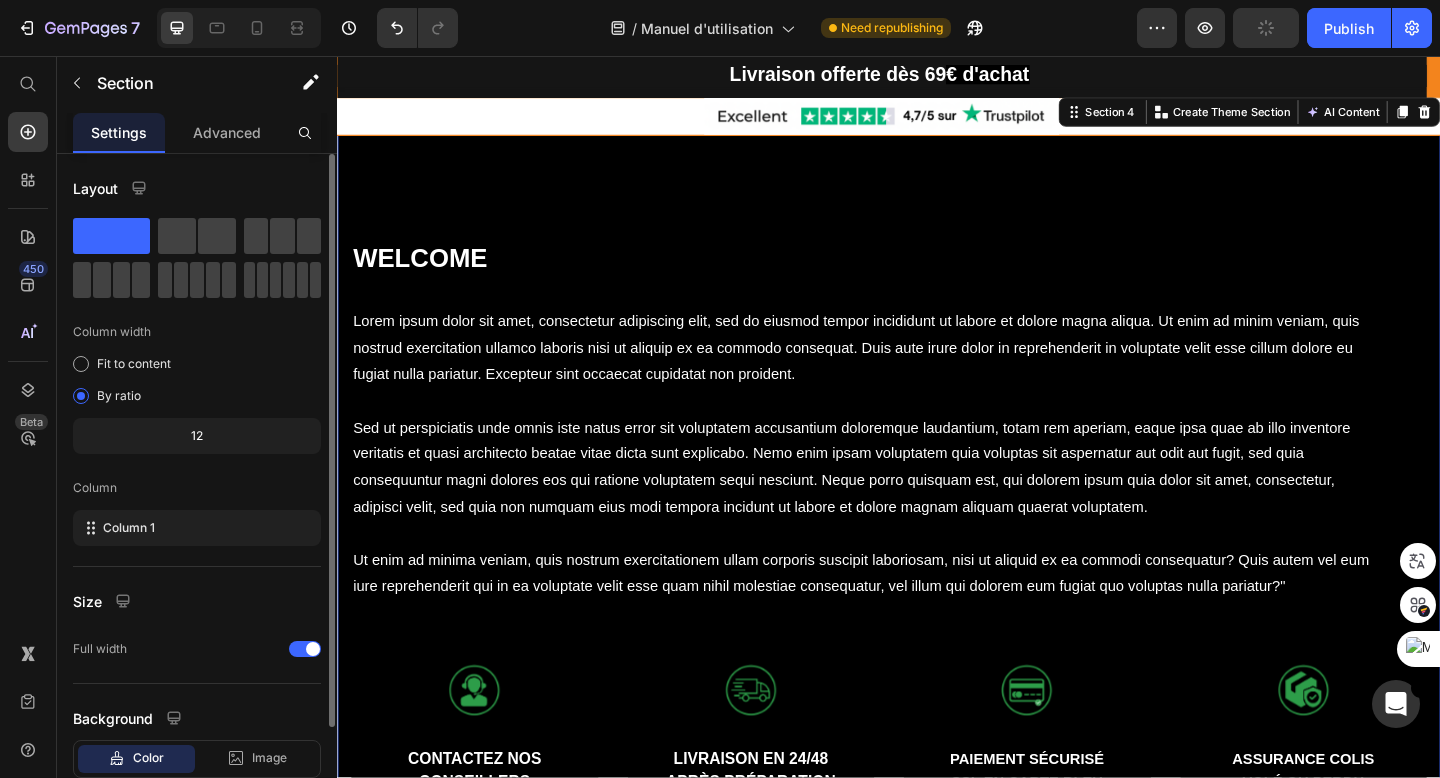 scroll, scrollTop: 127, scrollLeft: 0, axis: vertical 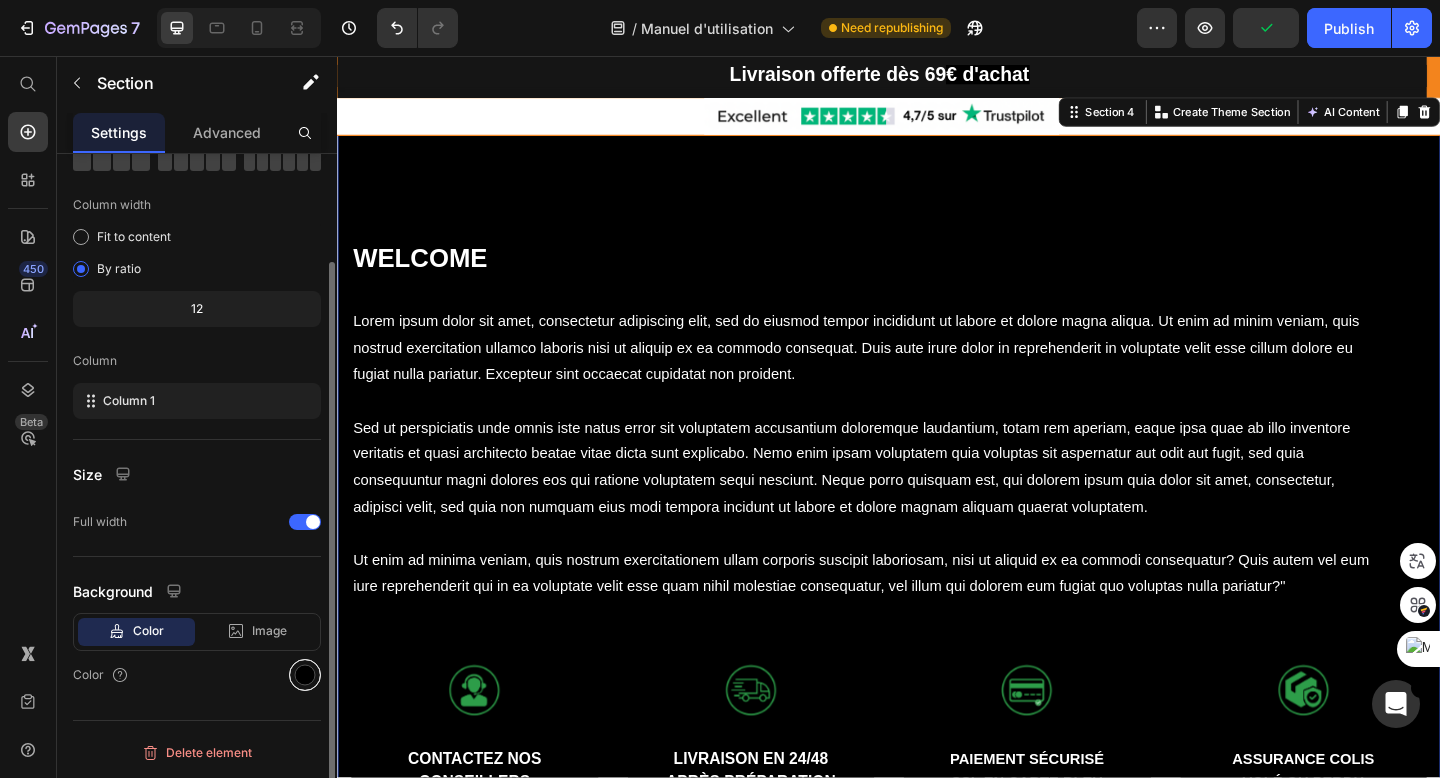 click at bounding box center [305, 675] 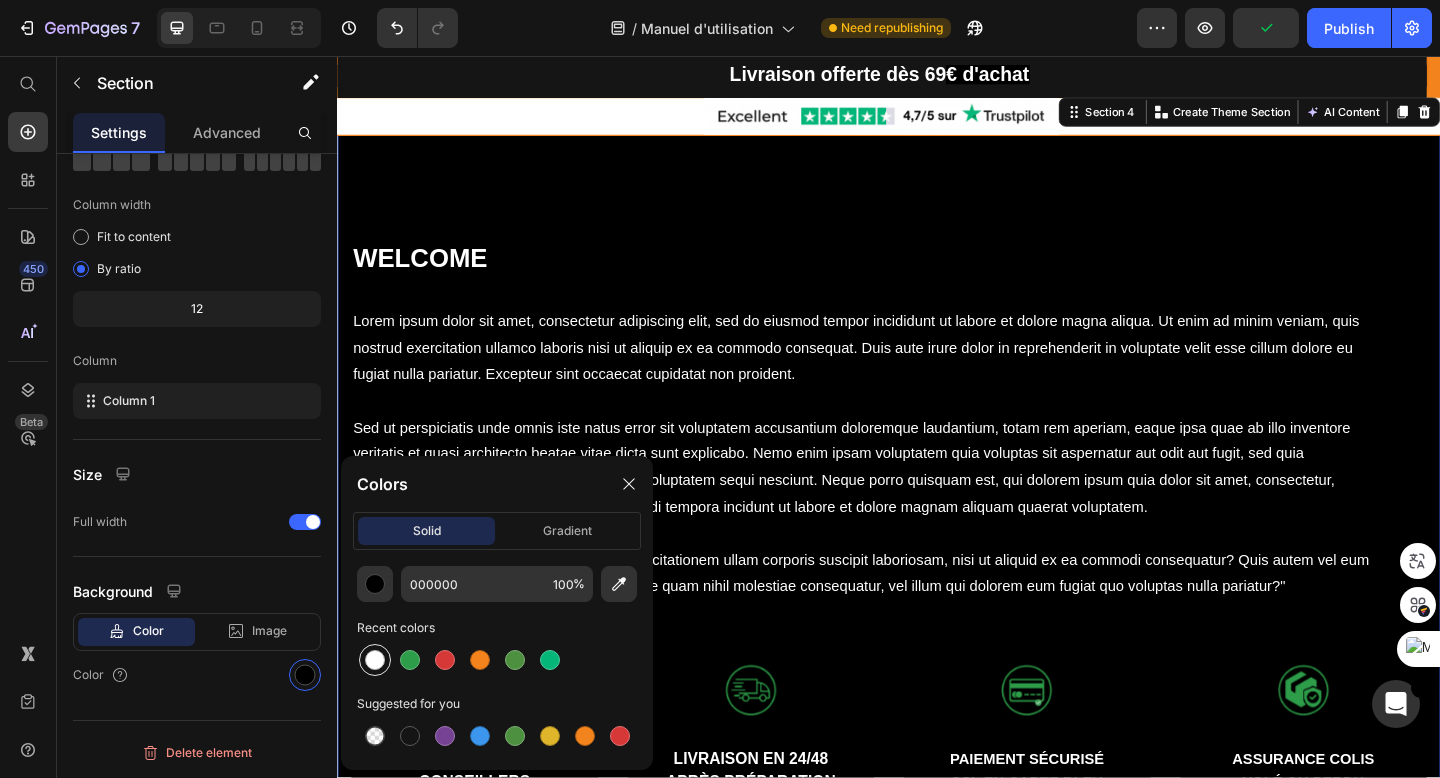 click at bounding box center (375, 660) 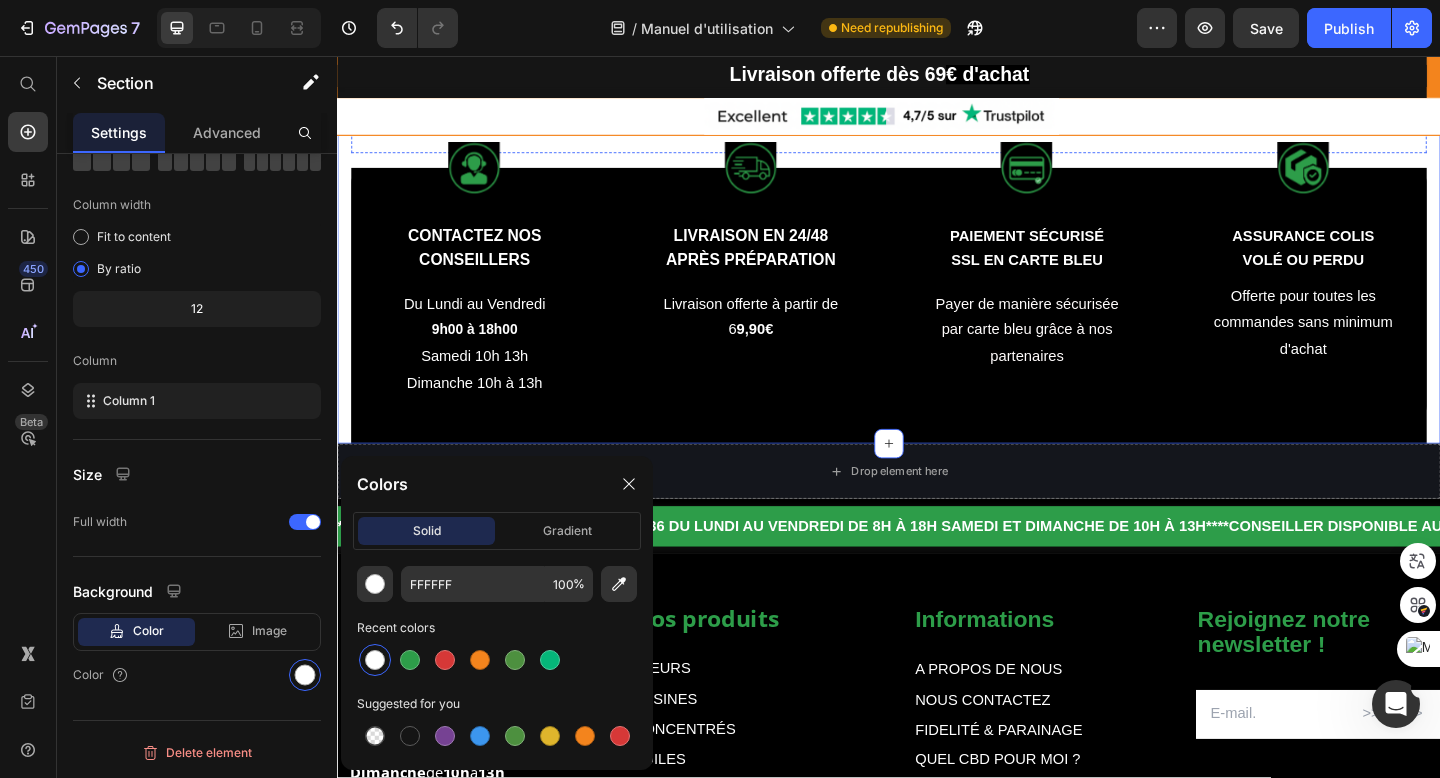 scroll, scrollTop: 590, scrollLeft: 0, axis: vertical 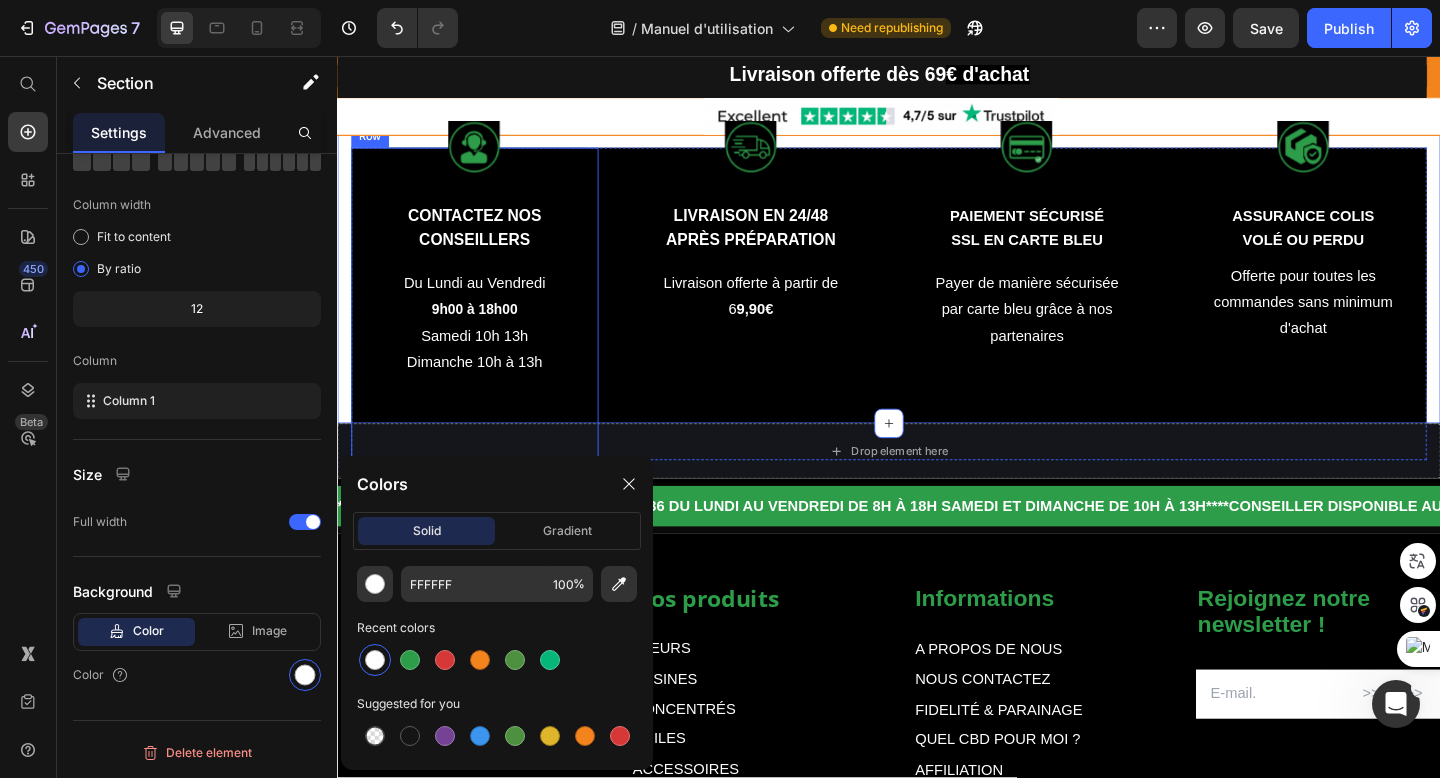 click on "Image CONTACTEZ NOS CONSEILLERS  Text Block Du Lundi au Vendredi 9h00 à 18h00 Samedi 10h 13h Dimanche 10h à 13h   Text block Row" at bounding box center [486, 326] 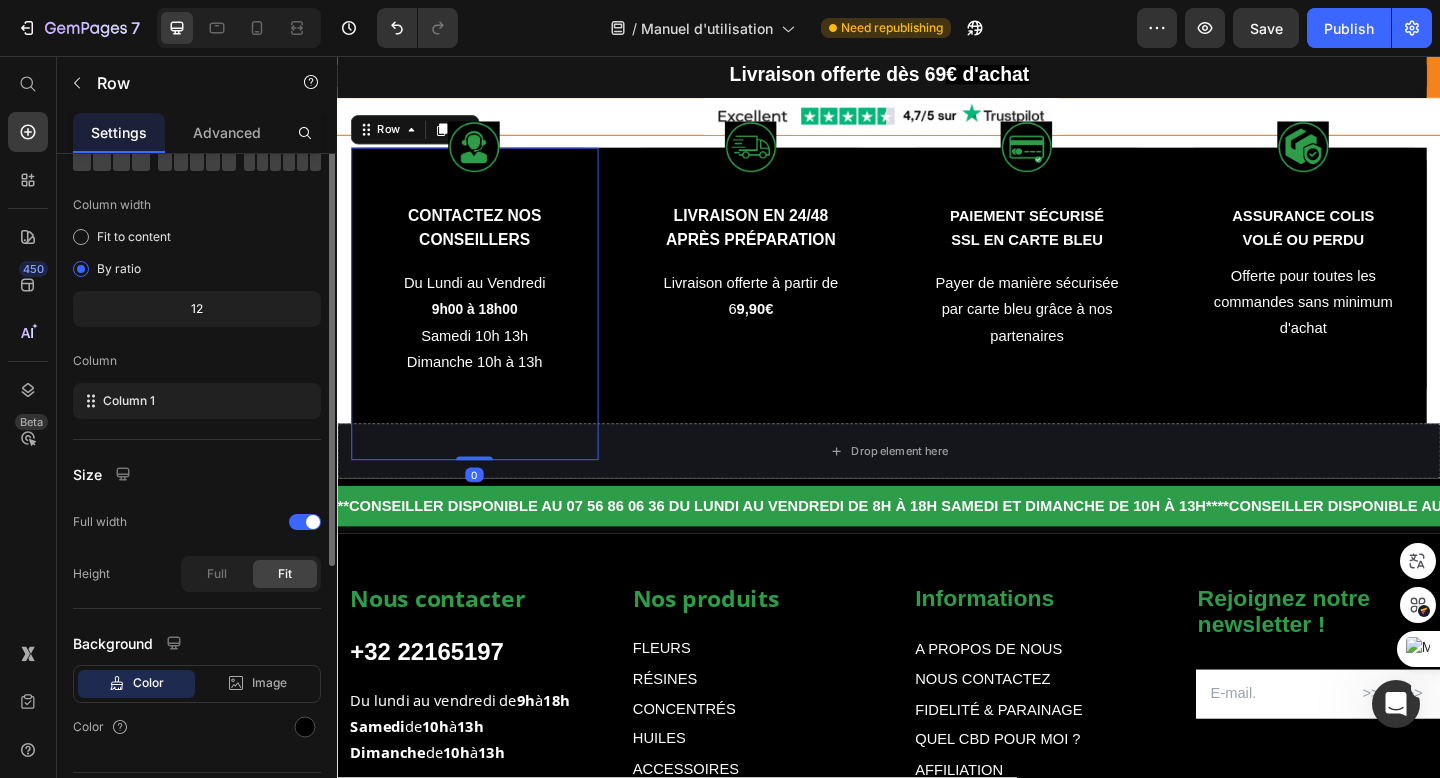scroll, scrollTop: 0, scrollLeft: 0, axis: both 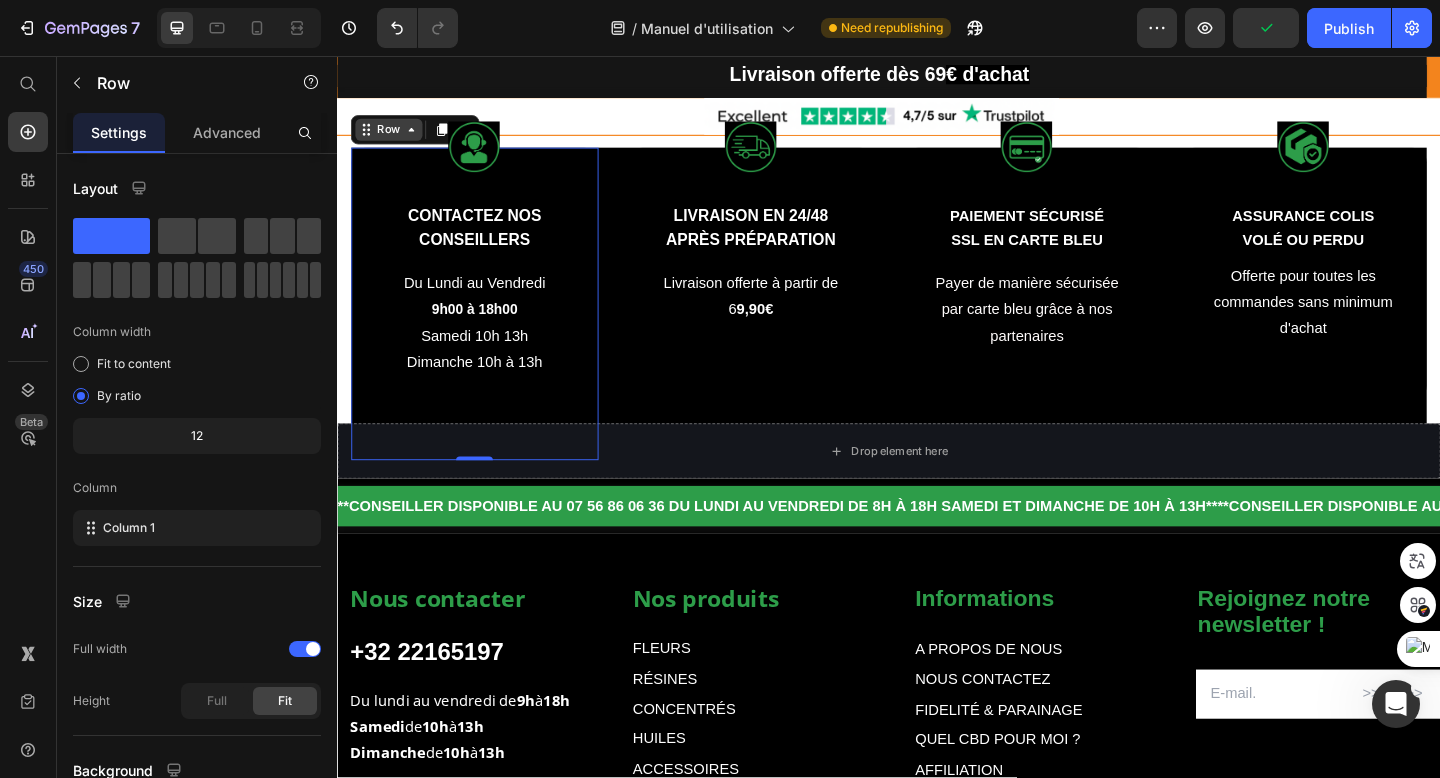click on "Row" at bounding box center [393, 137] 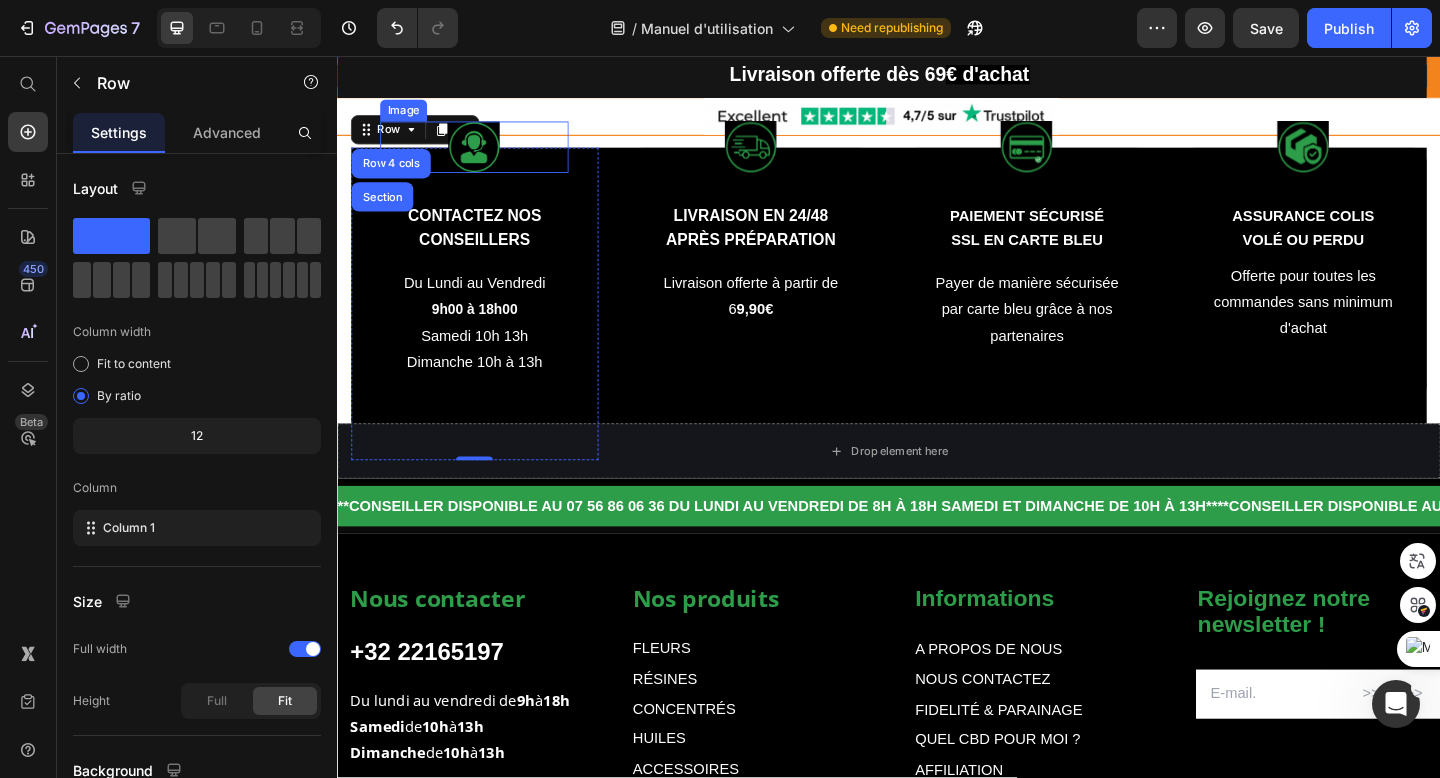 click at bounding box center [486, 156] 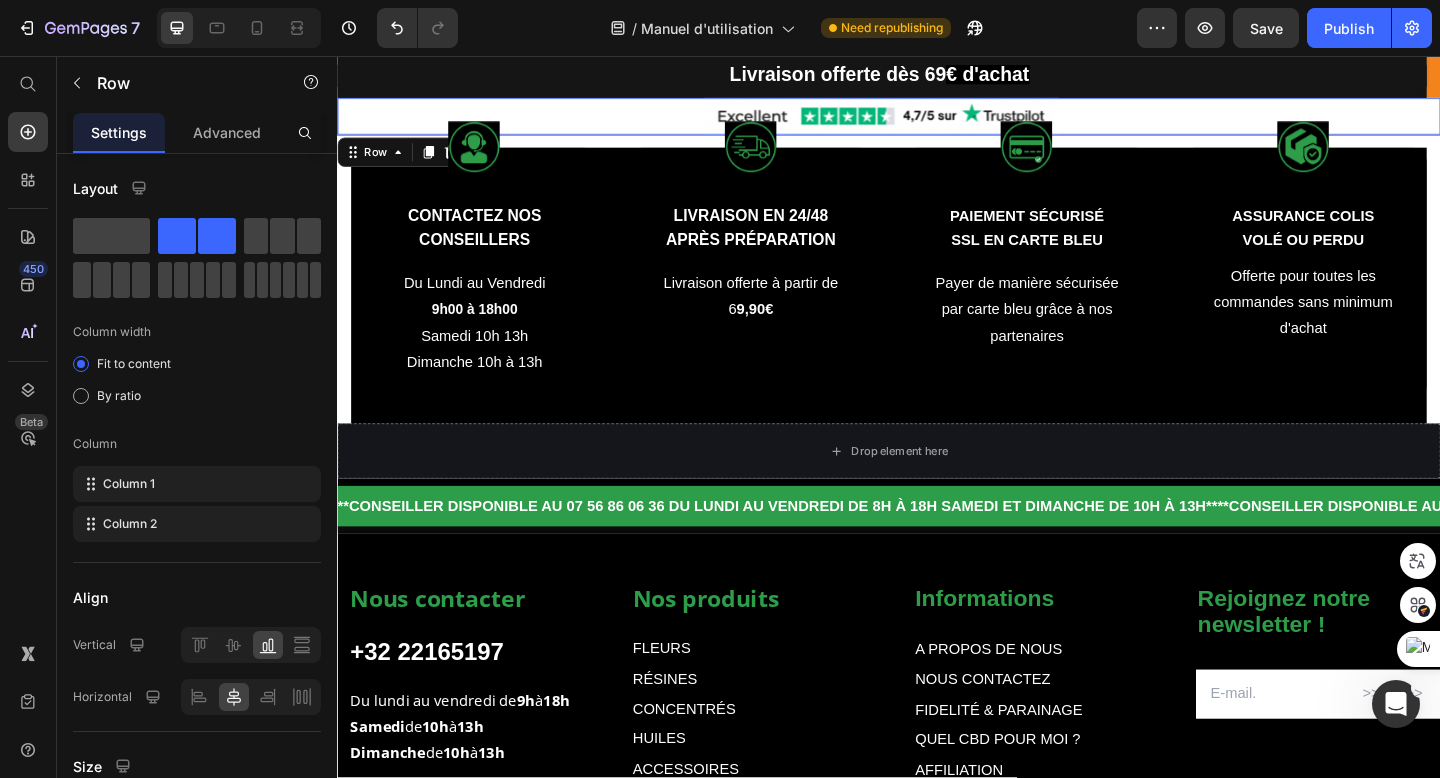 click on "Image Shop Now Button Row Row   0" at bounding box center (937, 122) 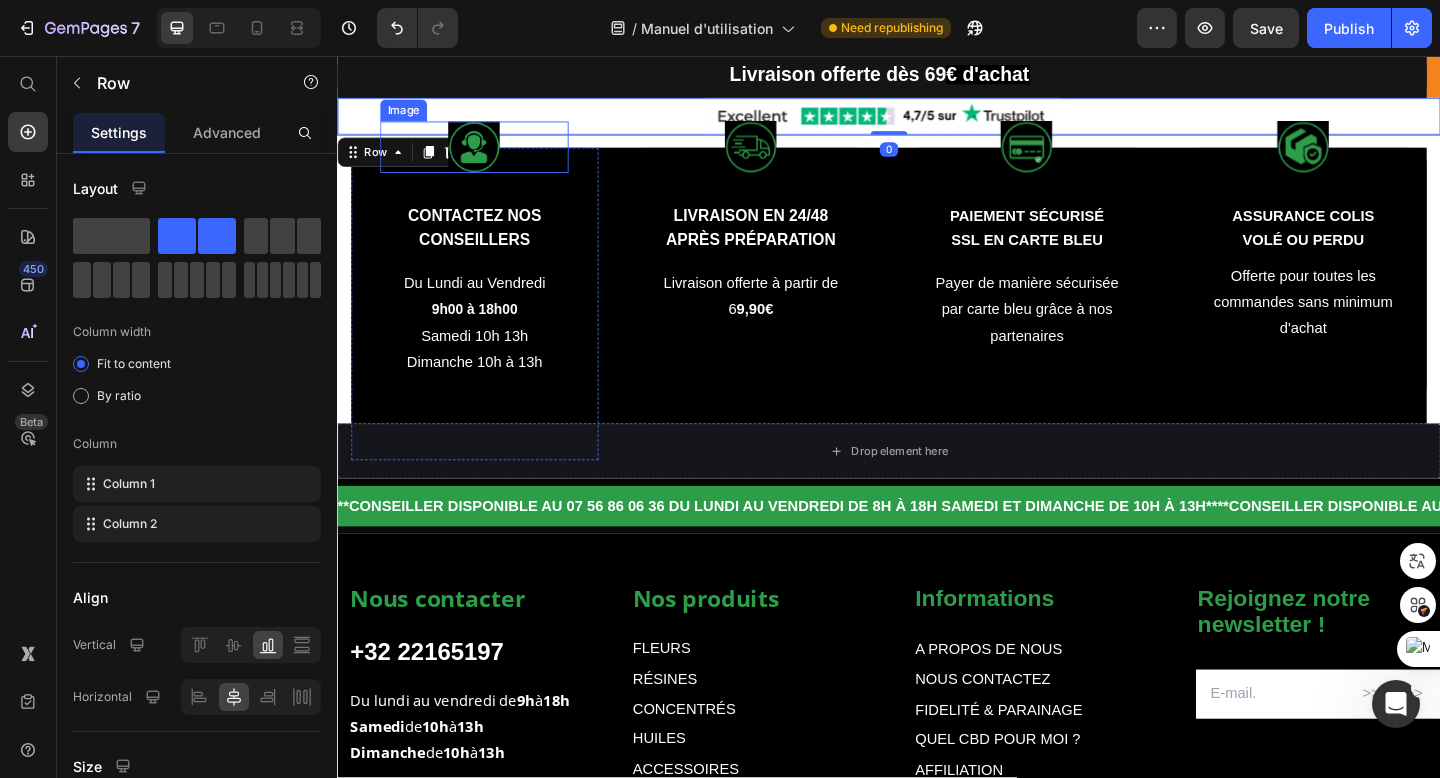 click at bounding box center (486, 156) 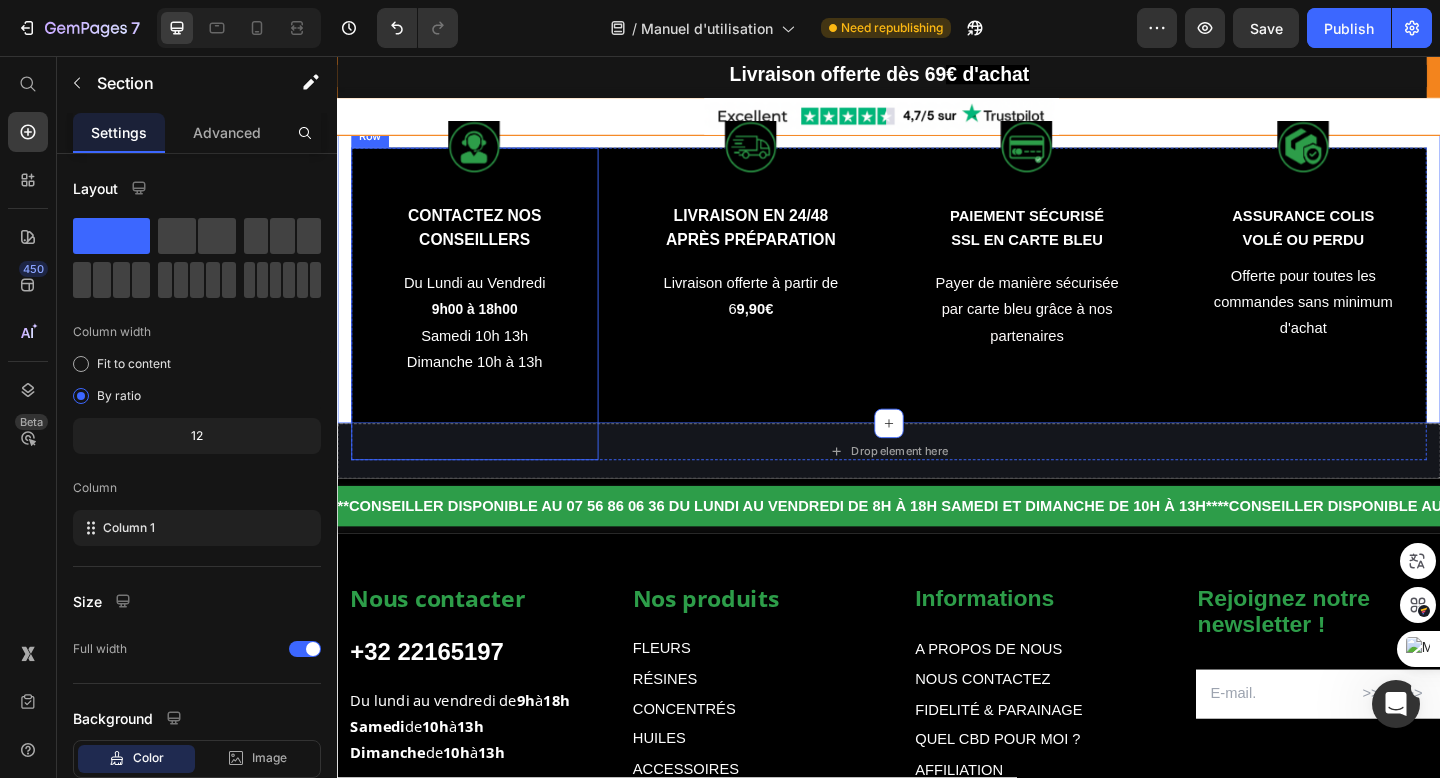 click on "Image CONTACTEZ NOS CONSEILLERS  Text Block Du Lundi au Vendredi 9h00 à 18h00 Samedi 10h 13h Dimanche 10h à 13h   Text block Row" at bounding box center [486, 326] 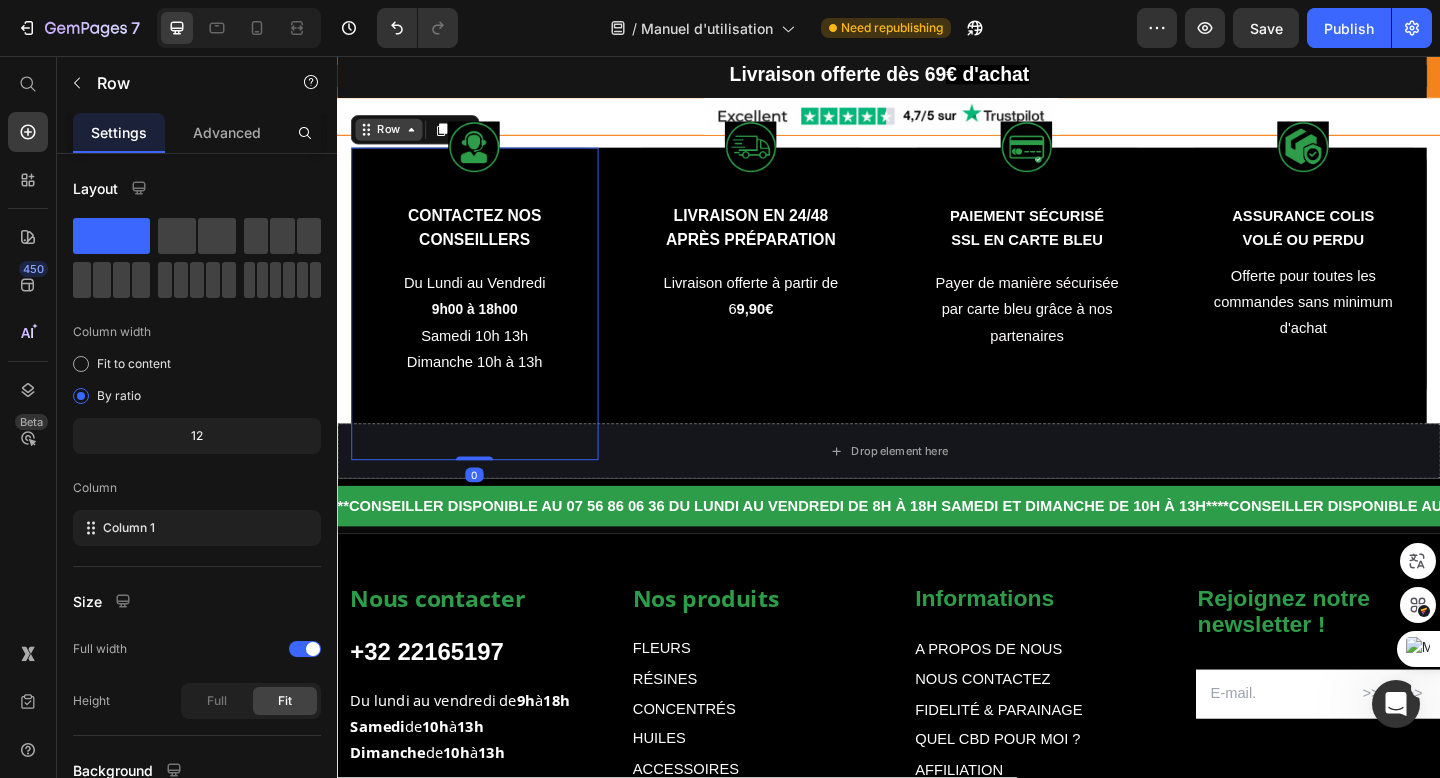 click on "Row" at bounding box center (393, 137) 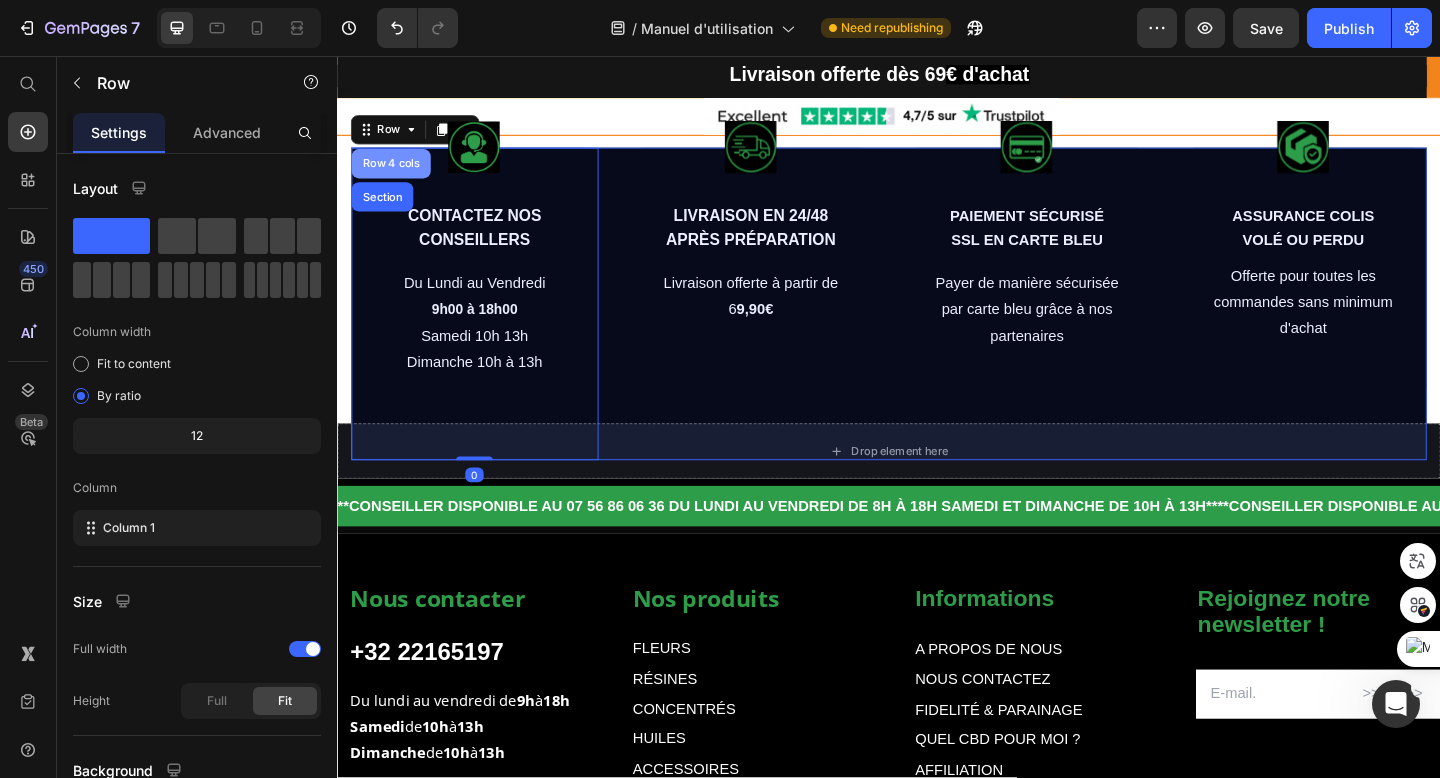 click on "Row 4 cols" at bounding box center (396, 174) 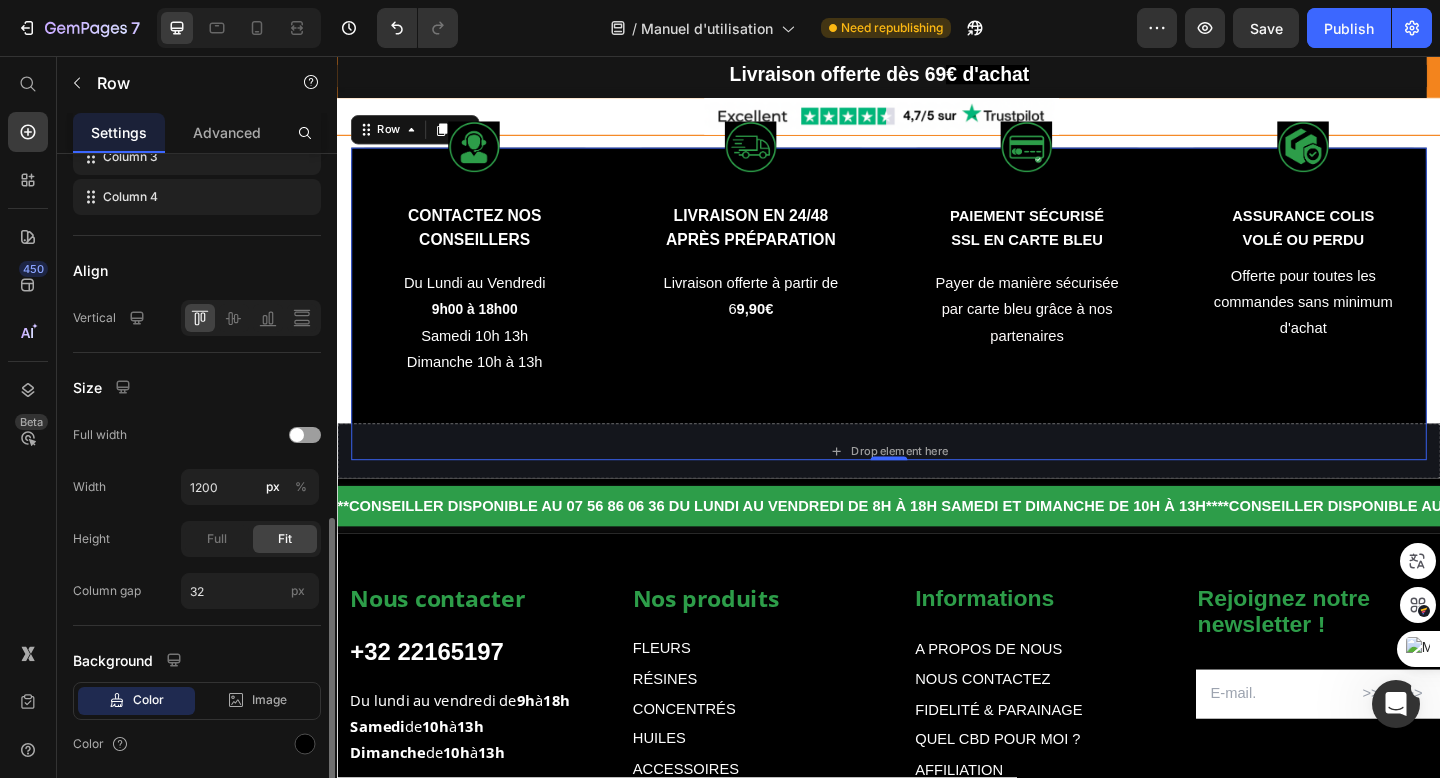 scroll, scrollTop: 520, scrollLeft: 0, axis: vertical 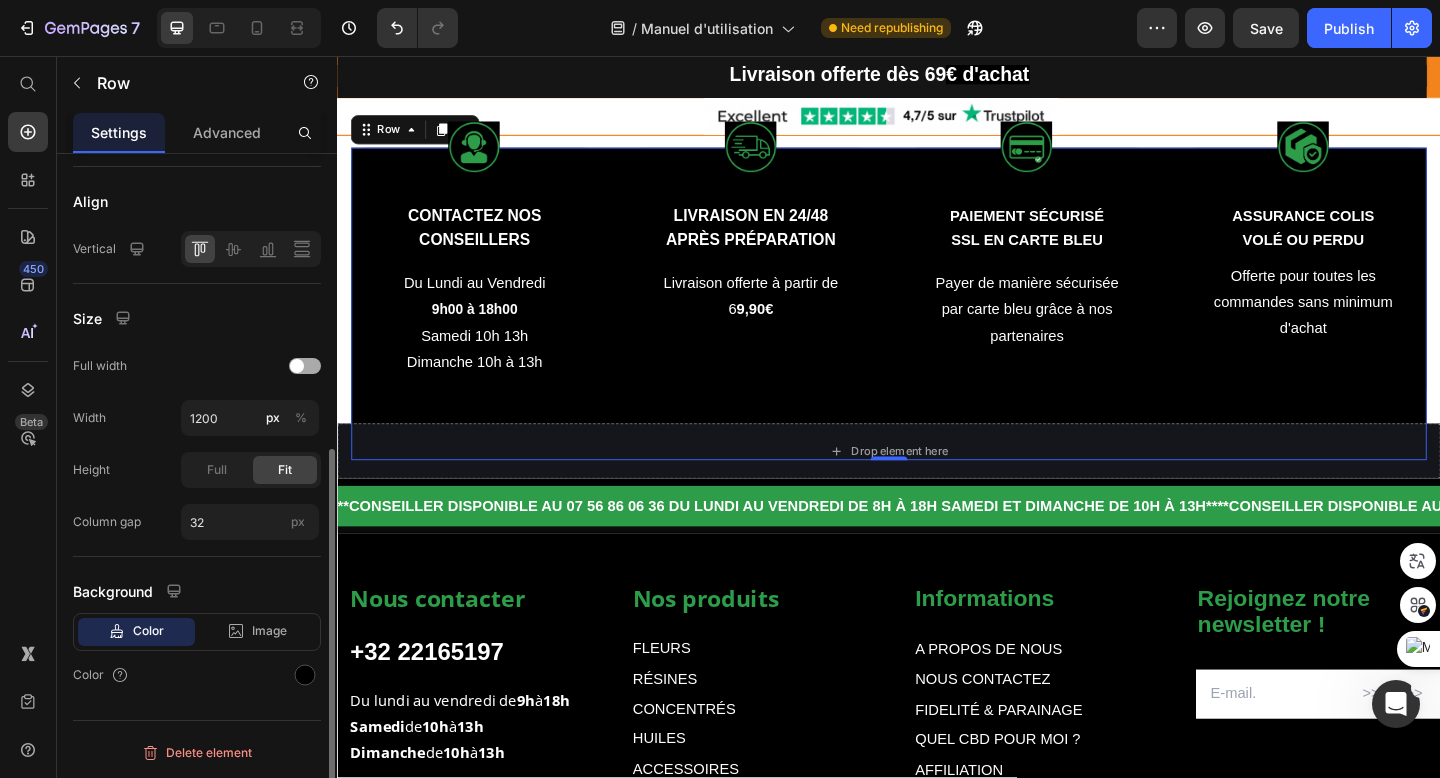 click at bounding box center (305, 366) 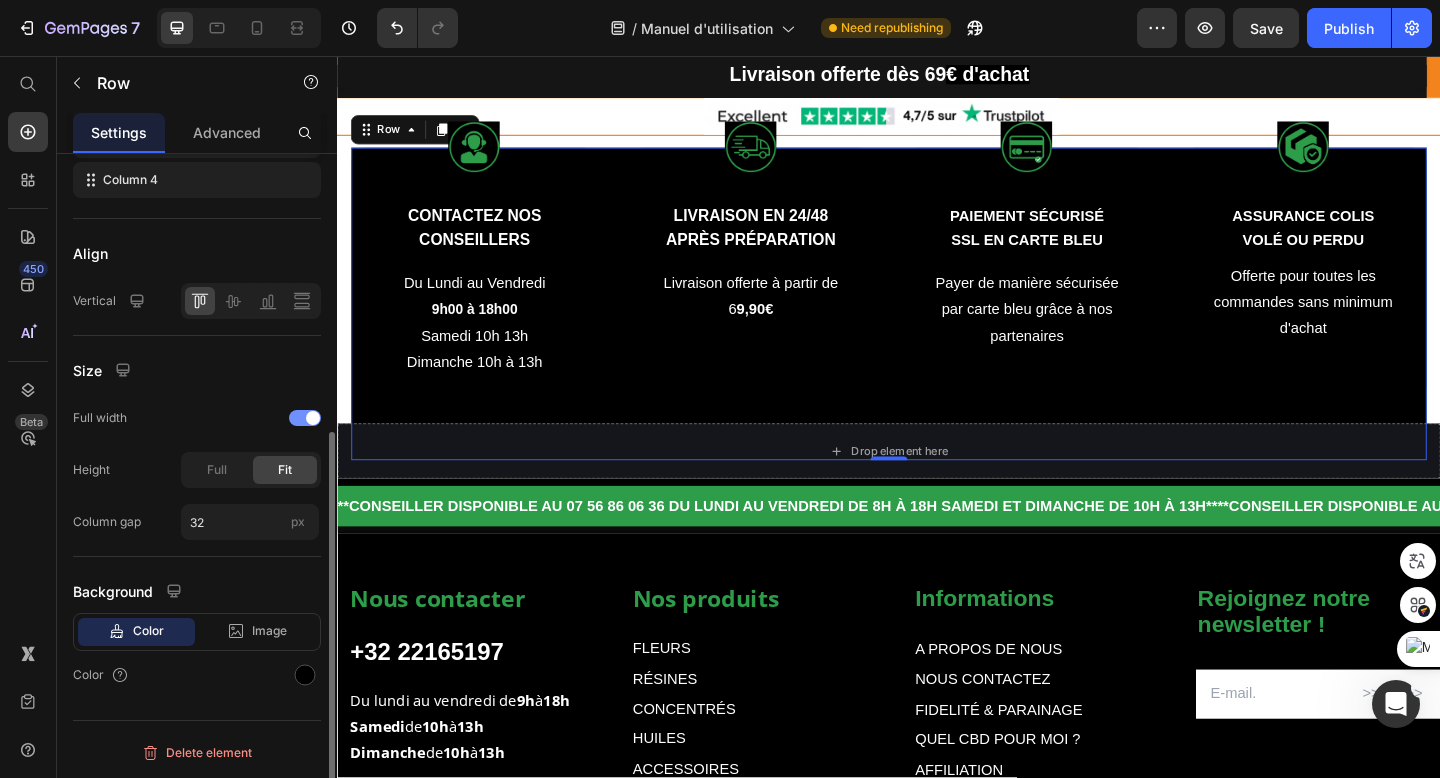 scroll, scrollTop: 468, scrollLeft: 0, axis: vertical 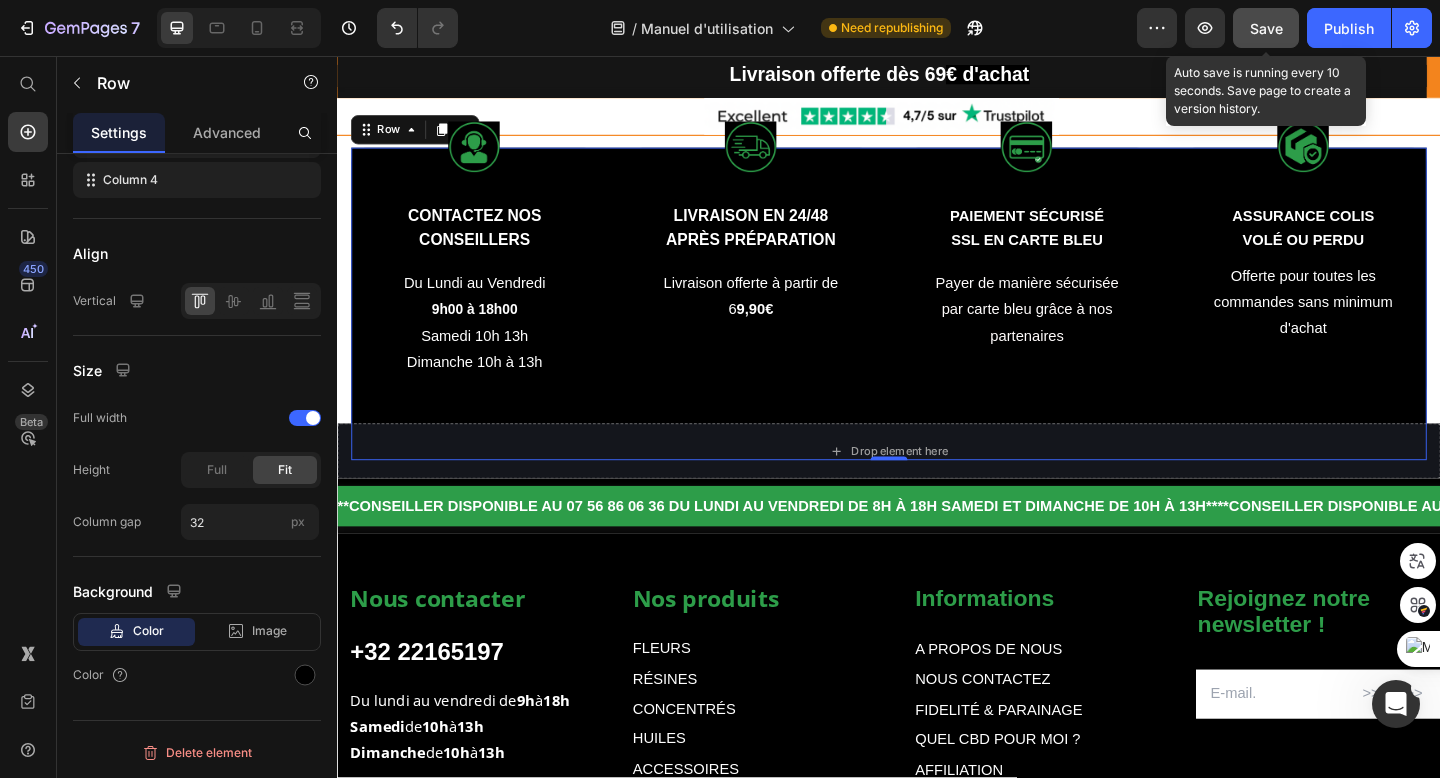 click on "Save" at bounding box center (1266, 28) 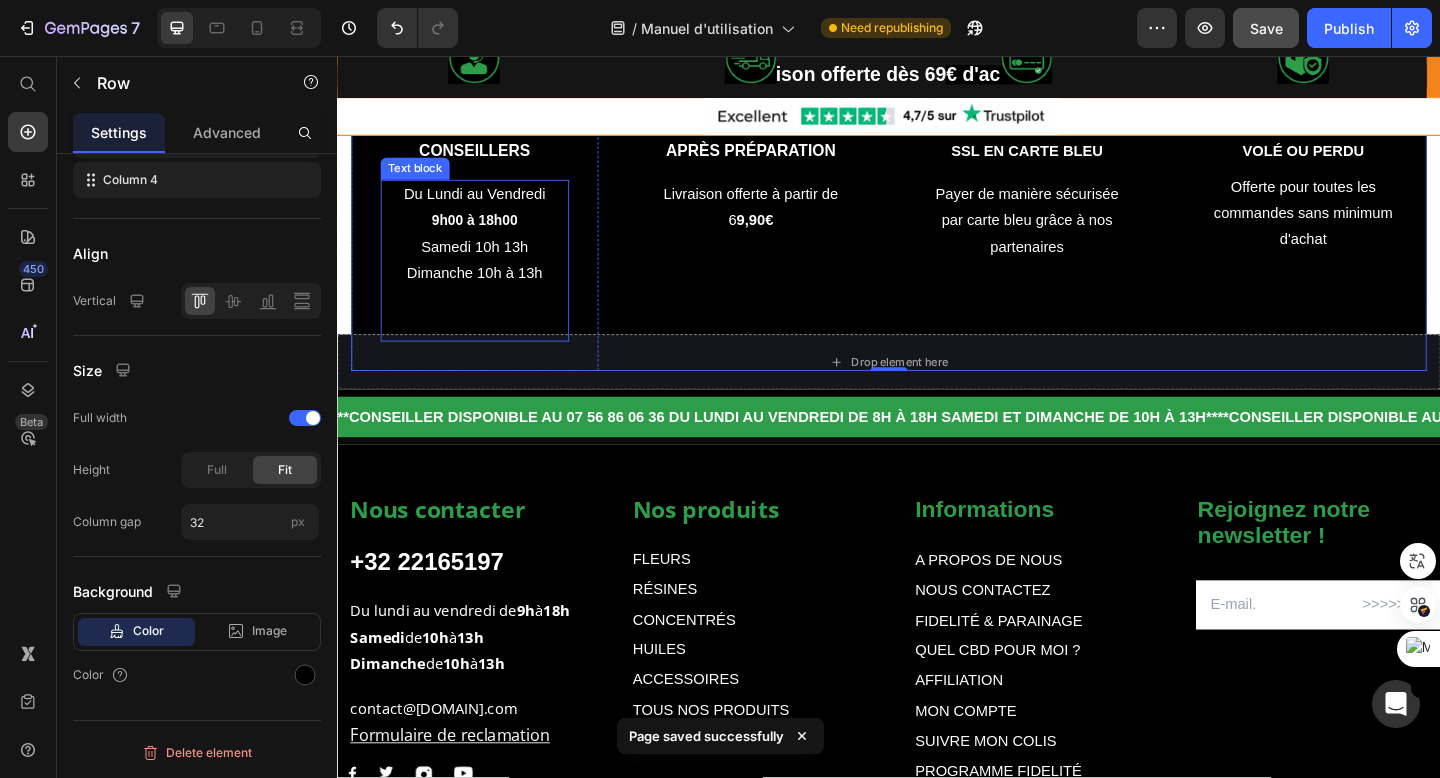 scroll, scrollTop: 690, scrollLeft: 0, axis: vertical 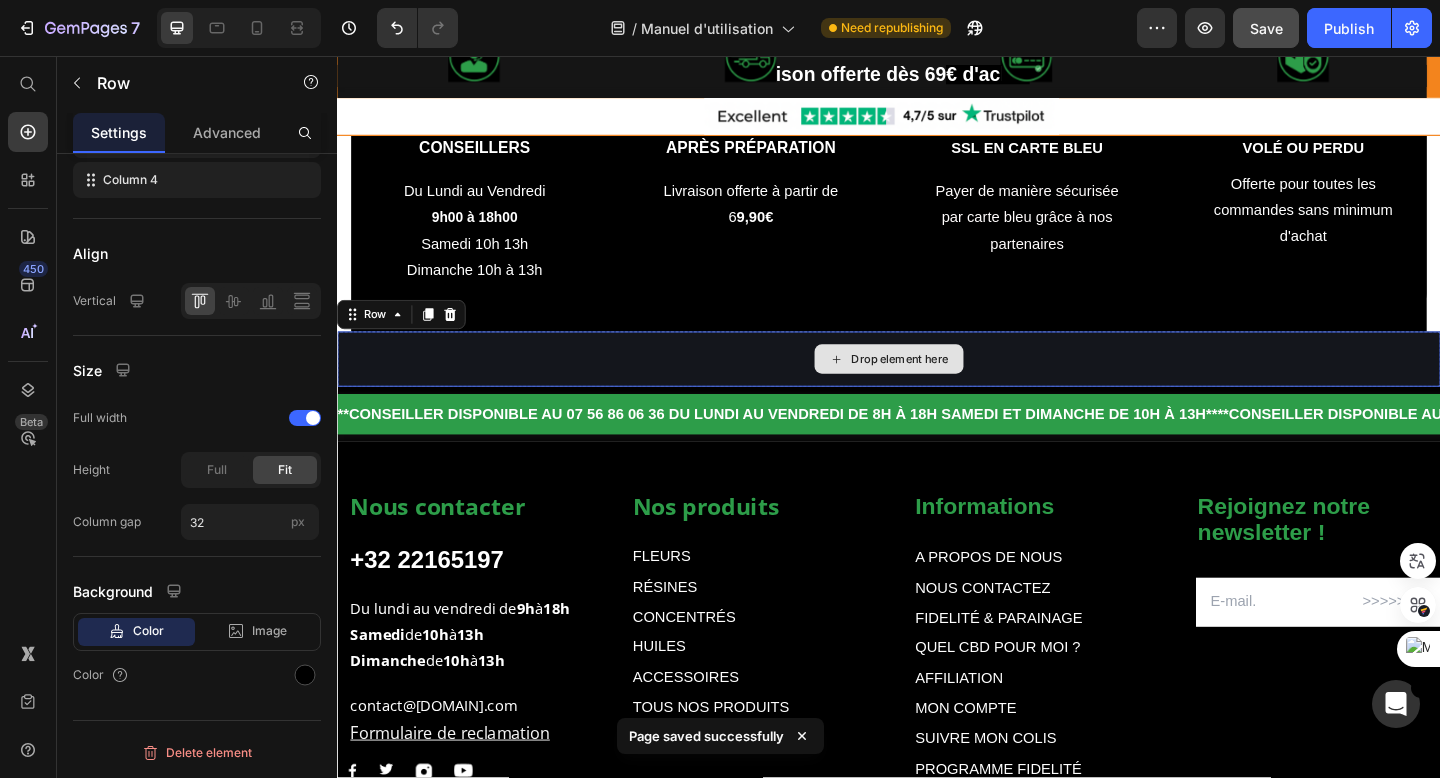 click on "Drop element here" at bounding box center (937, 386) 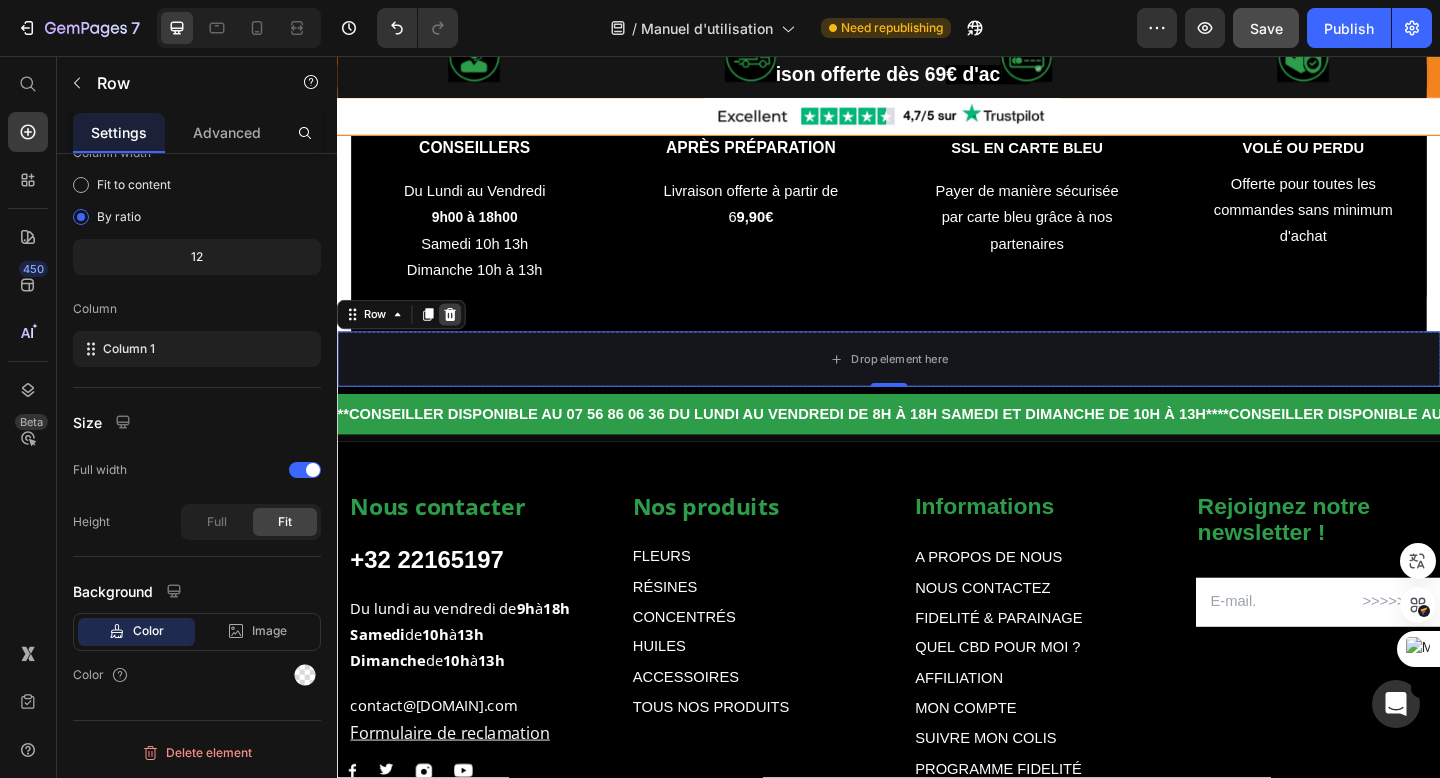 click 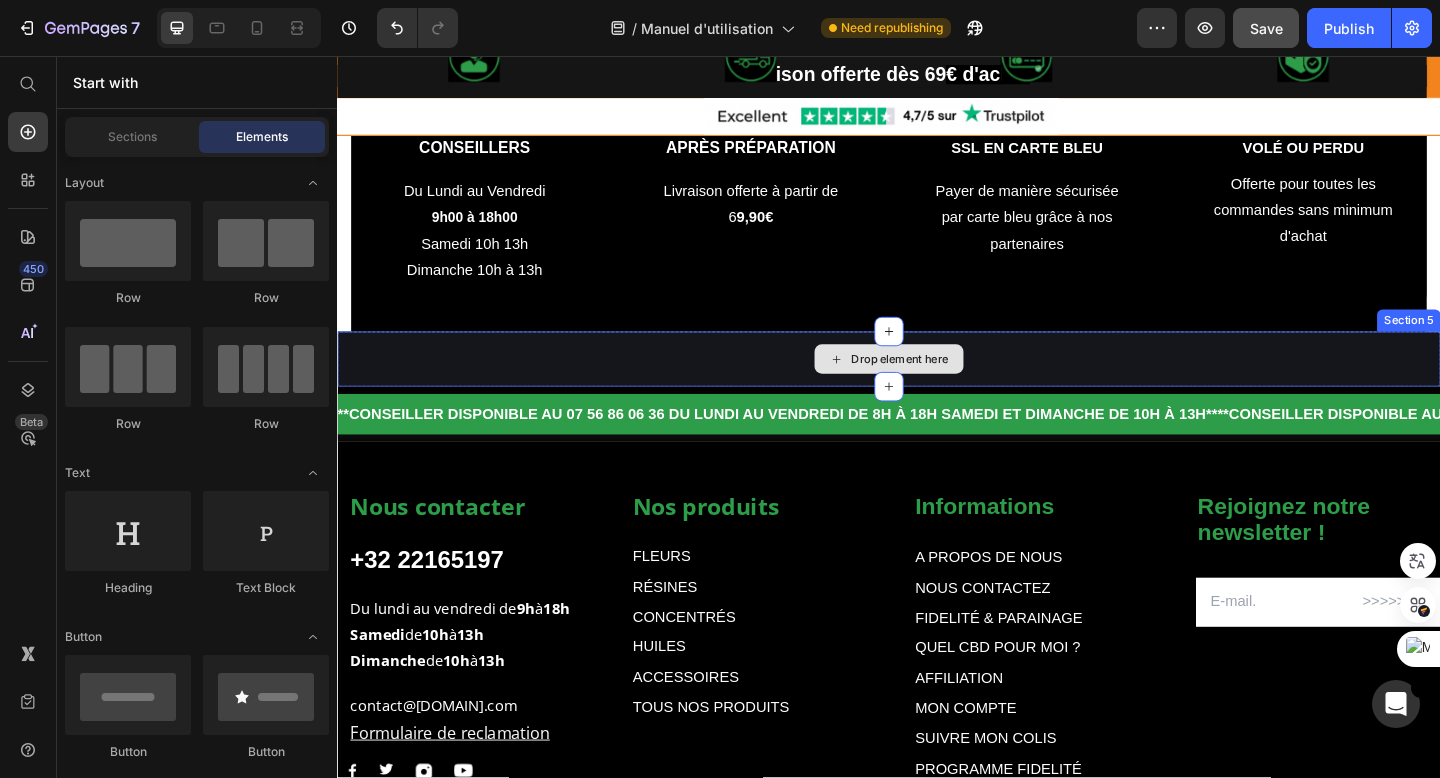 scroll, scrollTop: 0, scrollLeft: 0, axis: both 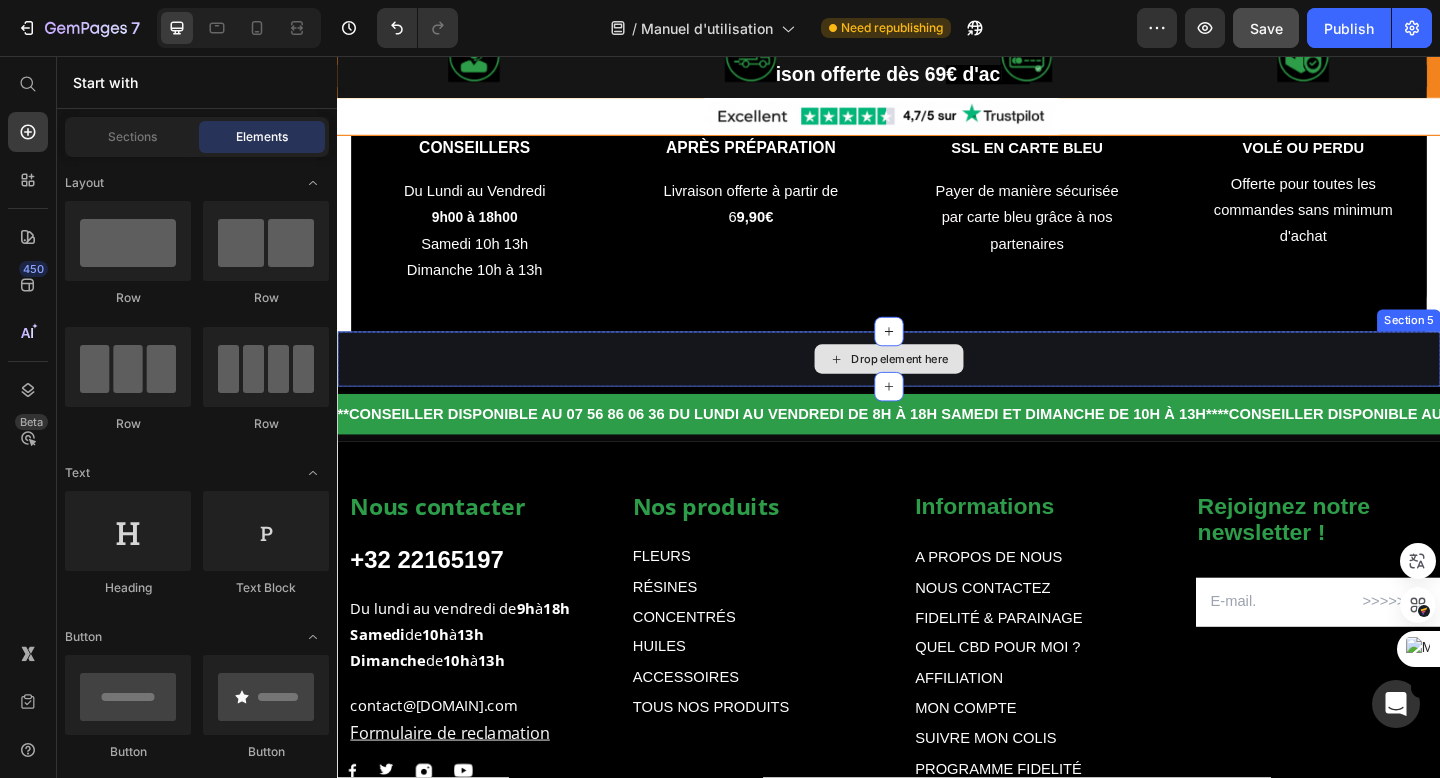 click on "Drop element here" at bounding box center [937, 386] 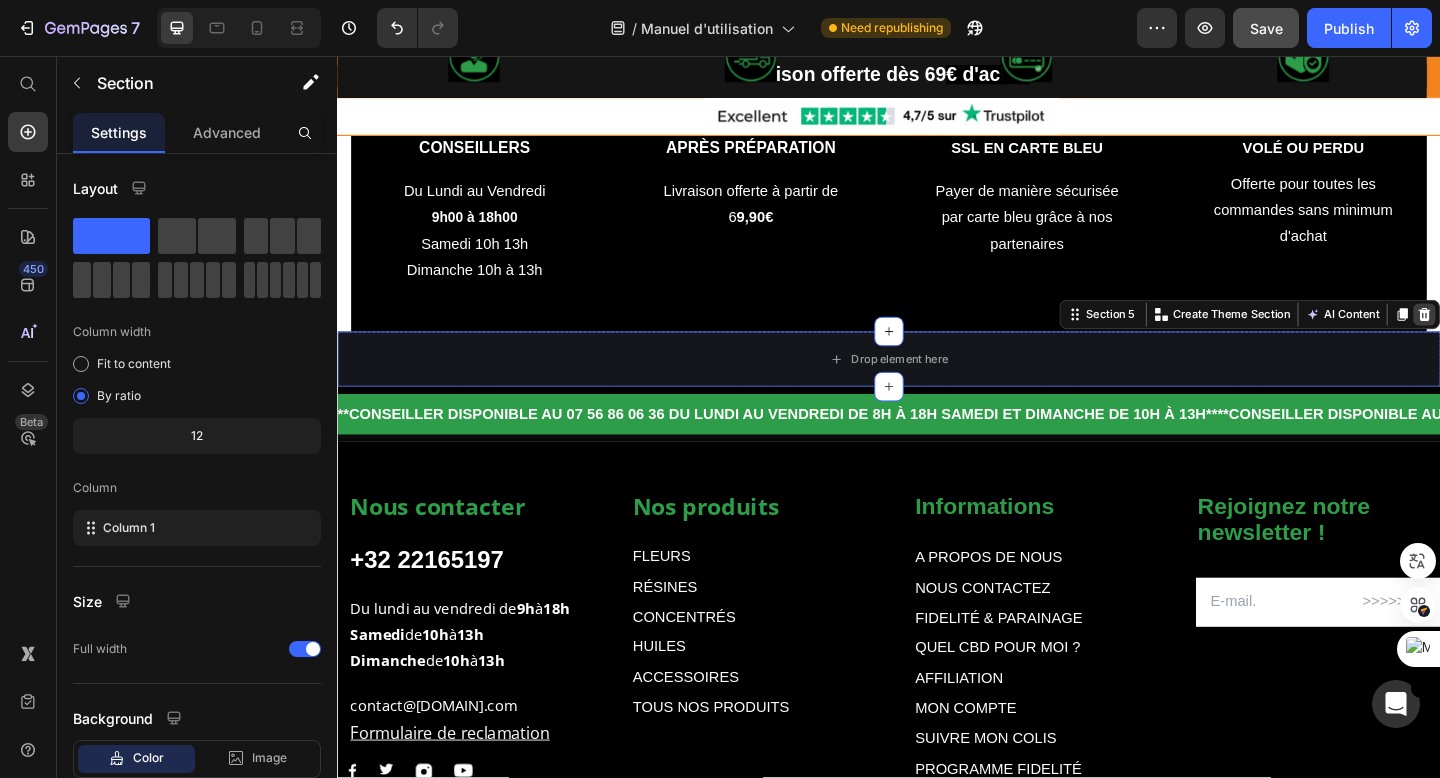 click 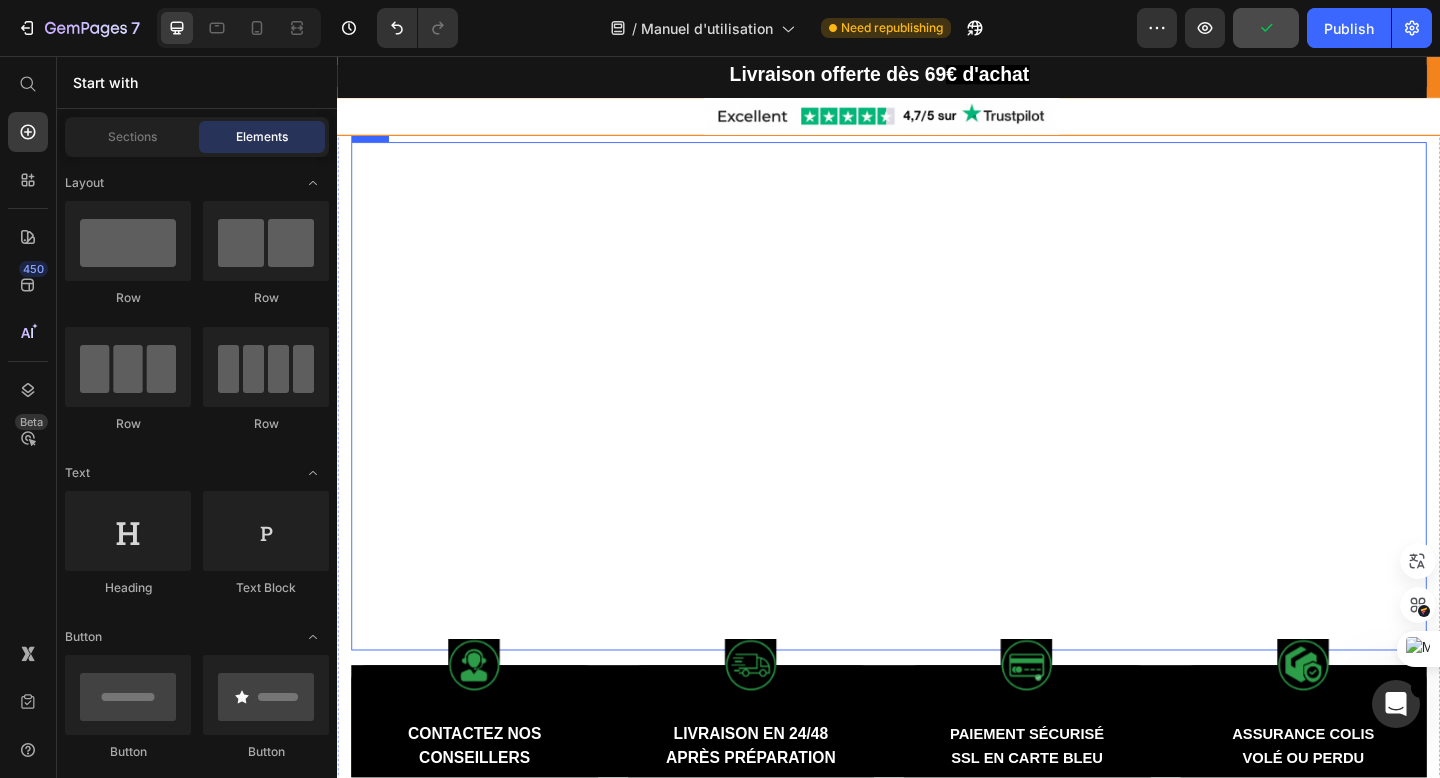 scroll, scrollTop: 42, scrollLeft: 0, axis: vertical 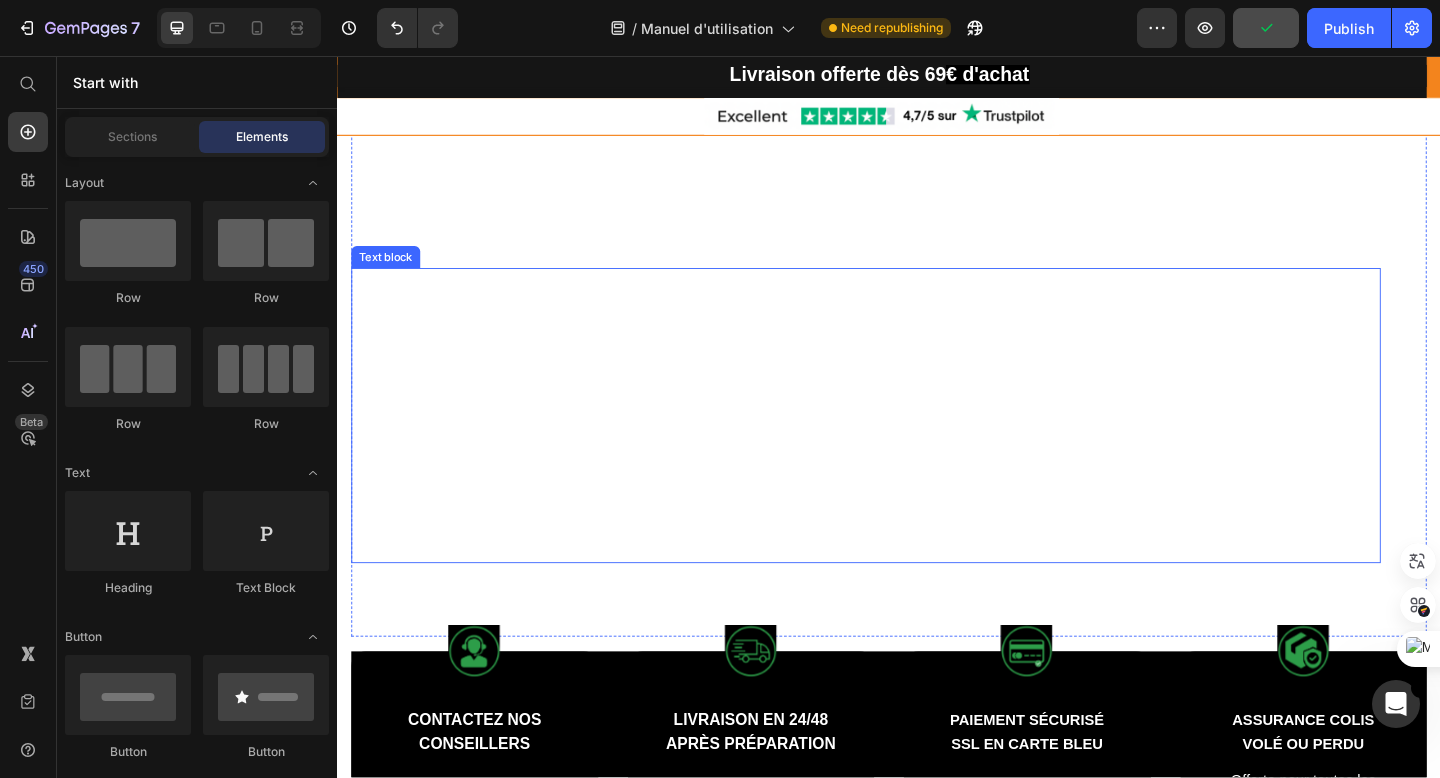 click on "Lorem ipsum dolor sit amet, consectetur adipiscing elit, sed do eiusmod tempor incididunt ut labore et dolore magna aliqua. Ut enim ad minim veniam, quis nostrud exercitation ullamco laboris nisi ut aliquip ex ea commodo consequat. Duis aute irure dolor in reprehenderit in voluptate velit esse cillum dolore eu fugiat nulla pariatur. Excepteur sint occaecat cupidatat non proident. Sed ut perspiciatis unde omnis iste natus error sit voluptatem accusantium doloremque laudantium, totam rem aperiam, eaque ipsa quae ab illo inventore veritatis et quasi architecto beatae vitae dicta sunt explicabo. Nemo enim ipsam voluptatem quia voluptas sit aspernatur aut odit aut fugit, sed quia consequuntur magni dolores eos qui ratione voluptatem sequi nesciunt. Neque porro quisquam est, qui dolorem ipsum quia dolor sit amet, consectetur, adipisci velit, sed quia non numquam eius modi tempora incidunt ut labore et dolore magnam aliquam quaerat voluptatem." at bounding box center (912, 447) 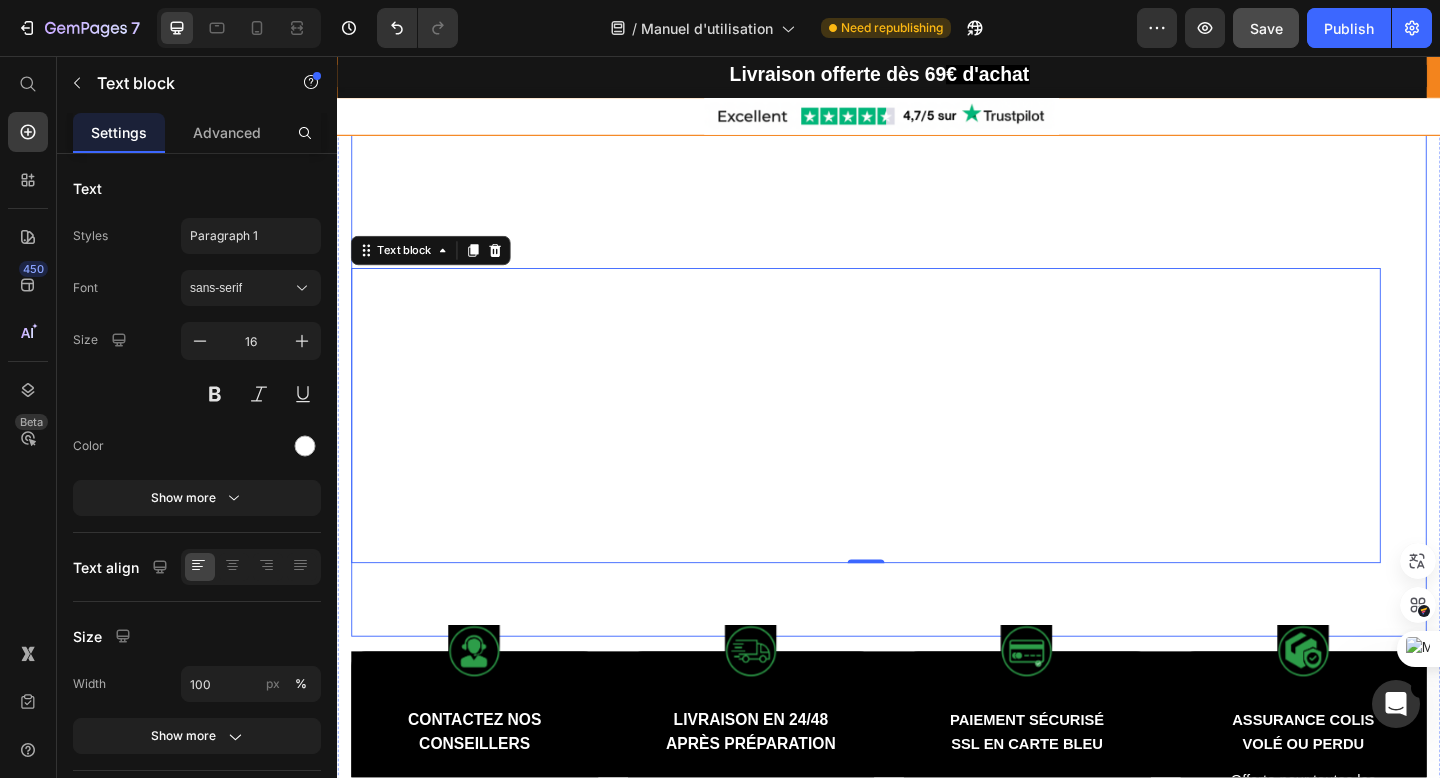 click on "WELCOME Heading Lorem ipsum dolor sit amet, consectetur adipiscing elit, sed do eiusmod tempor incididunt ut labore et dolore magna aliqua. Ut enim ad minim veniam, quis nostrud exercitation ullamco laboris nisi ut aliquip ex ea commodo consequat. Duis aute irure dolor in reprehenderit in voluptate velit esse cillum dolore eu fugiat nulla pariatur. Excepteur sint occaecat cupidatat non proident. Sed ut perspiciatis unde omnis iste natus error sit voluptatem accusantium doloremque laudantium, totam rem aperiam, eaque ipsa quae ab illo inventore veritatis et quasi architecto beatae vitae dicta sunt explicabo. Nemo enim ipsam voluptatem quia voluptas sit aspernatur aut odit aut fugit, sed quia consequuntur magni dolores eos qui ratione voluptatem sequi nesciunt. Neque porro quisquam est, qui dolorem ipsum quia dolor sit amet, consectetur, adipisci velit, sed quia non numquam eius modi tempora incidunt ut labore et dolore magnam aliquam quaerat voluptatem. Text block   0 Row" at bounding box center [937, 411] 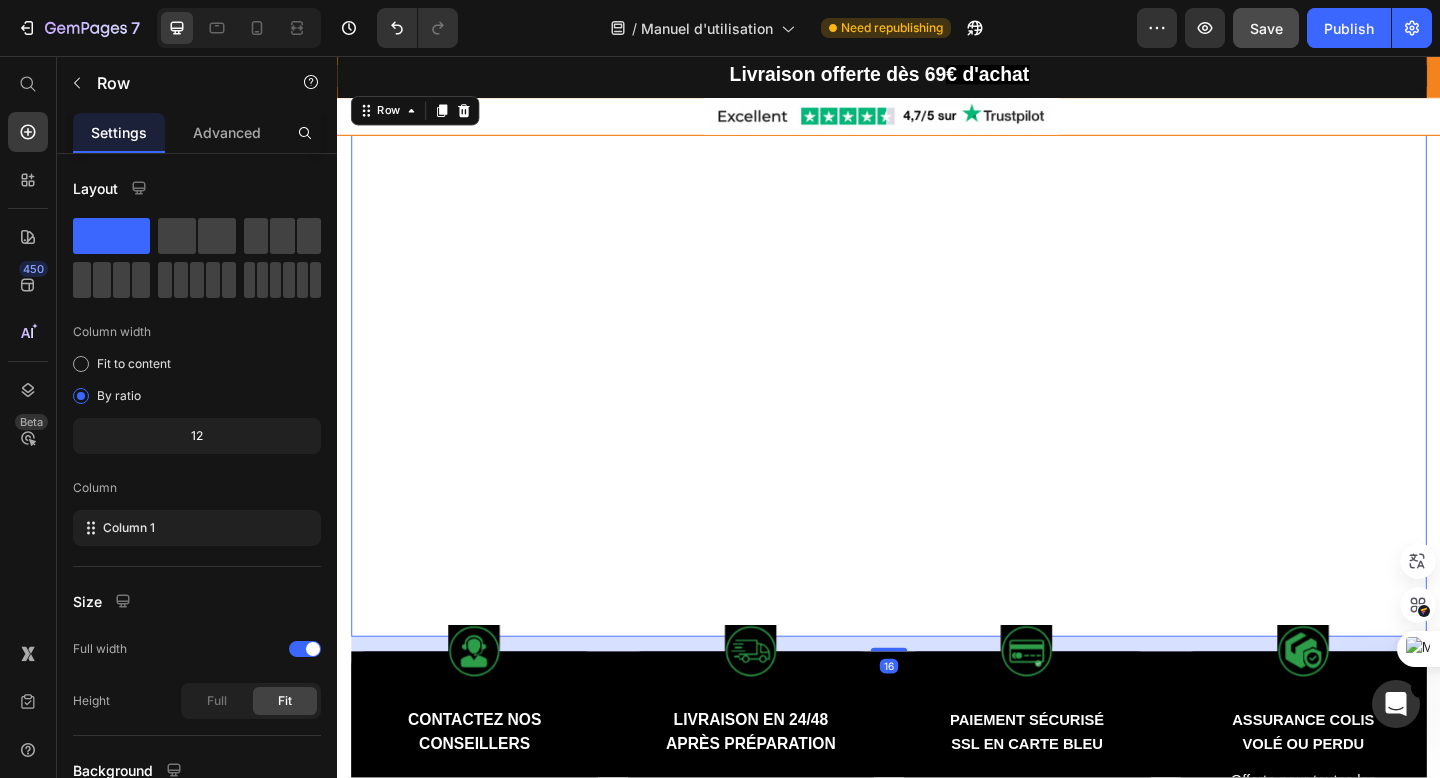 click on "WELCOME Heading Lorem ipsum dolor sit amet, consectetur adipiscing elit, sed do eiusmod tempor incididunt ut labore et dolore magna aliqua. Ut enim ad minim veniam, quis nostrud exercitation ullamco laboris nisi ut aliquip ex ea commodo consequat. Duis aute irure dolor in reprehenderit in voluptate velit esse cillum dolore eu fugiat nulla pariatur. Excepteur sint occaecat cupidatat non proident. Sed ut perspiciatis unde omnis iste natus error sit voluptatem accusantium doloremque laudantium, totam rem aperiam, eaque ipsa quae ab illo inventore veritatis et quasi architecto beatae vitae dicta sunt explicabo. Nemo enim ipsam voluptatem quia voluptas sit aspernatur aut odit aut fugit, sed quia consequuntur magni dolores eos qui ratione voluptatem sequi nesciunt. Neque porro quisquam est, qui dolorem ipsum quia dolor sit amet, consectetur, adipisci velit, sed quia non numquam eius modi tempora incidunt ut labore et dolore magnam aliquam quaerat voluptatem. Text block" at bounding box center [912, 411] 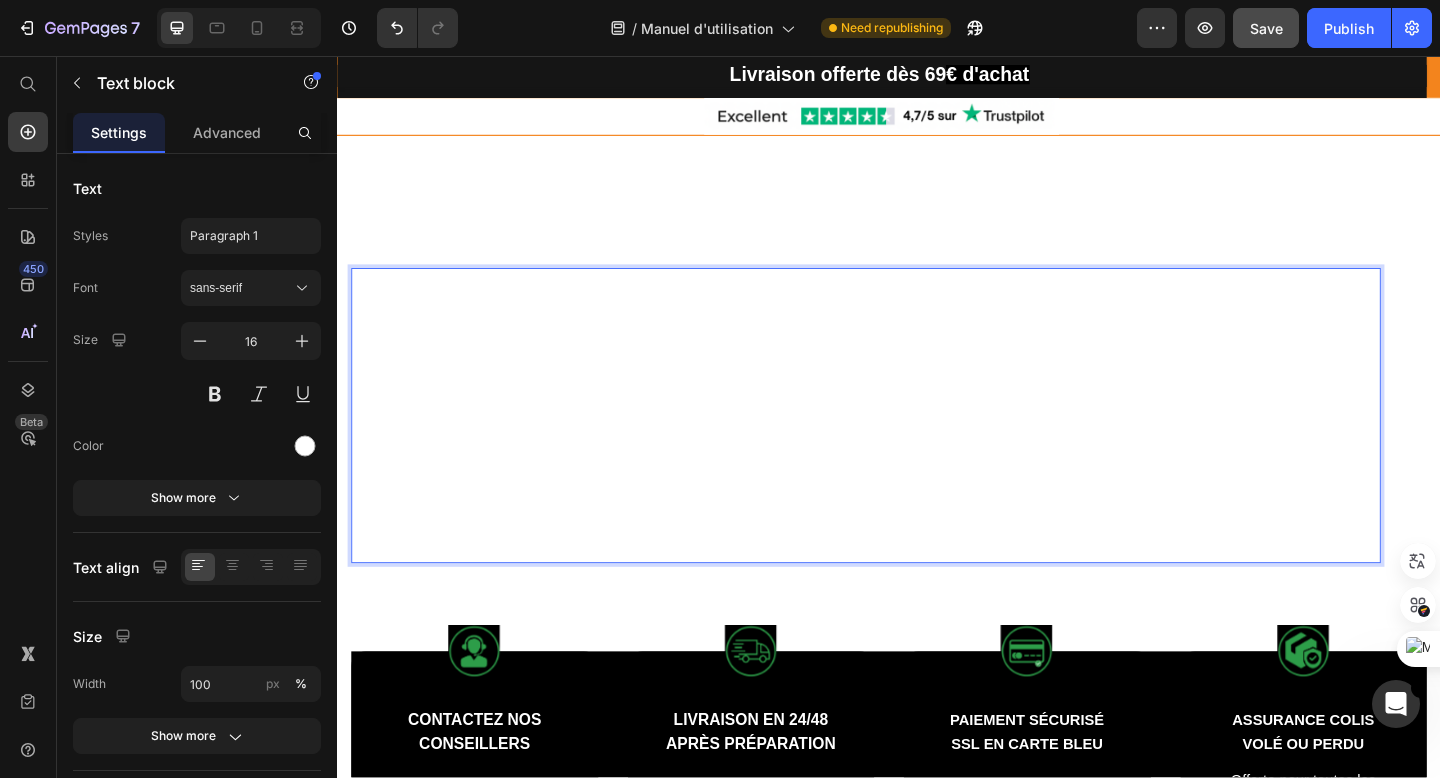 click on "Lorem ipsum dolor sit amet, consectetur adipiscing elit, sed do eiusmod tempor incididunt ut labore et dolore magna aliqua. Ut enim ad minim veniam, quis nostrud exercitation ullamco laboris nisi ut aliquip ex ea commodo consequat. Duis aute irure dolor in reprehenderit in voluptate velit esse cillum dolore eu fugiat nulla pariatur. Excepteur sint occaecat cupidatat non proident. Sed ut perspiciatis unde omnis iste natus error sit voluptatem accusantium doloremque laudantium, totam rem aperiam, eaque ipsa quae ab illo inventore veritatis et quasi architecto beatae vitae dicta sunt explicabo. Nemo enim ipsam voluptatem quia voluptas sit aspernatur aut odit aut fugit, sed quia consequuntur magni dolores eos qui ratione voluptatem sequi nesciunt. Neque porro quisquam est, qui dolorem ipsum quia dolor sit amet, consectetur, adipisci velit, sed quia non numquam eius modi tempora incidunt ut labore et dolore magnam aliquam quaerat voluptatem." at bounding box center (912, 447) 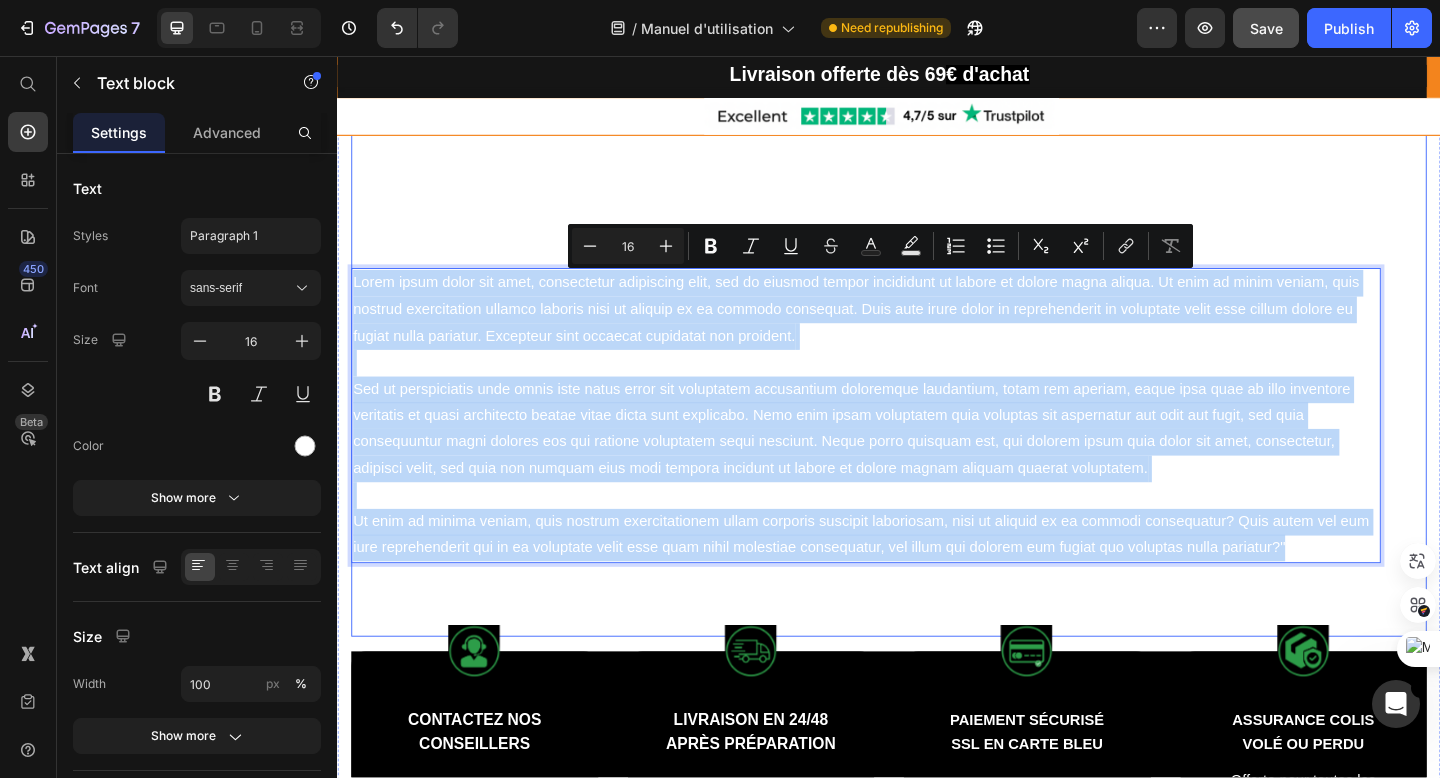 drag, startPoint x: 355, startPoint y: 297, endPoint x: 985, endPoint y: 618, distance: 707.06506 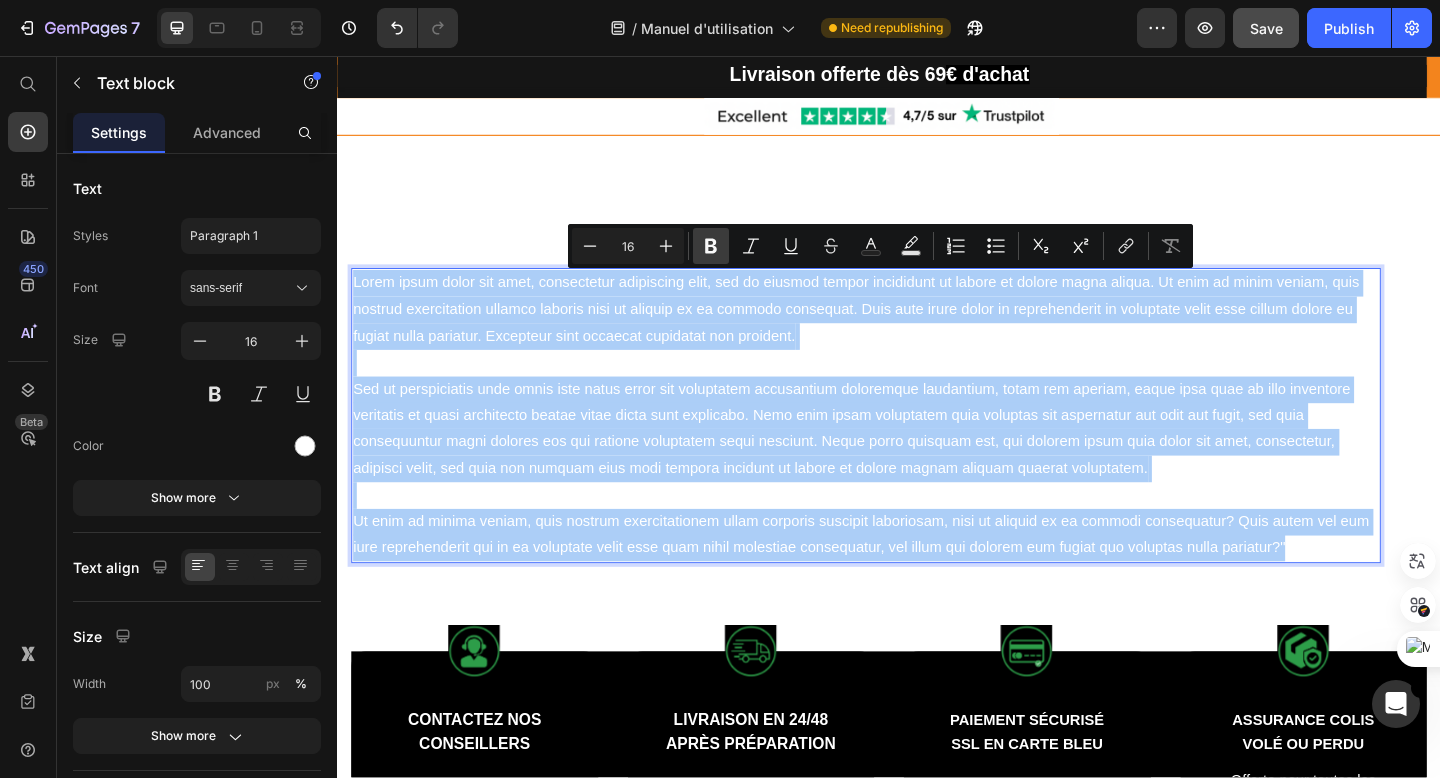 click 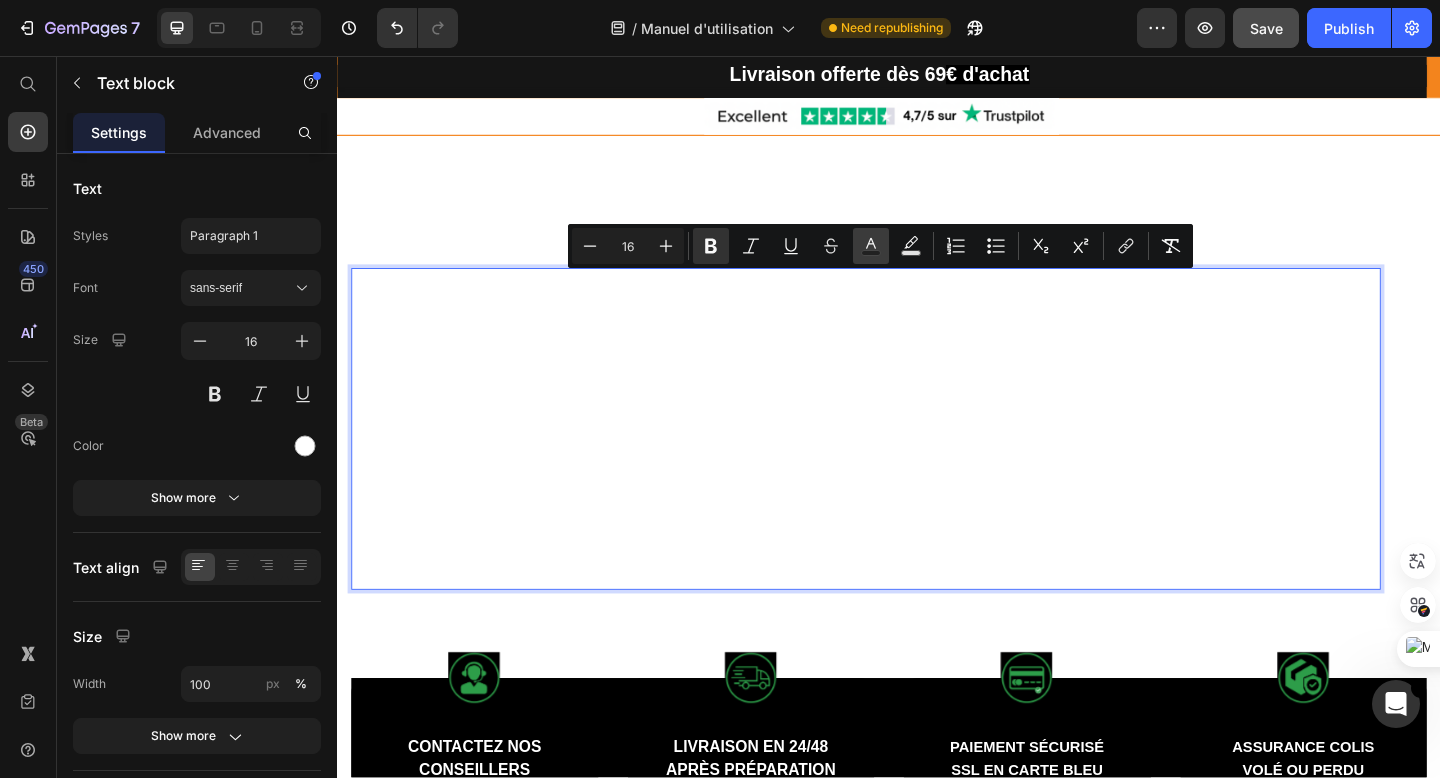 click 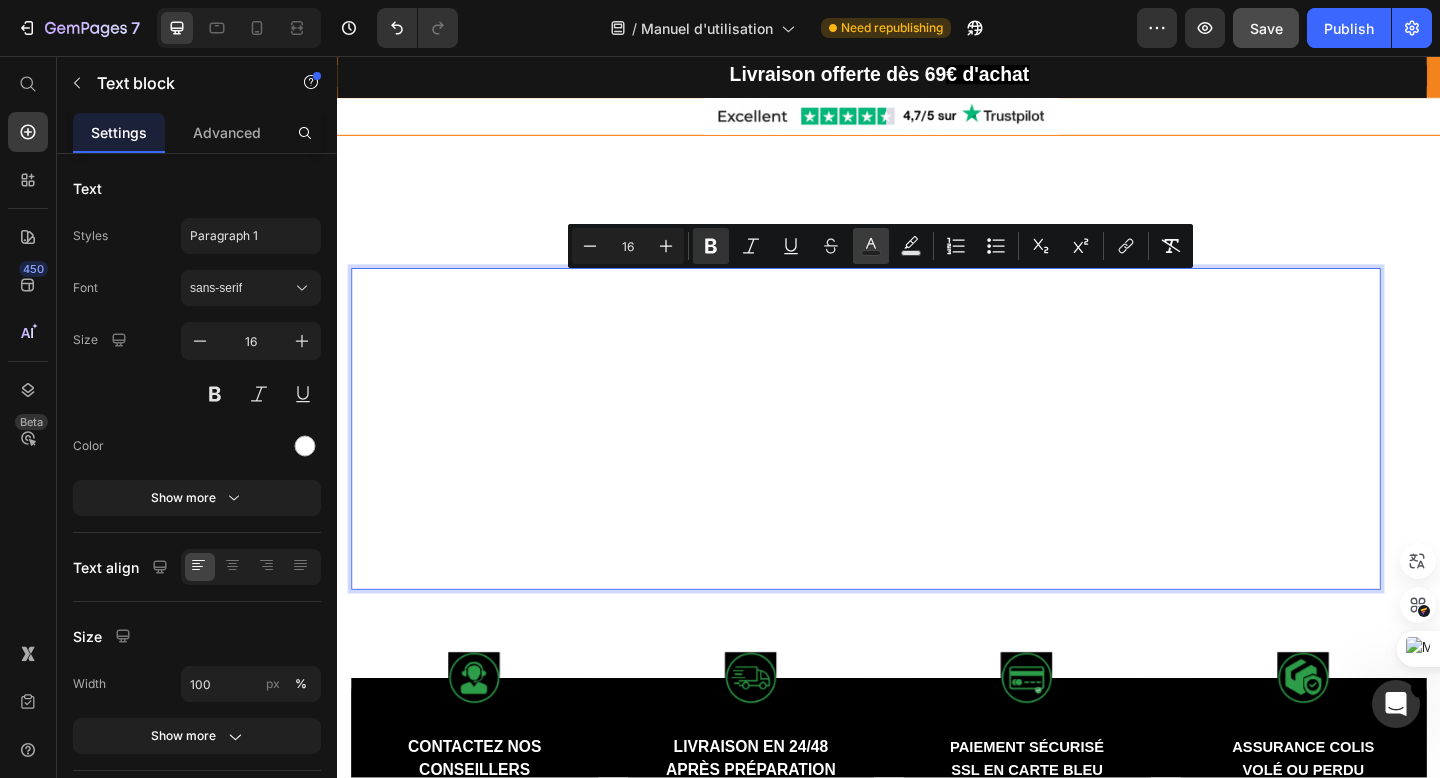 type on "FFFFFF" 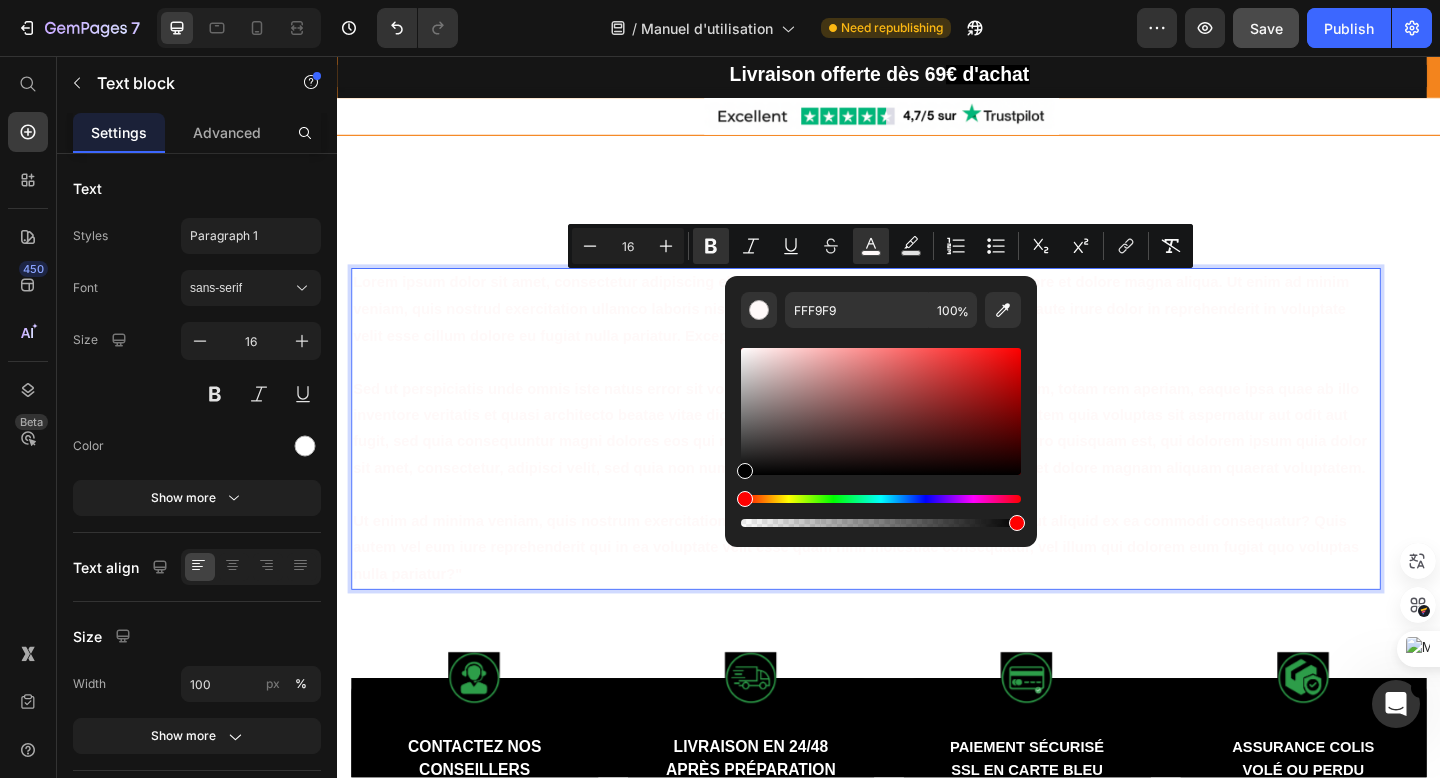 drag, startPoint x: 1085, startPoint y: 402, endPoint x: 756, endPoint y: 590, distance: 378.92612 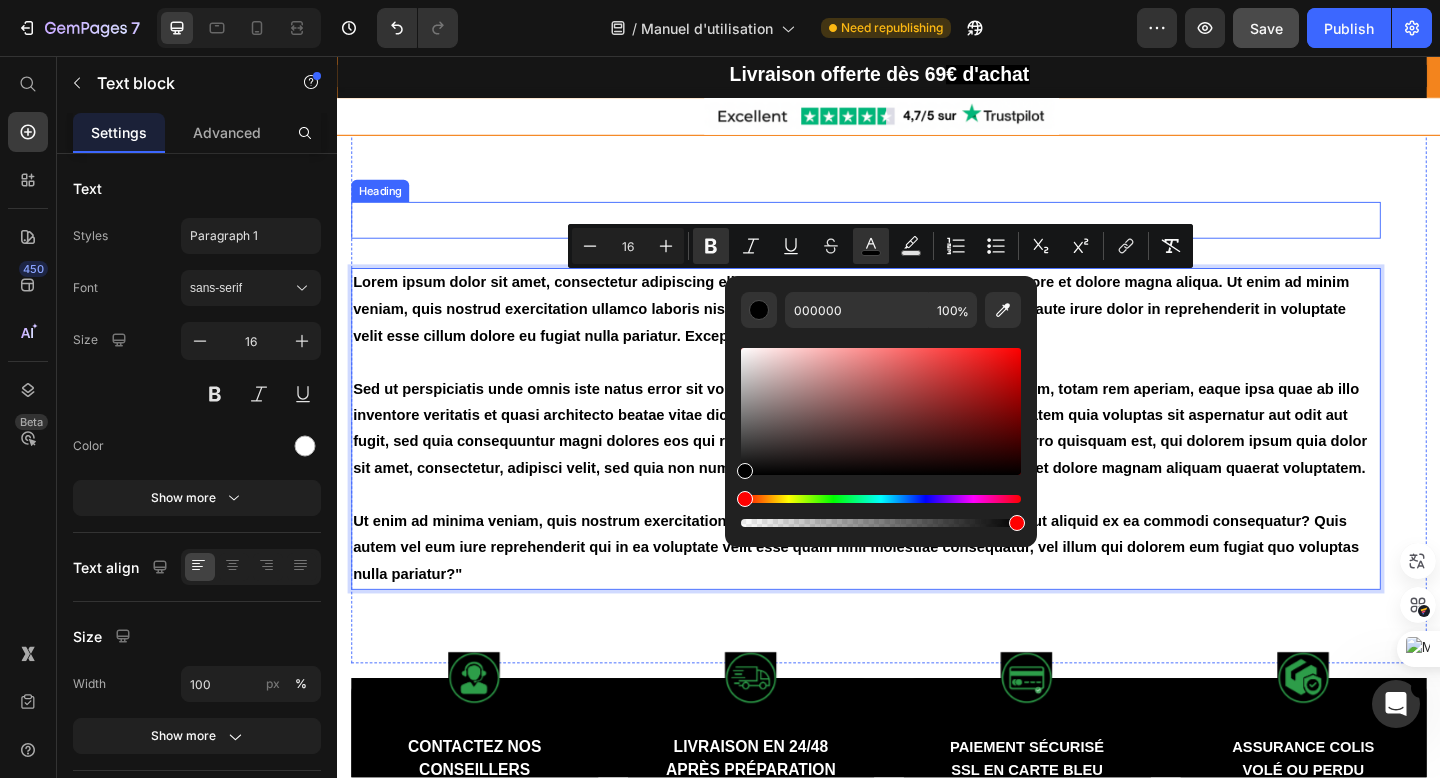 click on "WELCOME" at bounding box center (912, 235) 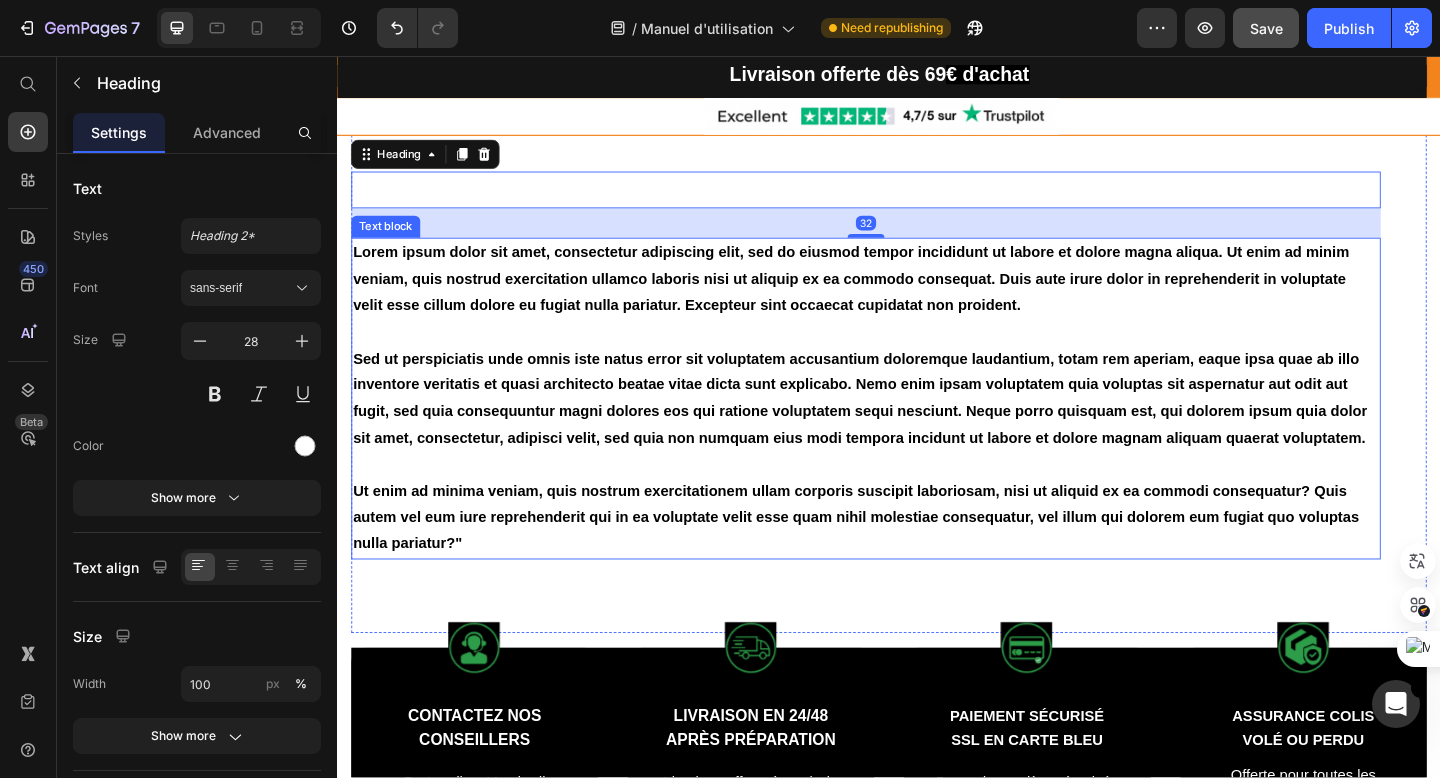 scroll, scrollTop: 73, scrollLeft: 0, axis: vertical 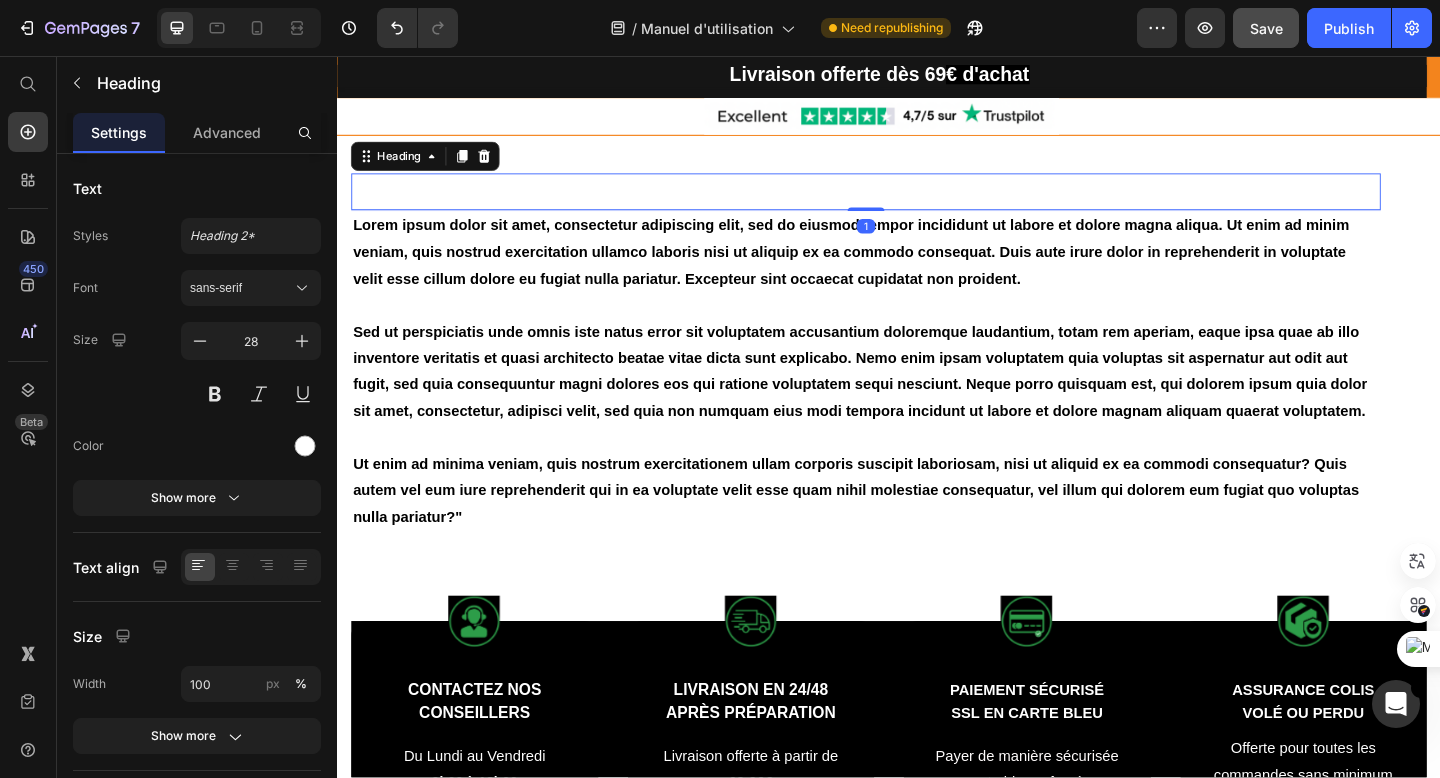 drag, startPoint x: 902, startPoint y: 252, endPoint x: 901, endPoint y: 214, distance: 38.013157 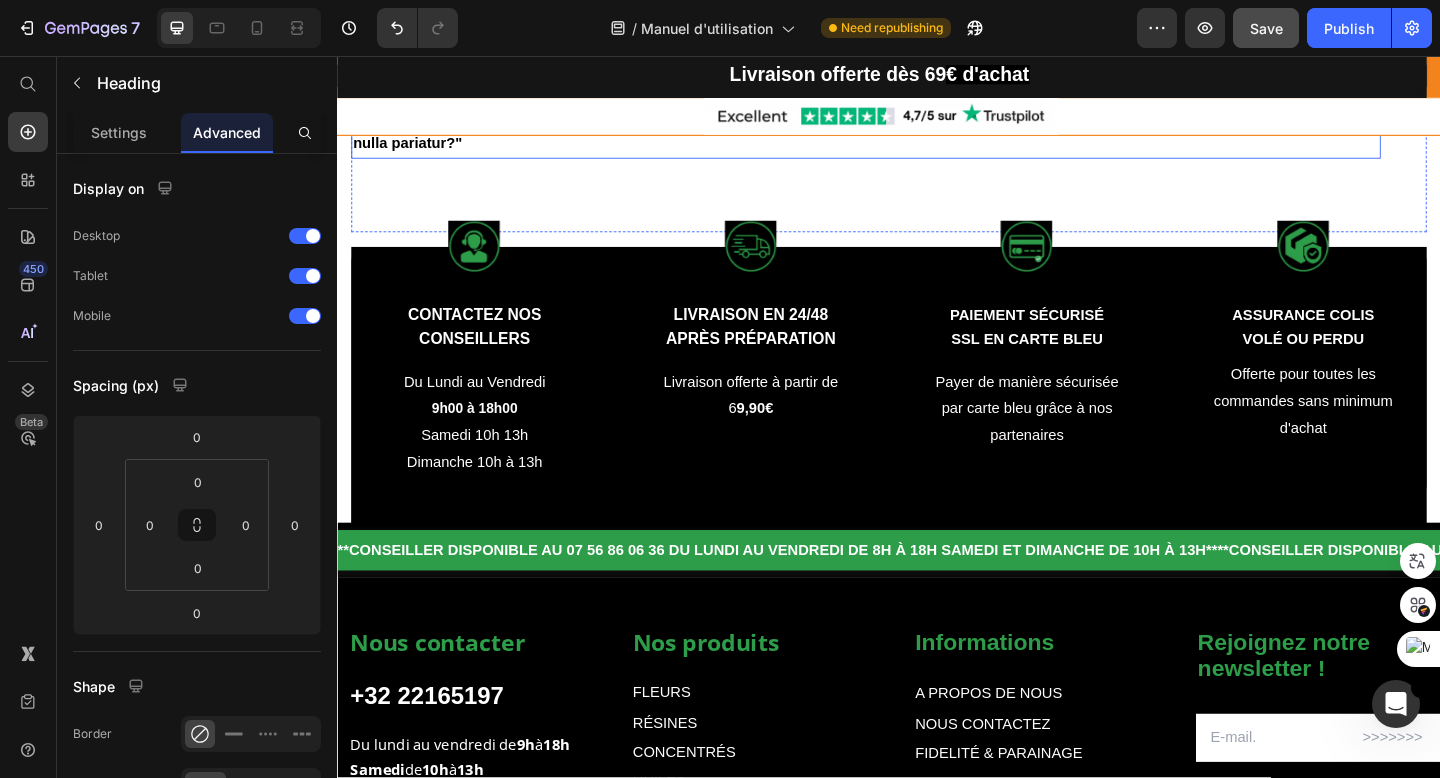 scroll, scrollTop: 477, scrollLeft: 0, axis: vertical 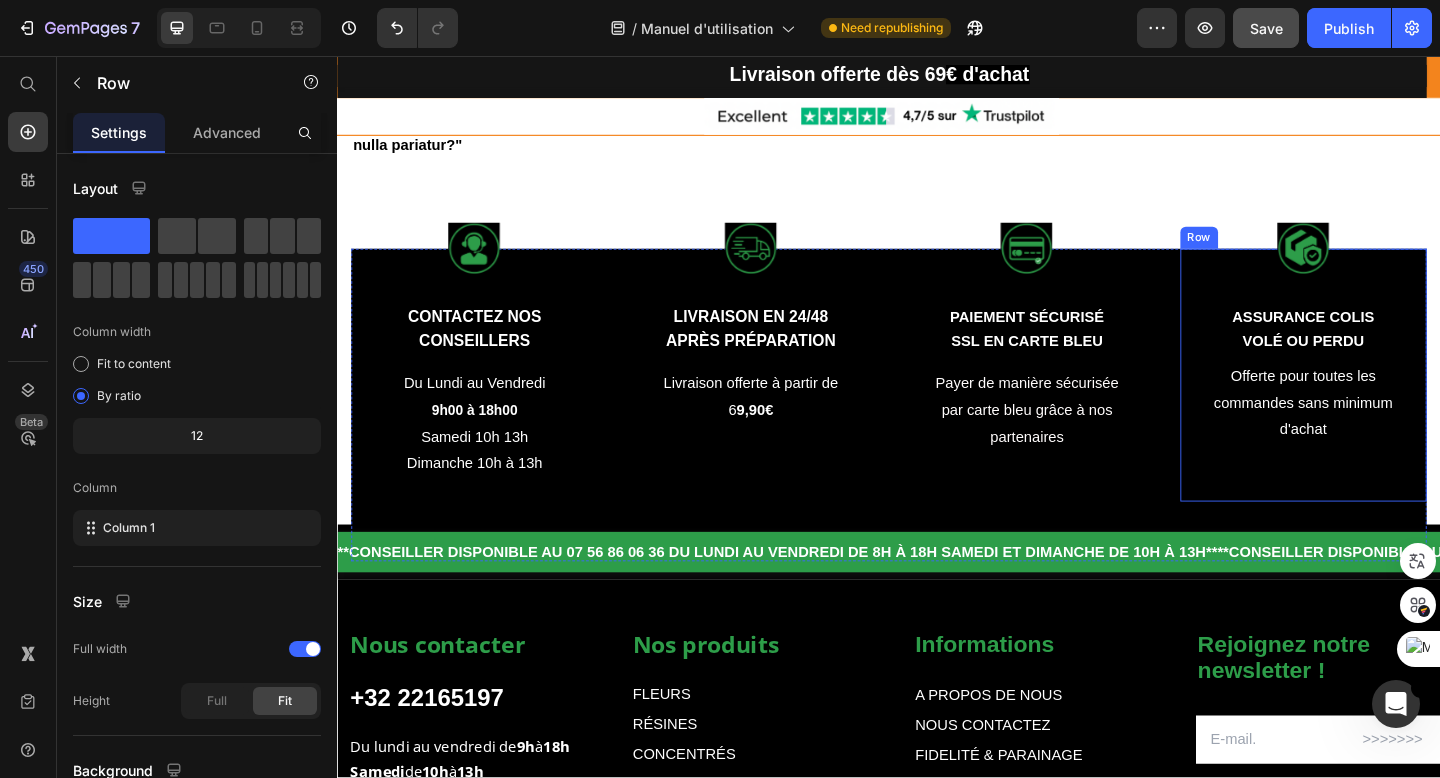click on "Image ASSURANCE COLIS VOLÉ OU PERDU Text Block Offerte pour toutes les commandes sans minimum d'achat   Text block Row" at bounding box center [1388, 403] 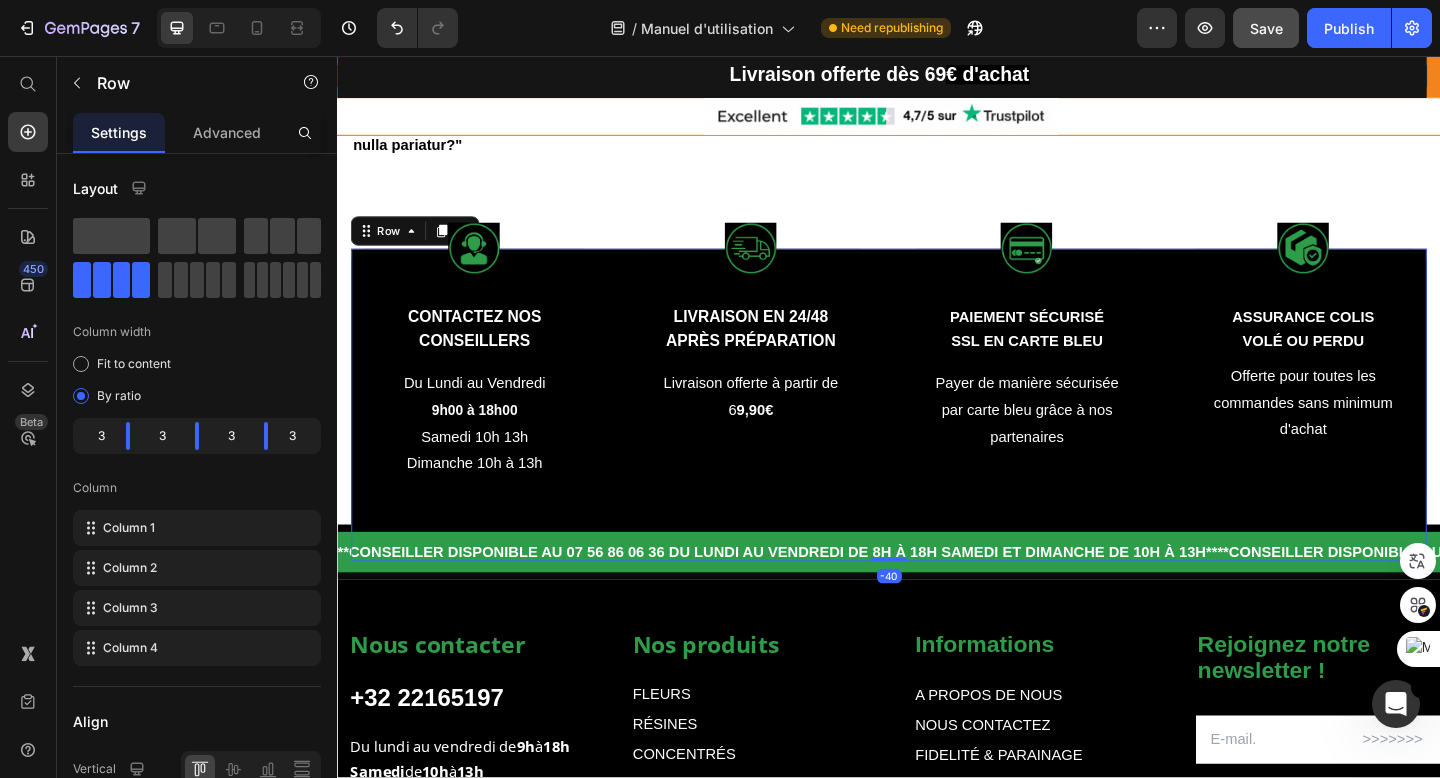 click on "Image CONTACTEZ NOS CONSEILLERS  Text Block Du Lundi au Vendredi 9h00 à 18h00 Samedi 10h 13h Dimanche 10h à 13h   Text block Row Image LIVRAISON EN 24/48 APRÈS PRÉPARATION Text Block Livraison offerte à partir de 6 9,90€     Text block Row Image PAIEMENT SÉCURISÉ SSL EN CARTE BLEU Text Block Payer de manière sécurisée par carte bleu grâce à nos partenaires   Text block Row Image ASSURANCE COLIS VOLÉ OU PERDU Text Block Offerte pour toutes les commandes sans minimum d'achat   Text block Row Row   -40" at bounding box center [937, 436] 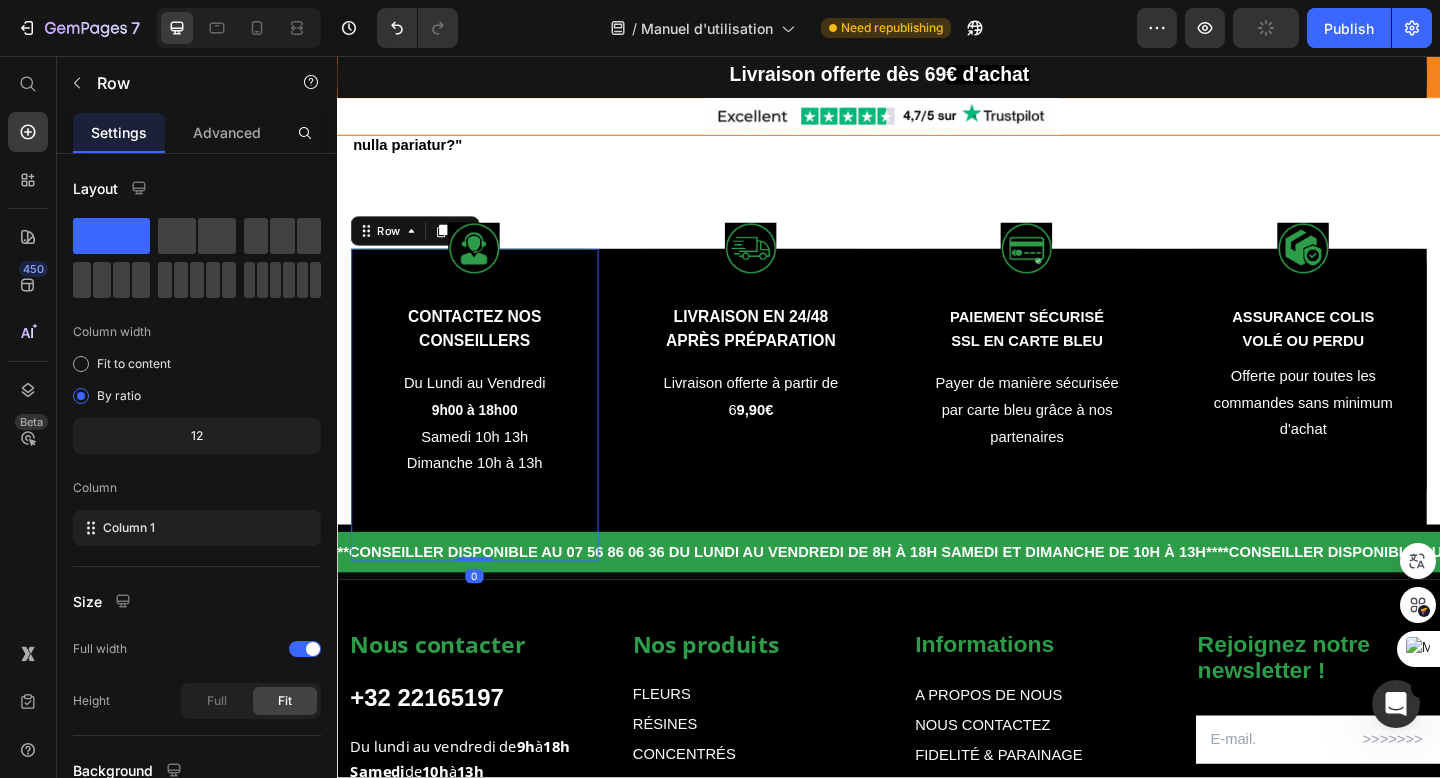 click on "Image CONTACTEZ NOS CONSEILLERS  Text Block Du Lundi au Vendredi 9h00 à 18h00 Samedi 10h 13h Dimanche 10h à 13h   Text block Row   0" at bounding box center [486, 436] 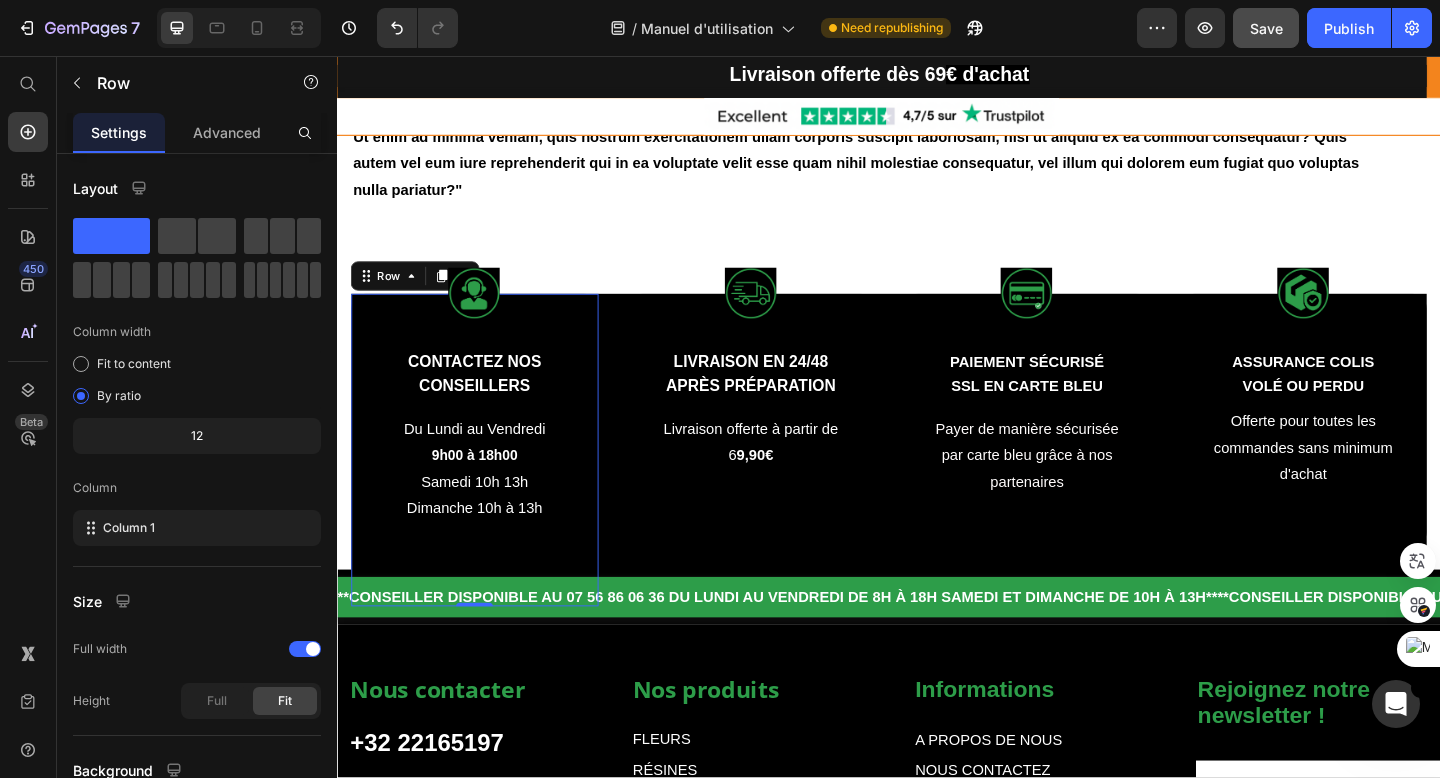 scroll, scrollTop: 419, scrollLeft: 0, axis: vertical 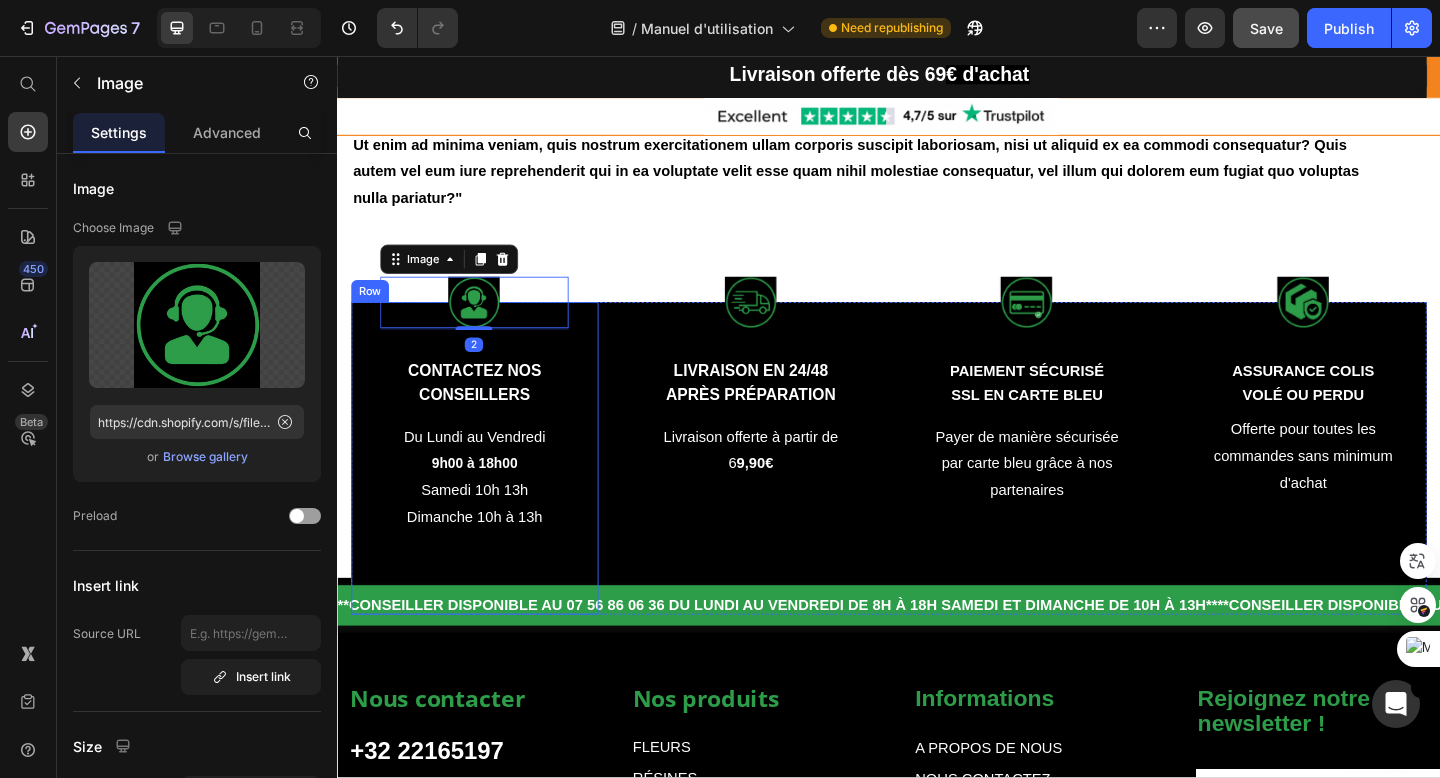 click on "Image   2 CONTACTEZ NOS CONSEILLERS  Text Block Du Lundi au Vendredi 9h00 à 18h00 Samedi 10h 13h Dimanche 10h à 13h   Text block Row" at bounding box center (486, 494) 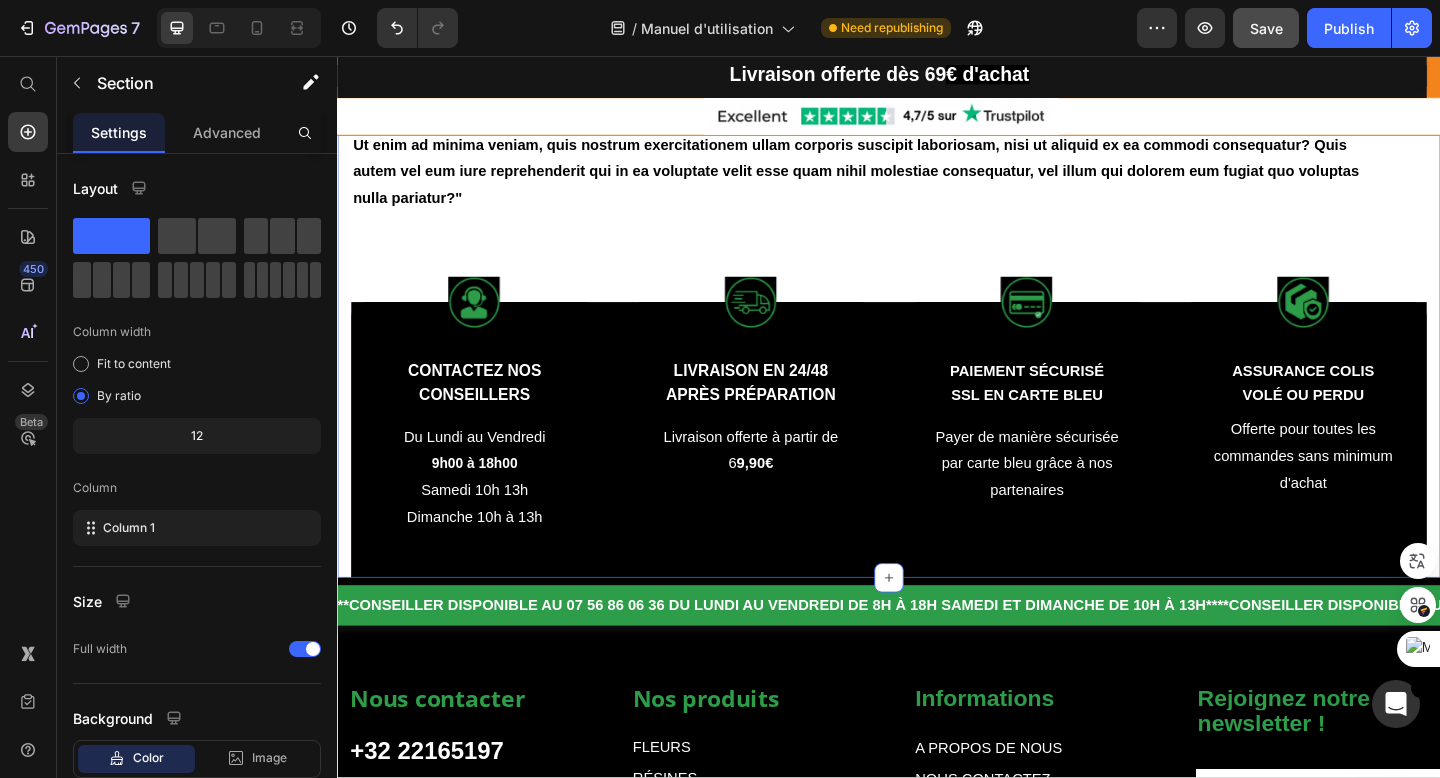 click on "WELCOME Heading Lorem ipsum dolor sit amet, consectetur adipiscing elit, sed do eiusmod tempor incididunt ut labore et dolore magna aliqua. Ut enim ad minim veniam, quis nostrud exercitation ullamco laboris nisi ut aliquip ex ea commodo consequat. Duis aute irure dolor in reprehenderit in voluptate velit esse cillum dolore eu fugiat nulla pariatur. Excepteur sint occaecat cupidatat non proident. Sed ut perspiciatis unde omnis iste natus error sit voluptatem accusantium doloremque laudantium, totam rem aperiam, eaque ipsa quae ab illo inventore veritatis et quasi architecto beatae vitae dicta sunt explicabo. Nemo enim ipsam voluptatem quia voluptas sit aspernatur aut odit aut fugit, sed quia consequuntur magni dolores eos qui ratione voluptatem sequi nesciunt. Neque porro quisquam est, qui dolorem ipsum quia dolor sit amet, consectetur, adipisci velit, sed quia non numquam eius modi tempora incidunt ut labore et dolore magnam aliquam quaerat voluptatem. Text block Row Image CONTACTEZ NOS CONSEILLERS    Row" at bounding box center (937, 151) 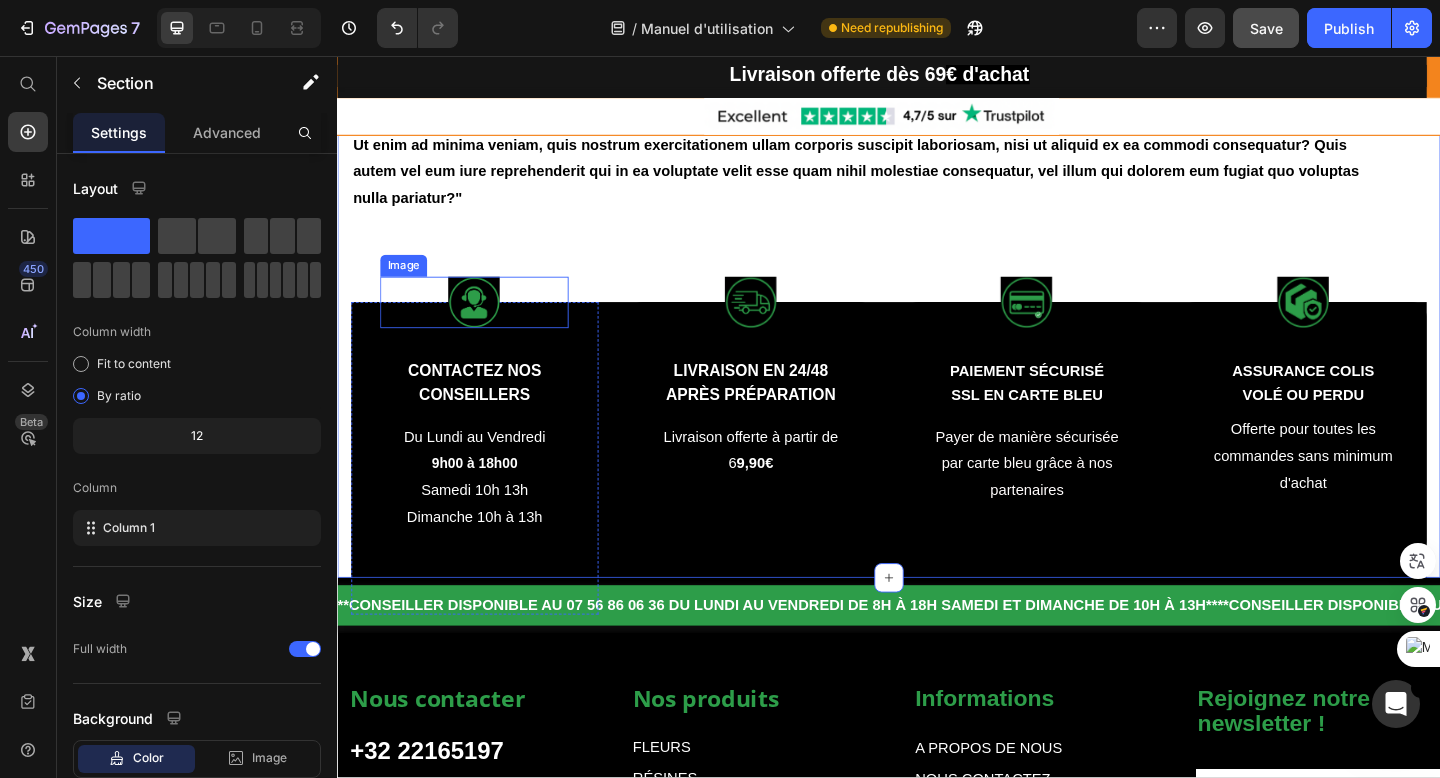 click at bounding box center [486, 324] 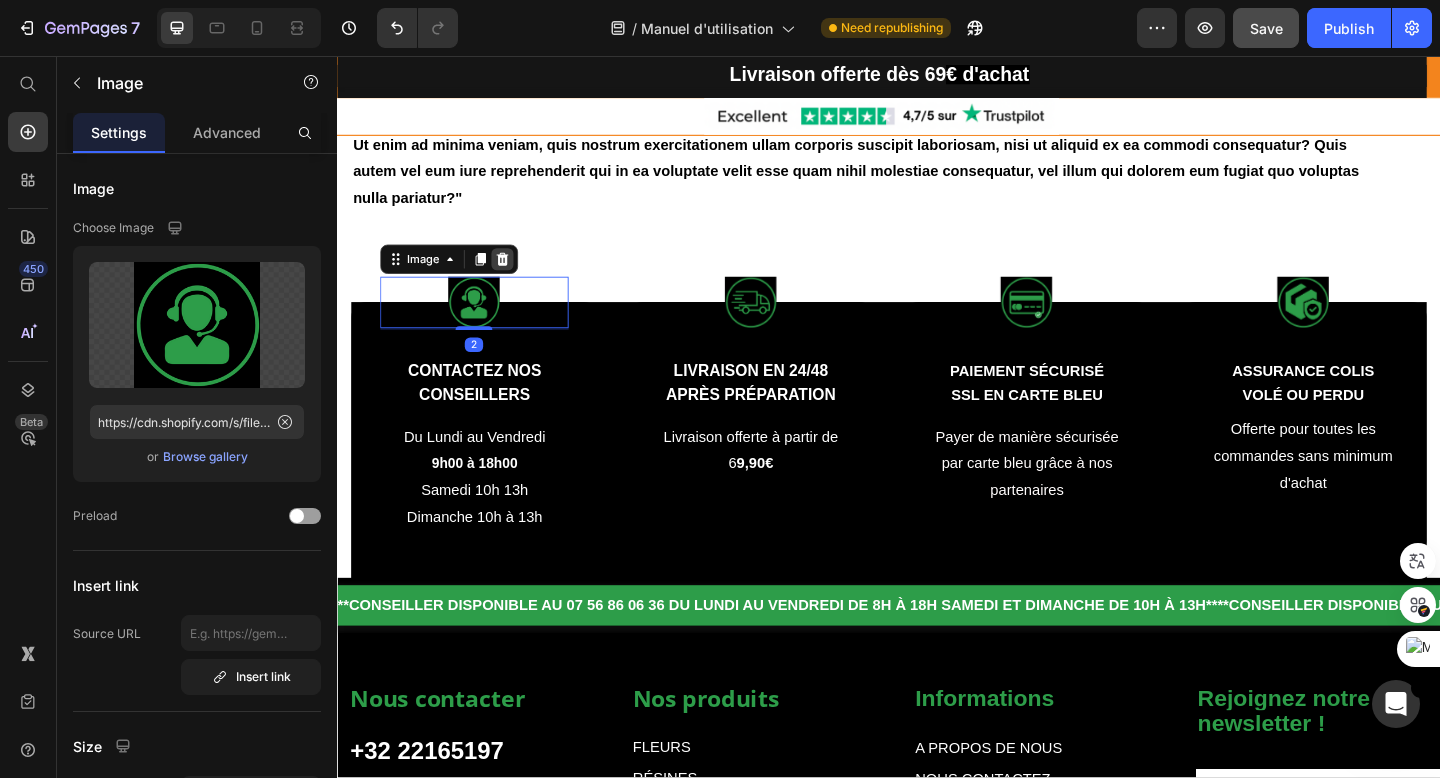 click 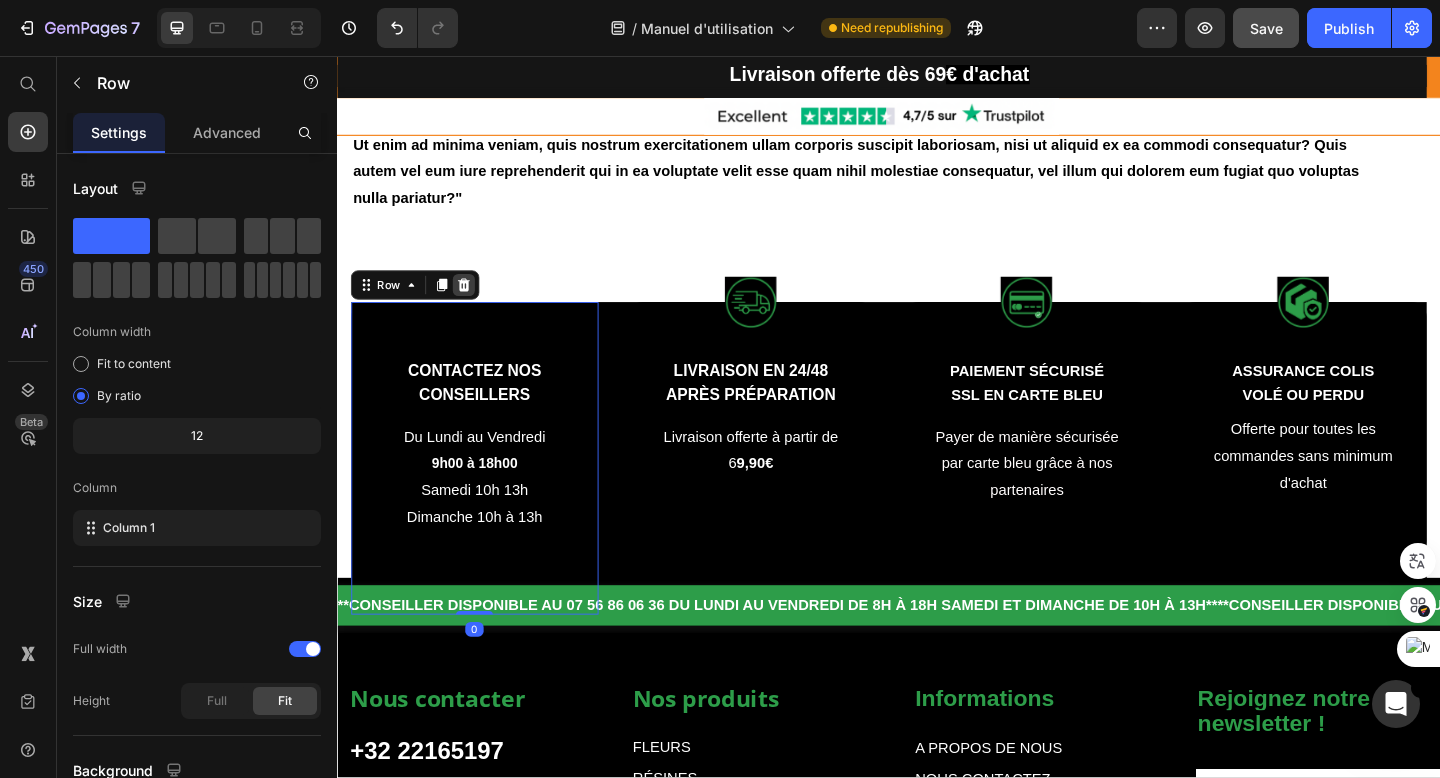 click 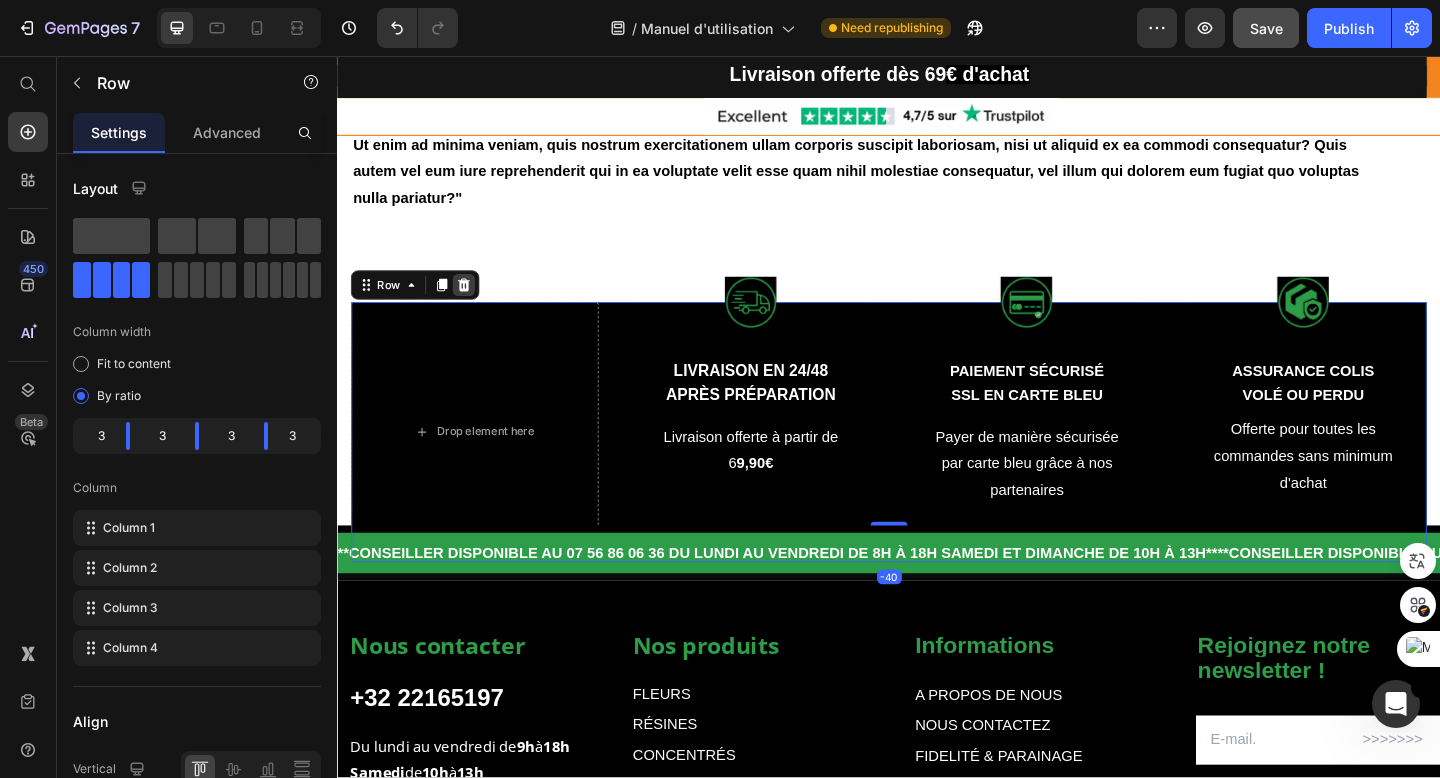 click 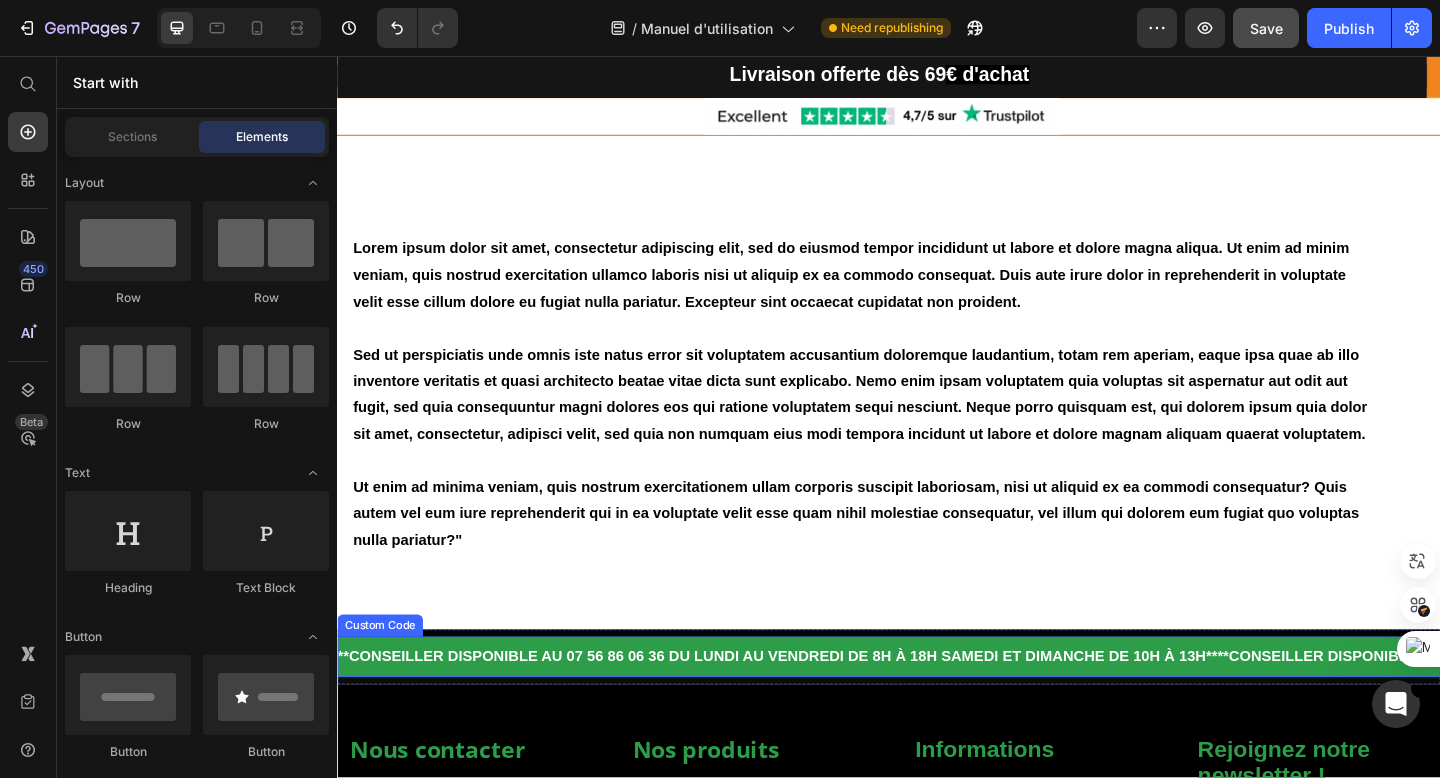 scroll, scrollTop: 0, scrollLeft: 0, axis: both 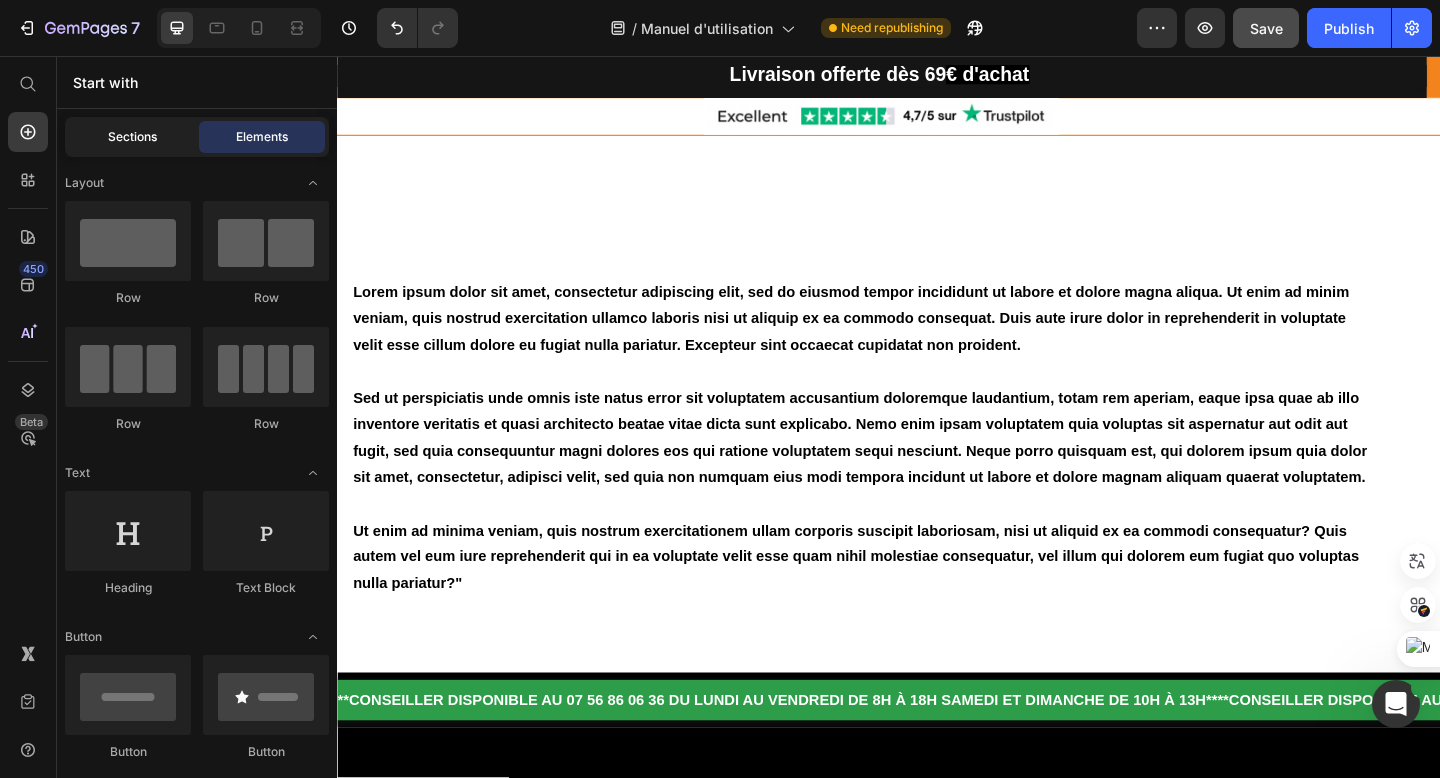 click on "Sections" at bounding box center (132, 137) 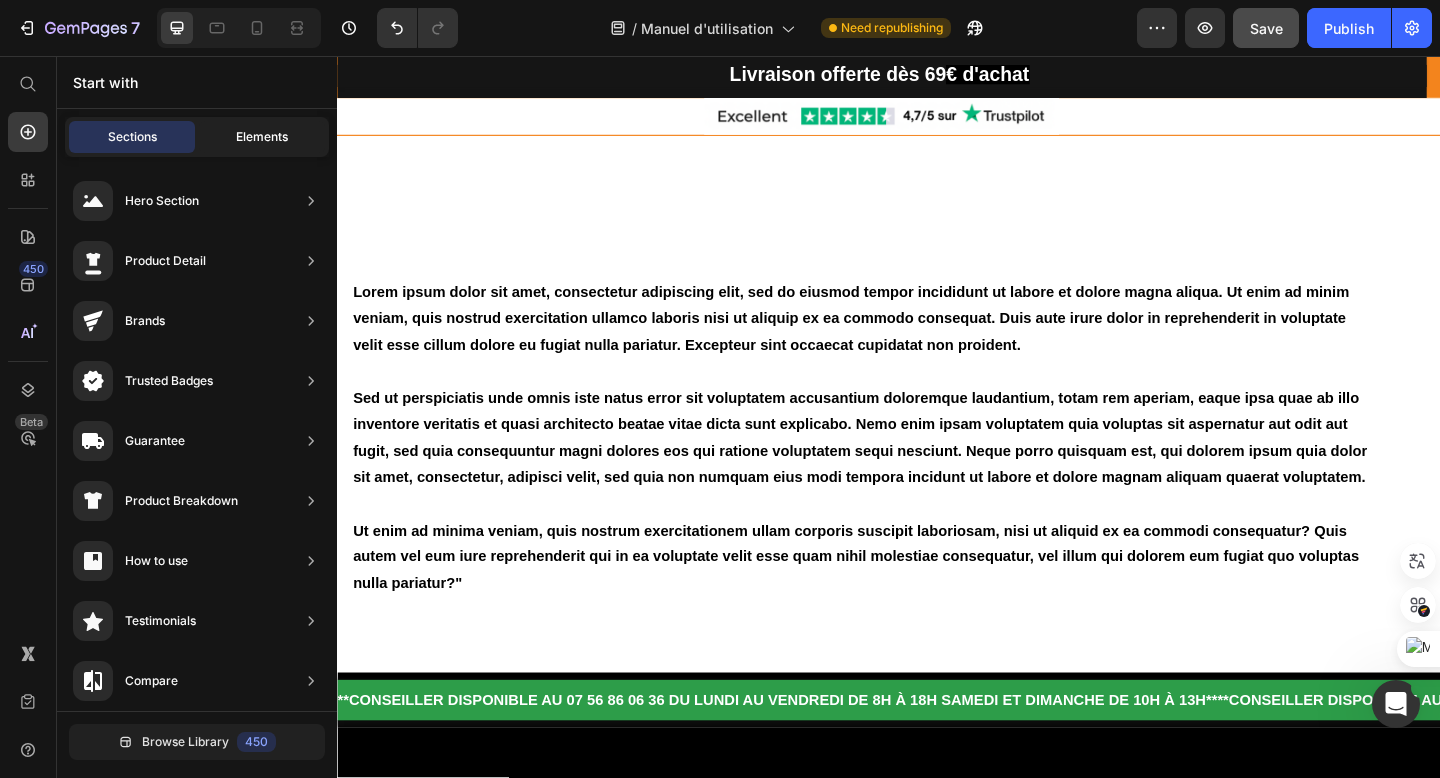 click on "Elements" at bounding box center [262, 137] 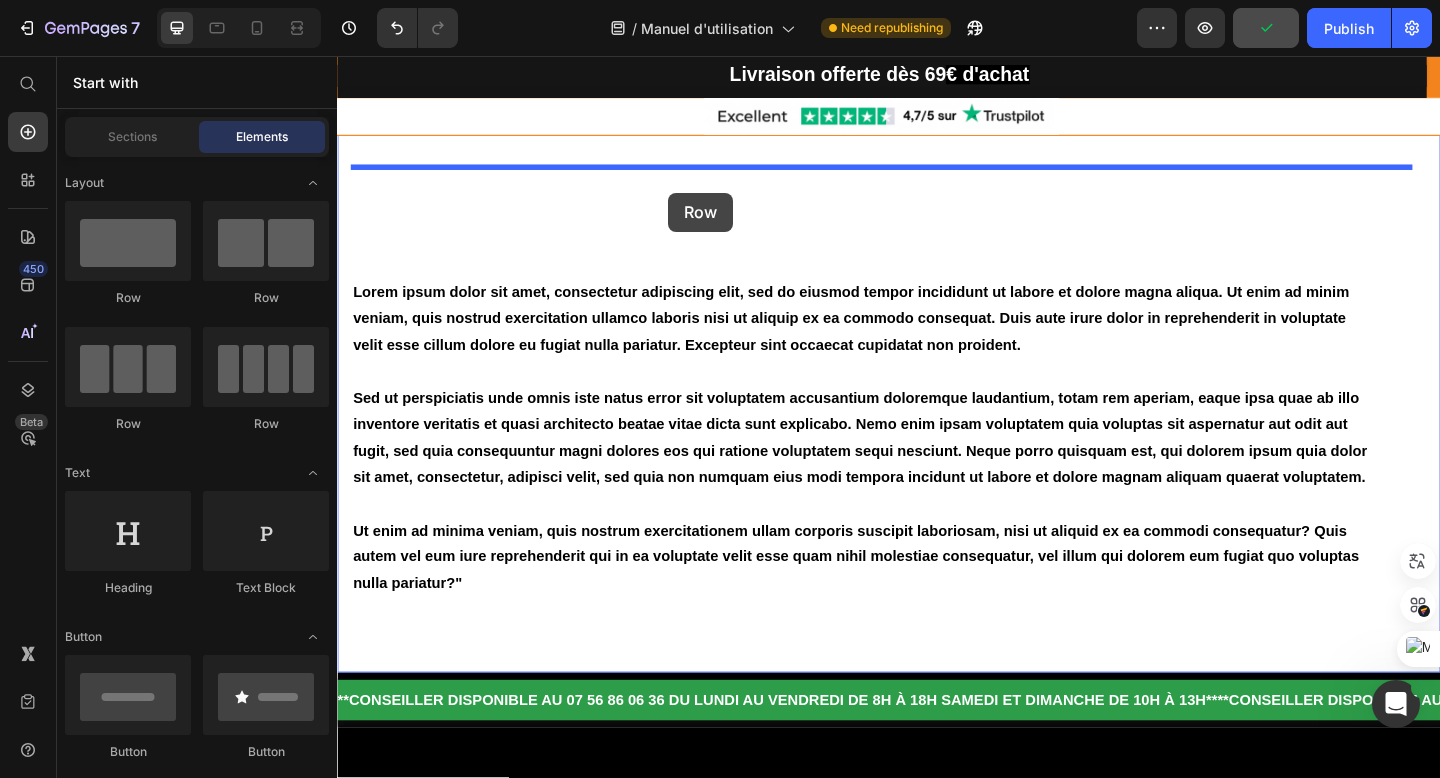 drag, startPoint x: 470, startPoint y: 312, endPoint x: 717, endPoint y: 194, distance: 273.73892 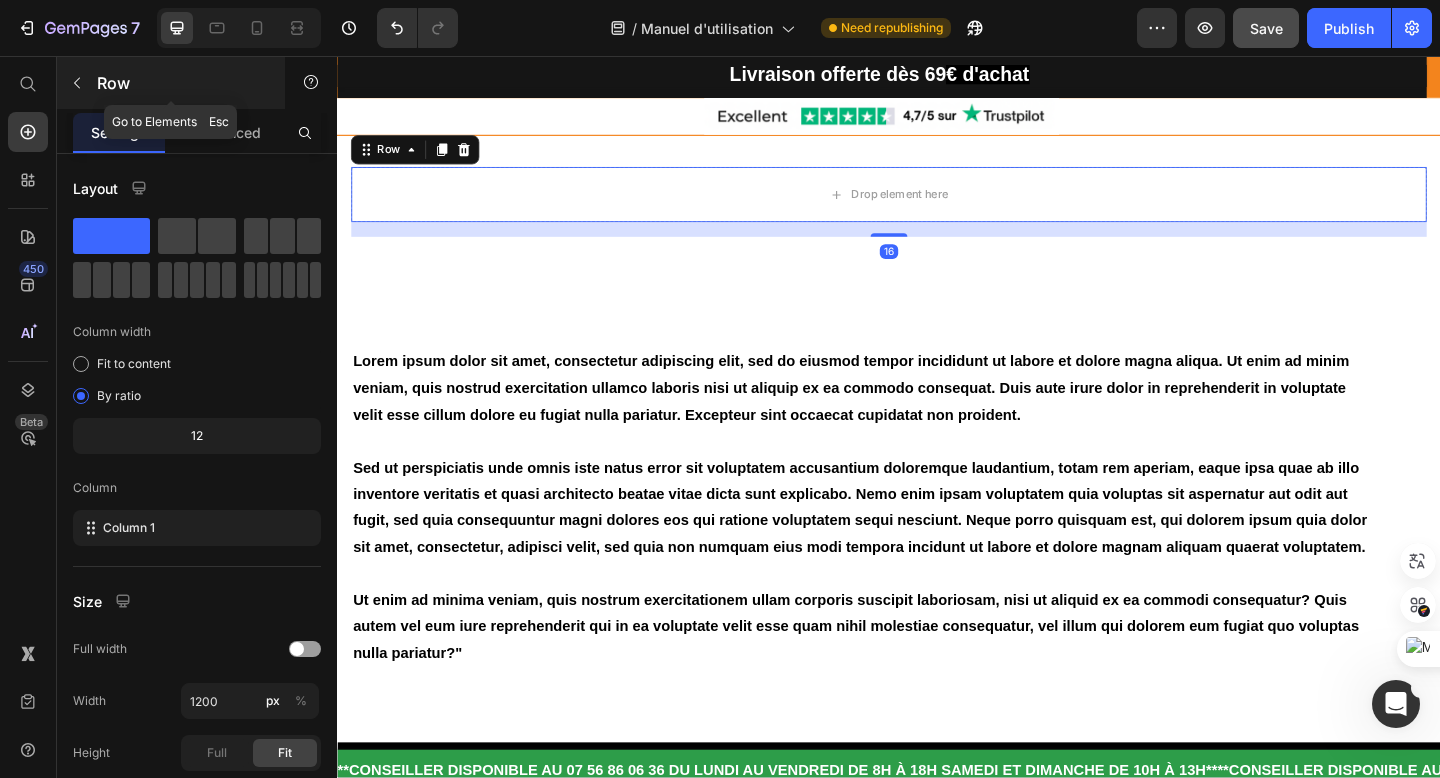 click at bounding box center (77, 83) 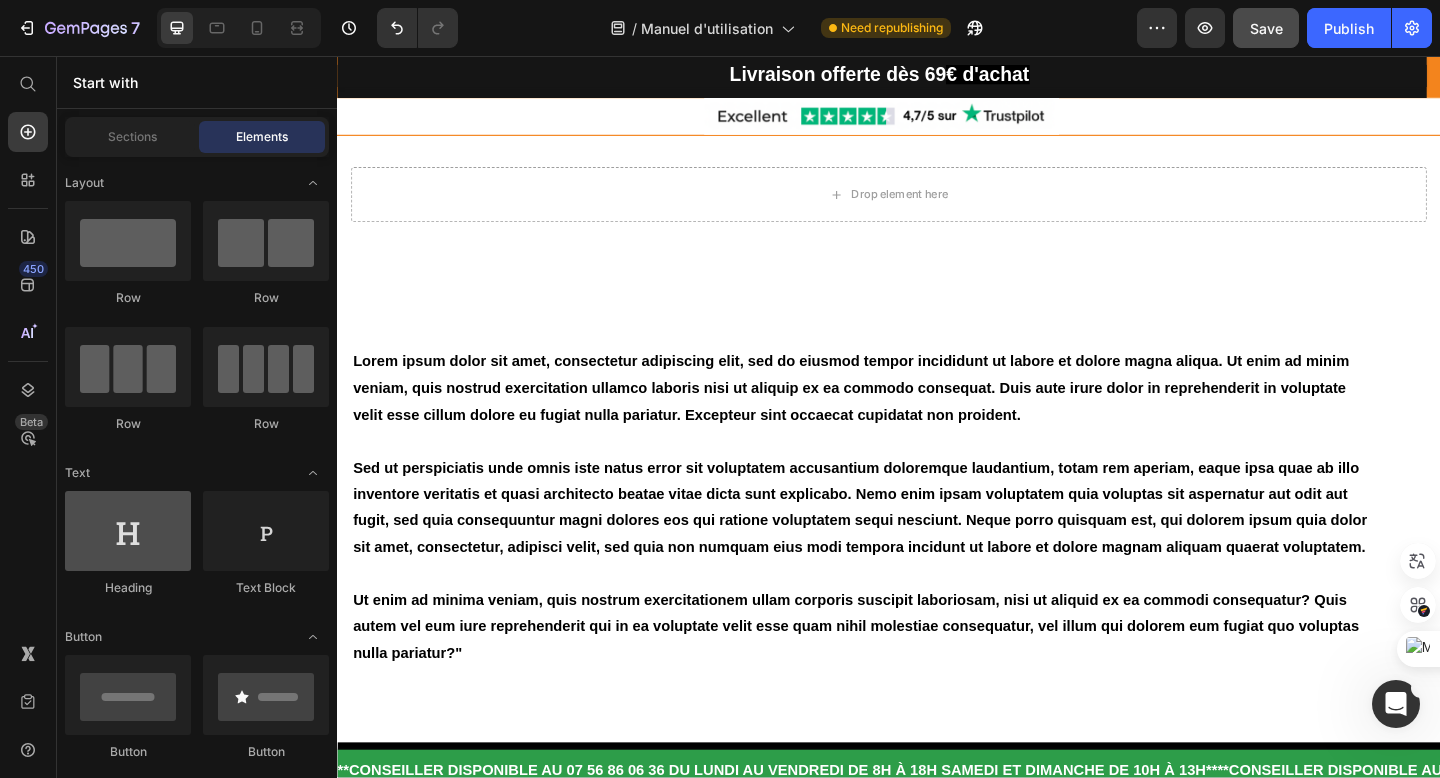 click at bounding box center [128, 531] 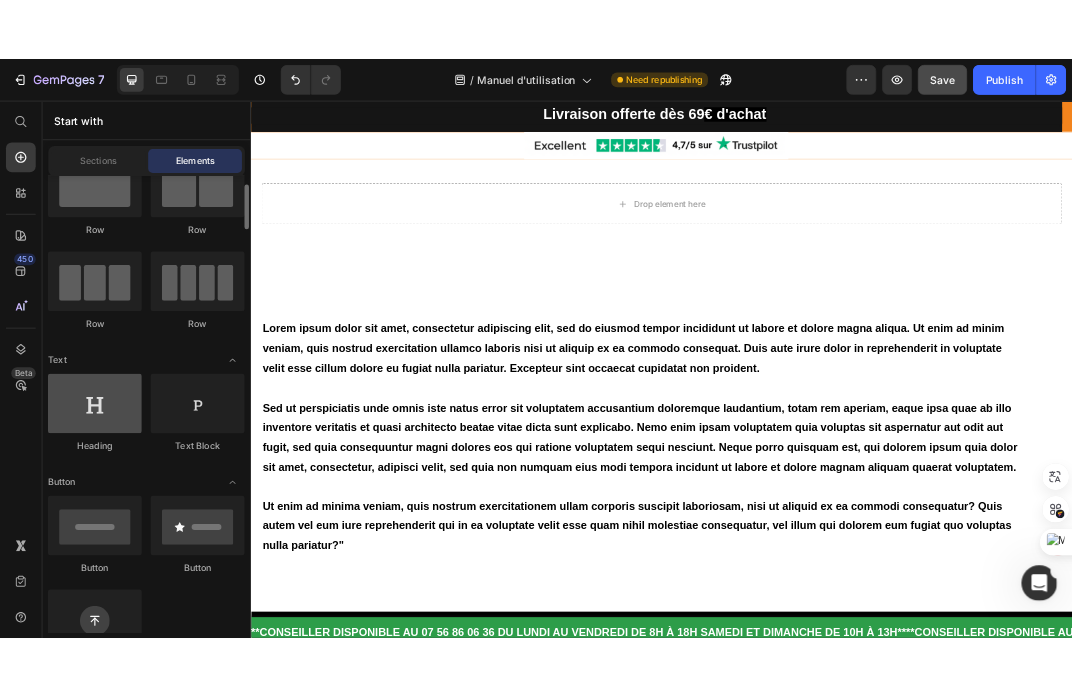 scroll, scrollTop: 73, scrollLeft: 0, axis: vertical 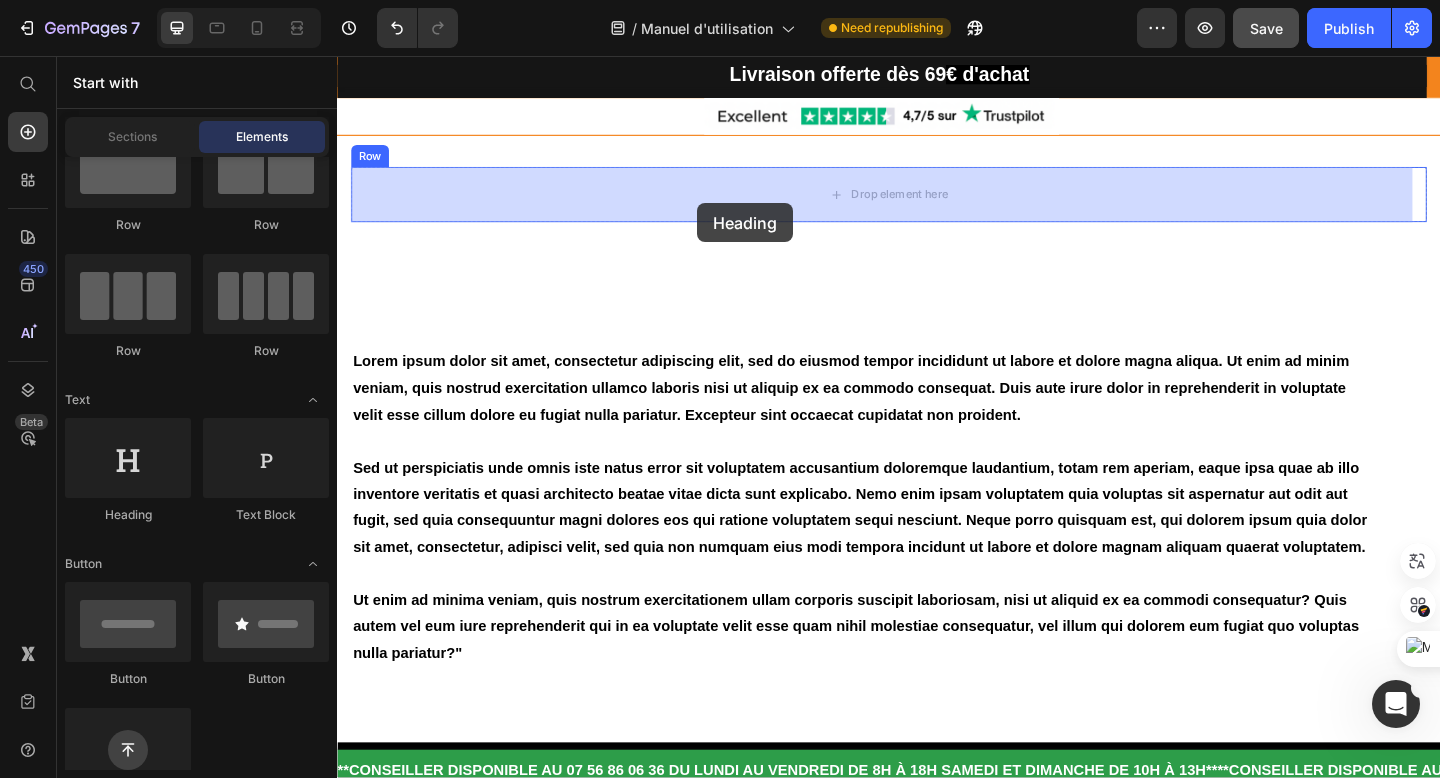 drag, startPoint x: 459, startPoint y: 529, endPoint x: 729, endPoint y: 217, distance: 412.60635 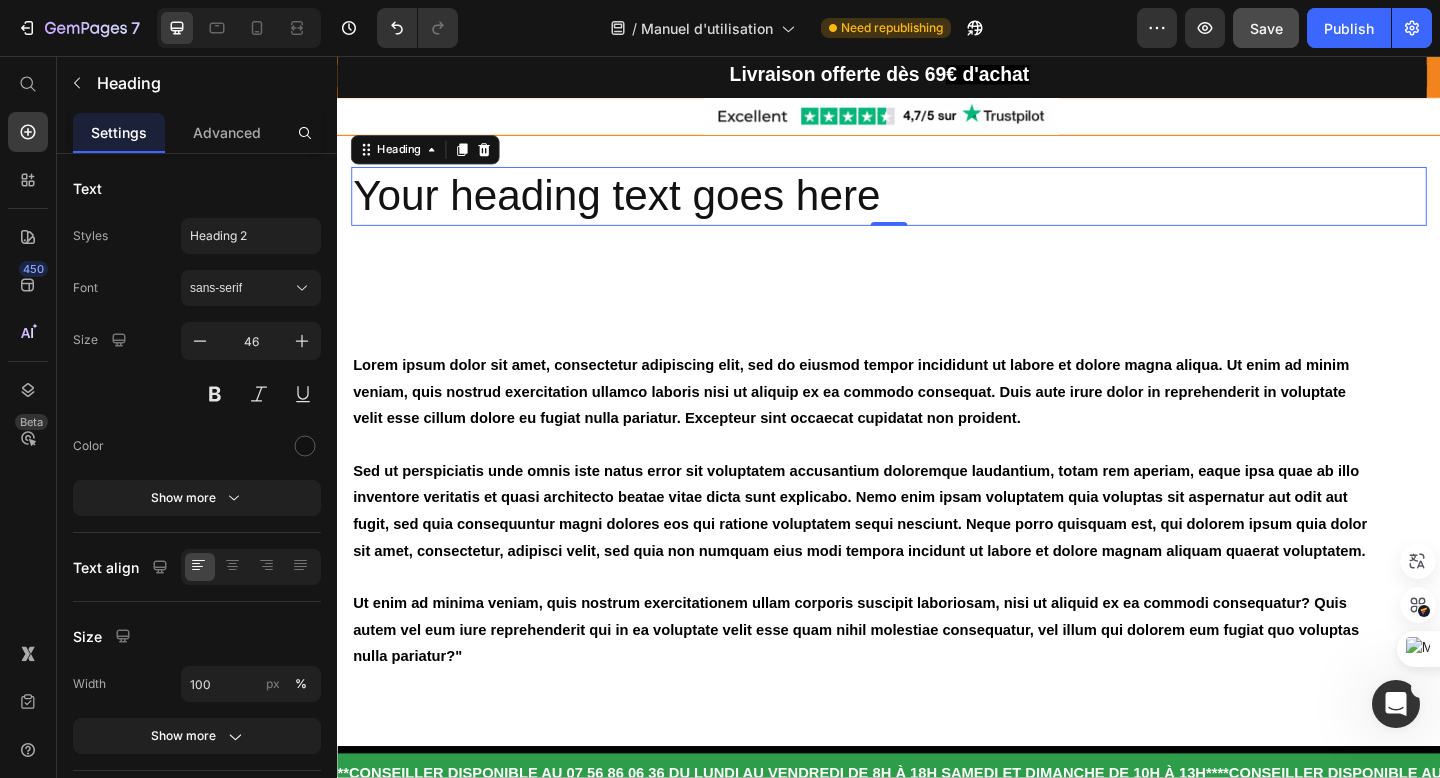click on "Heading" at bounding box center (433, 158) 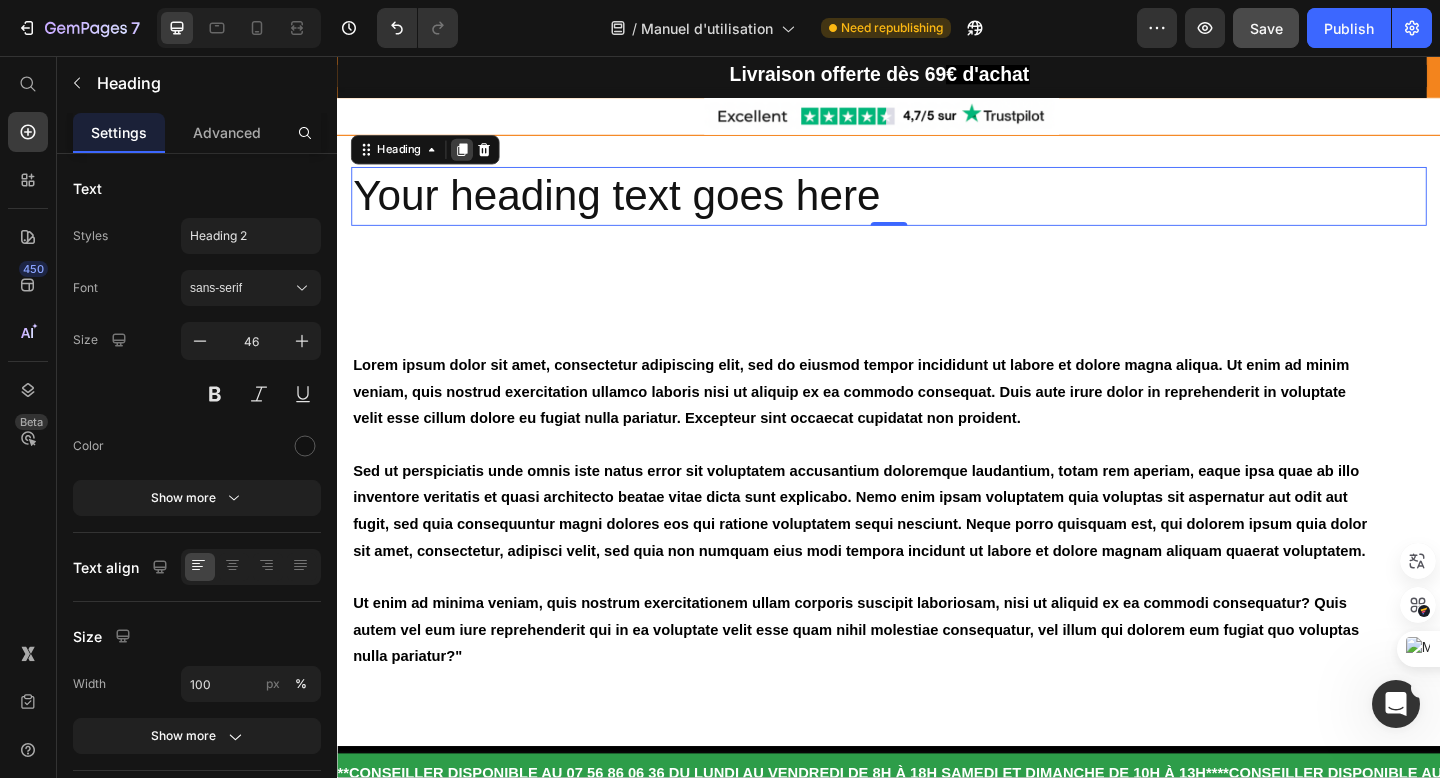 click 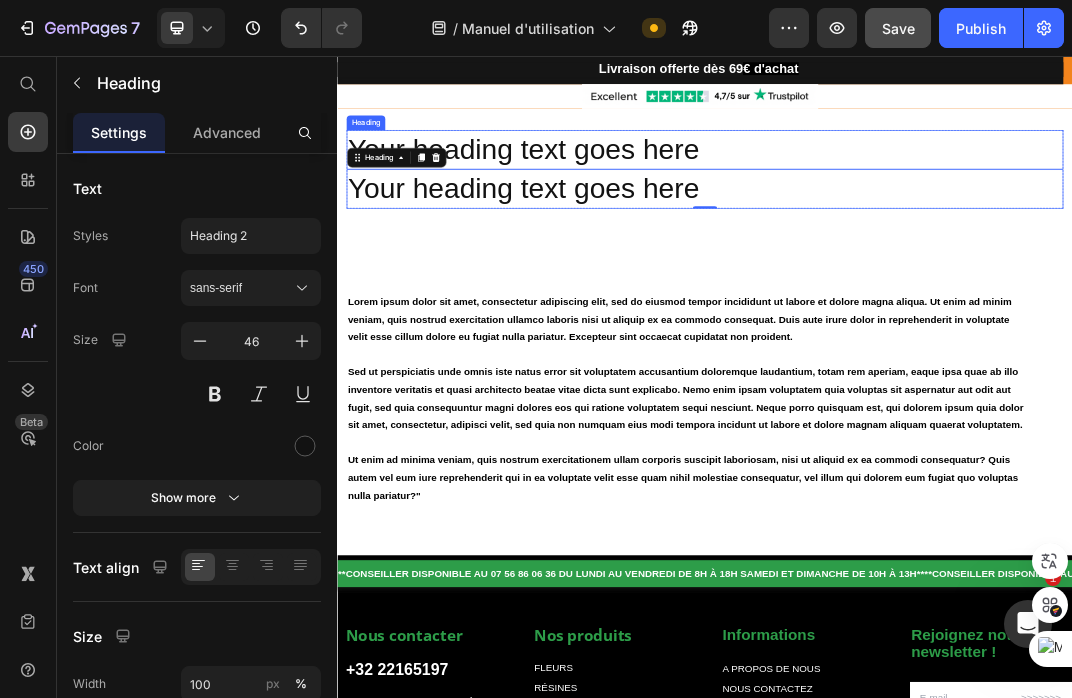 click on "Your heading text goes here" at bounding box center [937, 209] 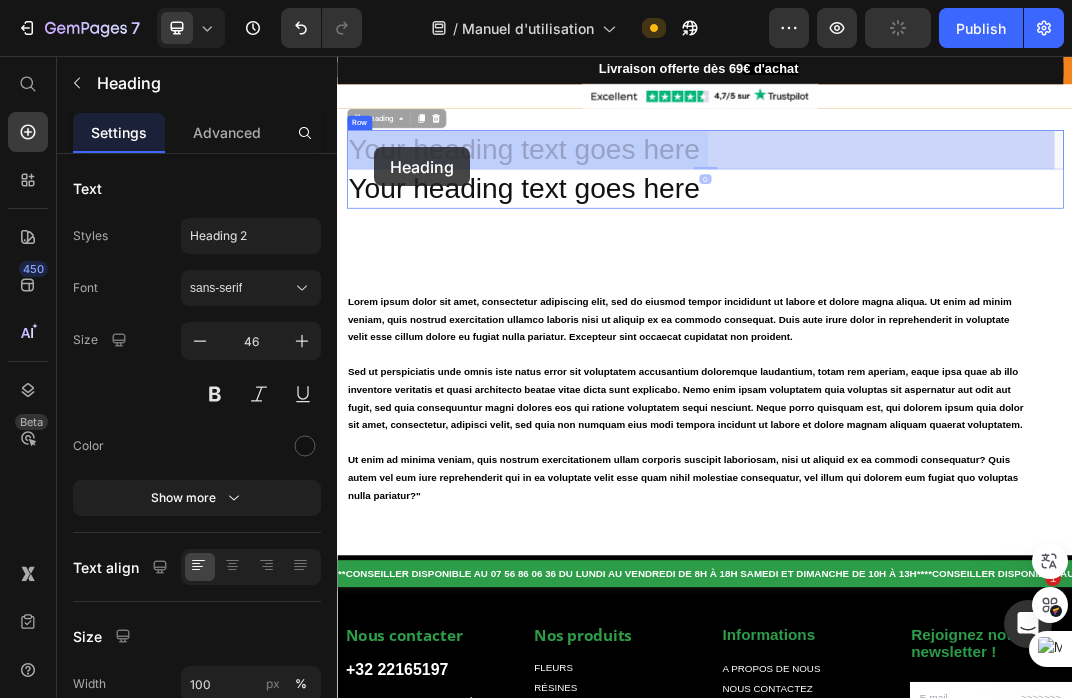 drag, startPoint x: 930, startPoint y: 209, endPoint x: 397, endPoint y: 208, distance: 533.0009 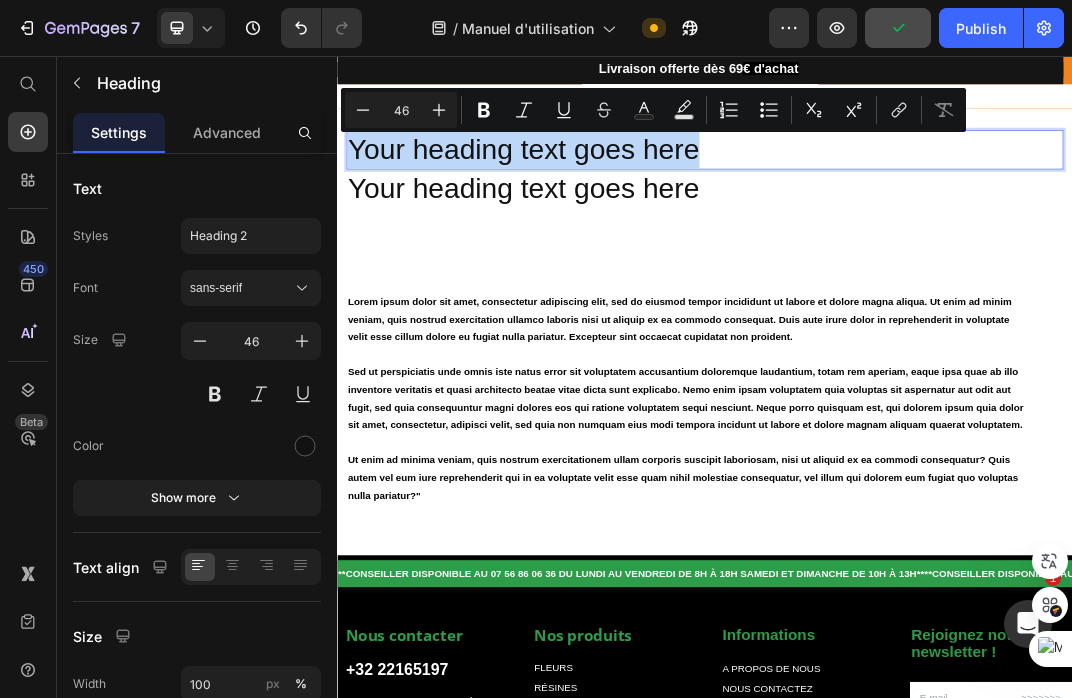 drag, startPoint x: 930, startPoint y: 202, endPoint x: 331, endPoint y: 203, distance: 599.00085 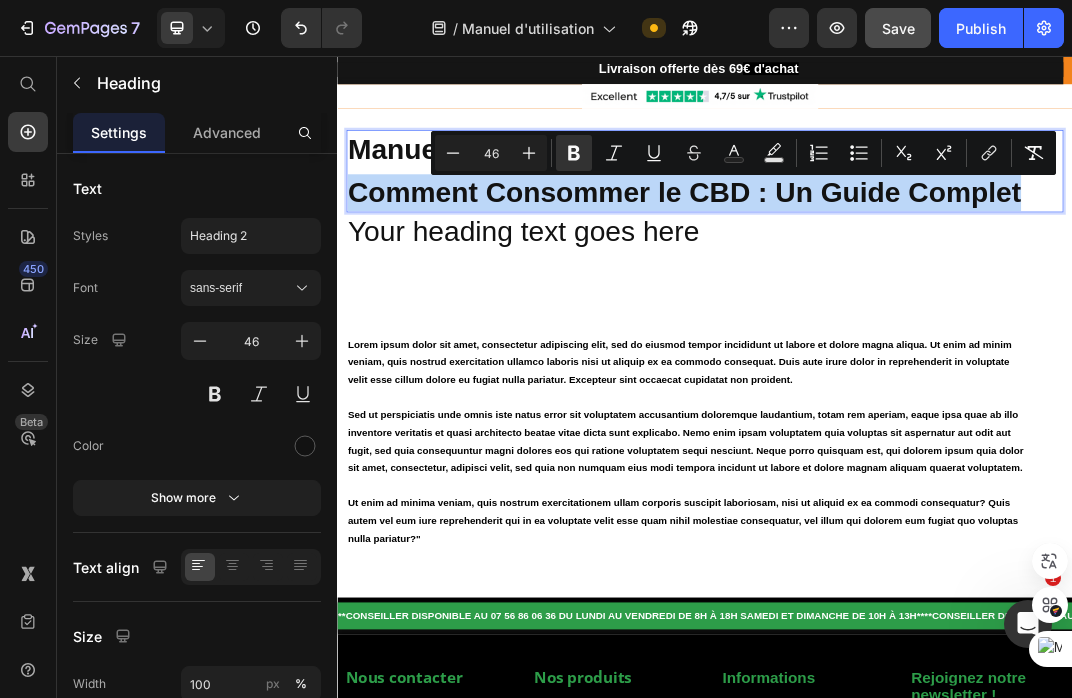 drag, startPoint x: 359, startPoint y: 268, endPoint x: 1517, endPoint y: 263, distance: 1158.0107 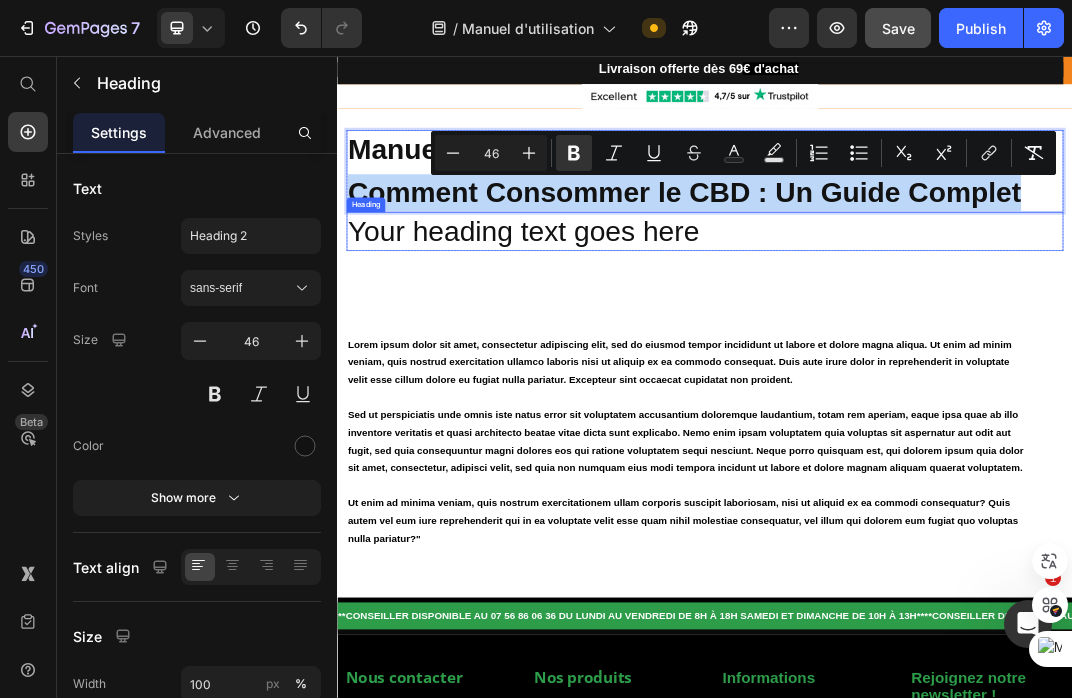 click on "Your heading text goes here" at bounding box center (937, 343) 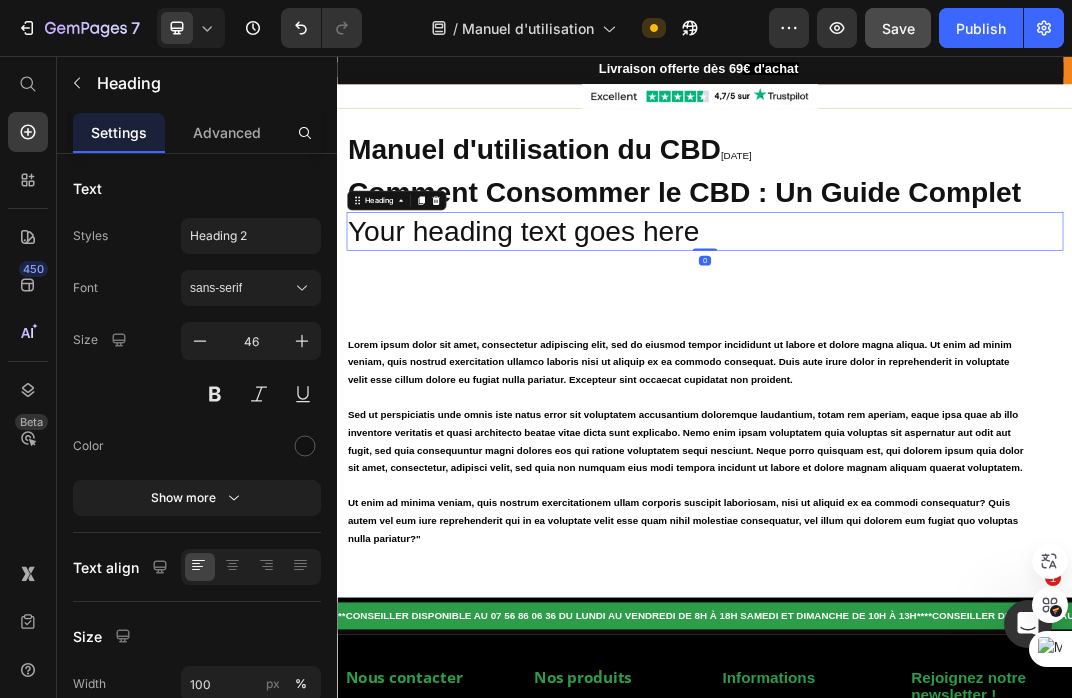 click on "Your heading text goes here" at bounding box center (937, 343) 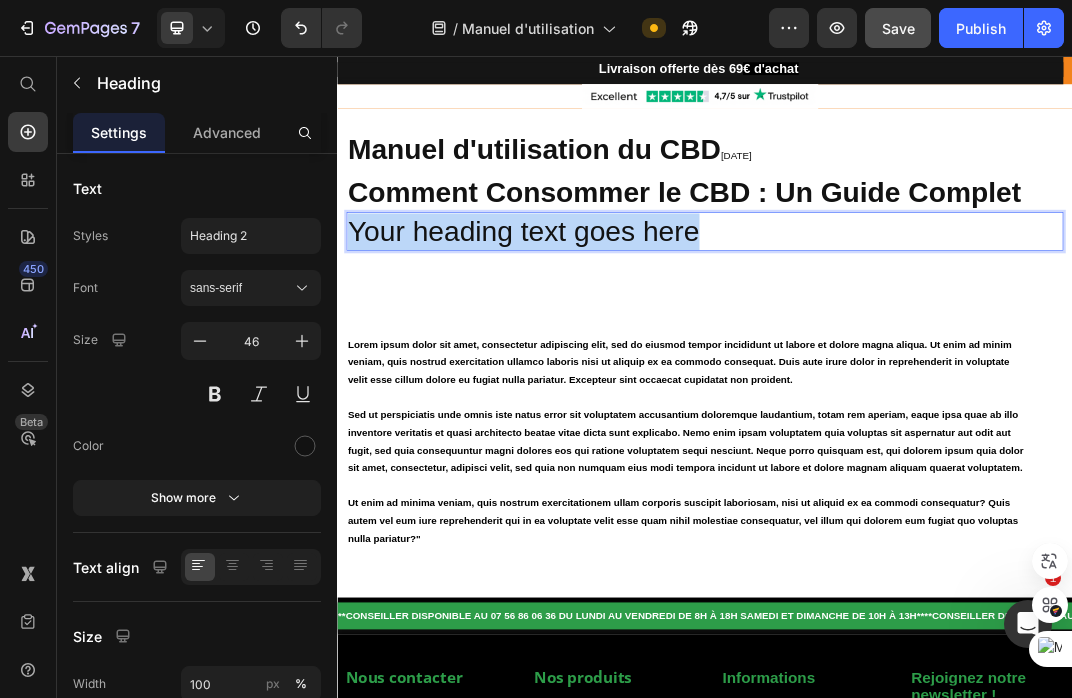 drag, startPoint x: 960, startPoint y: 346, endPoint x: 342, endPoint y: 344, distance: 618.00323 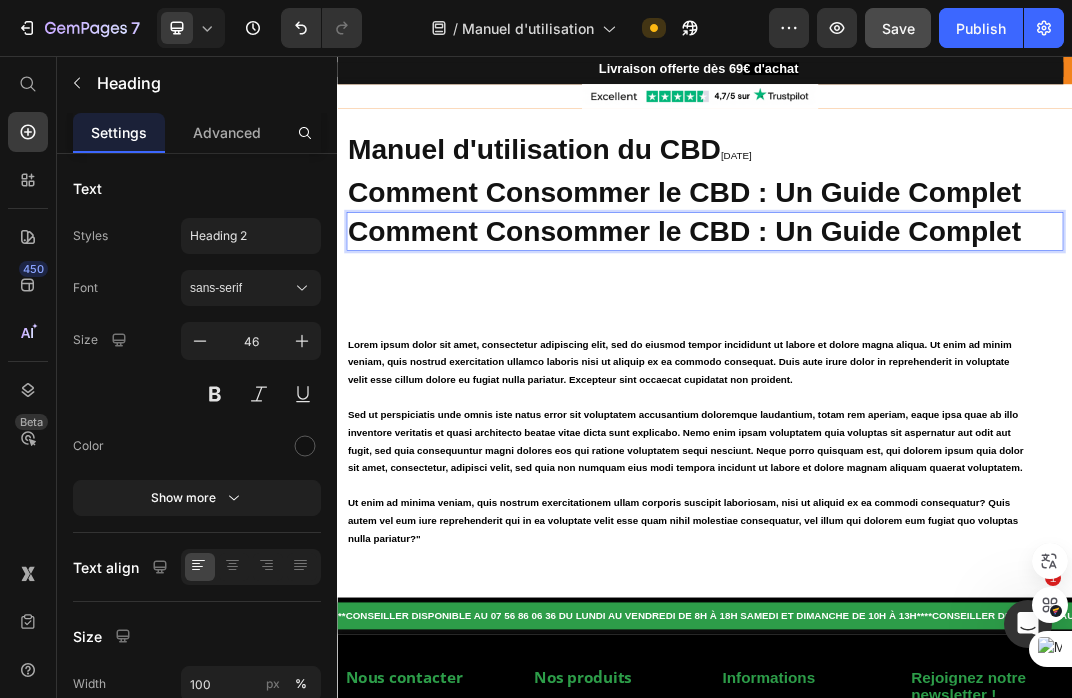 drag, startPoint x: 355, startPoint y: 344, endPoint x: 1445, endPoint y: 315, distance: 1090.3857 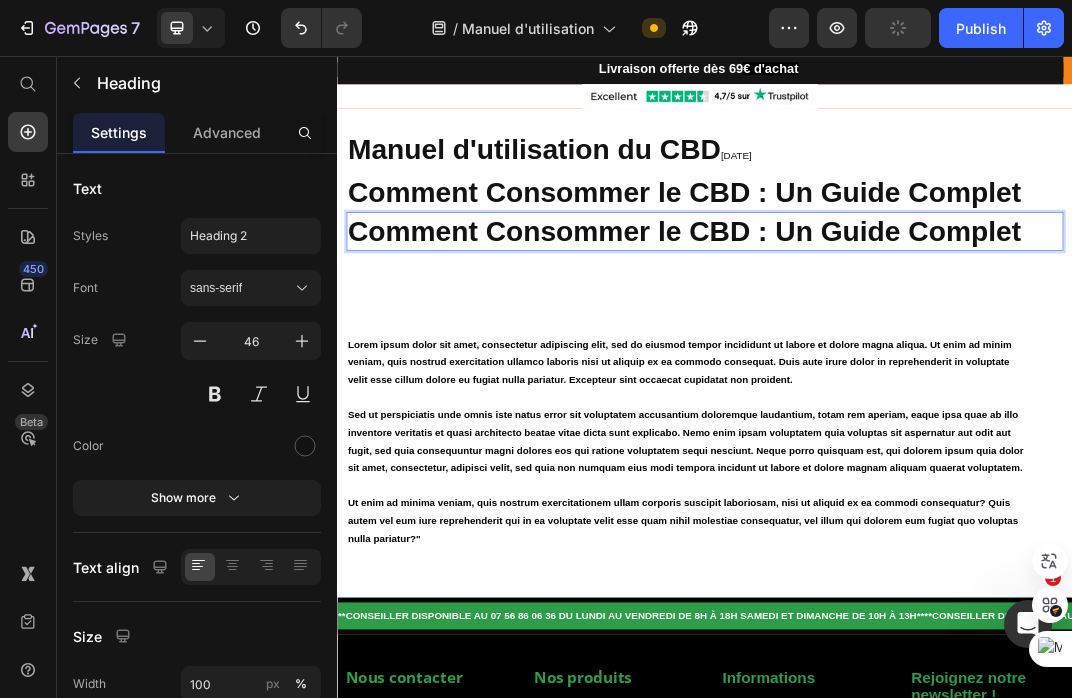click on "Comment Consommer le CBD : Un Guide Complet" at bounding box center (903, 342) 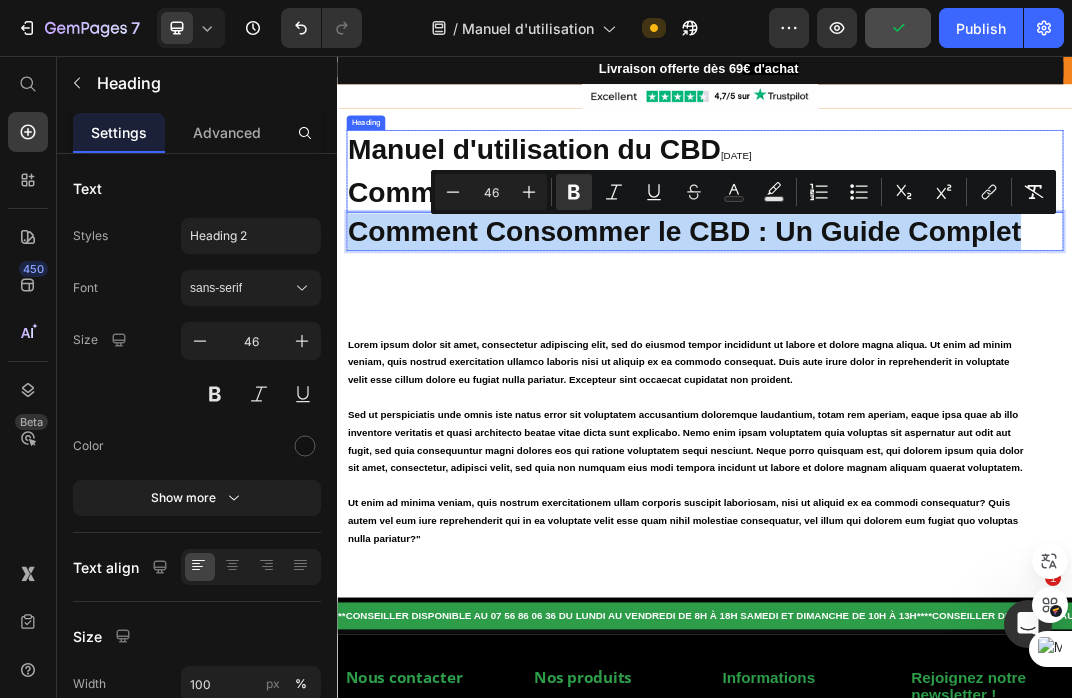 drag, startPoint x: 1451, startPoint y: 324, endPoint x: 430, endPoint y: 282, distance: 1021.86346 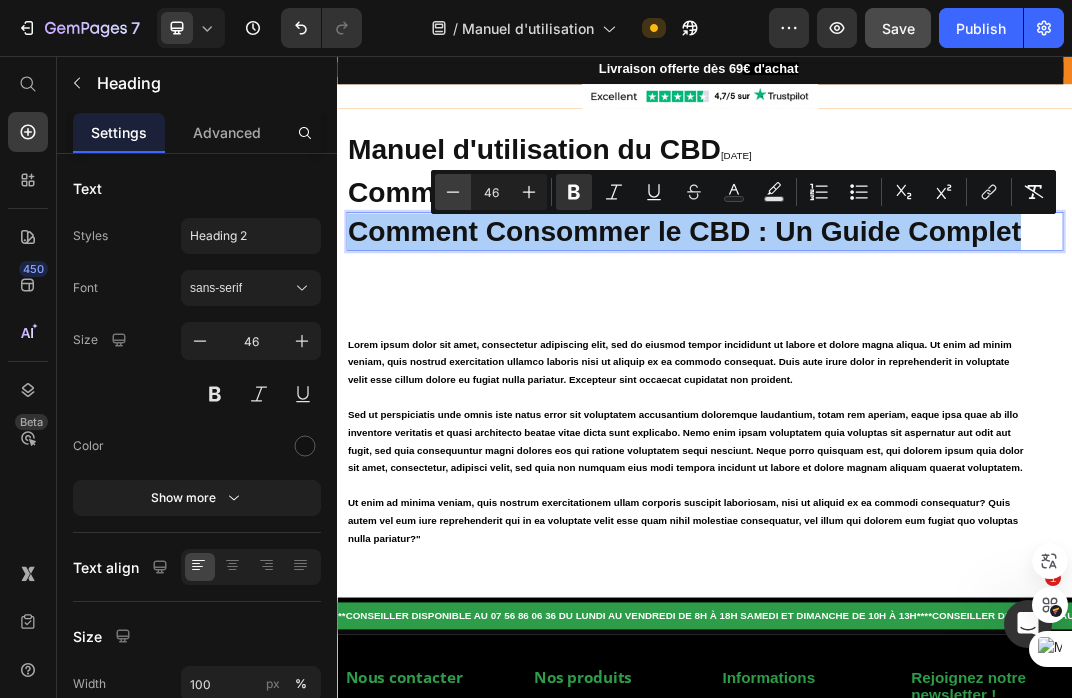 click 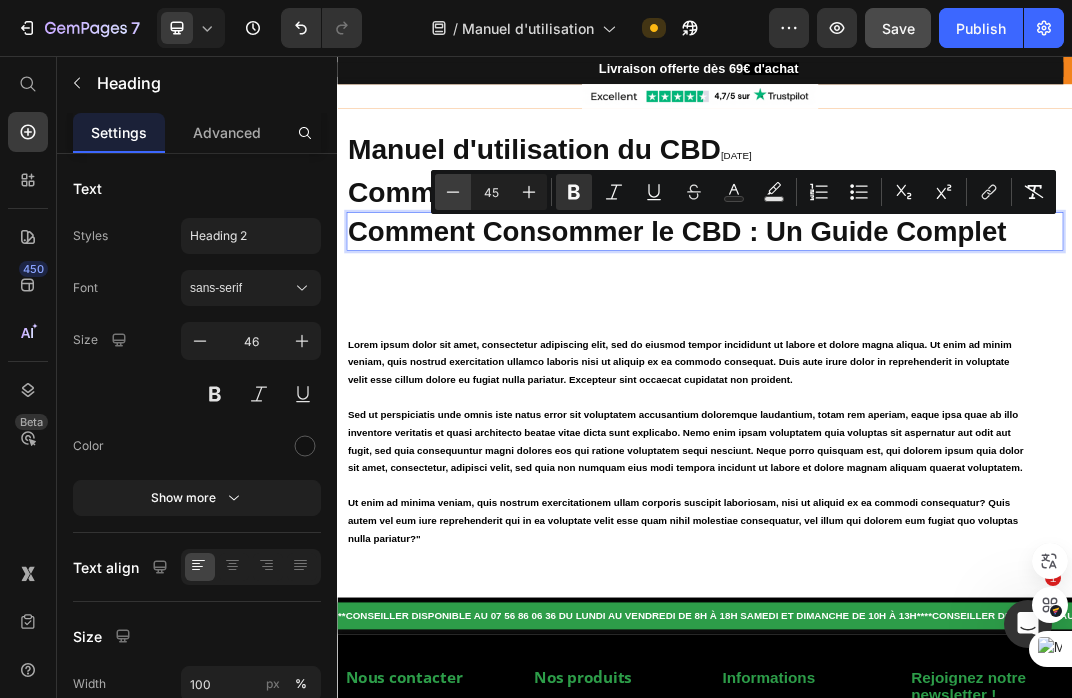 click 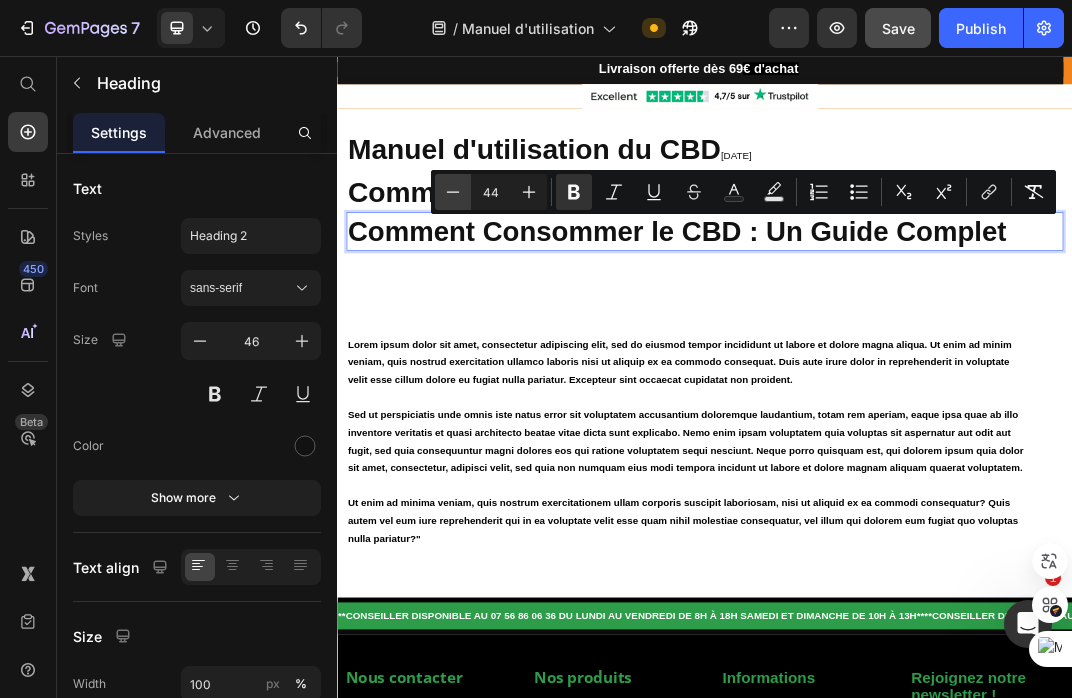 click 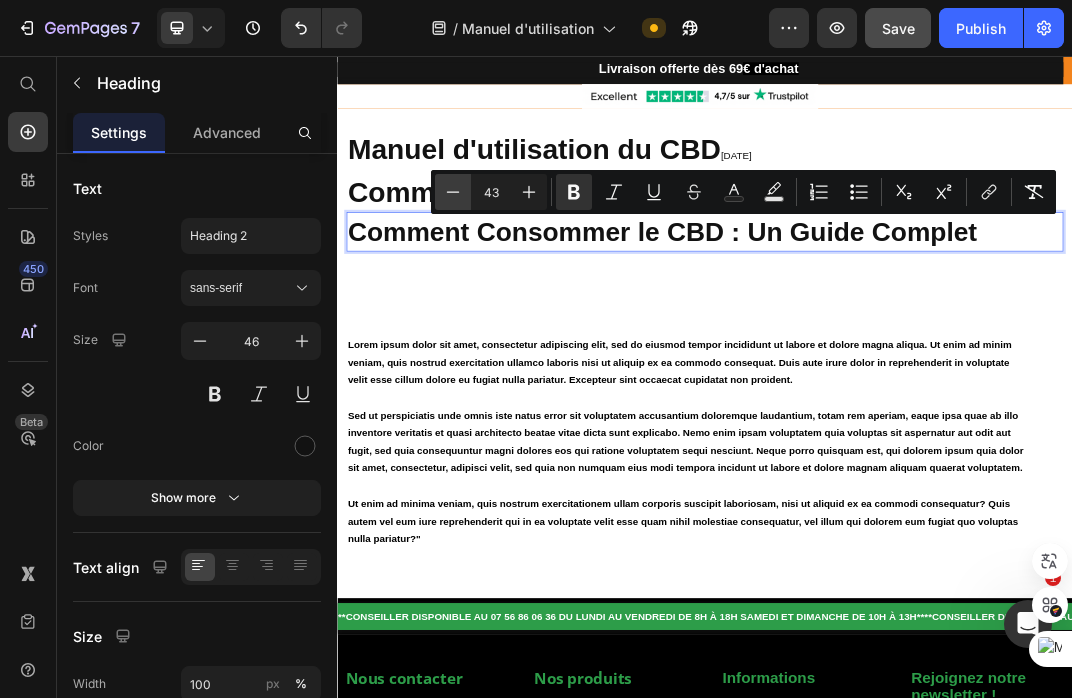 click 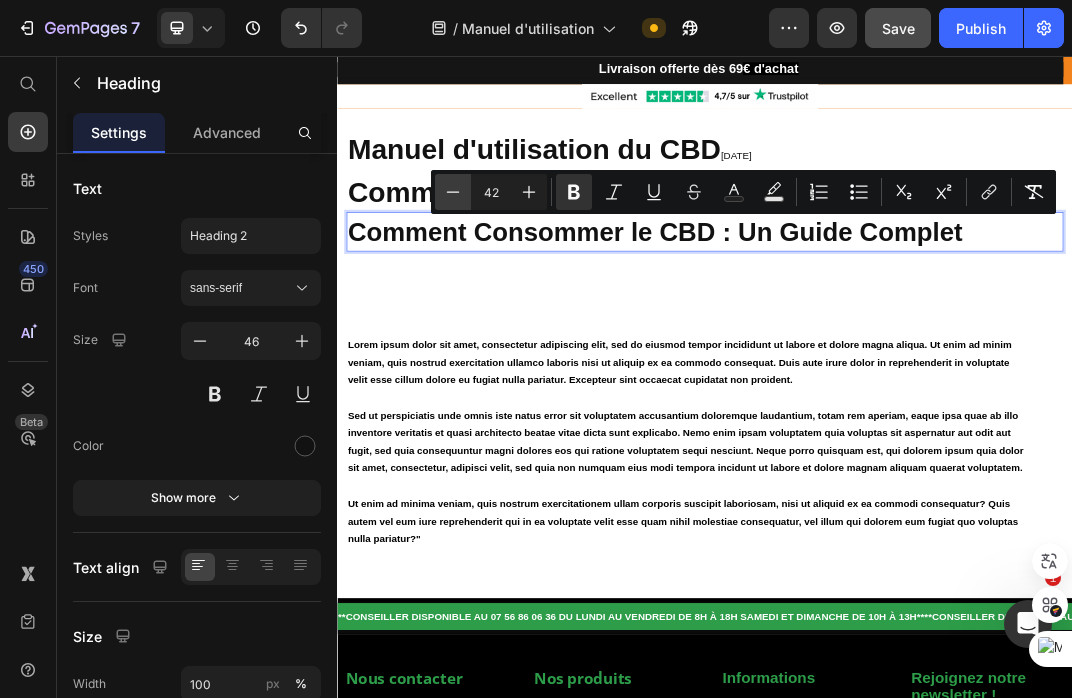 click 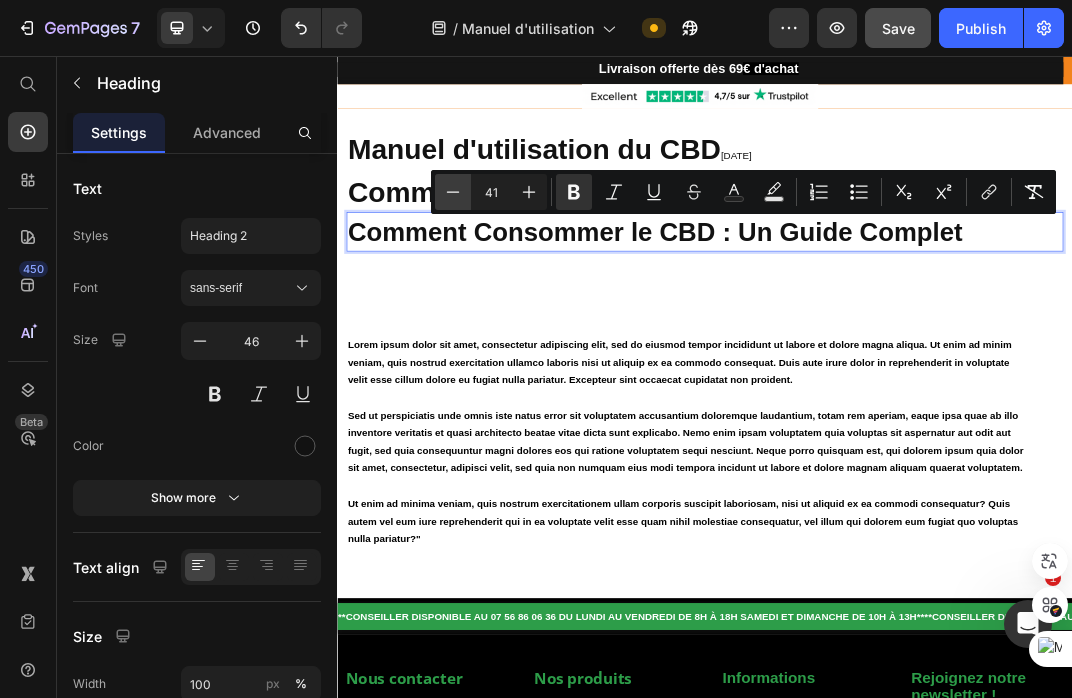 click 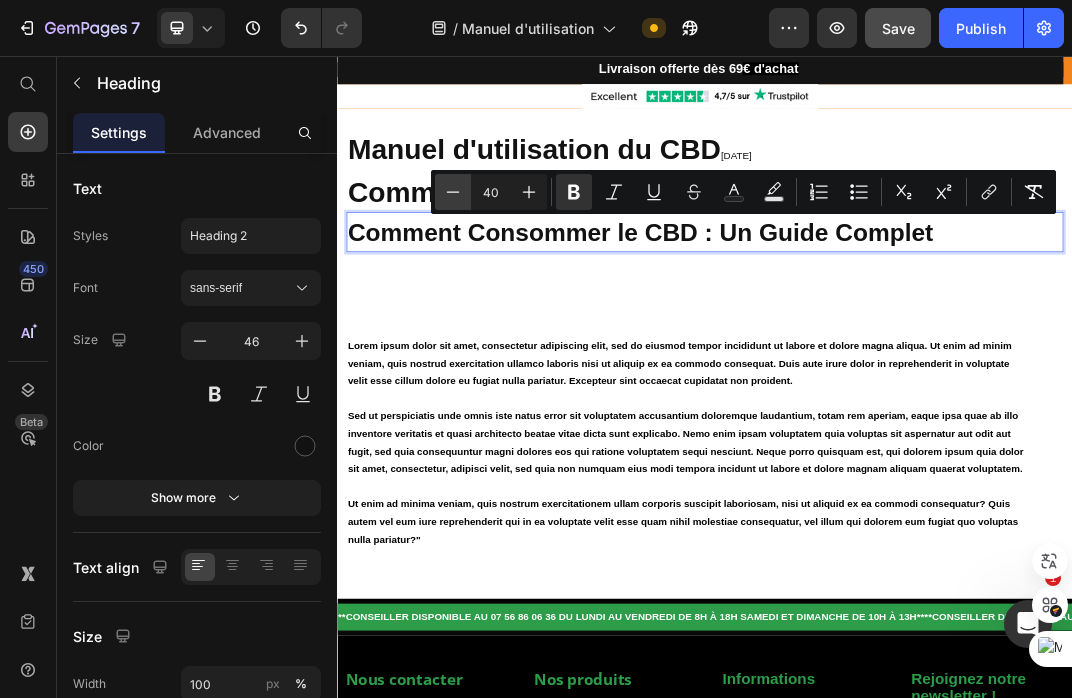 click 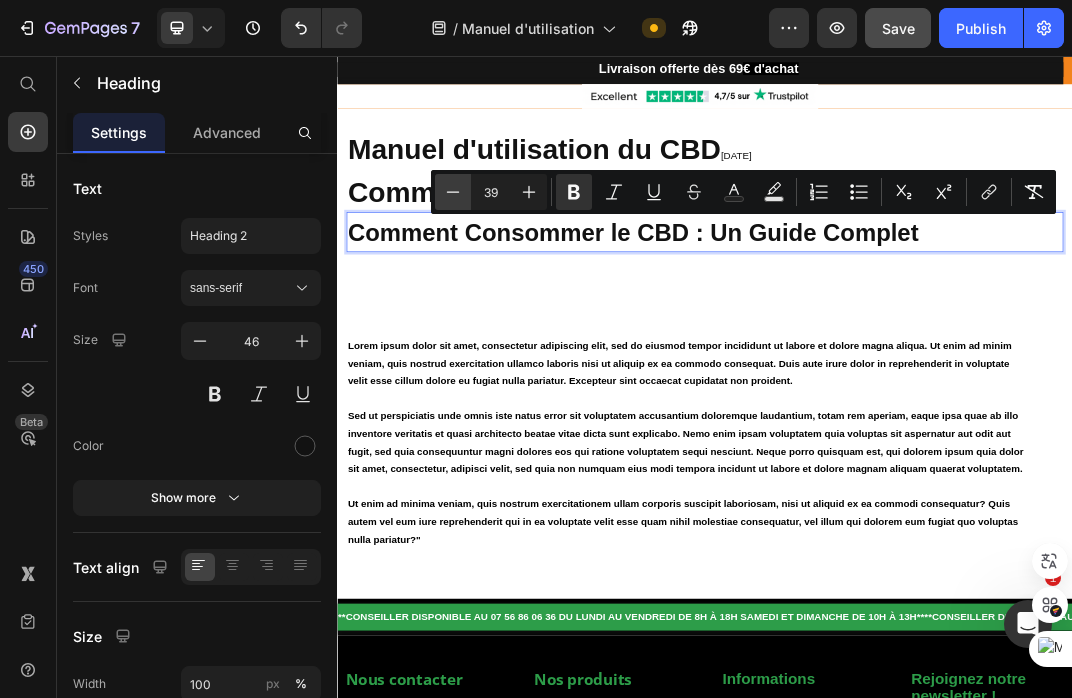 click 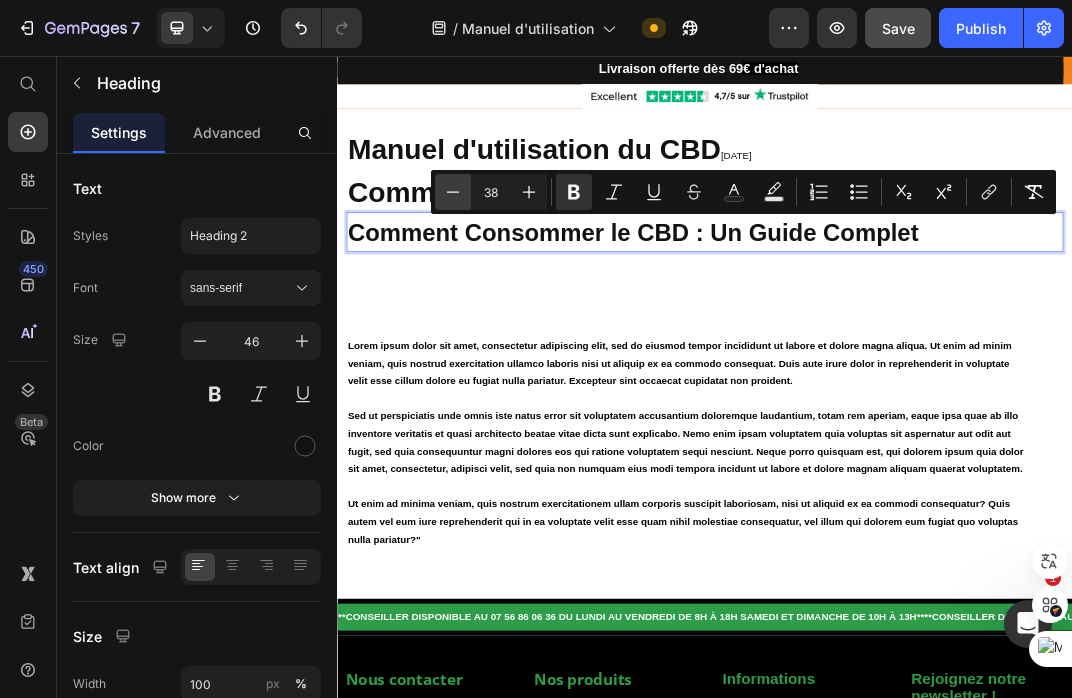 click 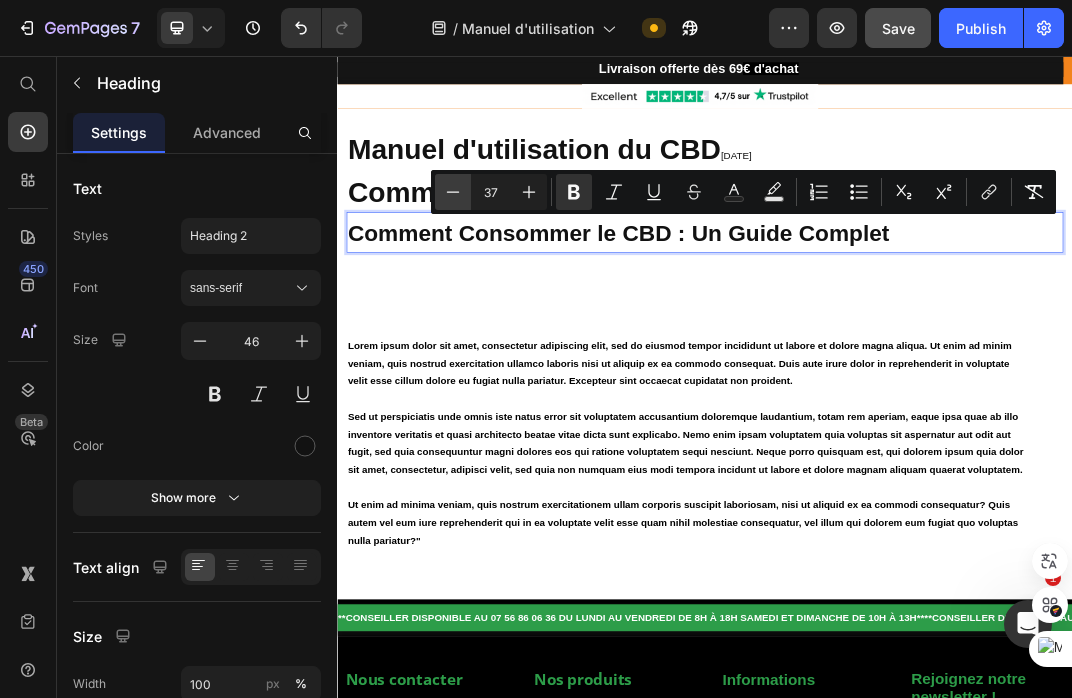 click 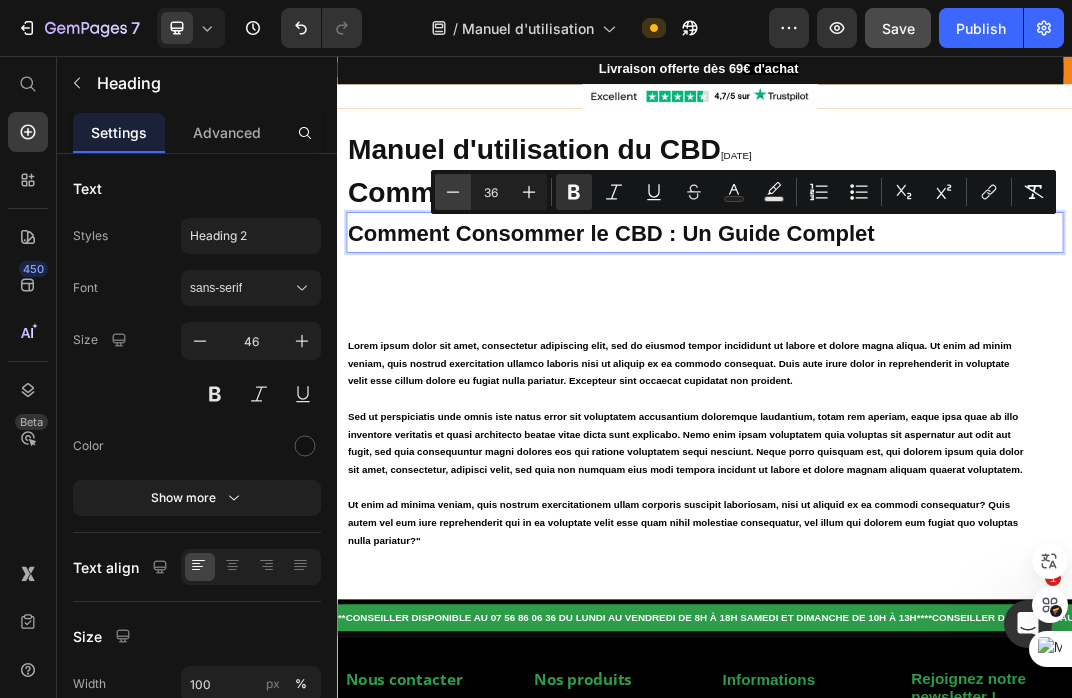 click 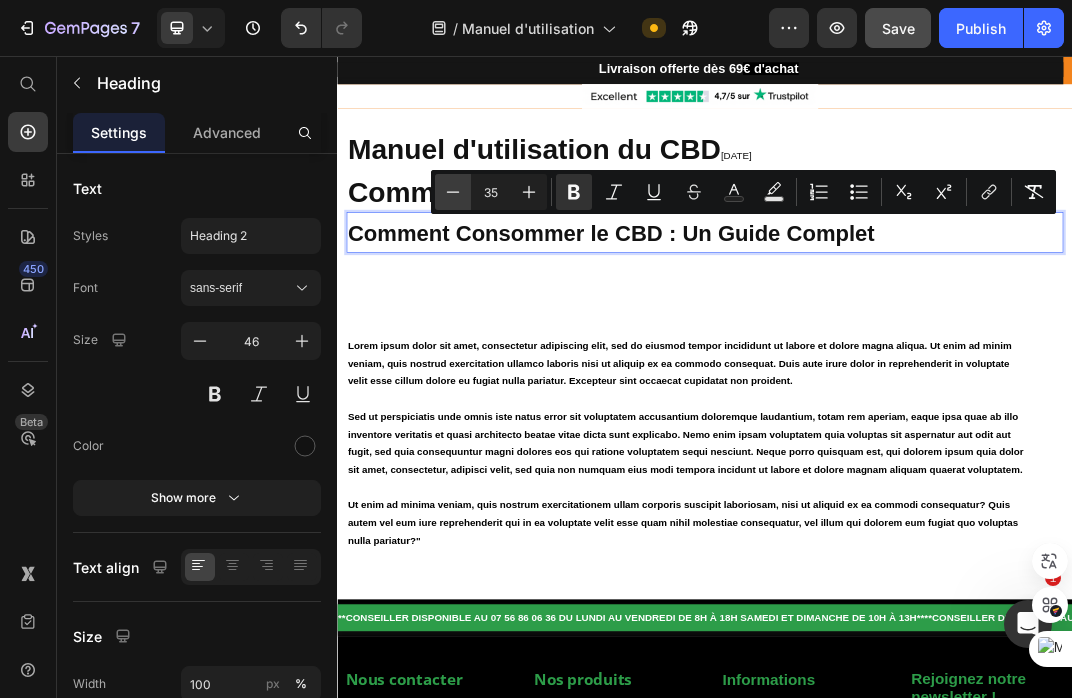 click 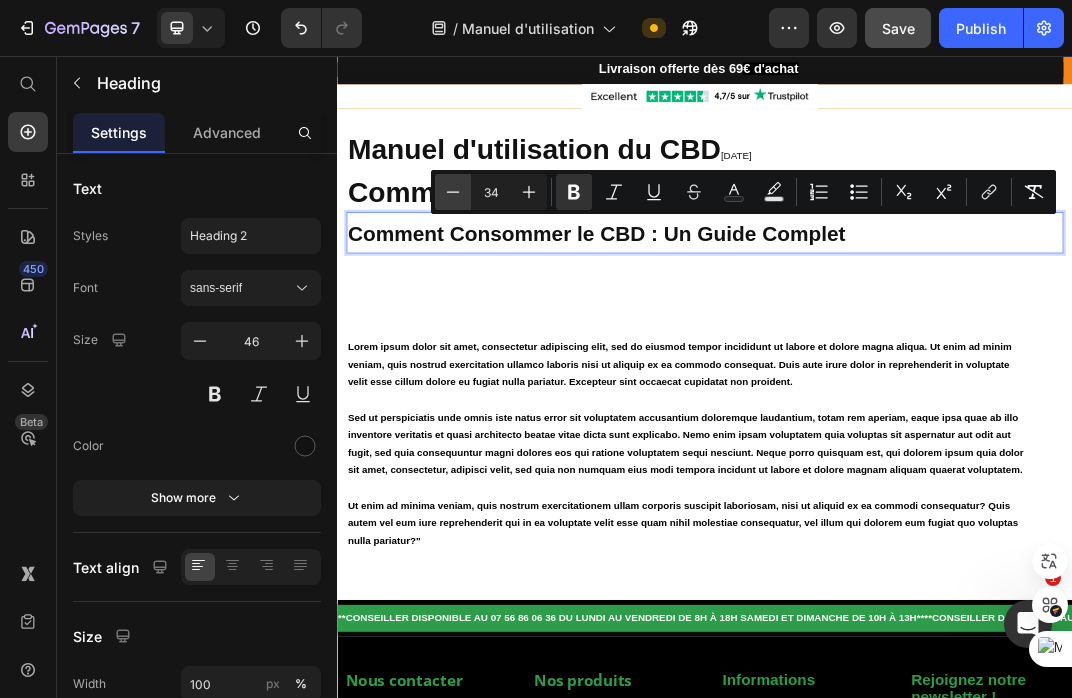 click 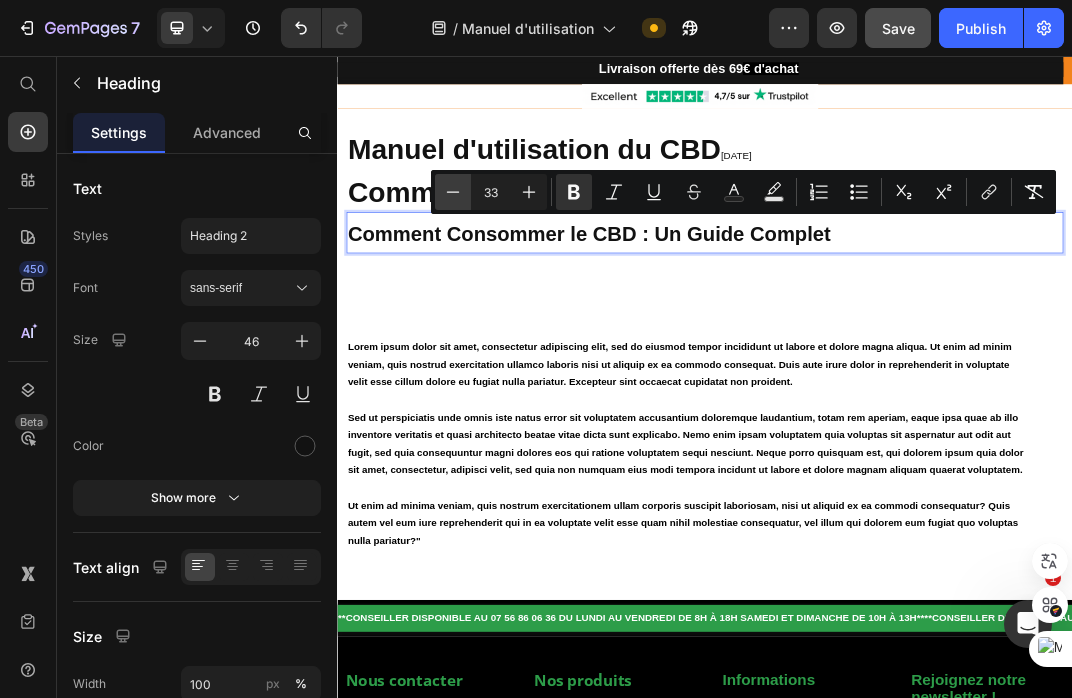 click 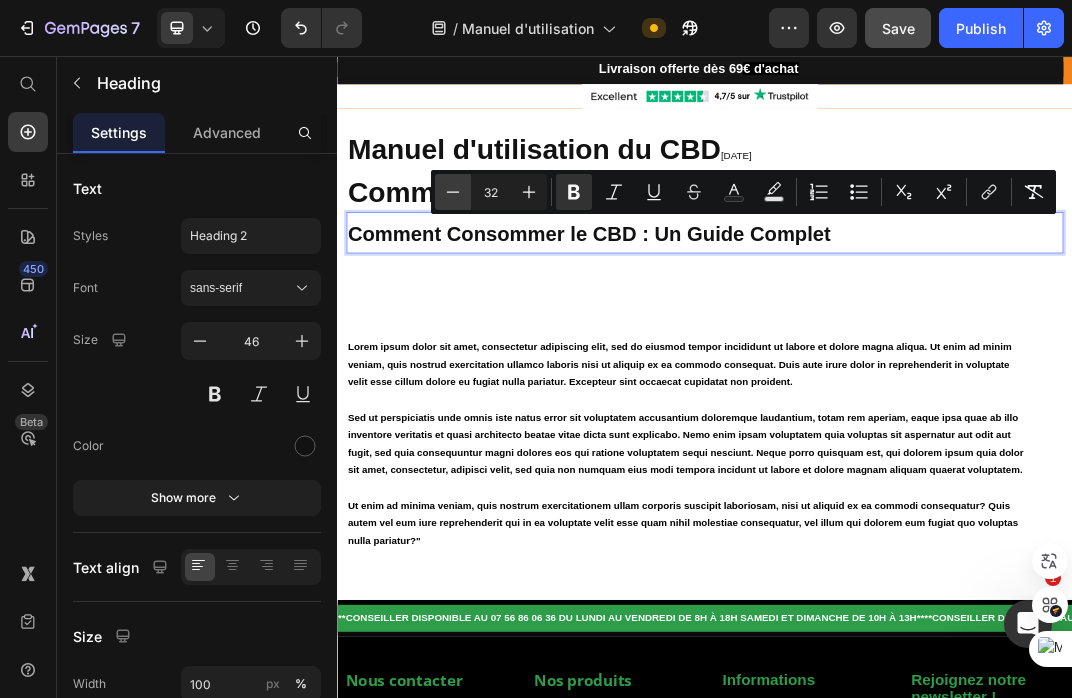 click 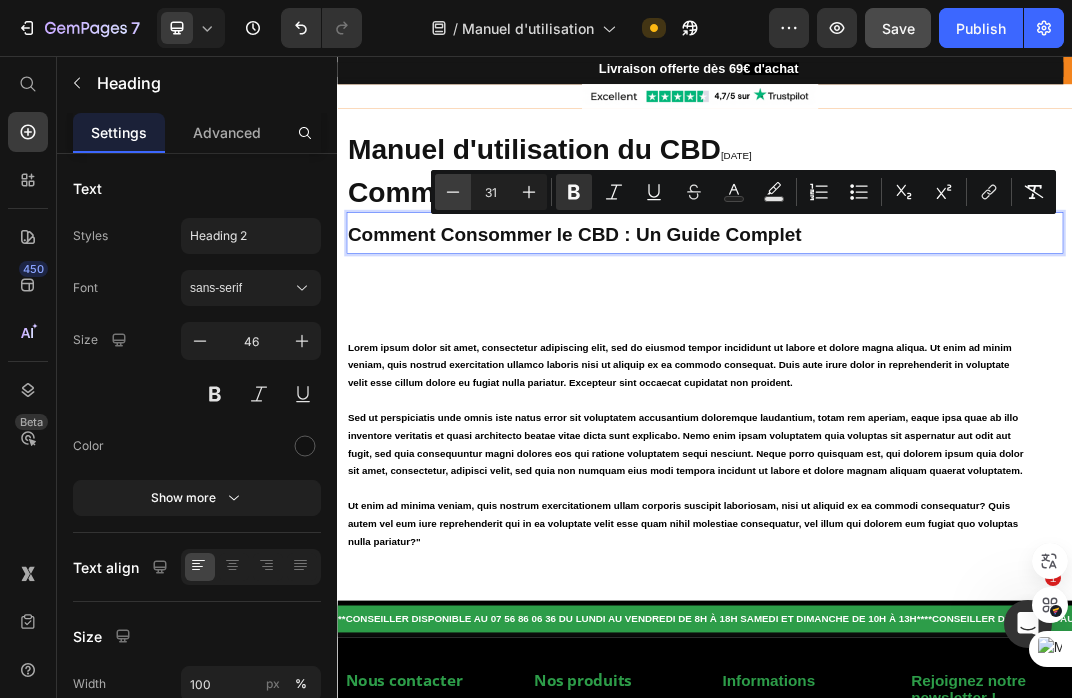 click 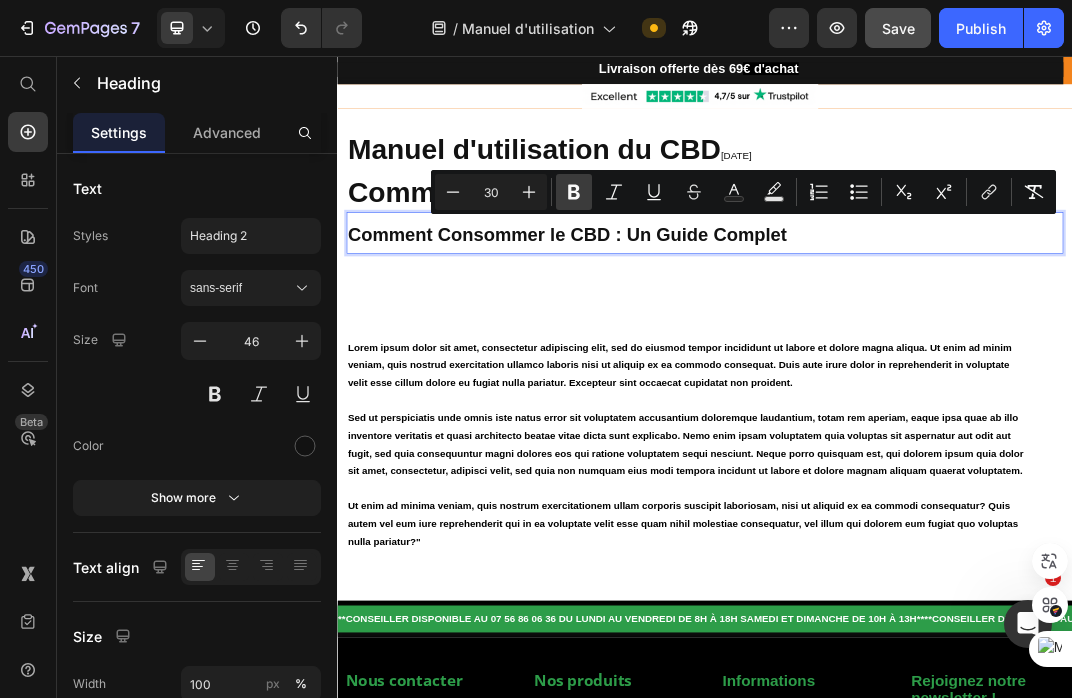click 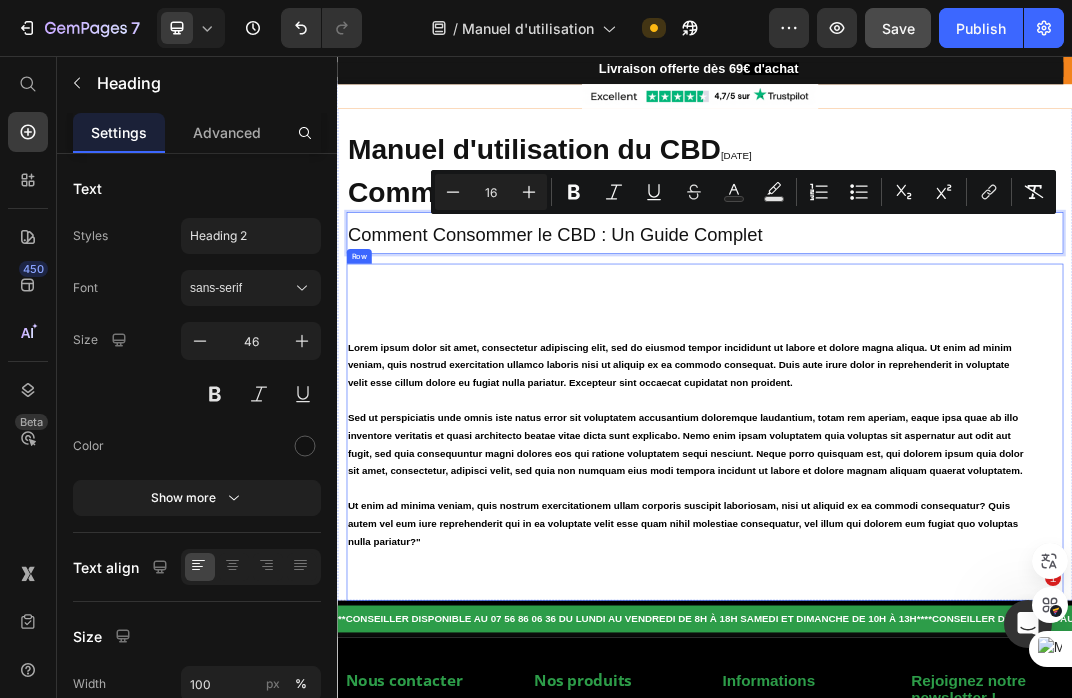click on "WELCOME Heading Lorem ipsum dolor sit amet, consectetur adipiscing elit, sed do eiusmod tempor incididunt ut labore et dolore magna aliqua. Ut enim ad minim veniam, quis nostrud exercitation ullamco laboris nisi ut aliquip ex ea commodo consequat. Duis aute irure dolor in reprehenderit in voluptate velit esse cillum dolore eu fugiat nulla pariatur. Excepteur sint occaecat cupidatat non proident. Sed ut perspiciatis unde omnis iste natus error sit voluptatem accusantium doloremque laudantium, totam rem aperiam, eaque ipsa quae ab illo inventore veritatis et quasi architecto beatae vitae dicta sunt explicabo. Nemo enim ipsam voluptatem quia voluptas sit aspernatur aut odit aut fugit, sed quia consequuntur magni dolores eos qui ratione voluptatem sequi nesciunt. Neque porro quisquam est, qui dolorem ipsum quia dolor sit amet, consectetur, adipisci velit, sed quia non numquam eius modi tempora incidunt ut labore et dolore magnam aliquam quaerat voluptatem. Text block Row" at bounding box center (937, 670) 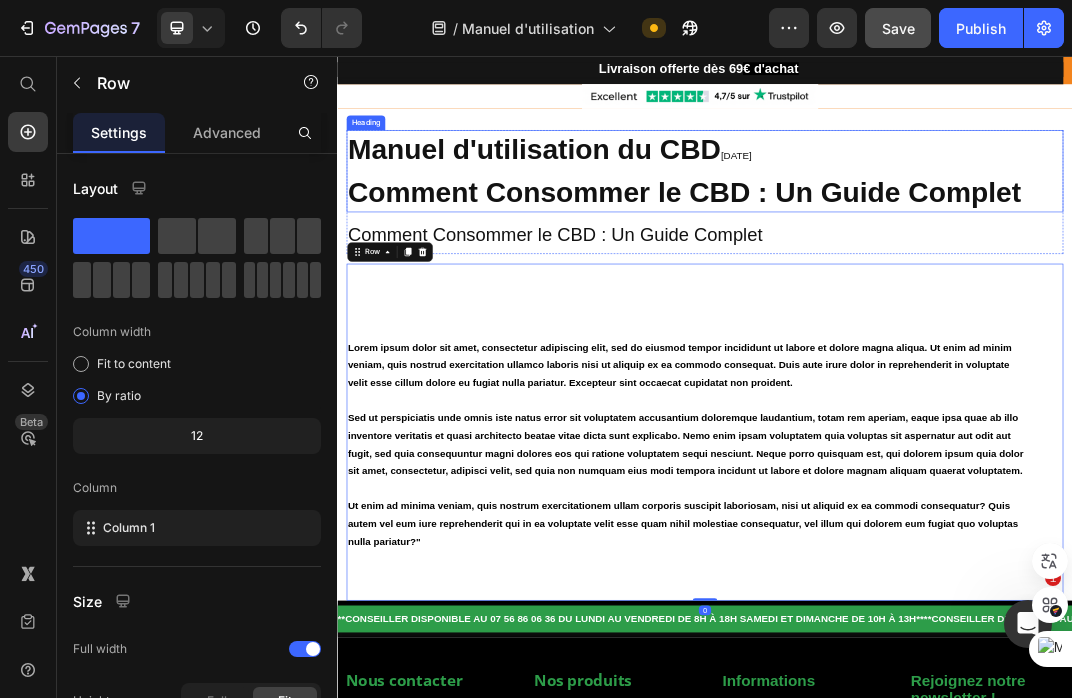 click on "Comment Consommer le CBD : Un Guide Complet" at bounding box center (903, 278) 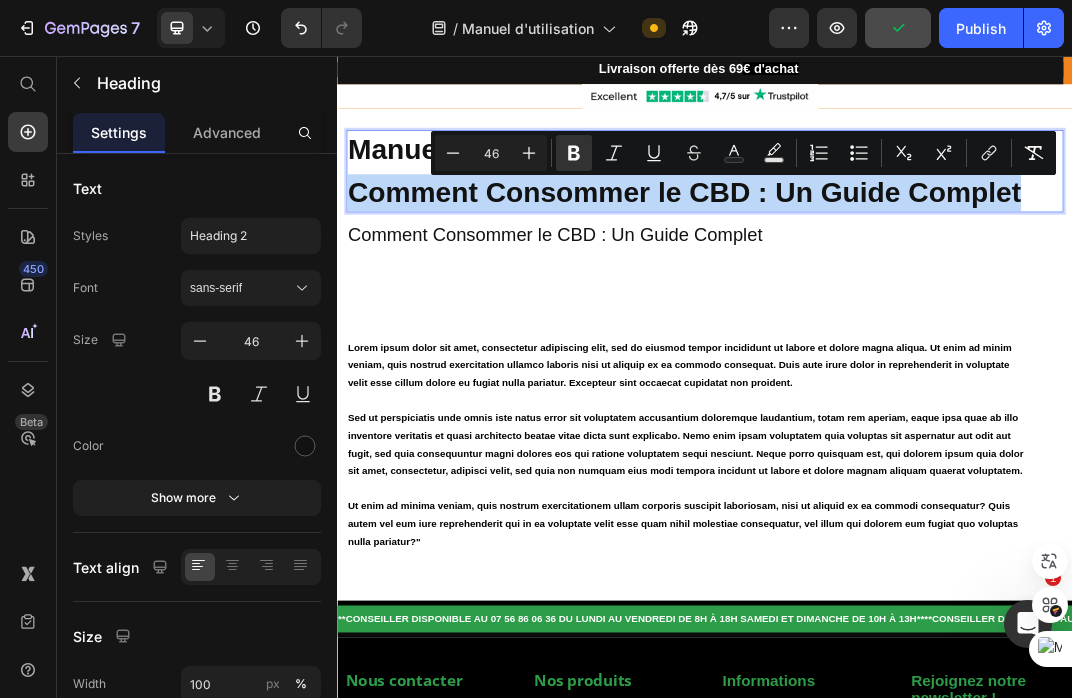 drag, startPoint x: 368, startPoint y: 283, endPoint x: 1526, endPoint y: 347, distance: 1159.7672 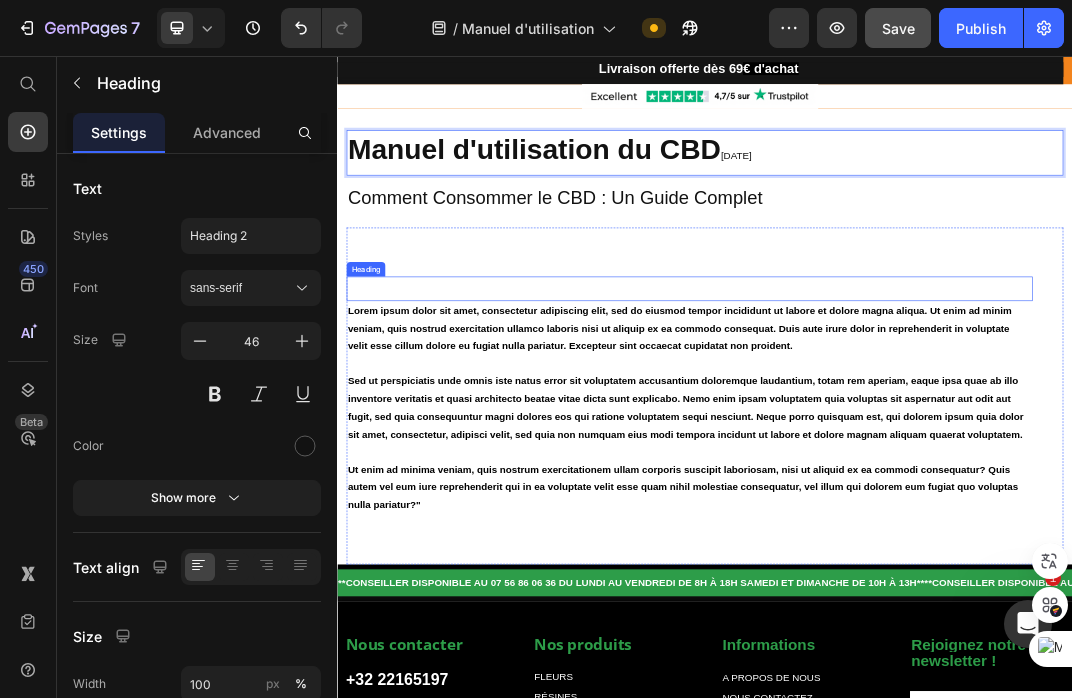 click on "WELCOME" at bounding box center (912, 436) 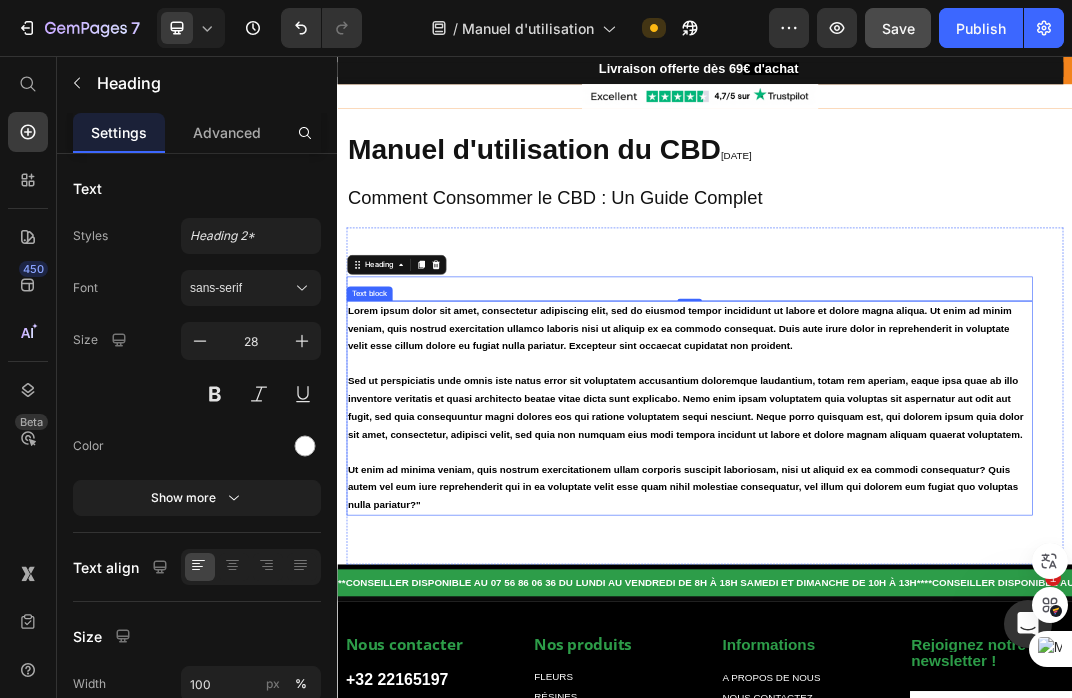 click on "Lorem ipsum dolor sit amet, consectetur adipiscing elit, sed do eiusmod tempor incididunt ut labore et dolore magna aliqua. Ut enim ad minim veniam, quis nostrud exercitation ullamco laboris nisi ut aliquip ex ea commodo consequat. Duis aute irure dolor in reprehenderit in voluptate velit esse cillum dolore eu fugiat nulla pariatur. Excepteur sint occaecat cupidatat non proident." at bounding box center (896, 500) 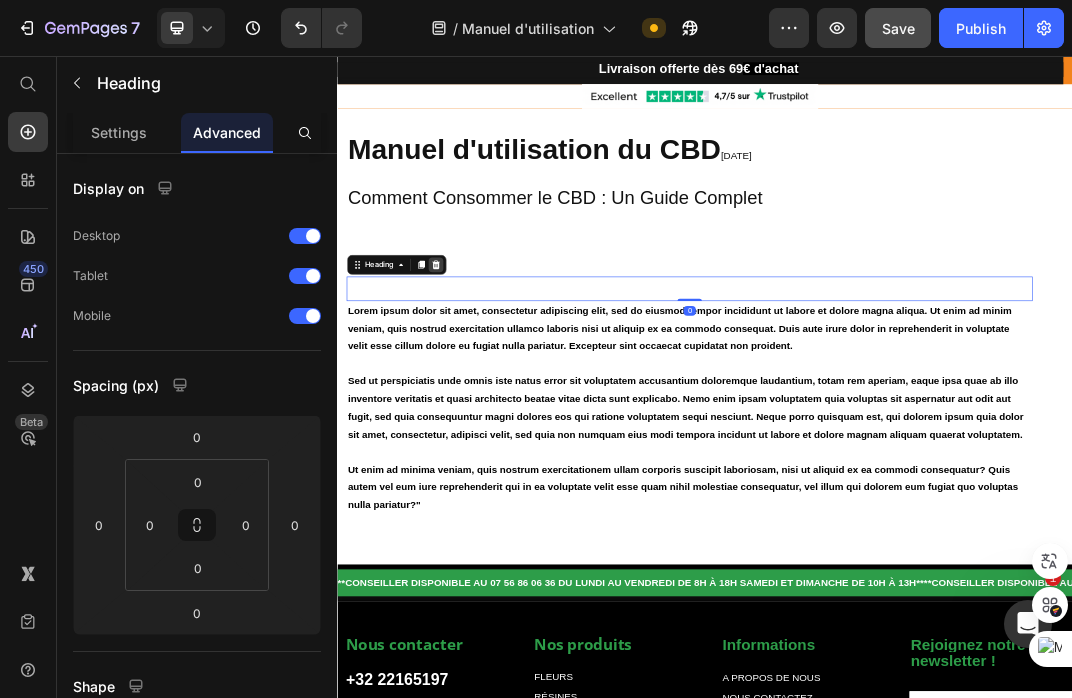 click 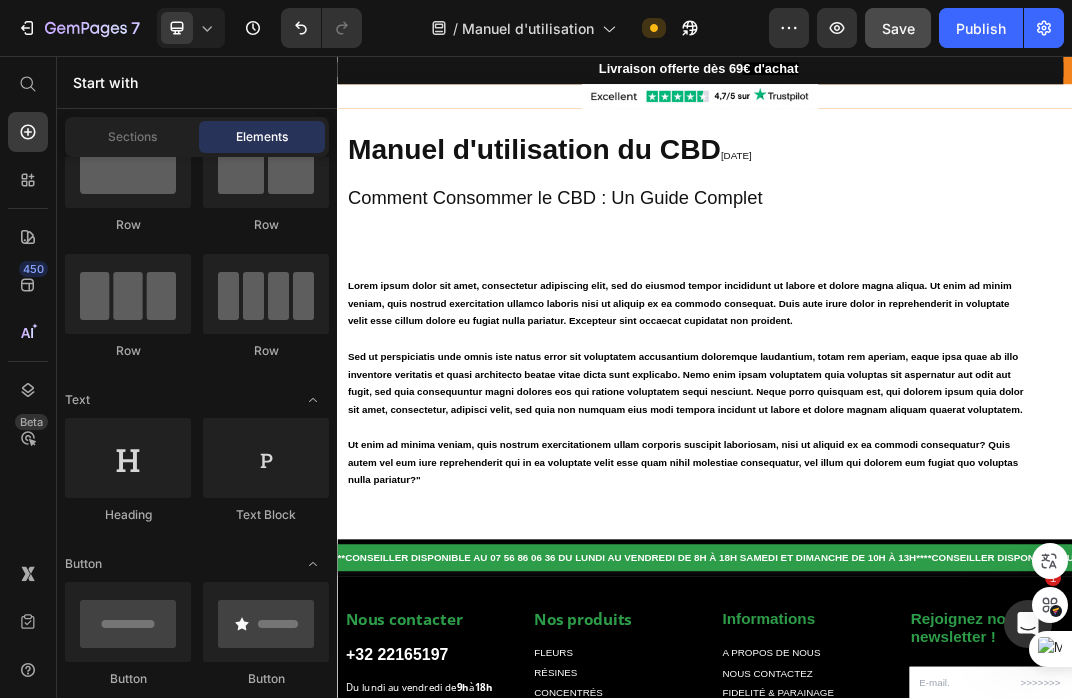 click on "Sed ut perspiciatis unde omnis iste natus error sit voluptatem accusantium doloremque laudantium, totam rem aperiam, eaque ipsa quae ab illo inventore veritatis et quasi architecto beatae vitae dicta sunt explicabo. Nemo enim ipsam voluptatem quia voluptas sit aspernatur aut odit aut fugit, sed quia consequuntur magni dolores eos qui ratione voluptatem sequi nesciunt. Neque porro quisquam est, qui dolorem ipsum quia dolor sit amet, consectetur, adipisci velit, sed quia non numquam eius modi tempora incidunt ut labore et dolore magnam aliquam quaerat voluptatem." at bounding box center (905, 589) 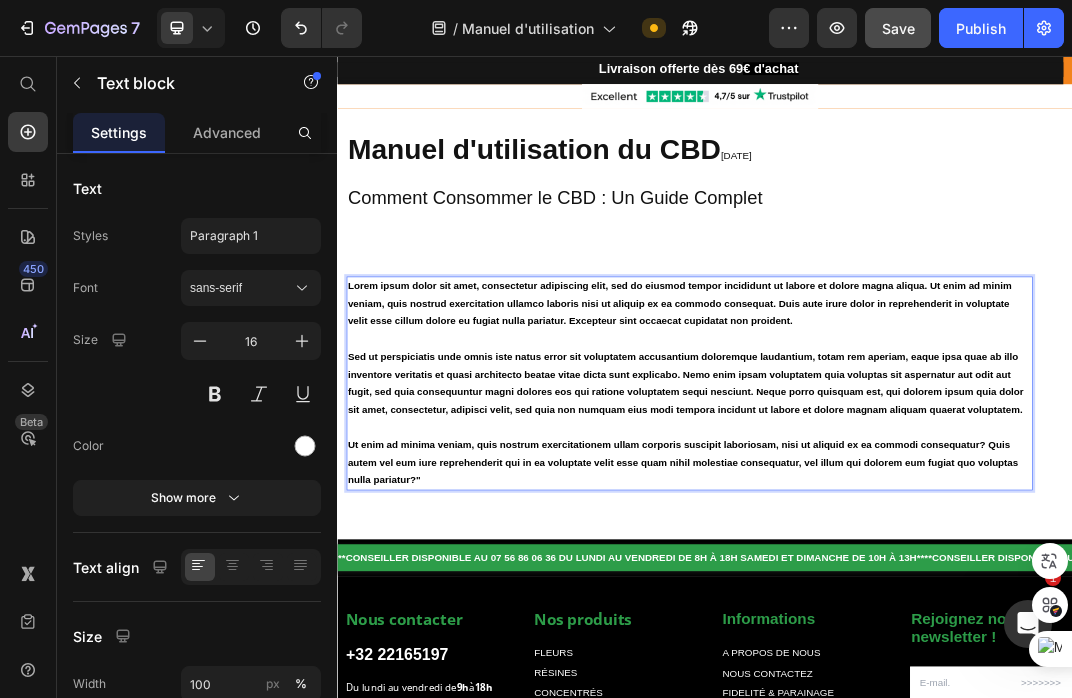 click on "Lorem ipsum dolor sit amet, consectetur adipiscing elit, sed do eiusmod tempor incididunt ut labore et dolore magna aliqua. Ut enim ad minim veniam, quis nostrud exercitation ullamco laboris nisi ut aliquip ex ea commodo consequat. Duis aute irure dolor in reprehenderit in voluptate velit esse cillum dolore eu fugiat nulla pariatur. Excepteur sint occaecat cupidatat non proident." at bounding box center (896, 460) 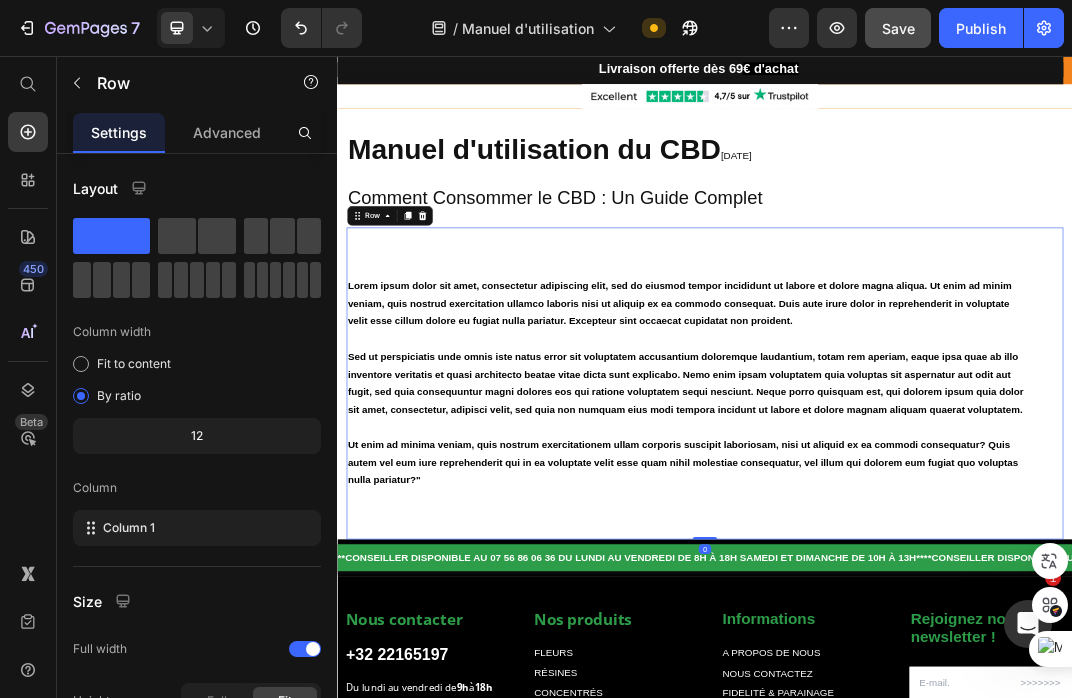 click on "Lorem ipsum dolor sit amet, consectetur adipiscing elit, sed do eiusmod tempor incididunt ut labore et dolore magna aliqua. Ut enim ad minim veniam, quis nostrud exercitation ullamco laboris nisi ut aliquip ex ea commodo consequat. Duis aute irure dolor in reprehenderit in voluptate velit esse cillum dolore eu fugiat nulla pariatur. Excepteur sint occaecat cupidatat non proident. Sed ut perspiciatis unde omnis iste natus error sit voluptatem accusantium doloremque laudantium, totam rem aperiam, eaque ipsa quae ab illo inventore veritatis et quasi architecto beatae vitae dicta sunt explicabo. Nemo enim ipsam voluptatem quia voluptas sit aspernatur aut odit aut fugit, sed quia consequuntur magni dolores eos qui ratione voluptatem sequi nesciunt. Neque porro quisquam est, qui dolorem ipsum quia dolor sit amet, consectetur, adipisci velit, sed quia non numquam eius modi tempora incidunt ut labore et dolore magnam aliquam quaerat voluptatem. Text block Row   0" at bounding box center (937, 591) 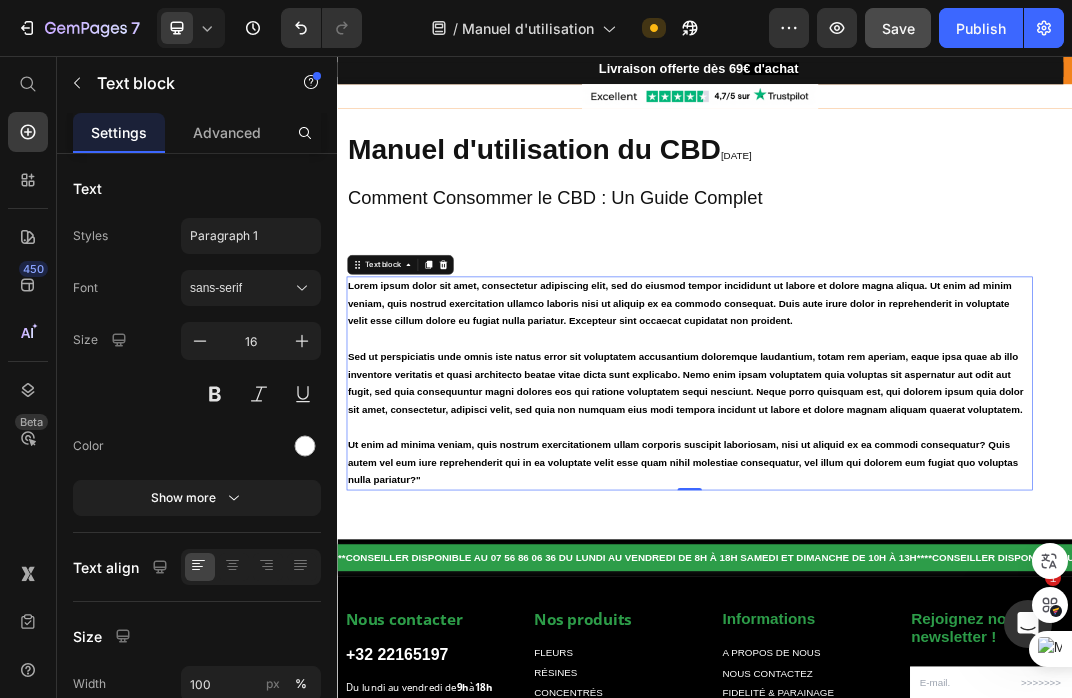click on "Sed ut perspiciatis unde omnis iste natus error sit voluptatem accusantium doloremque laudantium, totam rem aperiam, eaque ipsa quae ab illo inventore veritatis et quasi architecto beatae vitae dicta sunt explicabo. Nemo enim ipsam voluptatem quia voluptas sit aspernatur aut odit aut fugit, sed quia consequuntur magni dolores eos qui ratione voluptatem sequi nesciunt. Neque porro quisquam est, qui dolorem ipsum quia dolor sit amet, consectetur, adipisci velit, sed quia non numquam eius modi tempora incidunt ut labore et dolore magnam aliquam quaerat voluptatem." at bounding box center (905, 589) 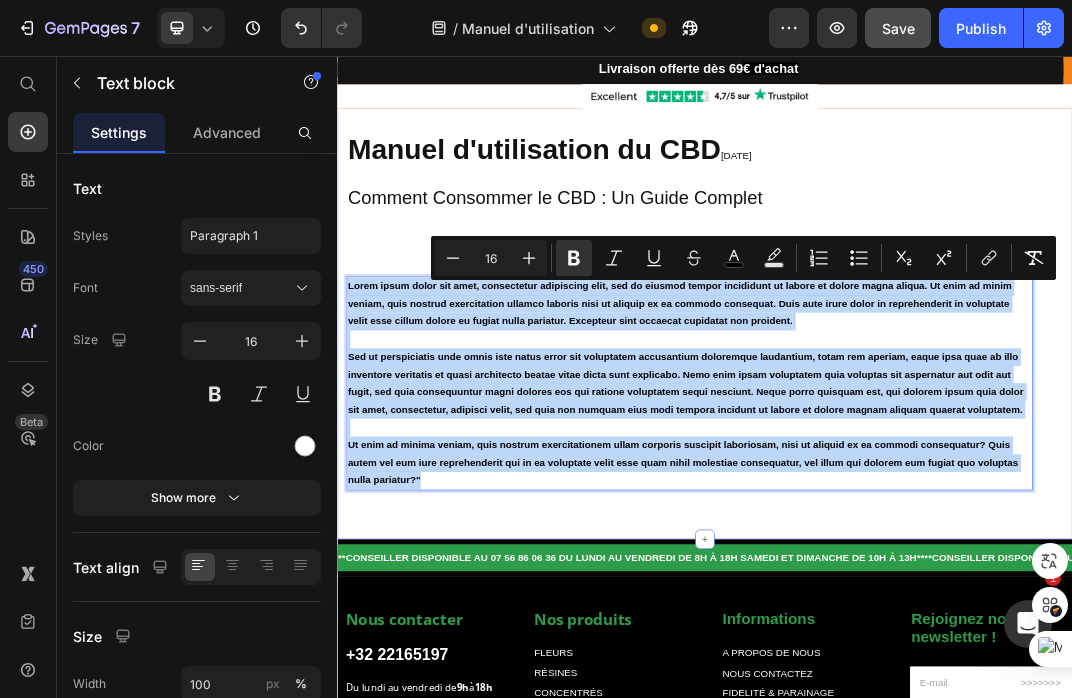 drag, startPoint x: 489, startPoint y: 770, endPoint x: 340, endPoint y: 417, distance: 383.15793 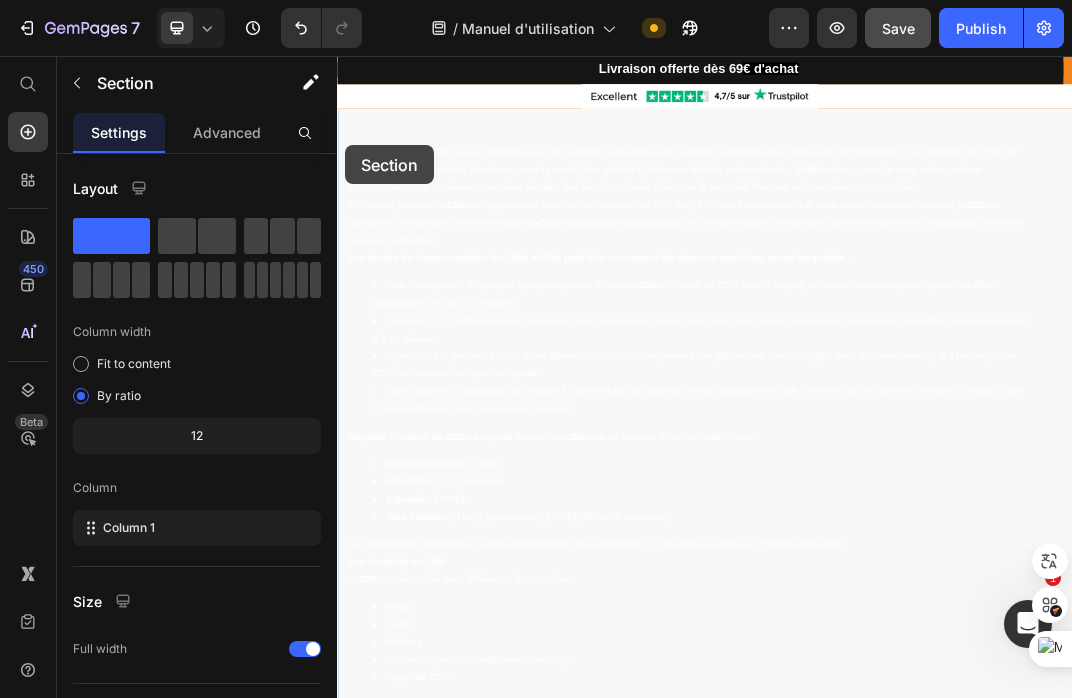 scroll, scrollTop: 505, scrollLeft: 0, axis: vertical 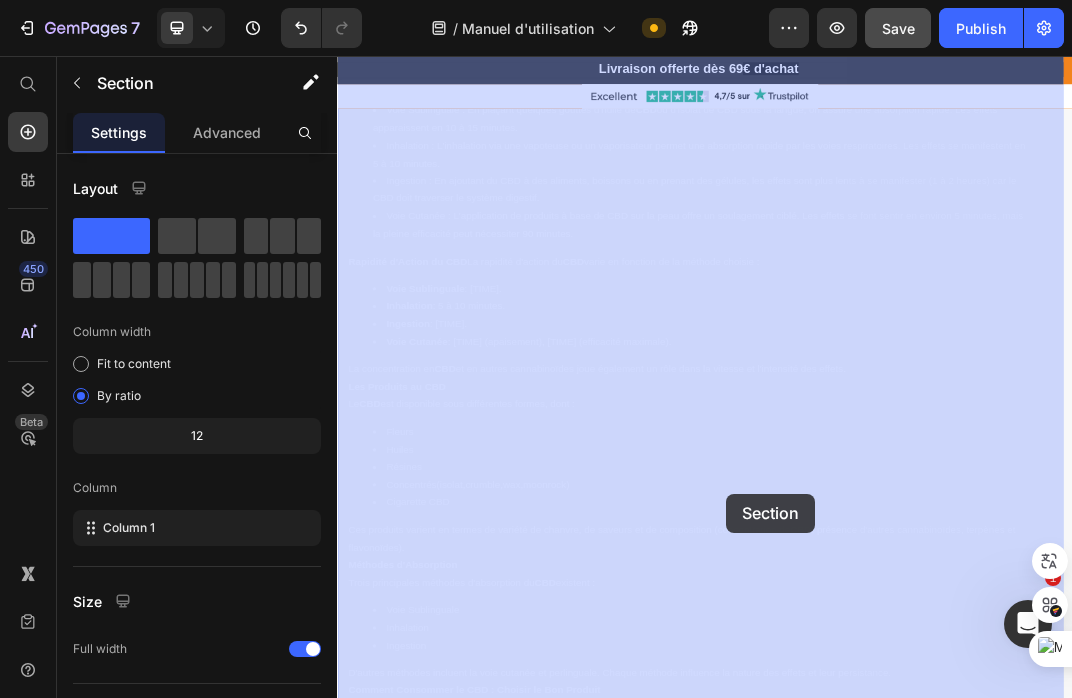 drag, startPoint x: 350, startPoint y: 202, endPoint x: 969, endPoint y: 779, distance: 846.221 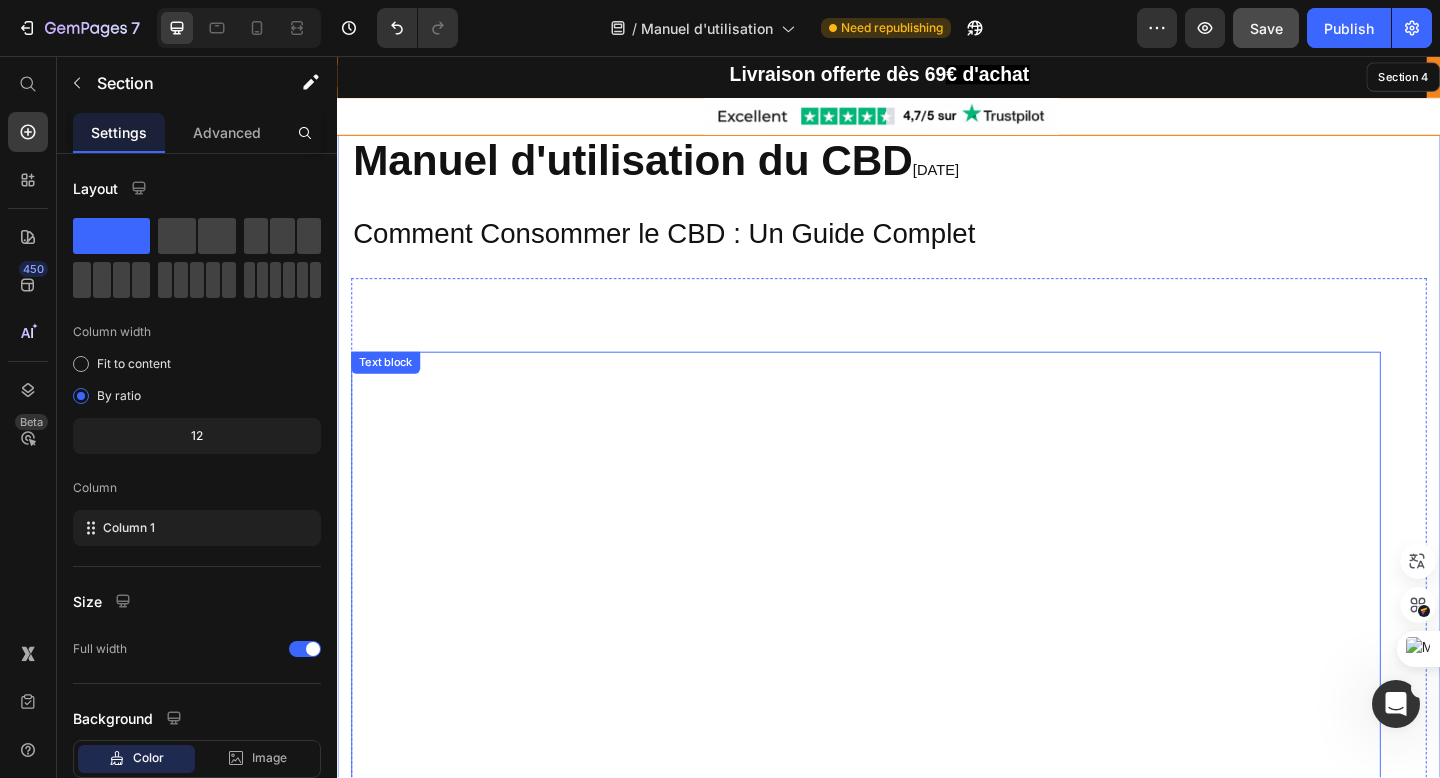 scroll, scrollTop: 0, scrollLeft: 0, axis: both 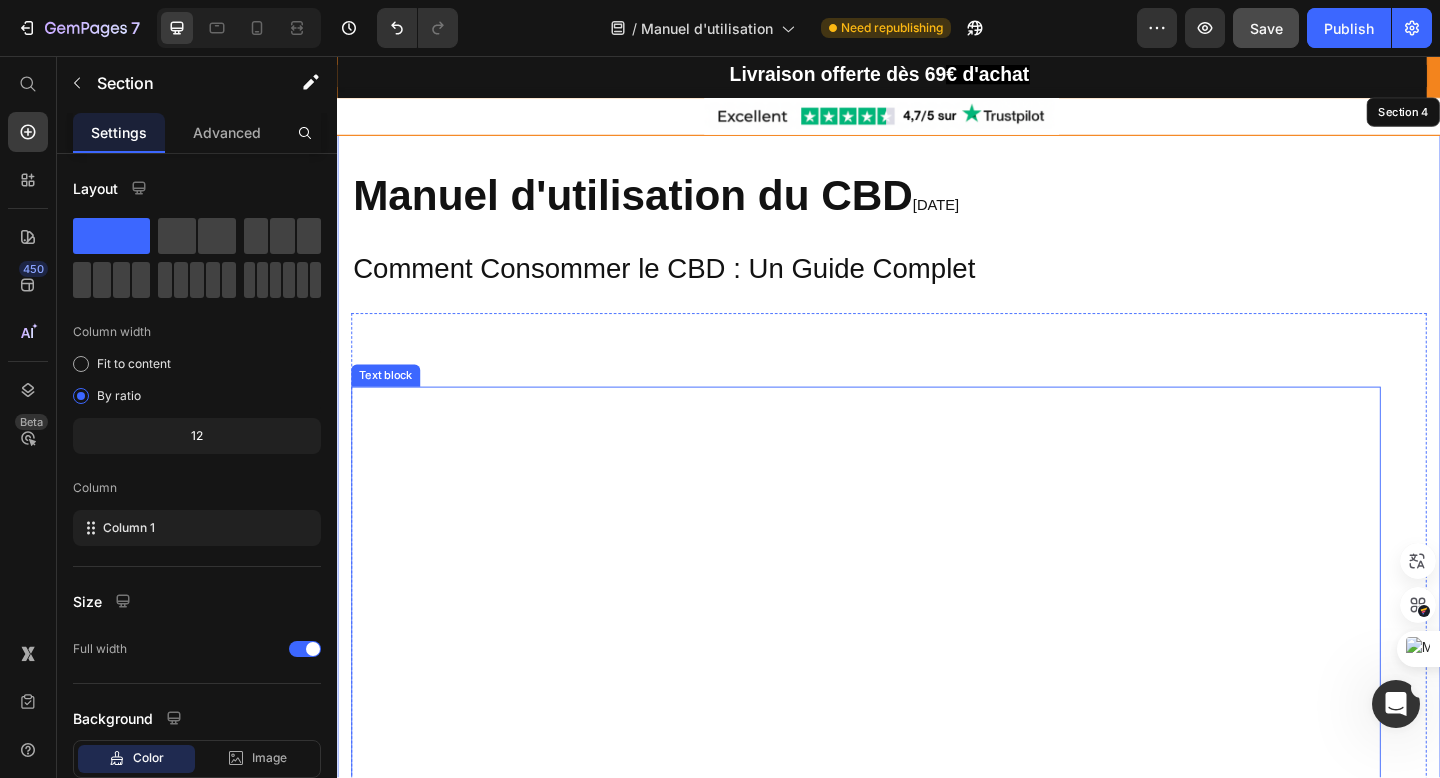 click on "Le  CBD , ou  cannabidiol , est un composé issu de la plante de chanvre et de cannabis. Appartenant à la famille des cannabinoïdes, il se distingue du THC par ses nombreuses propriétés bénéfiques pour la santé. Non addictif et dépourvu d'effets euphorisants, le  CBD  agit en synergie avec notre système endocannabinoïde, un réseau complexe régulant des fonctions vitales telles que le sommeil, l'humeur et la température corporelle." at bounding box center (912, 461) 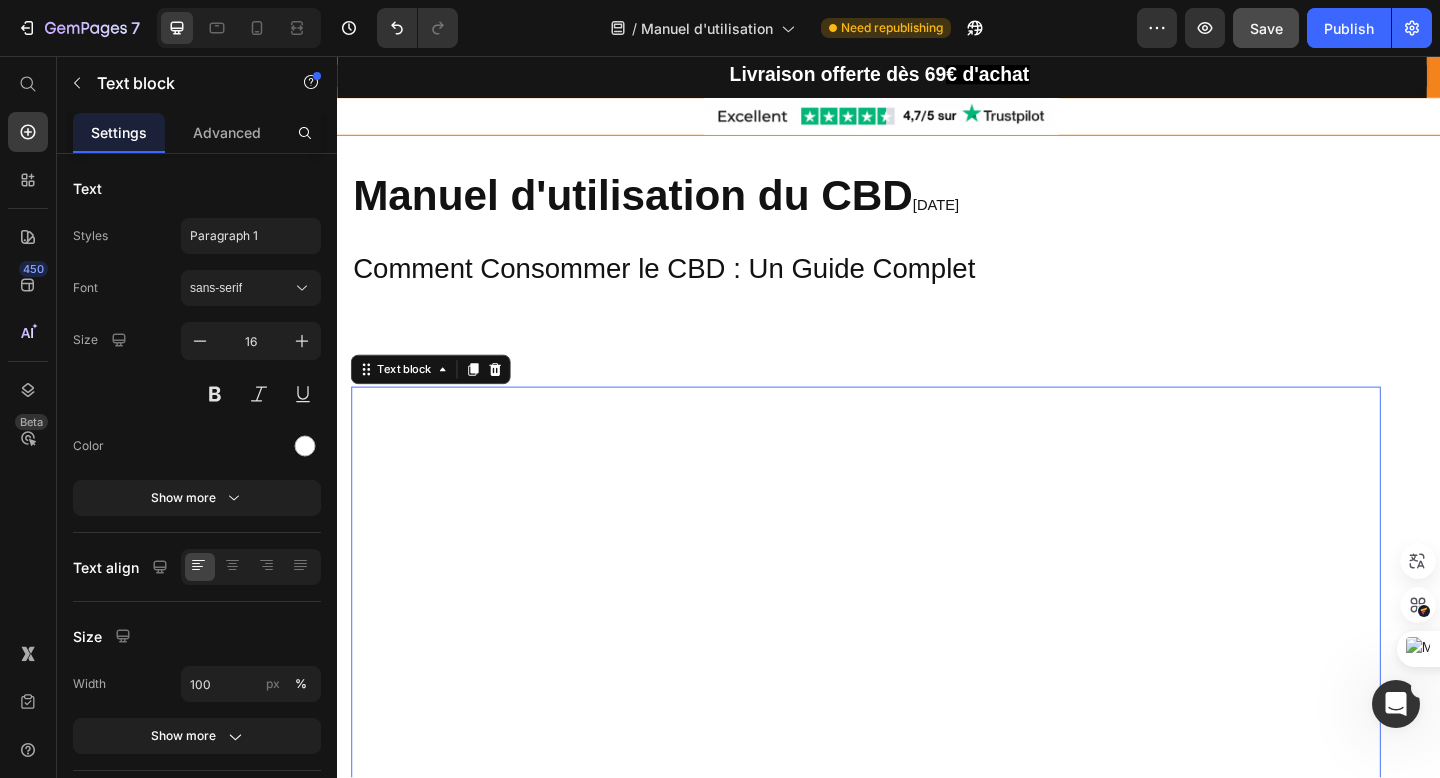 click on "Le  CBD , ou  cannabidiol , est un composé issu de la plante de chanvre et de cannabis. Appartenant à la famille des cannabinoïdes, il se distingue du THC par ses nombreuses propriétés bénéfiques pour la santé. Non addictif et dépourvu d'effets euphorisants, le  CBD  agit en synergie avec notre système endocannabinoïde, un réseau complexe régulant des fonctions vitales telles que le sommeil, l'humeur et la température corporelle." at bounding box center (912, 461) 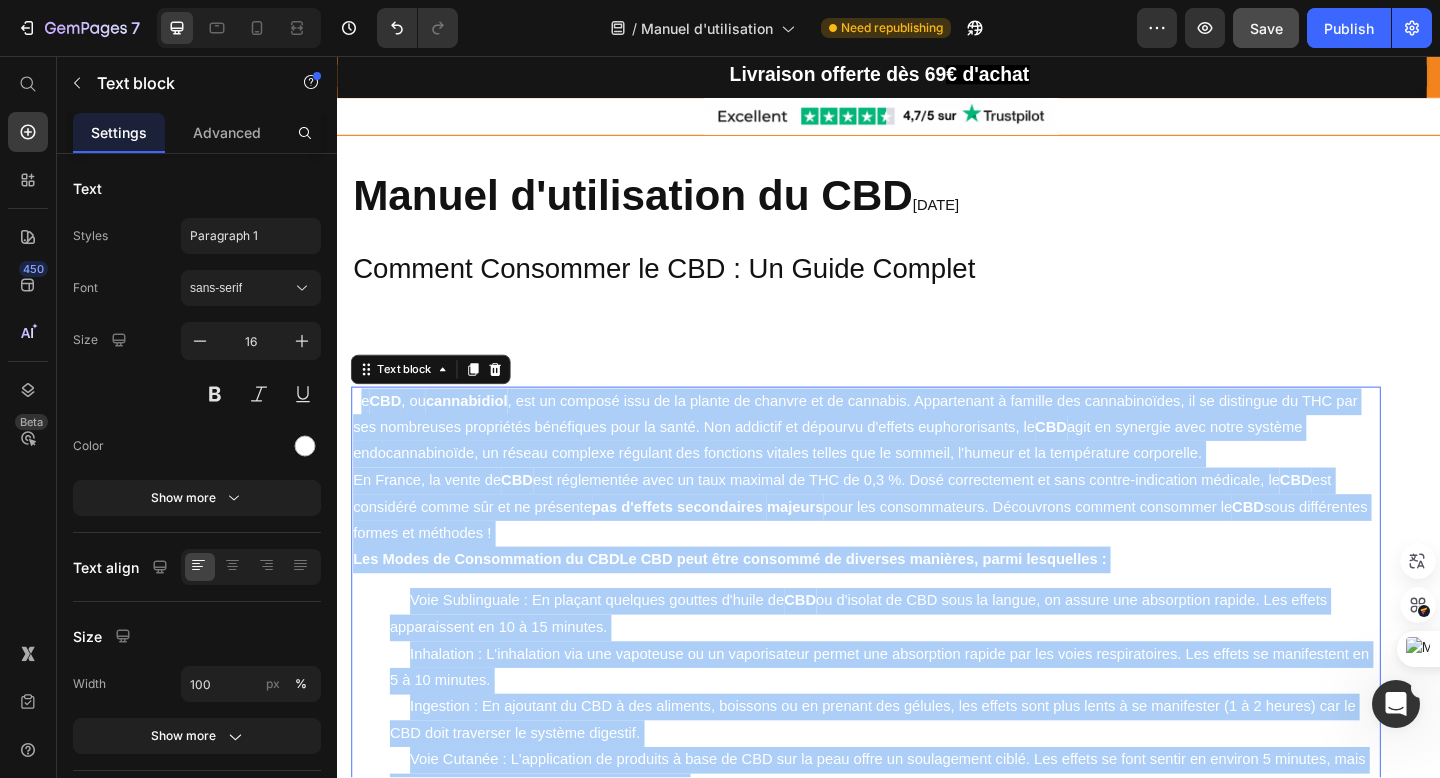 drag, startPoint x: 360, startPoint y: 430, endPoint x: 1201, endPoint y: 839, distance: 935.1802 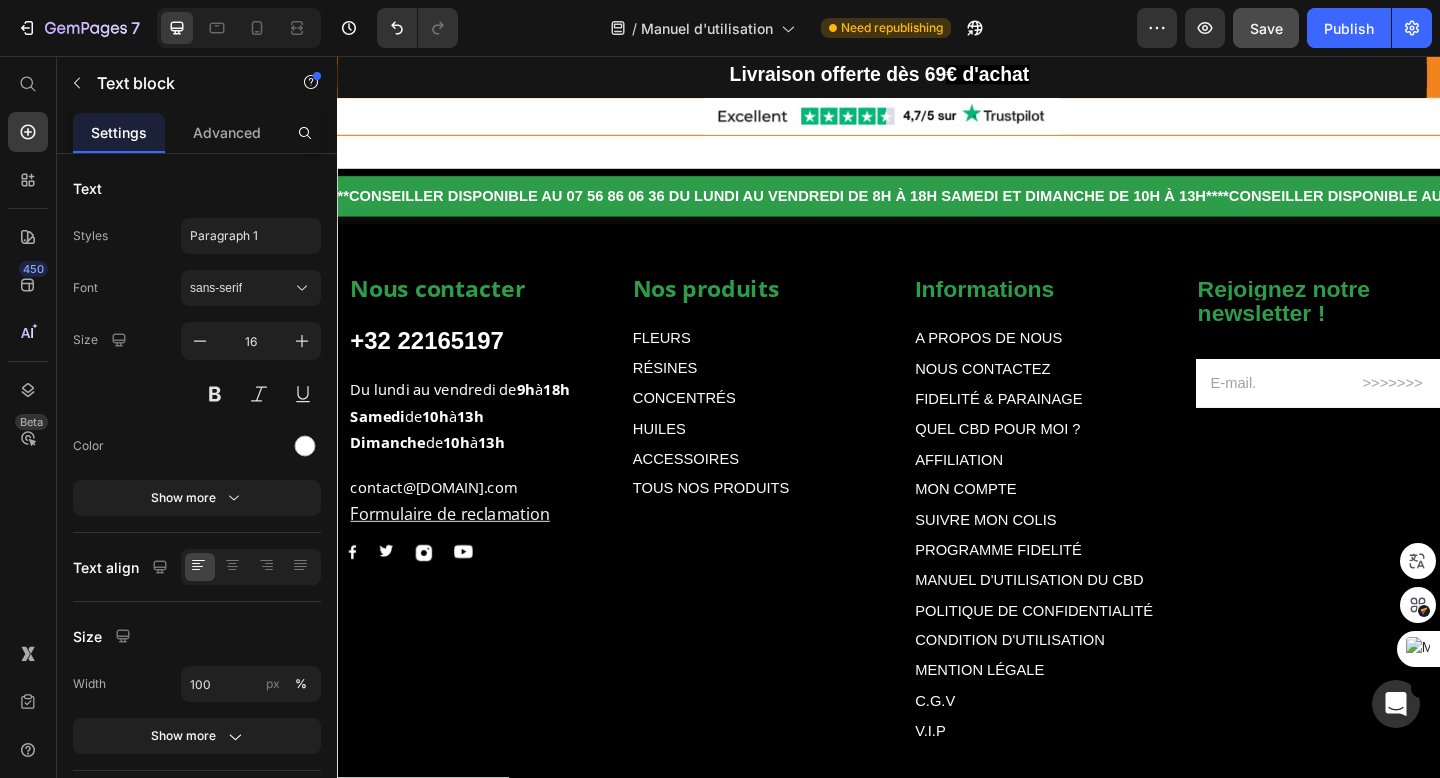 scroll, scrollTop: 1639, scrollLeft: 0, axis: vertical 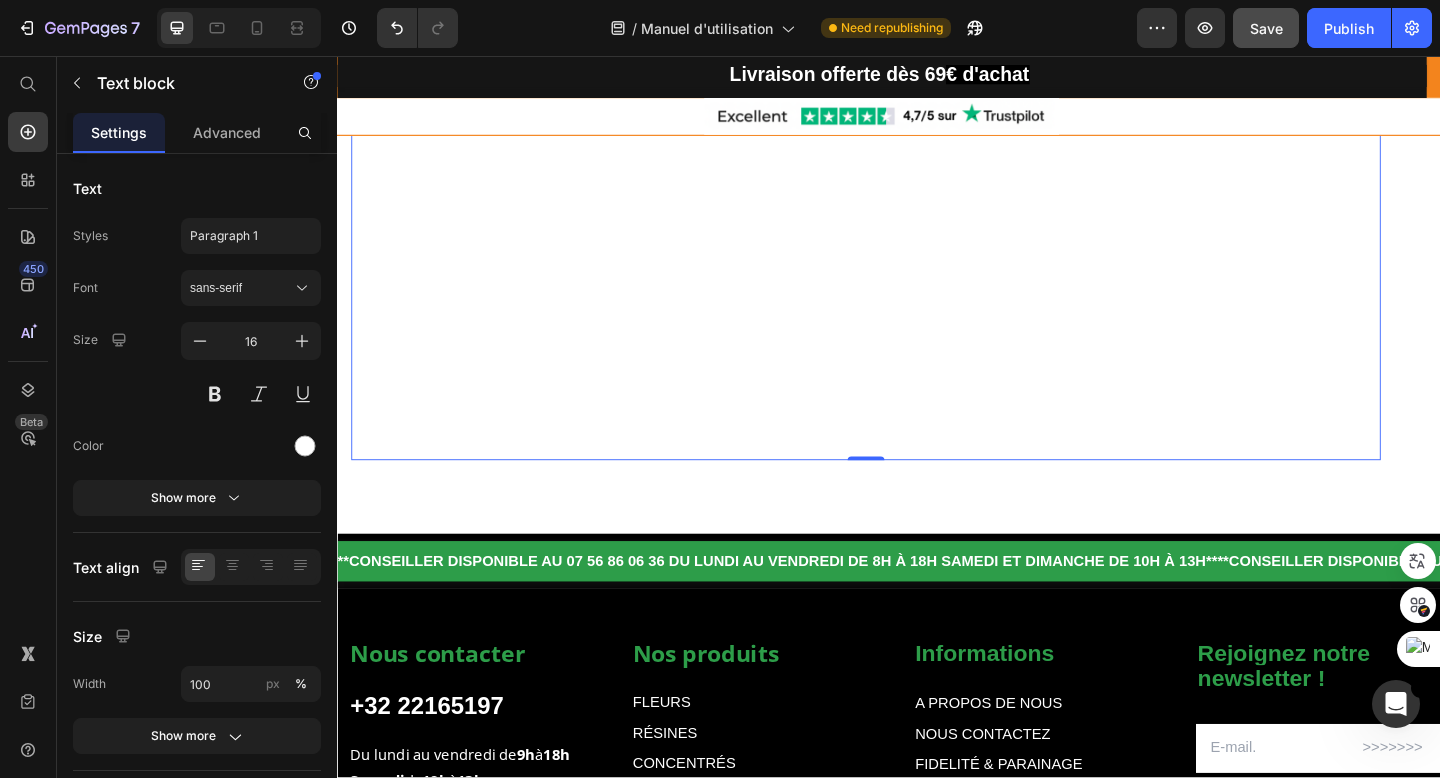 drag, startPoint x: 1430, startPoint y: 476, endPoint x: 1430, endPoint y: 381, distance: 95 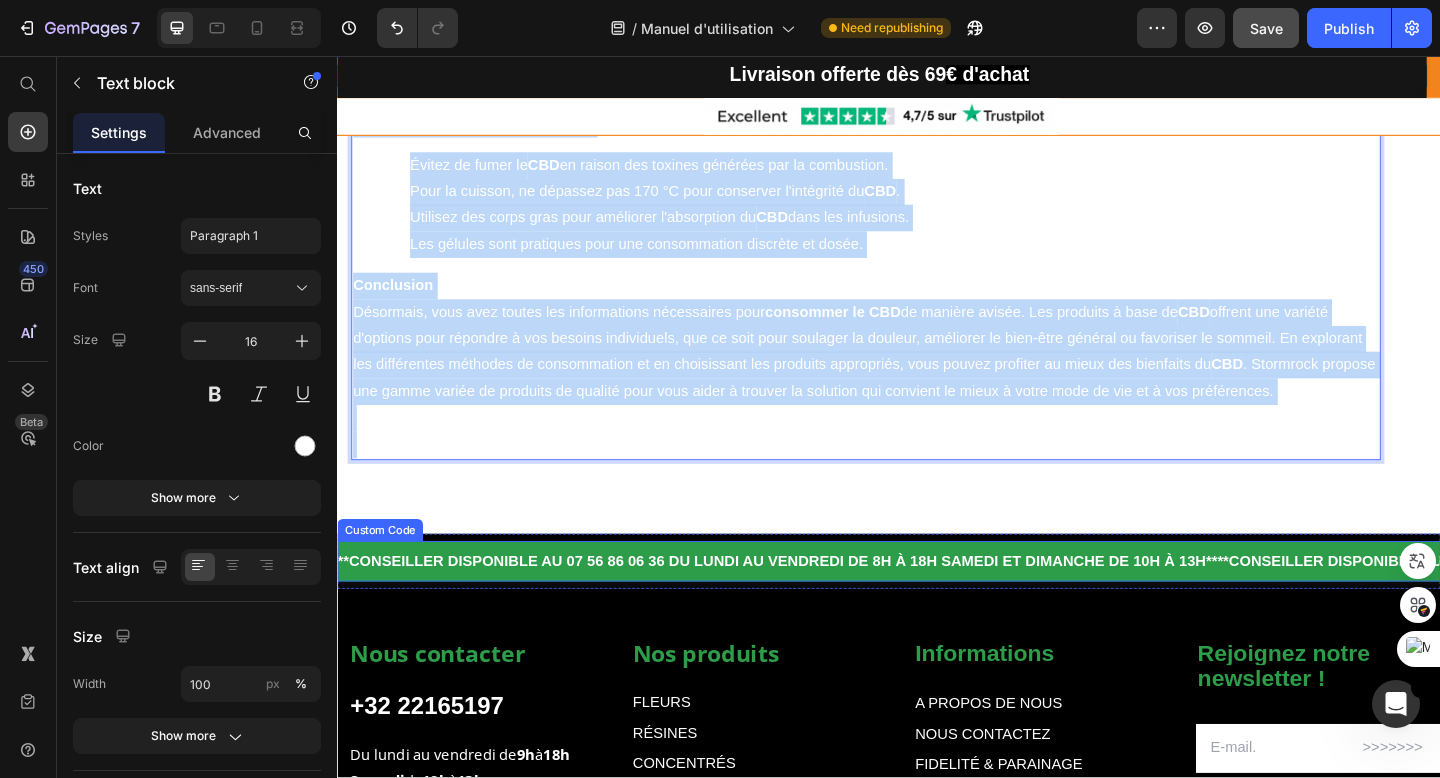 drag, startPoint x: 1420, startPoint y: 473, endPoint x: 1104, endPoint y: 606, distance: 342.84836 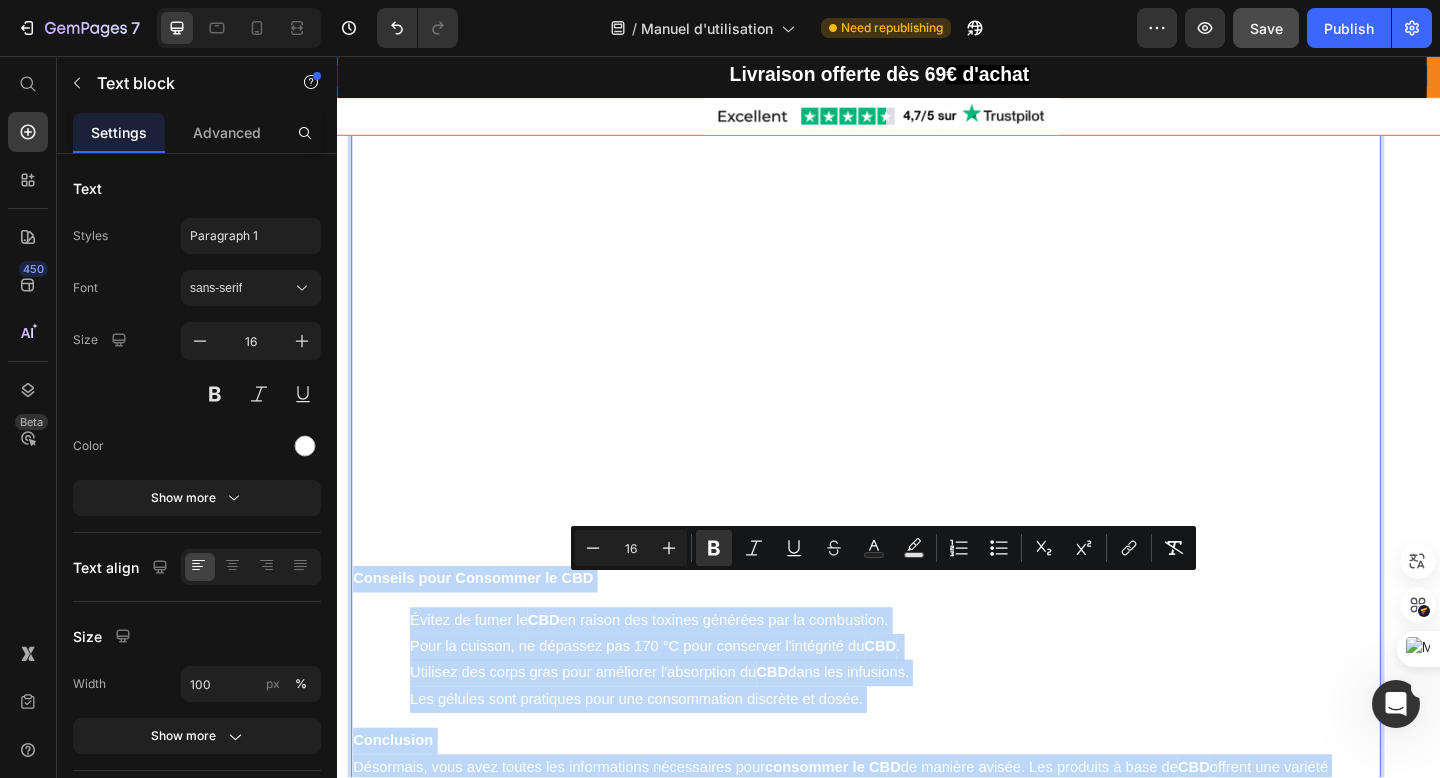 scroll, scrollTop: 1179, scrollLeft: 0, axis: vertical 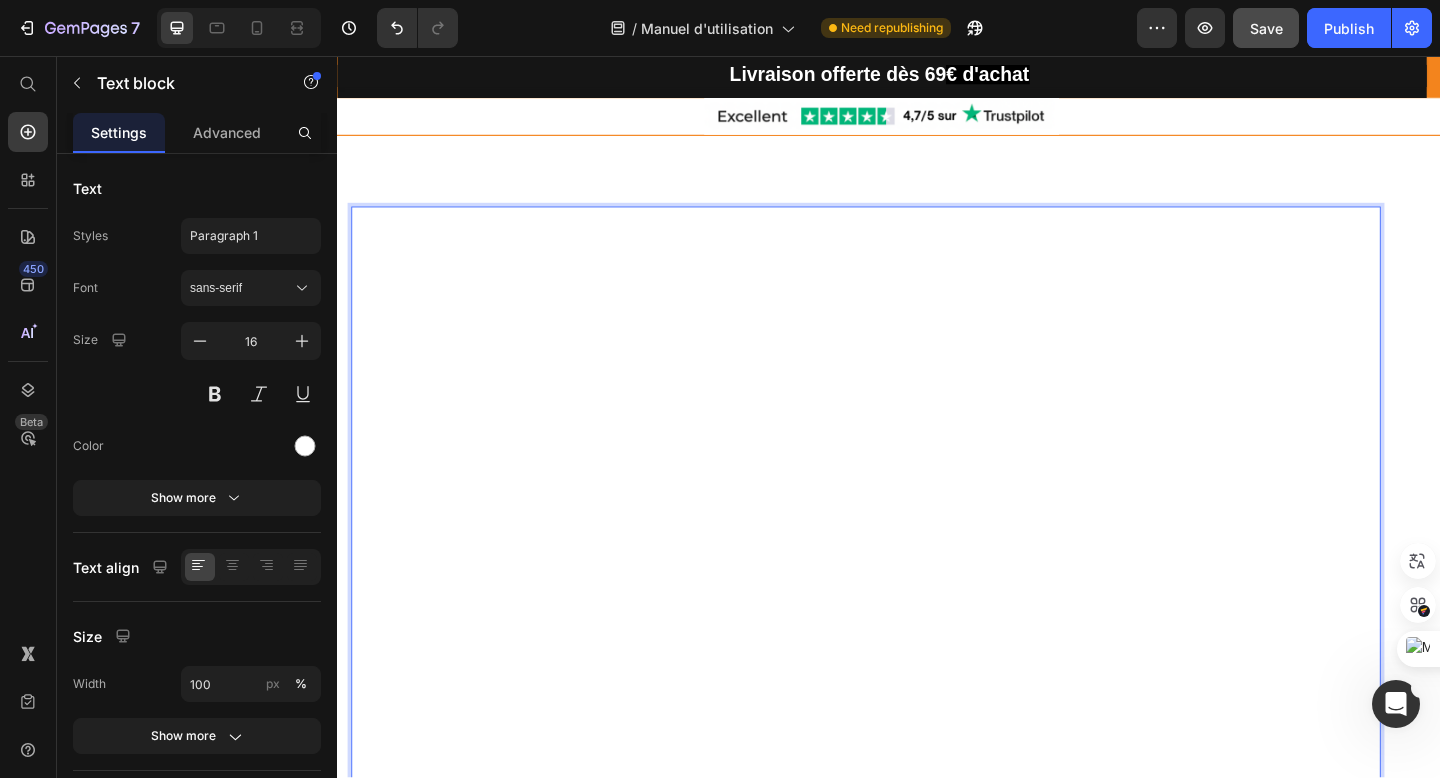 click on "Le  CBD , ou  cannabidiol , est un composé issu de la plante de chanvre et de cannabis. Appartenant à la famille des cannabinoïdes, il se distingue du THC par ses nombreuses propriétés bénéfiques pour la santé. Non addictif et dépourvu d'effets euphorisants, le  CBD  agit en synergie avec notre système endocannabinoïde, un réseau complexe régulant des fonctions vitales telles que le sommeil, l'humeur et la température corporelle." at bounding box center [912, 265] 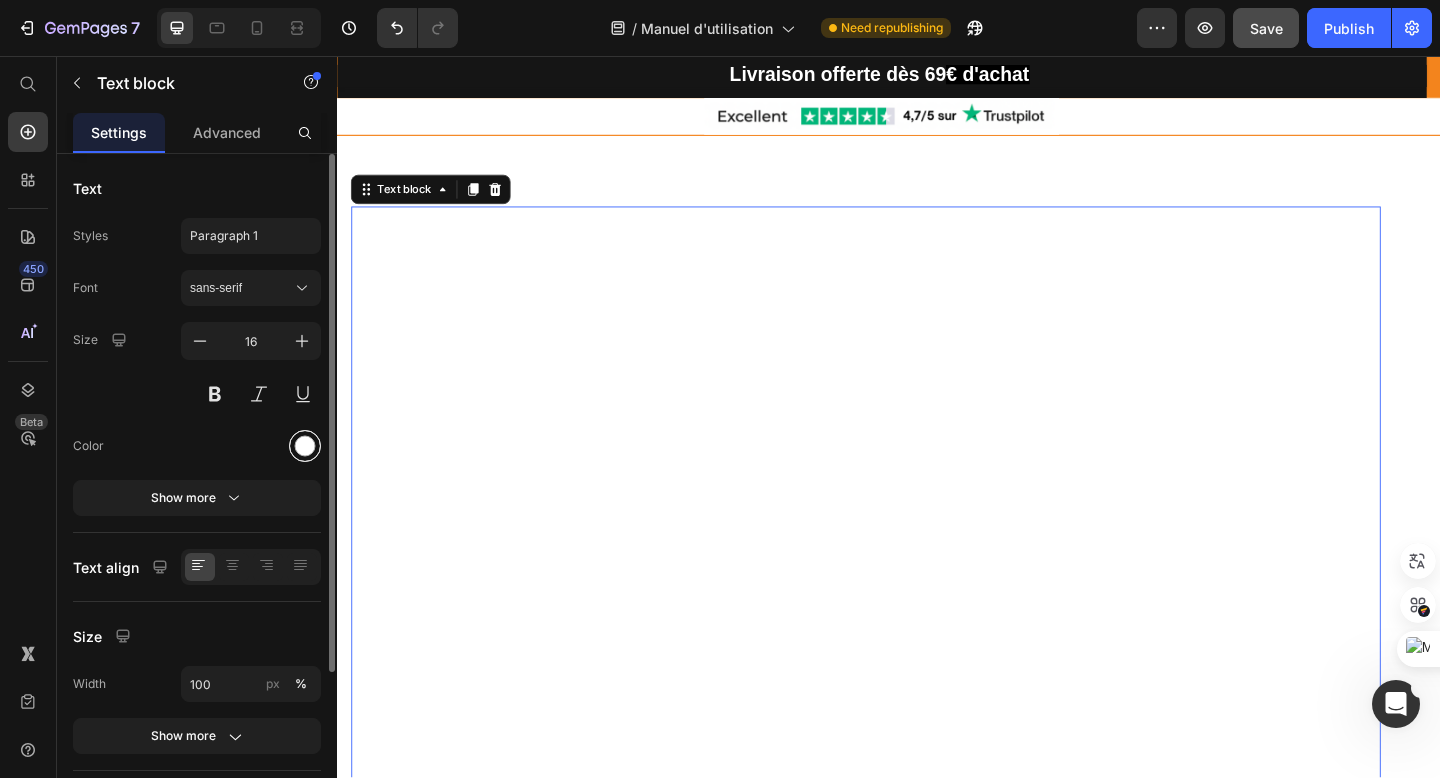 click at bounding box center (305, 446) 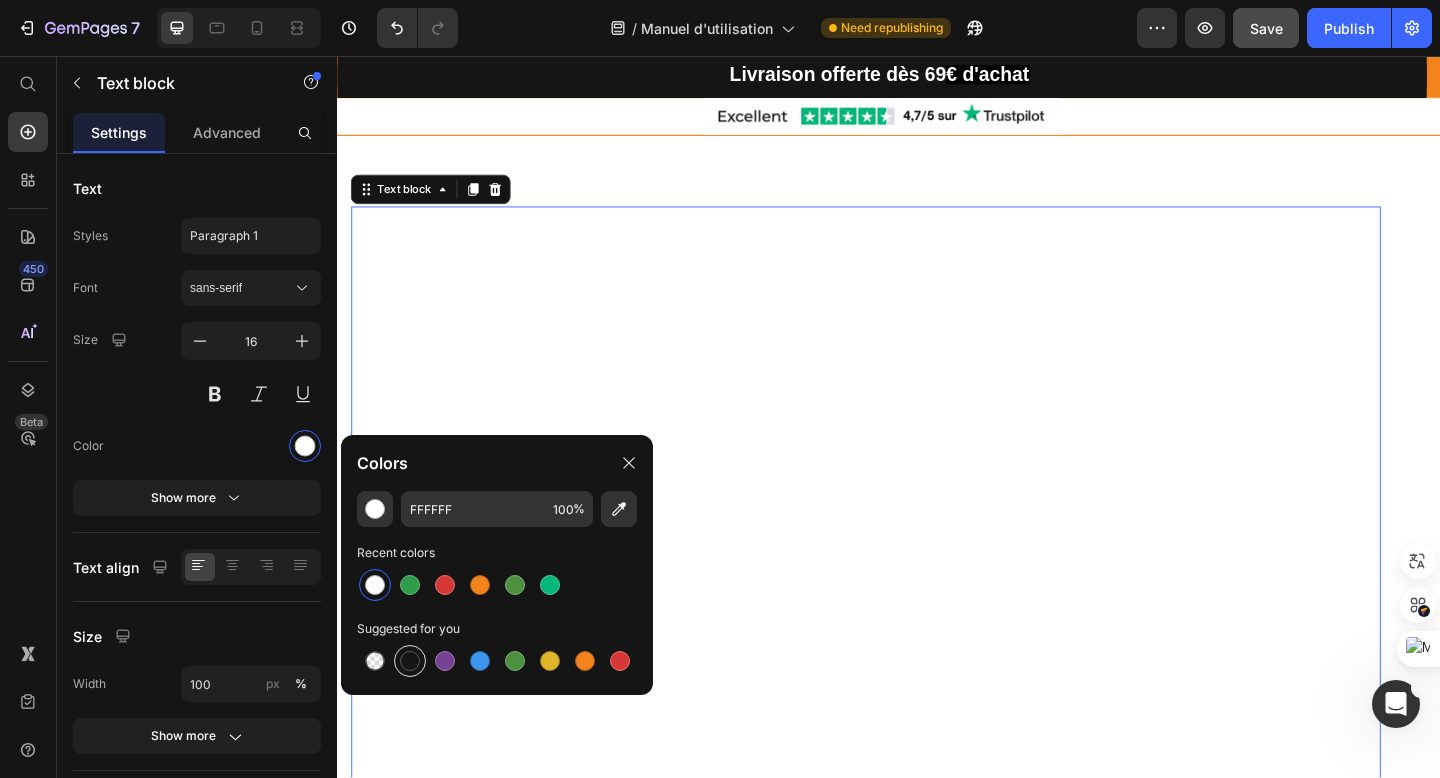 click at bounding box center [410, 661] 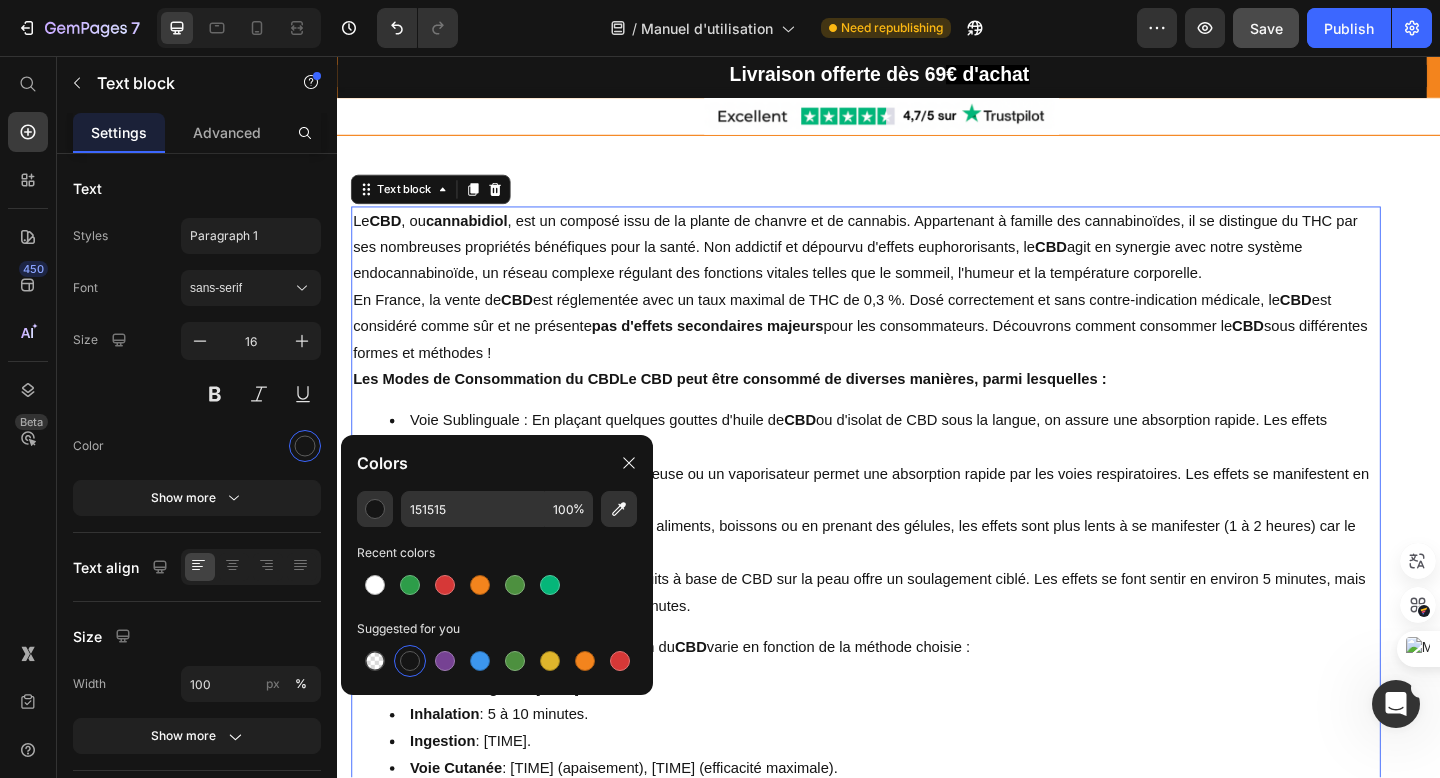 click on "Inhalation : L'inhalation via une vapoteuse ou un vaporisateur permet une absorption rapide par les voies respiratoires. Les effets se manifestent en 5 à 10 minutes." at bounding box center [932, 526] 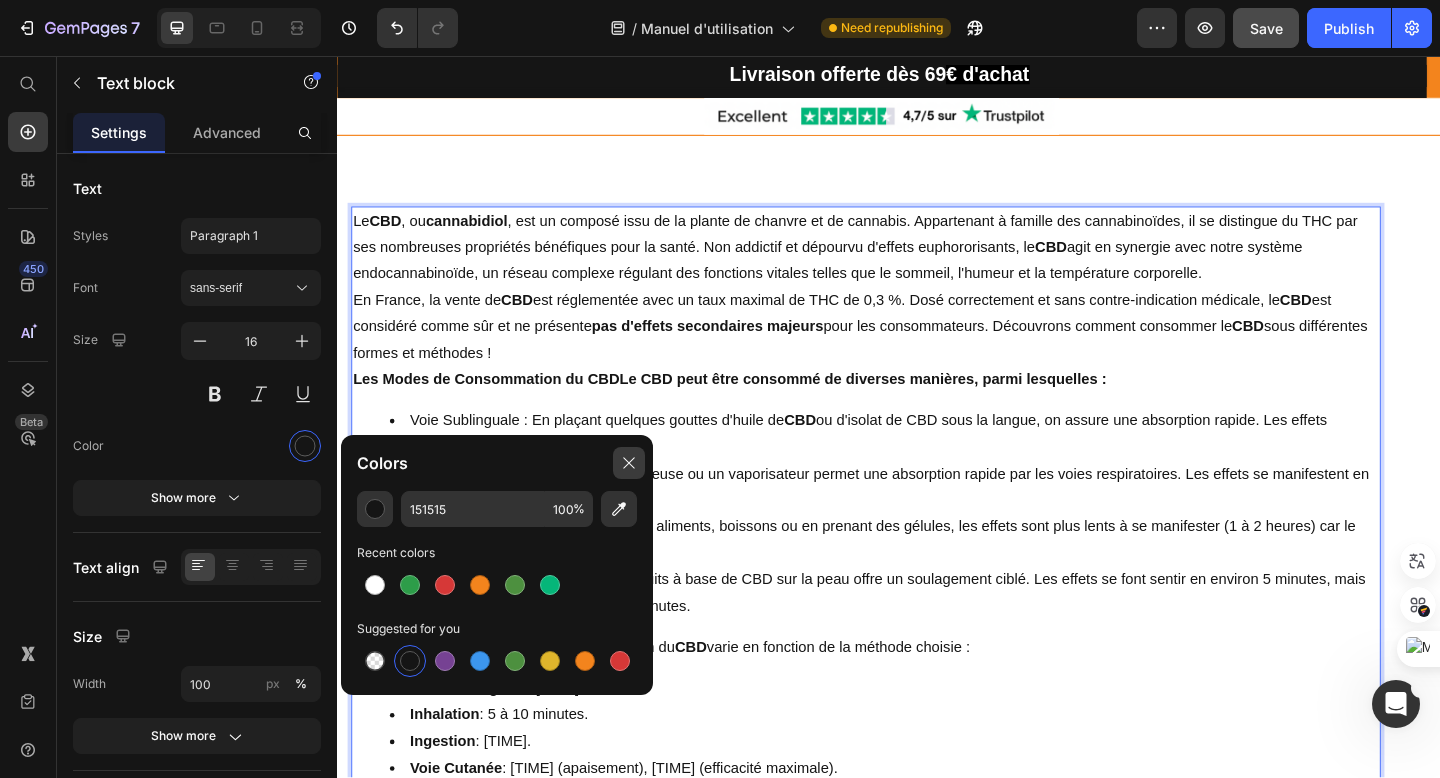 click 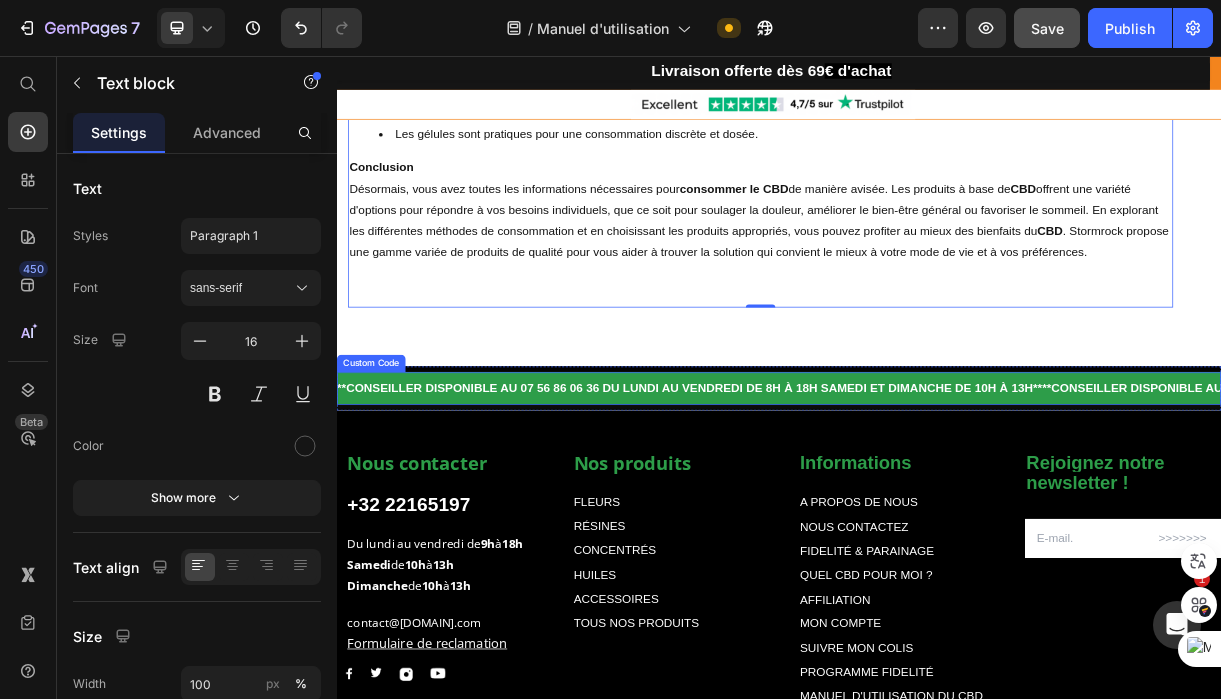 scroll, scrollTop: 1737, scrollLeft: 0, axis: vertical 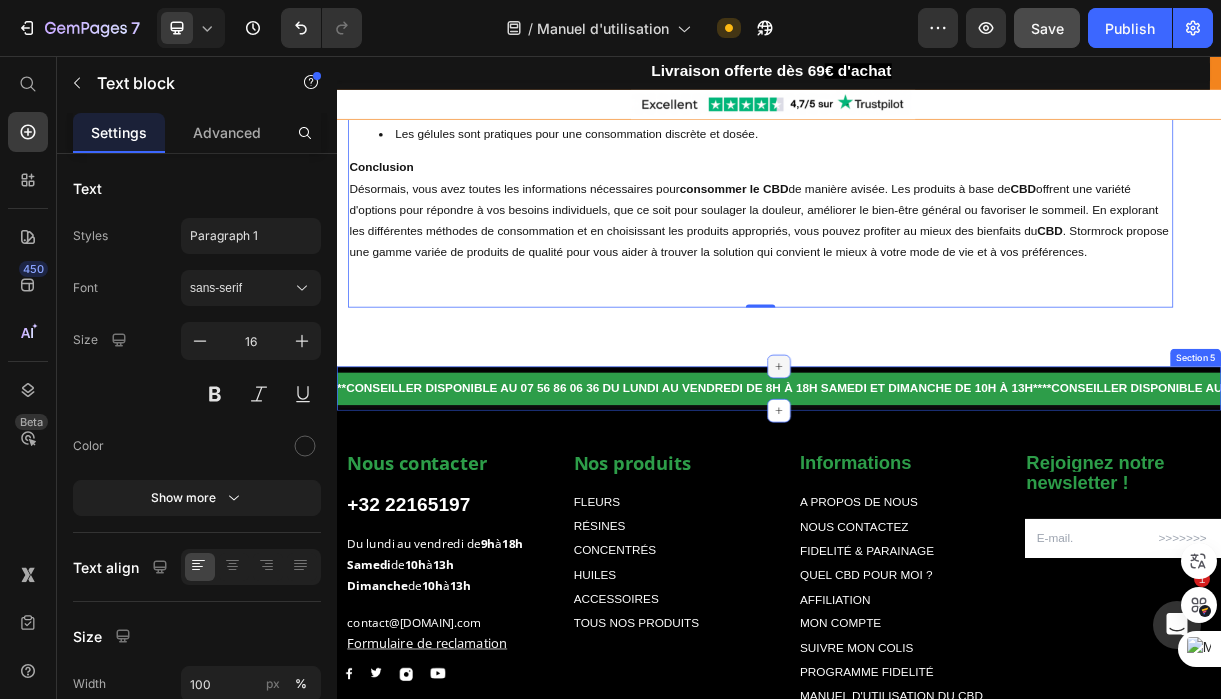 click at bounding box center [937, 478] 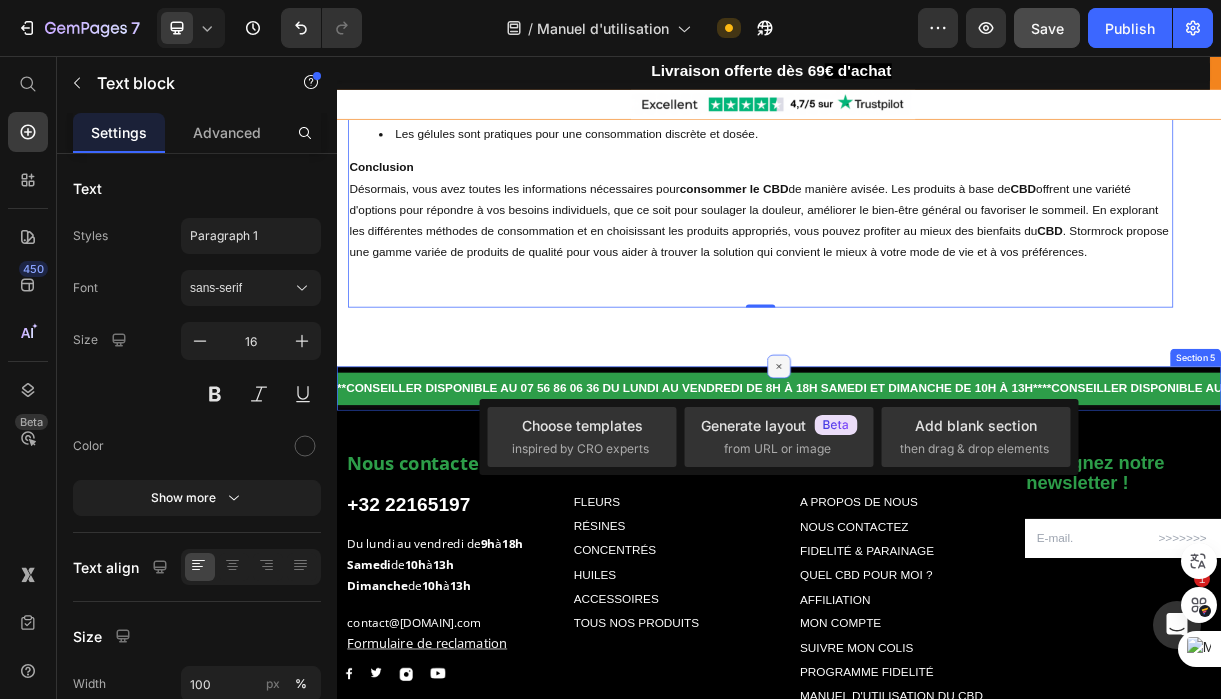 click 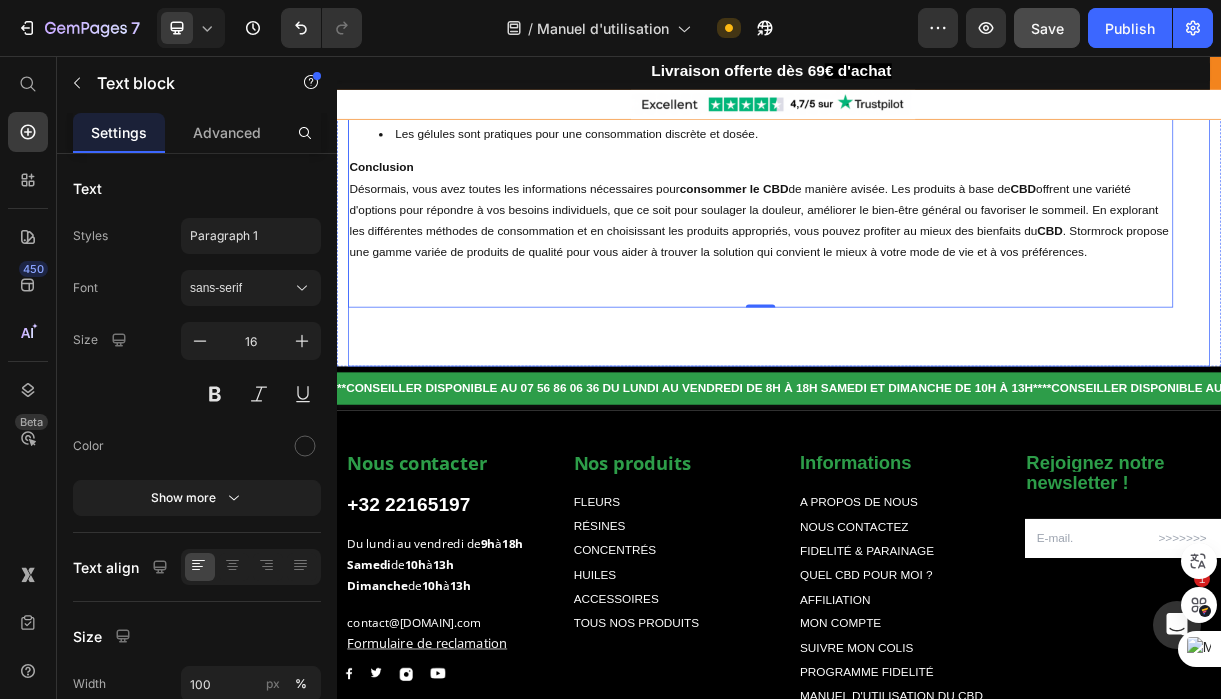 click on "Le  CBD , ou  cannabidiol , est un composé issu de la plante de chanvre et de cannabis. Appartenant à la famille des cannabinoïdes, il se distingue du THC par ses nombreuses propriétés bénéfiques pour la santé. Non addictif et dépourvu d'effets euphorisants, le  CBD  agit en synergie avec notre système endocannabinoïde, un réseau complexe régulant des fonctions vitales telles que le sommeil, l'humeur et la température corporelle. En France, la vente de  CBD  est réglementée avec un taux maximal de THC de 0,3 %. Dosé correctement et sans contre-indication médicale, le  CBD  est considéré comme sûr et ne présente  pas d'effets secondaires   majeurs  pour les consommateurs. Découvrons comment consommer le  CBD  sous différentes formes et méthodes ! Les Modes de Consommation du CBDLe CBD peut être consommé de diverses manières, parmi lesquelles : Voie Sublinguale : En plaçant quelques gouttes d'huile de  CBD Rapidité d'Action du CBD La rapidité d'action du  CBD Voie Sublinguale CBD" at bounding box center [937, -462] 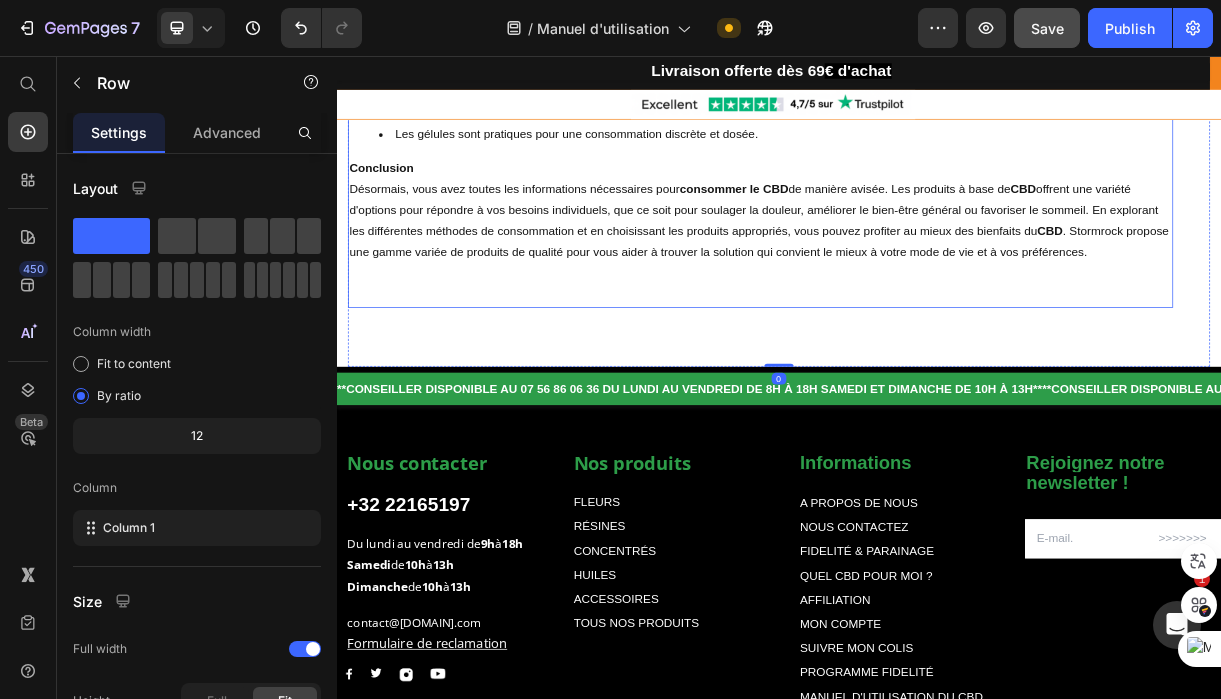 click at bounding box center [912, 367] 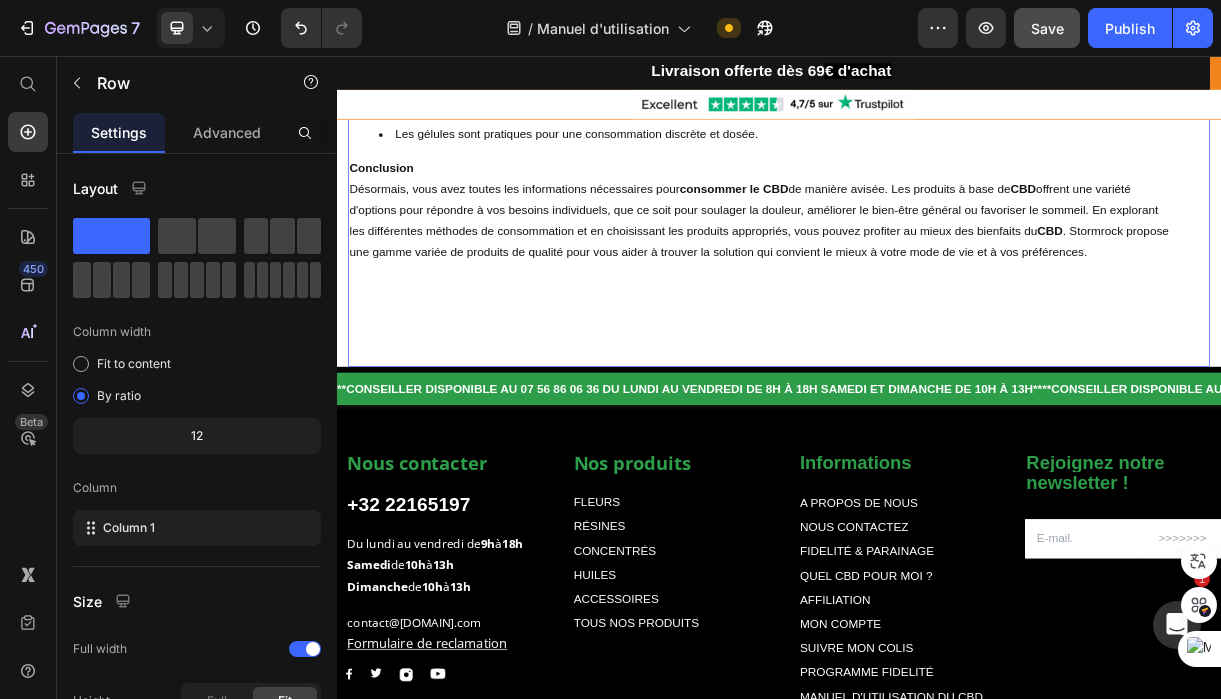 click on "Le  CBD , ou  cannabidiol , est un composé issu de la plante de chanvre et de cannabis. Appartenant à la famille des cannabinoïdes, il se distingue du THC par ses nombreuses propriétés bénéfiques pour la santé. Non addictif et dépourvu d'effets euphorisants, le  CBD  agit en synergie avec notre système endocannabinoïde, un réseau complexe régulant des fonctions vitales telles que le sommeil, l'humeur et la température corporelle. En France, la vente de  CBD  est réglementée avec un taux maximal de THC de 0,3 %. Dosé correctement et sans contre-indication médicale, le  CBD  est considéré comme sûr et ne présente  pas d'effets secondaires   majeurs  pour les consommateurs. Découvrons comment consommer le  CBD  sous différentes formes et méthodes ! Les Modes de Consommation du CBDLe CBD peut être consommé de diverses manières, parmi lesquelles : Voie Sublinguale : En plaçant quelques gouttes d'huile de  CBD Rapidité d'Action du CBD La rapidité d'action du  CBD Voie Sublinguale CBD" at bounding box center (937, -462) 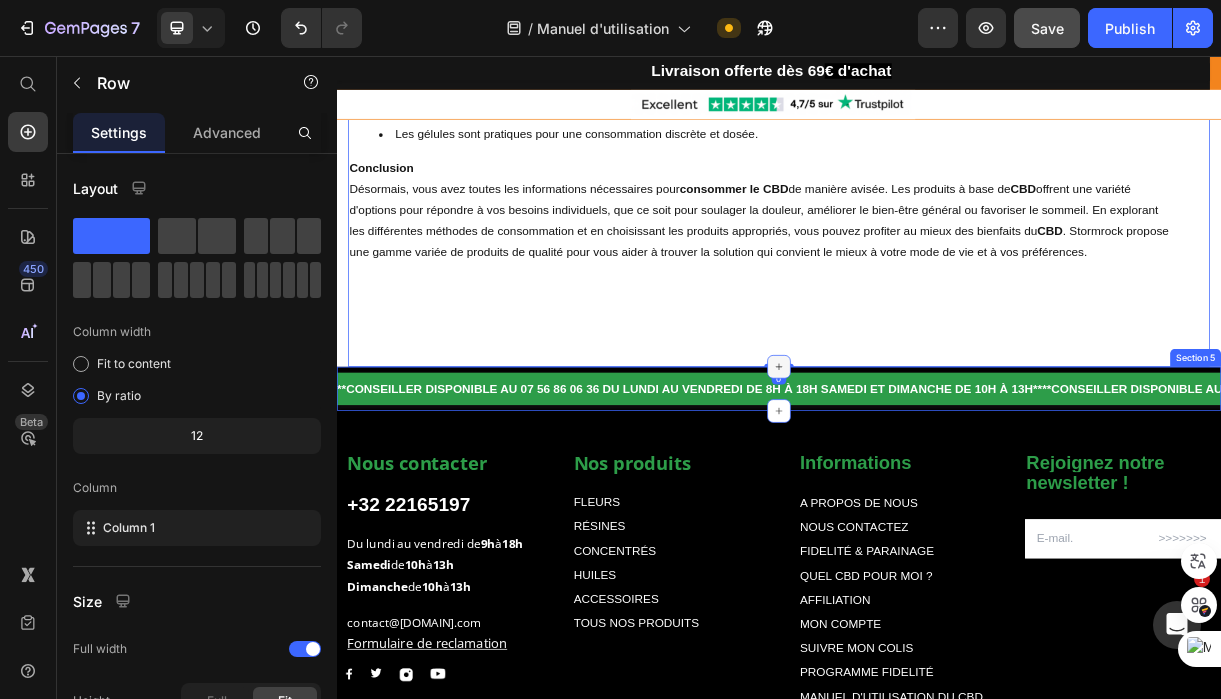 click 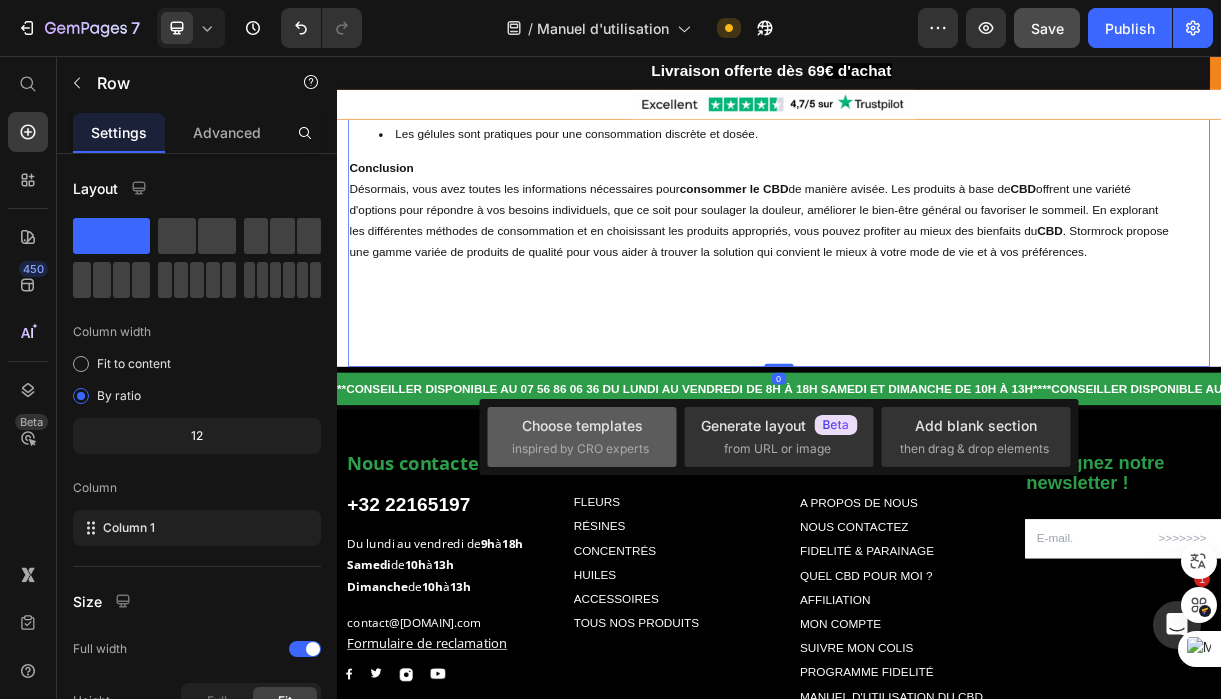 click on "inspired by CRO experts" at bounding box center (580, 449) 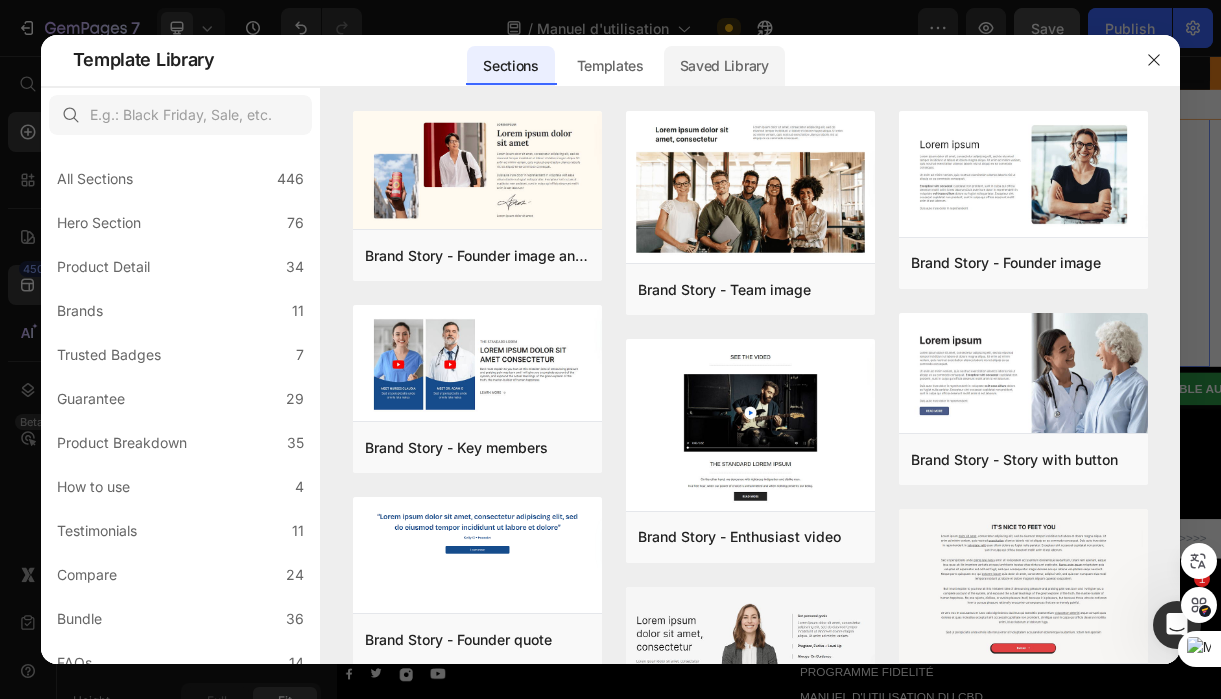 click on "Saved Library" 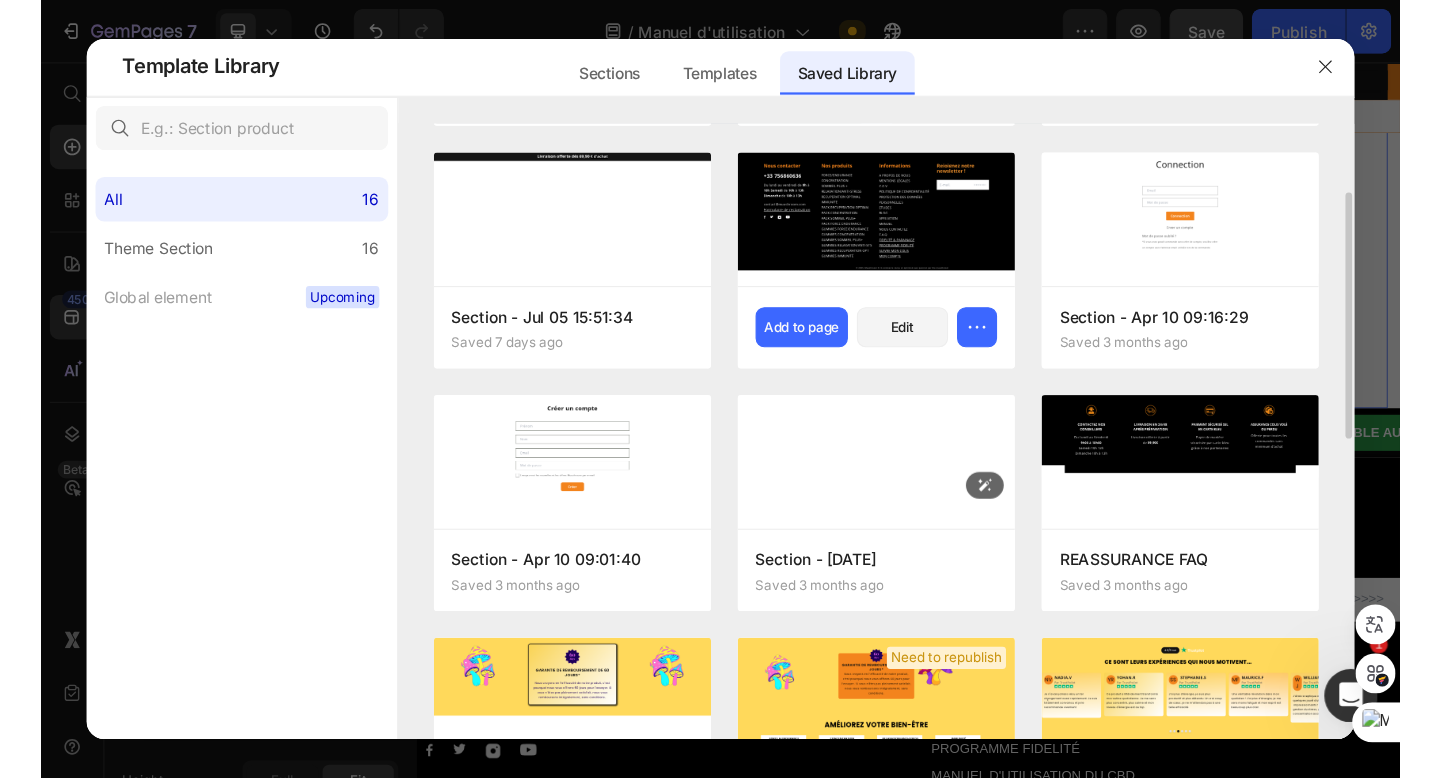 scroll, scrollTop: 74, scrollLeft: 0, axis: vertical 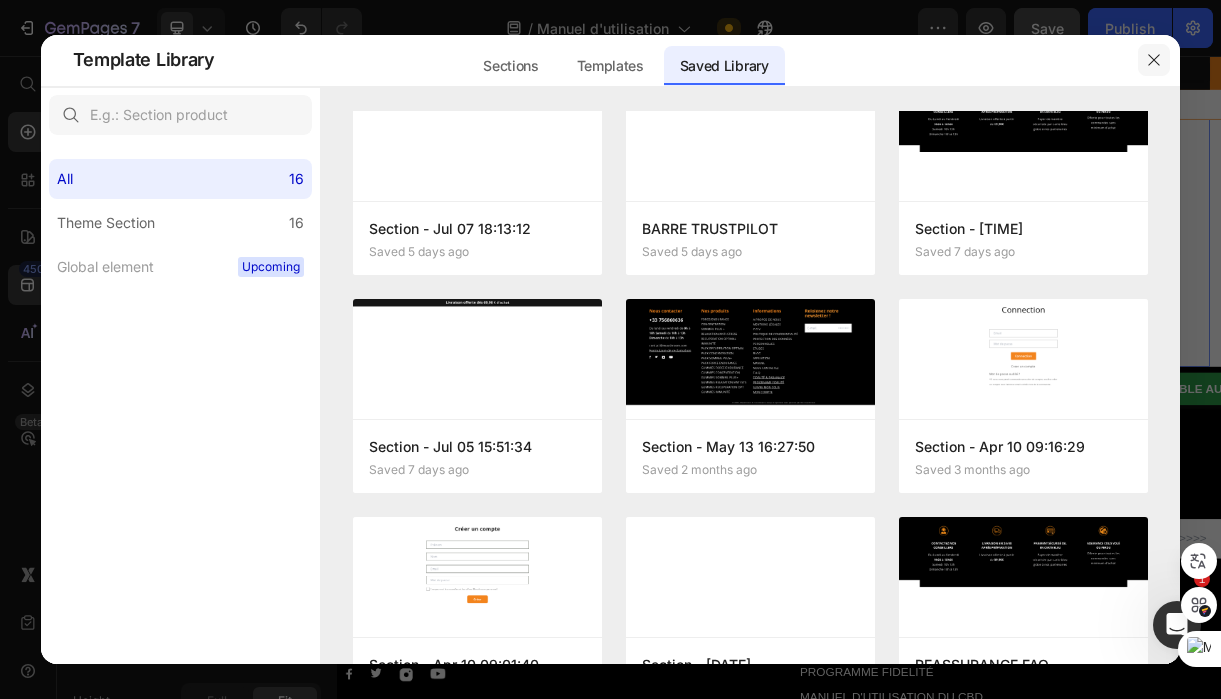 click at bounding box center [1154, 60] 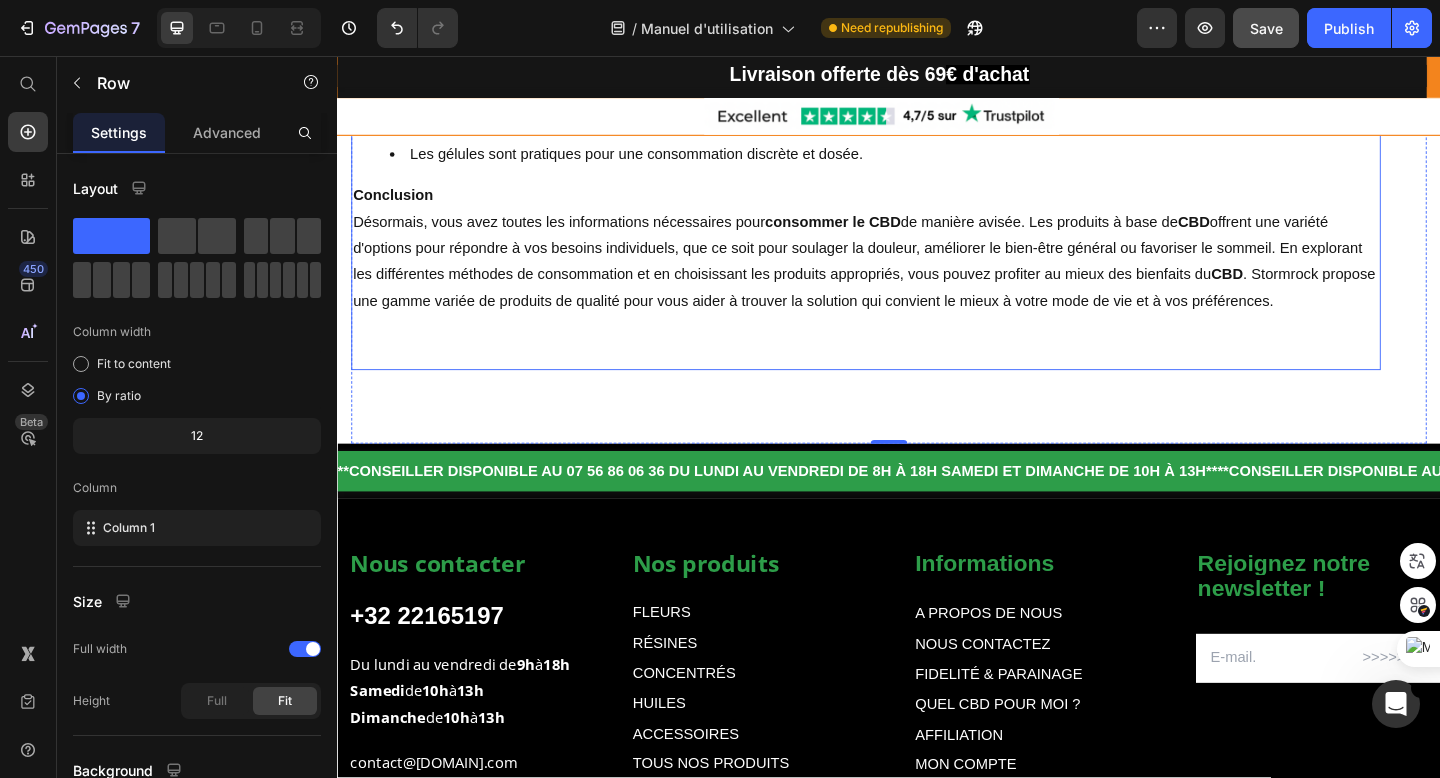 scroll, scrollTop: 1801, scrollLeft: 0, axis: vertical 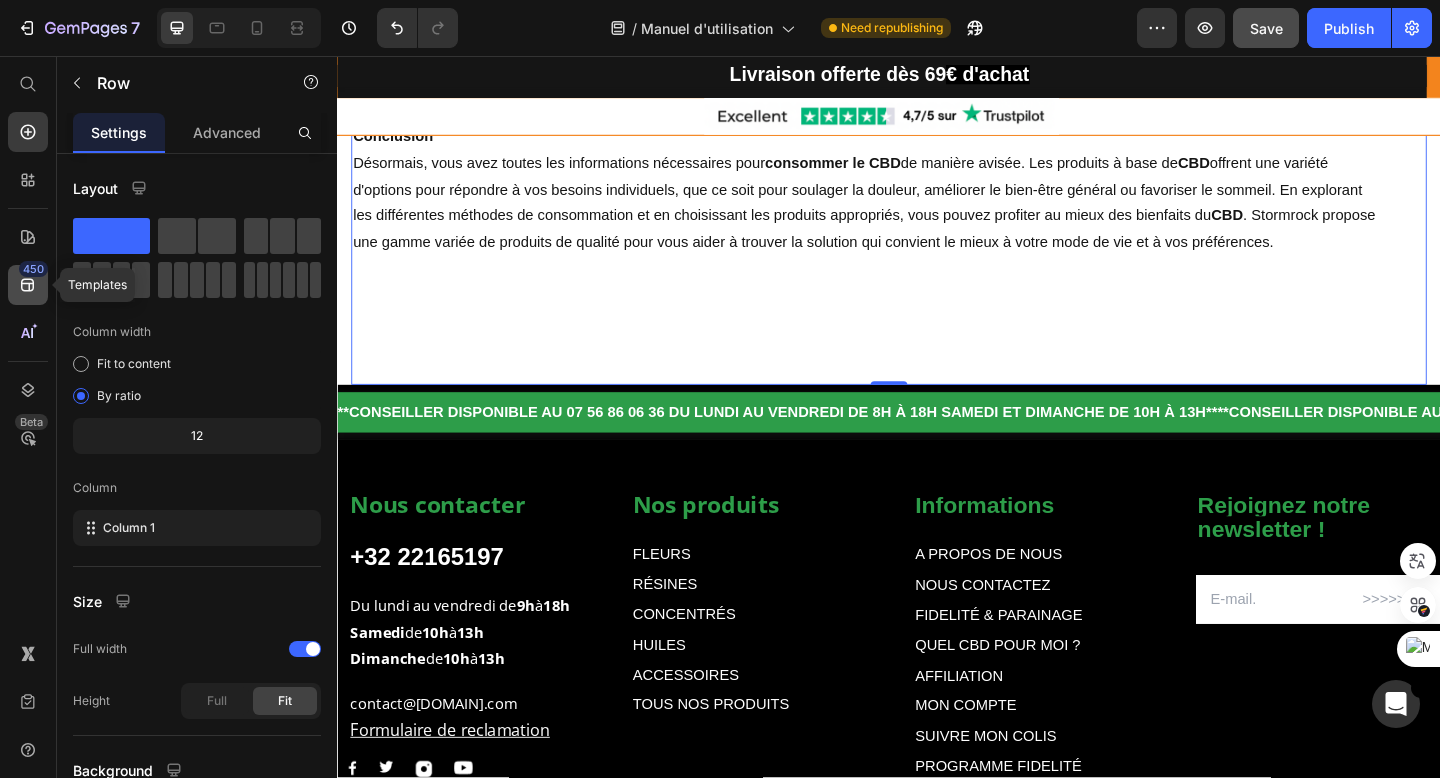 click 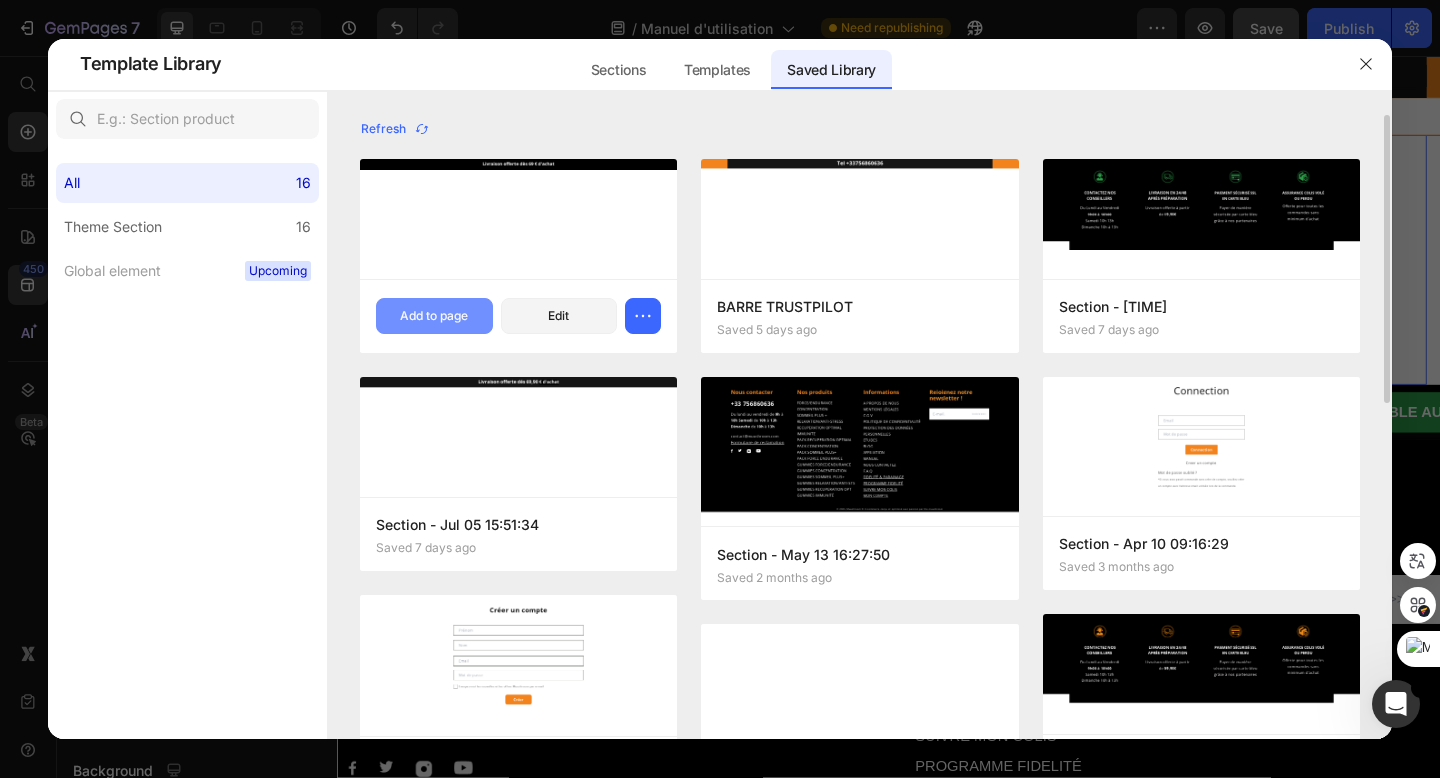 click on "Add to page" at bounding box center [434, 316] 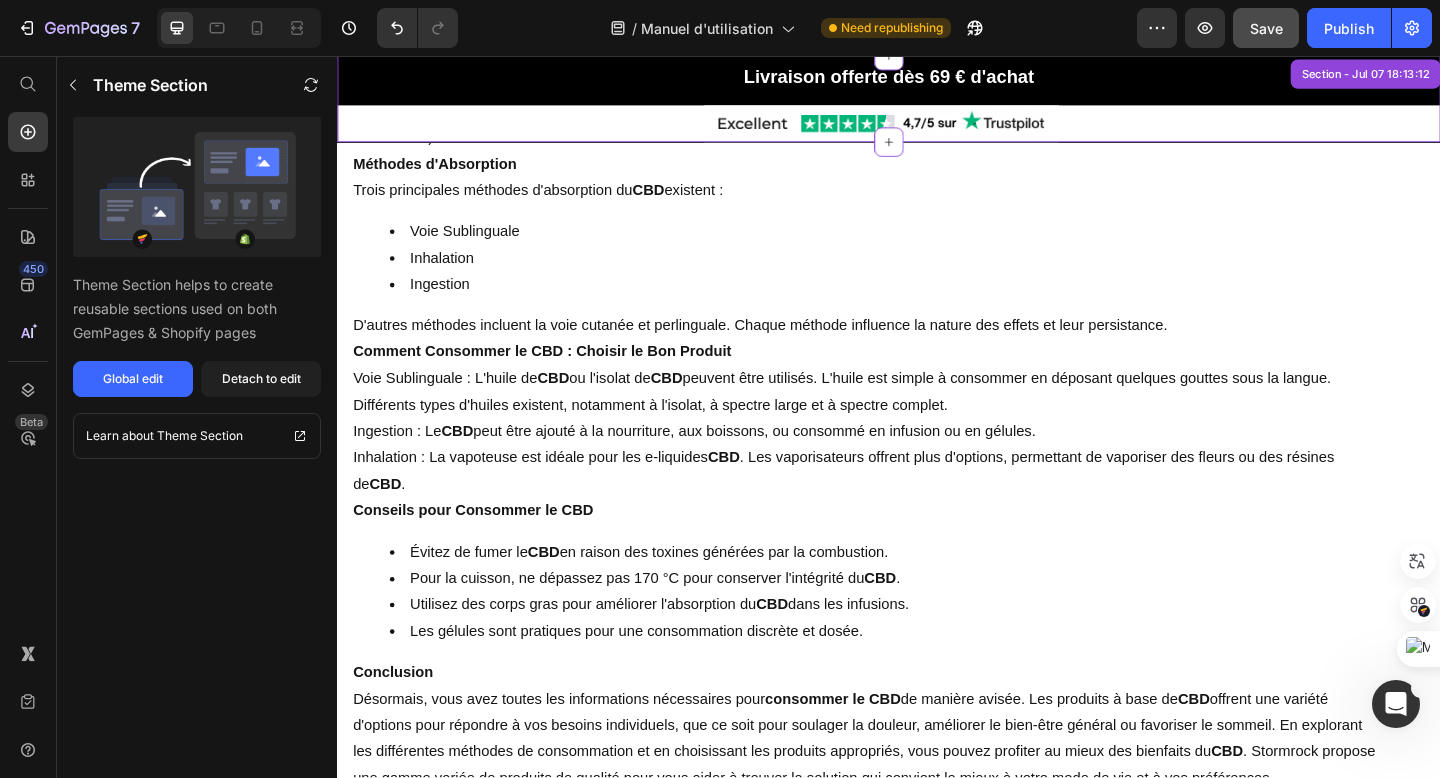 scroll, scrollTop: 883, scrollLeft: 0, axis: vertical 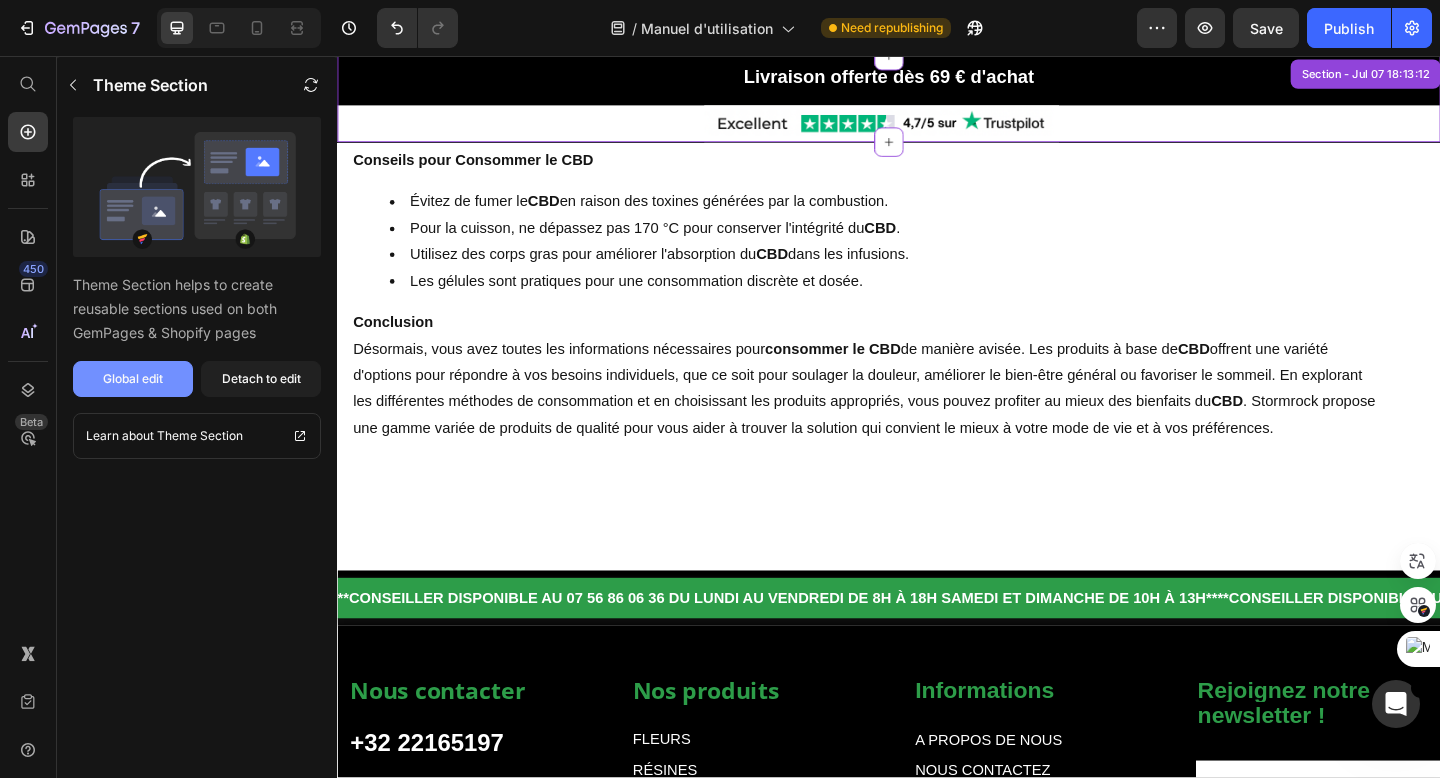 click on "Global edit" at bounding box center (133, 379) 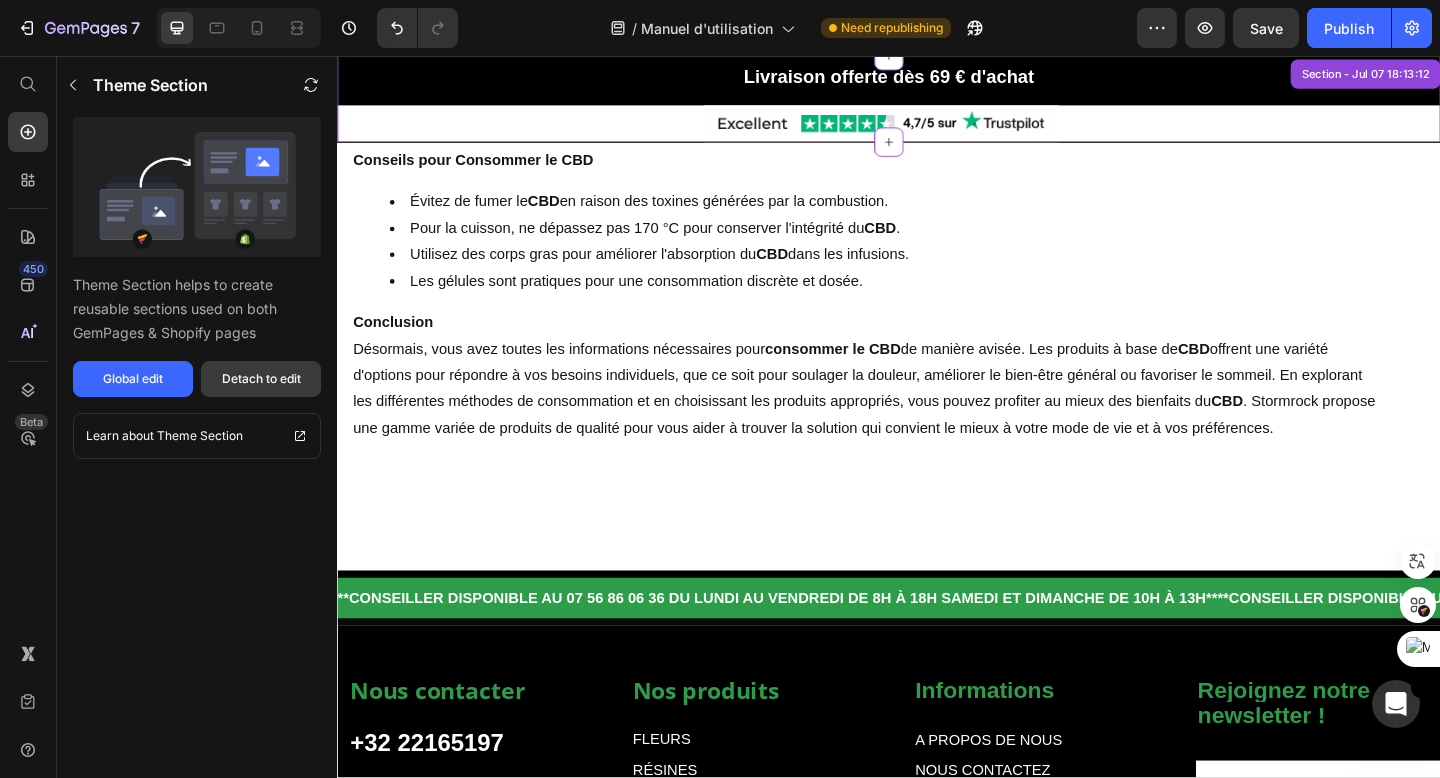 click on "Detach to edit" at bounding box center [261, 379] 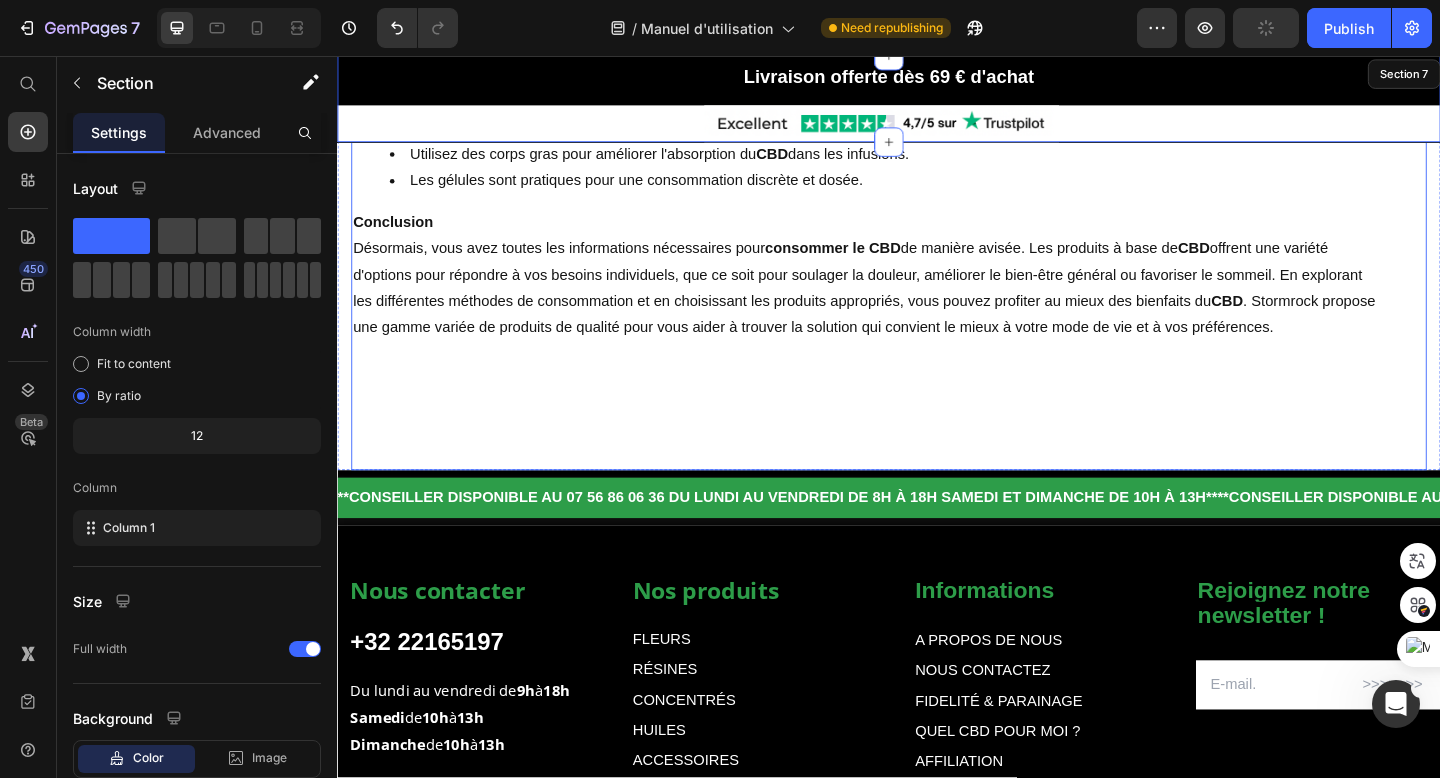 scroll, scrollTop: 1734, scrollLeft: 0, axis: vertical 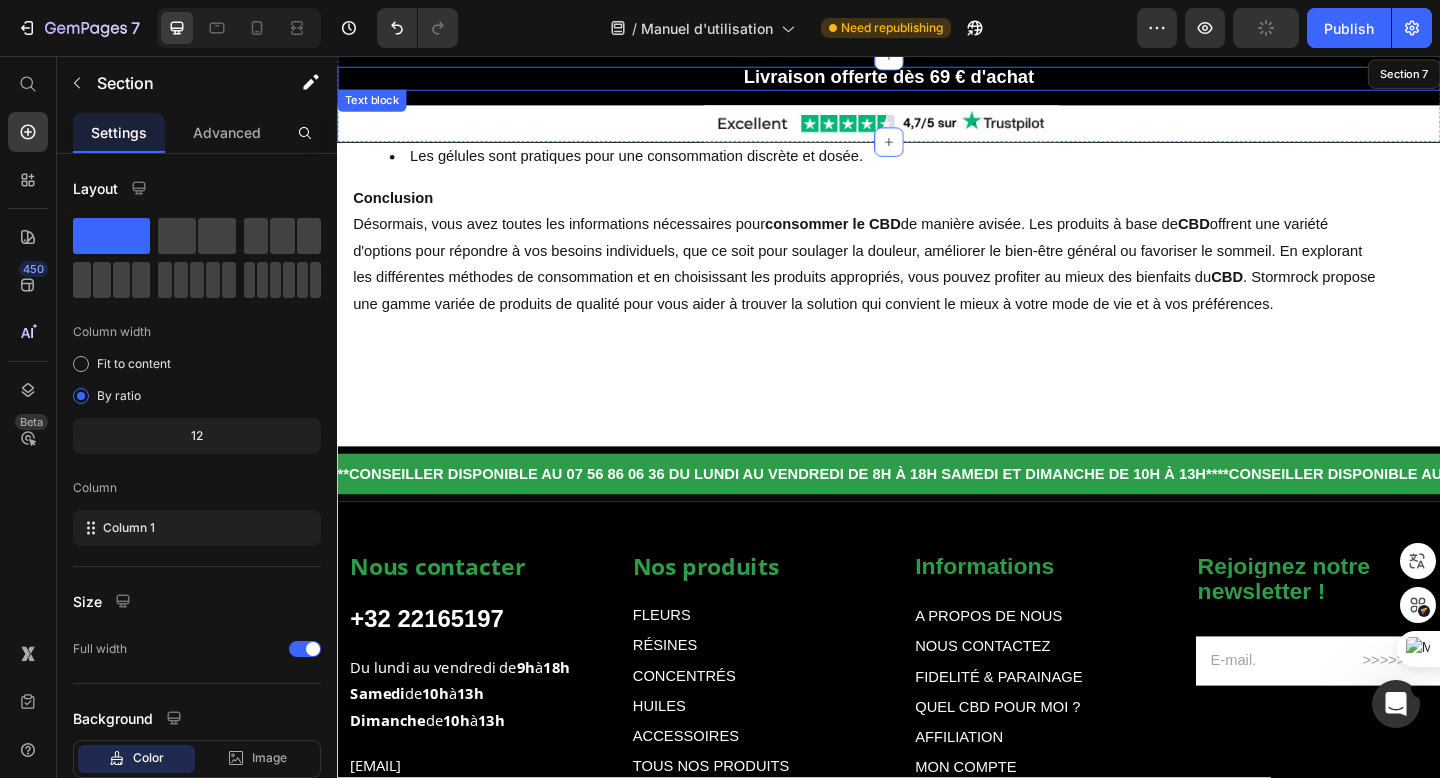 click on "Le  CBD , ou  cannabidiol , est un composé issu de la plante de chanvre et de cannabis. Appartenant à la famille des cannabinoïdes, il se distingue du THC par ses nombreuses propriétés bénéfiques pour la santé. Non addictif et dépourvu d'effets euphororisants, le  CBD  agit en synergie avec notre système endocannabinoïde, un réseau complexe régulant des fonctions vitales telles que le sommeil, l'humeur et la température corporelle. En France, la vente de  CBD  est réglementée avec un taux maximal de THC de 0,3 %. Dosé correctement et sans contre-indication médicale, le  CBD  est considéré comme sûr et ne présente  pas d'effets secondaires   majeurs  pour les consommateurs. Découvrons comment consommer le  CBD  sous différentes formes et méthodes ! Les Modes de Consommation du CBDLe CBD peut être consommé de diverses manières, parmi lesquelles : Voie Sublinguale : En plaçant quelques gouttes d'huile de  CBD Rapidité d'Action du CBD La rapidité d'action du  CBD Voie Sublinguale CBD" at bounding box center [937, -459] 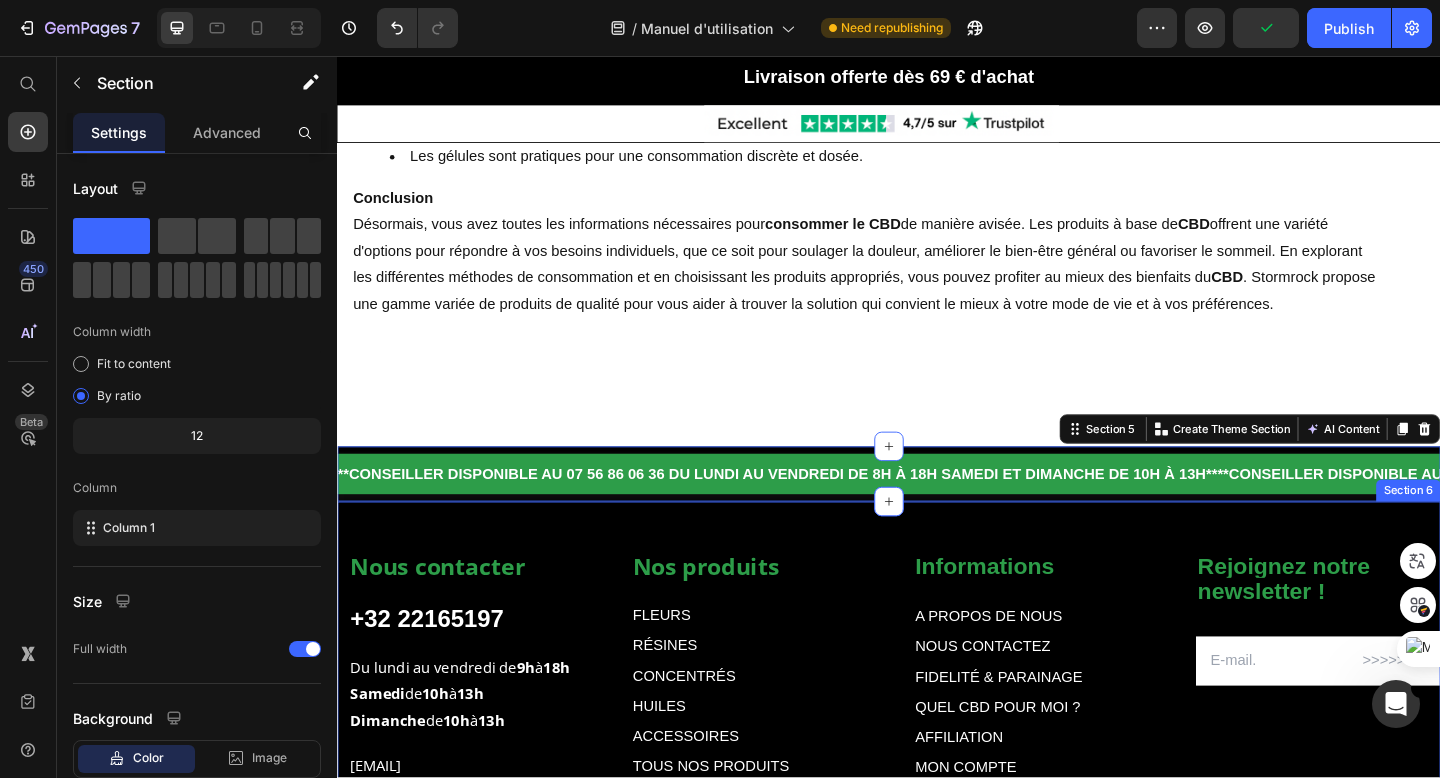 click on "Nos produits Text block FLEURS Text Block RÉSINES Text Block CONCENTRÉS Text Block HUILES Text Block ACCESSOIRES Text Block TOUS NOS PRODUITS Text Block Informations    Text block A PROPOS DE NOUS Text Block NOUS CONTACTEZ Text Block FIDELITÉ & PARAINAGE Text Block QUEL CBD POUR MOI ? Text Block AFFILIATION Text Block MON COMPTE Text Block SUIVRE MON COLIS Text Block PROGRAMME FIDELITÉ Text Block MANUEL D'UTILISATION DU CBD Text Block POLITIQUE DE CONFIDENTIALITÉ Text Block CONDITION D'UTILISATION Text Block MENTION LÉGALE Text Block C.G.V Text Block V.I.P Text Block Row Rejoignez notre newsletter ! Text block Email Field Row Newsletter Nous contacter Text block +32 22165197 Text block Du lundi au vendredi de  9h  à  18h   Samedi  de  10h  à  13h Dimanche  de  10h  à  13h Text block contact@muushroom.com Formulaire de reclamation Text block Image Image Image Image Row Row Text Block Text Block Row Section 6" at bounding box center (937, 860) 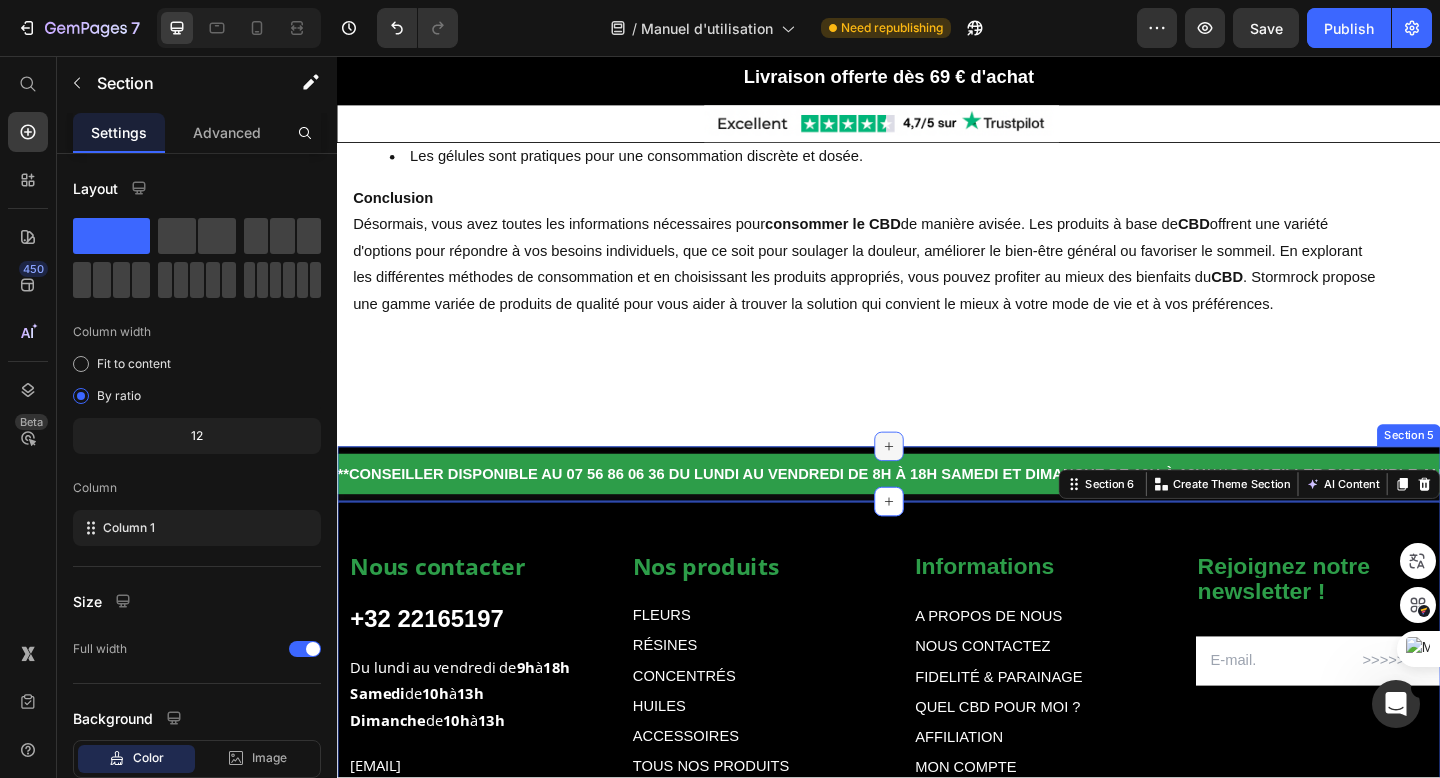 click at bounding box center (937, 481) 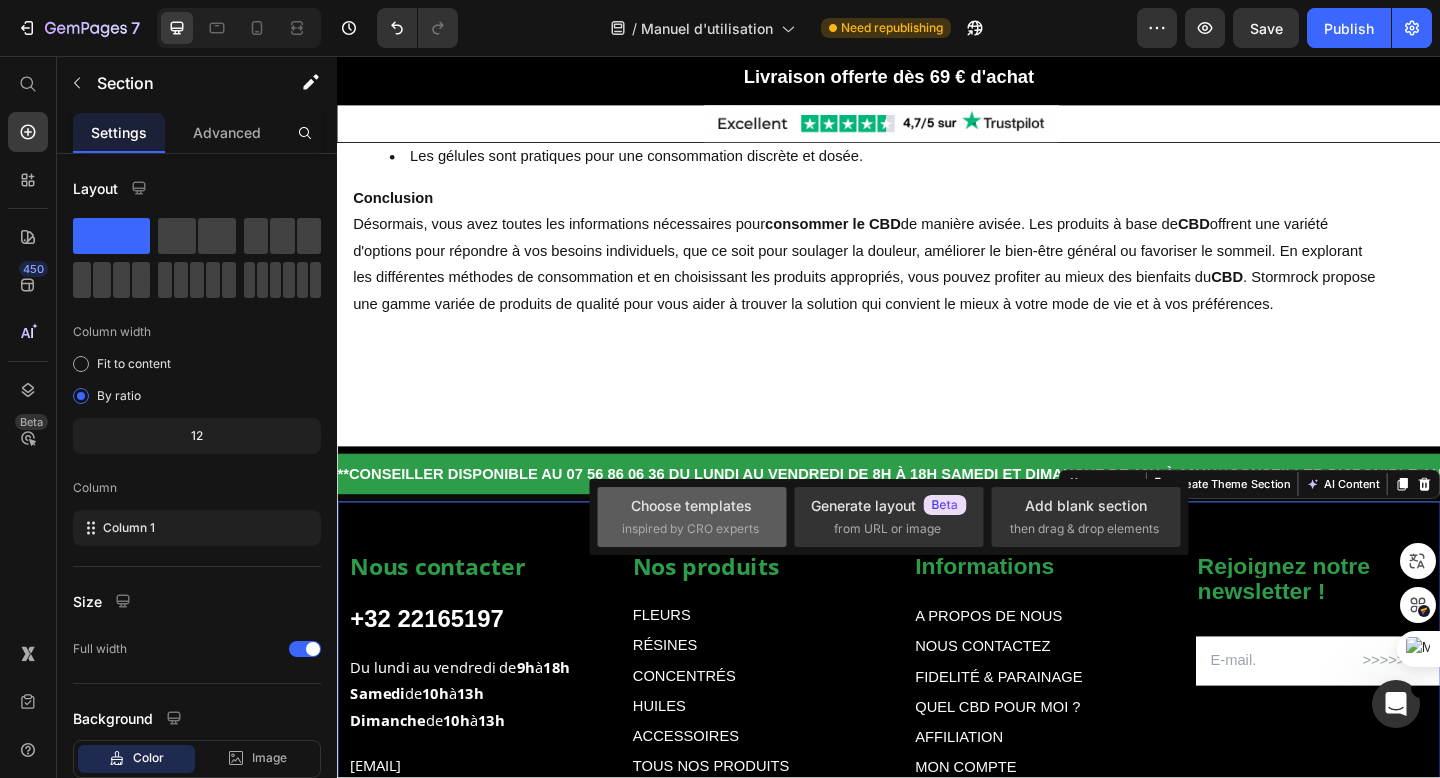 click on "Choose templates" at bounding box center (691, 505) 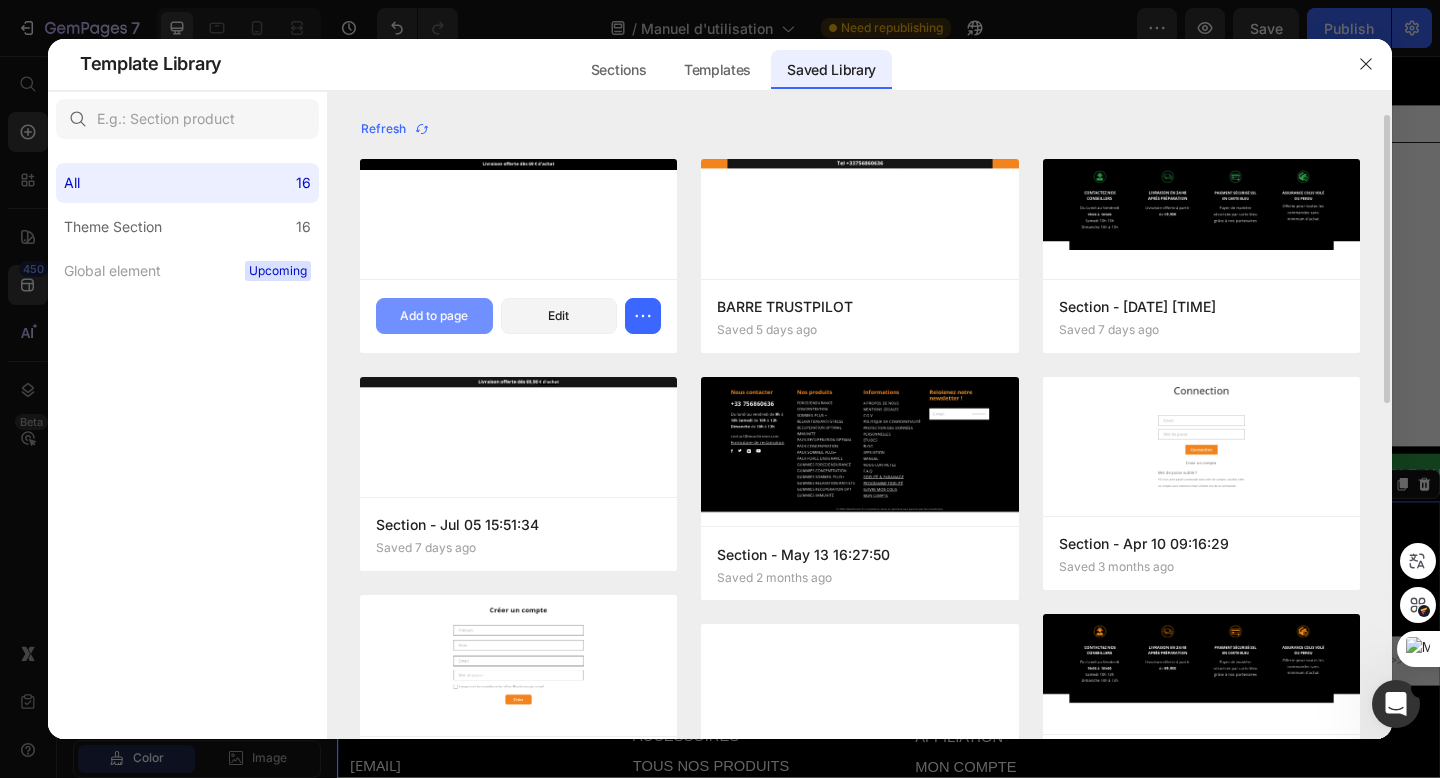 click on "Add to page" at bounding box center [434, 316] 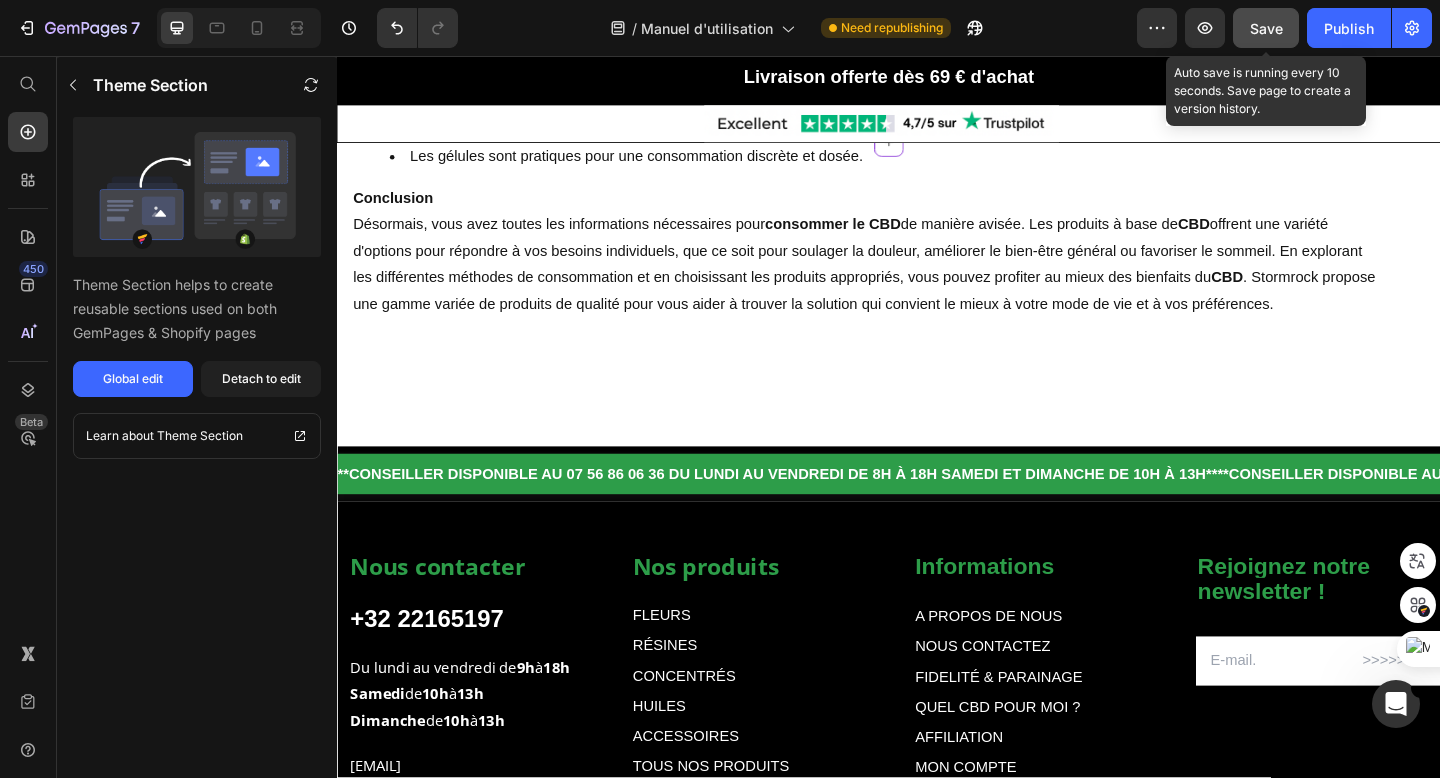 click on "Save" at bounding box center (1266, 28) 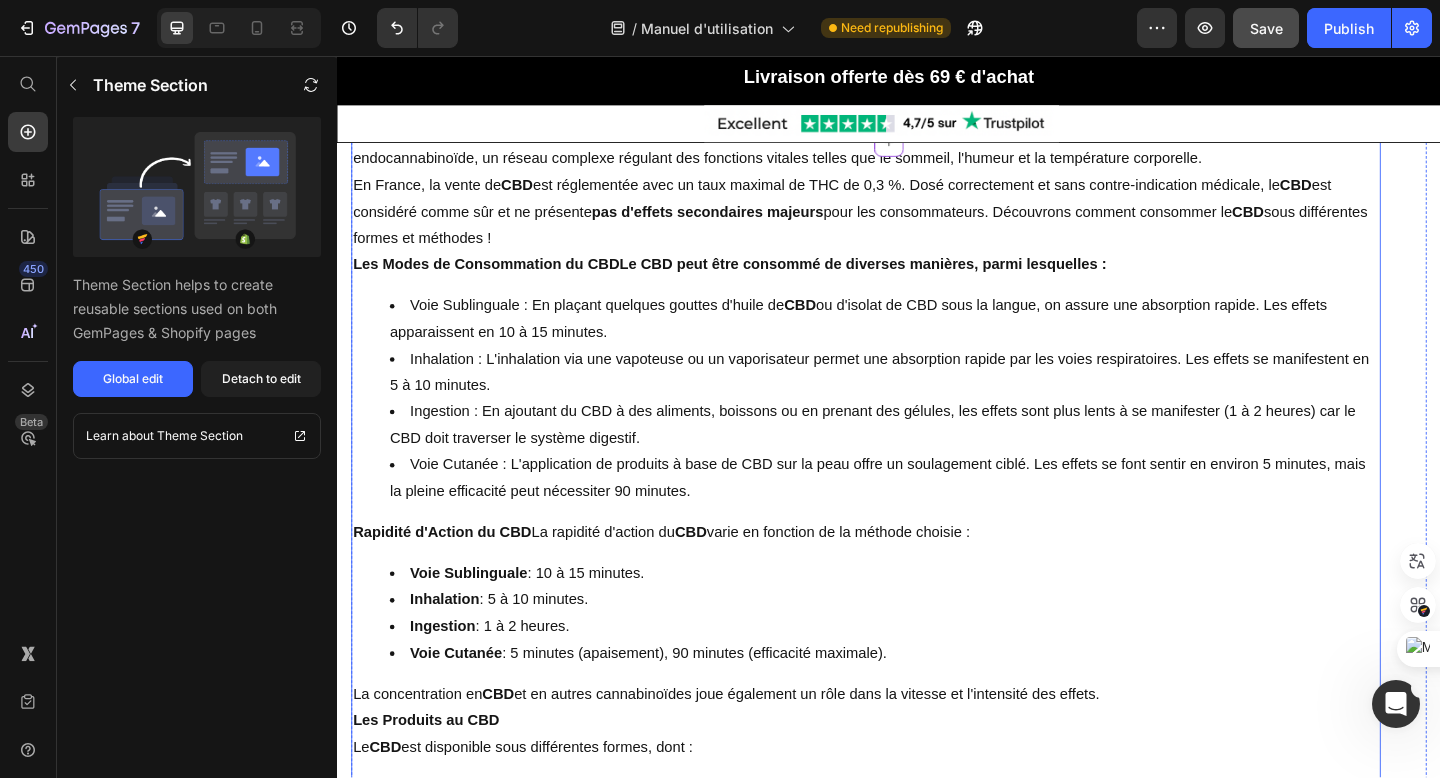 scroll, scrollTop: 0, scrollLeft: 0, axis: both 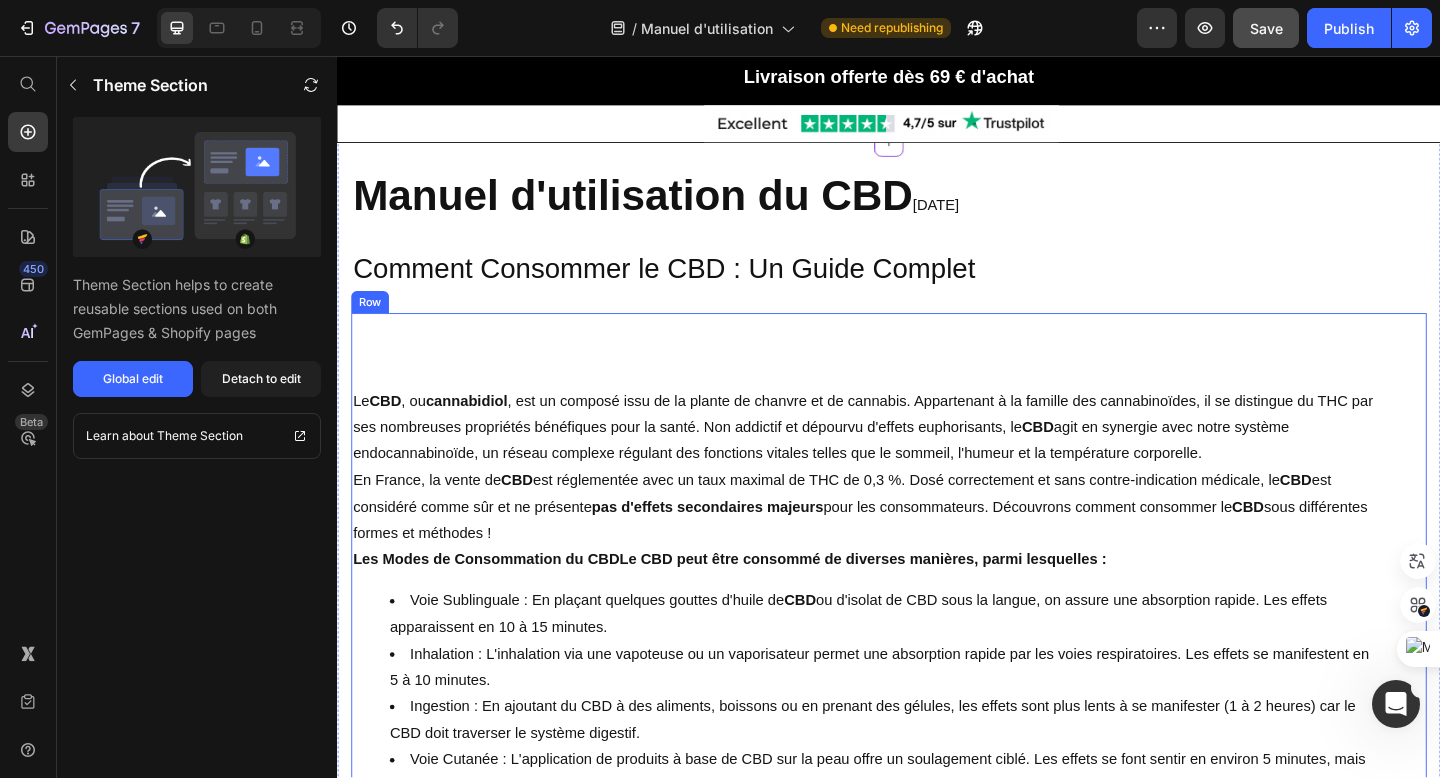 click on "Le  CBD , ou  cannabidiol , est un composé issu de la plante de chanvre et de cannabis. Appartenant à la famille des cannabinoïdes, il se distingue du THC par ses nombreuses propriétés bénéfiques pour la santé. Non addictif et dépourvu d'effets euphororisants, le  CBD  agit en synergie avec notre système endocannabinoïde, un réseau complexe régulant des fonctions vitales telles que le sommeil, l'humeur et la température corporelle. En France, la vente de  CBD  est réglementée avec un taux maximal de THC de 0,3 %. Dosé correctement et sans contre-indication médicale, le  CBD  est considéré comme sûr et ne présente  pas d'effets secondaires   majeurs  pour les consommateurs. Découvrons comment consommer le  CBD  sous différentes formes et méthodes ! Les Modes de Consommation du CBDLe CBD peut être consommé de diverses manières, parmi lesquelles : Voie Sublinguale : En plaçant quelques gouttes d'huile de  CBD Rapidité d'Action du CBD La rapidité d'action du  CBD Voie Sublinguale CBD" at bounding box center [937, 1275] 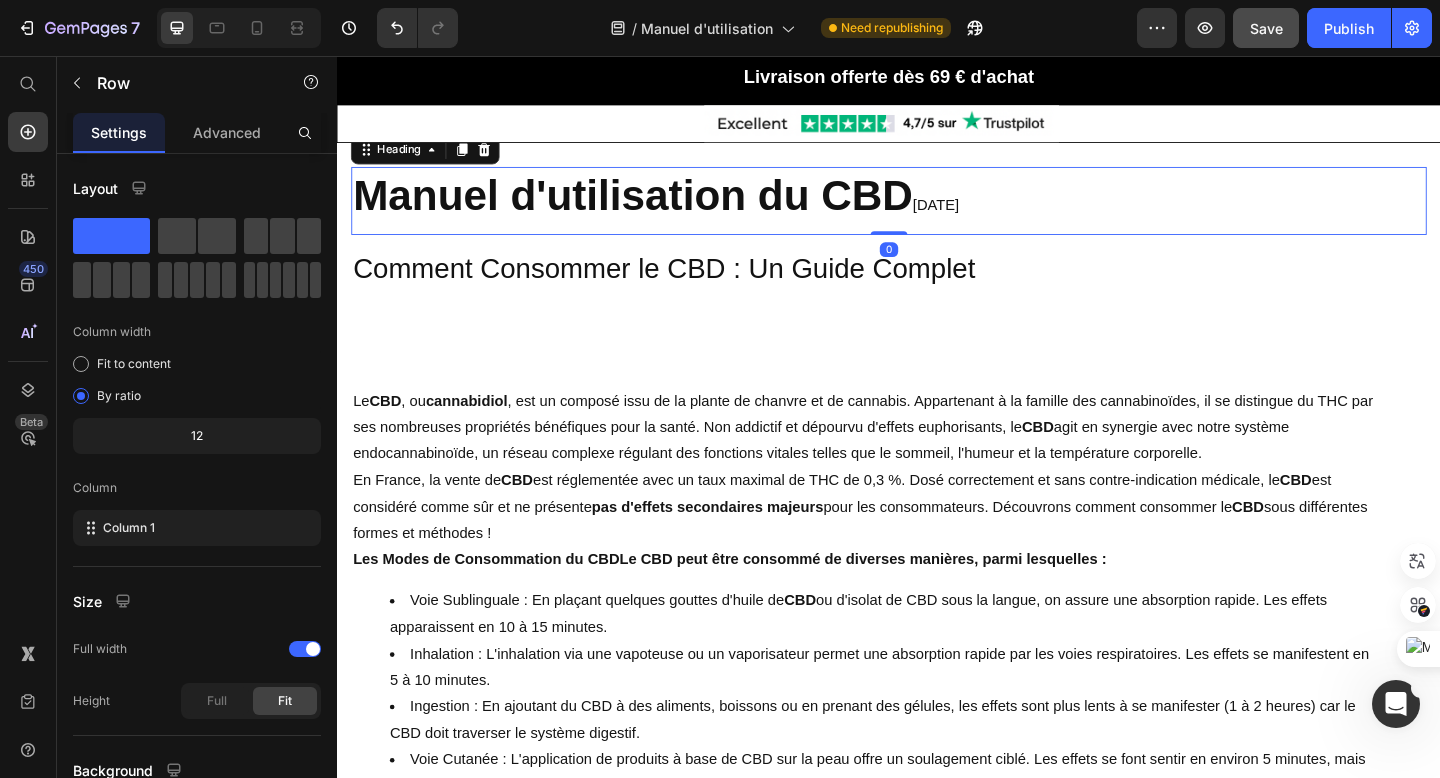 click on "Manuel d'utilisation du CBD" at bounding box center [658, 208] 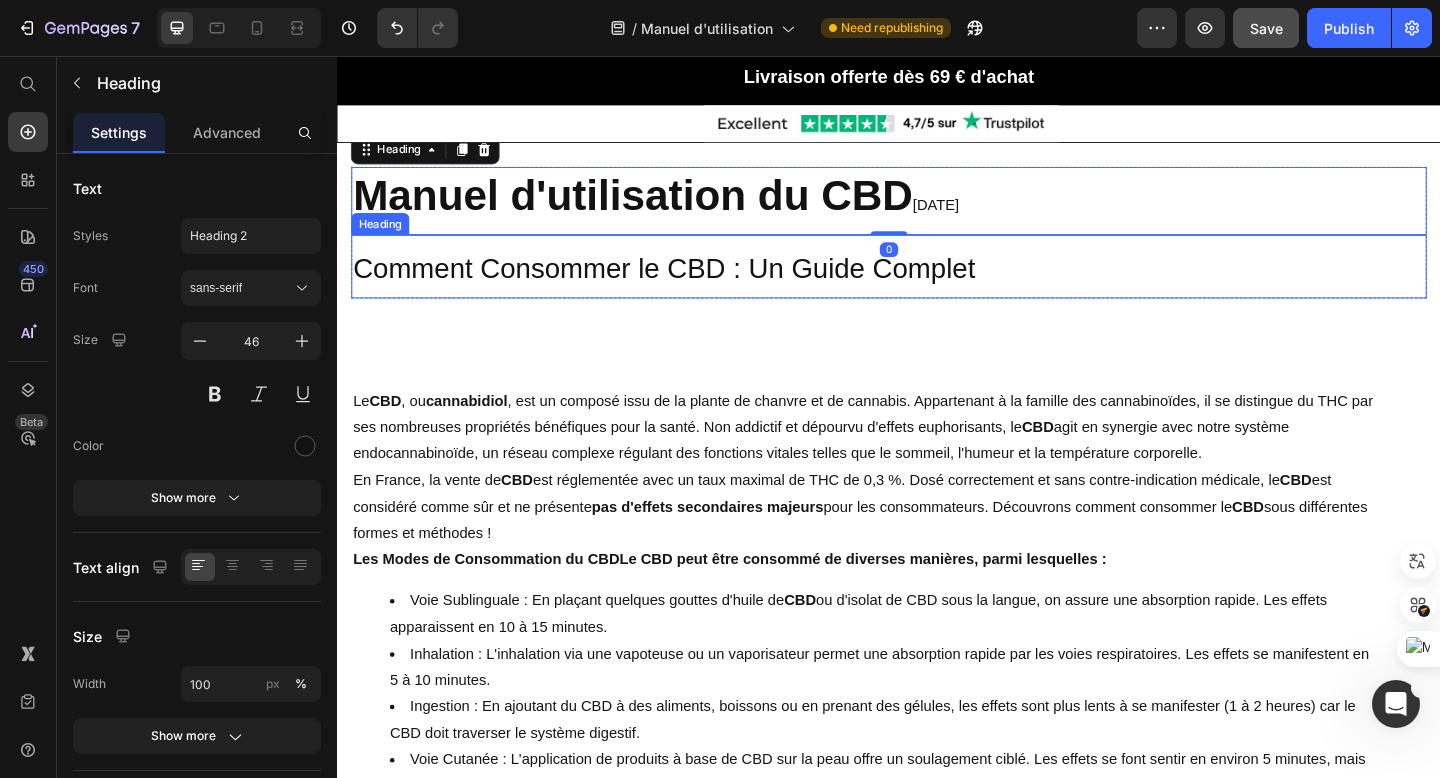click on "Comment Consommer le CBD : Un Guide Complet" at bounding box center [937, 285] 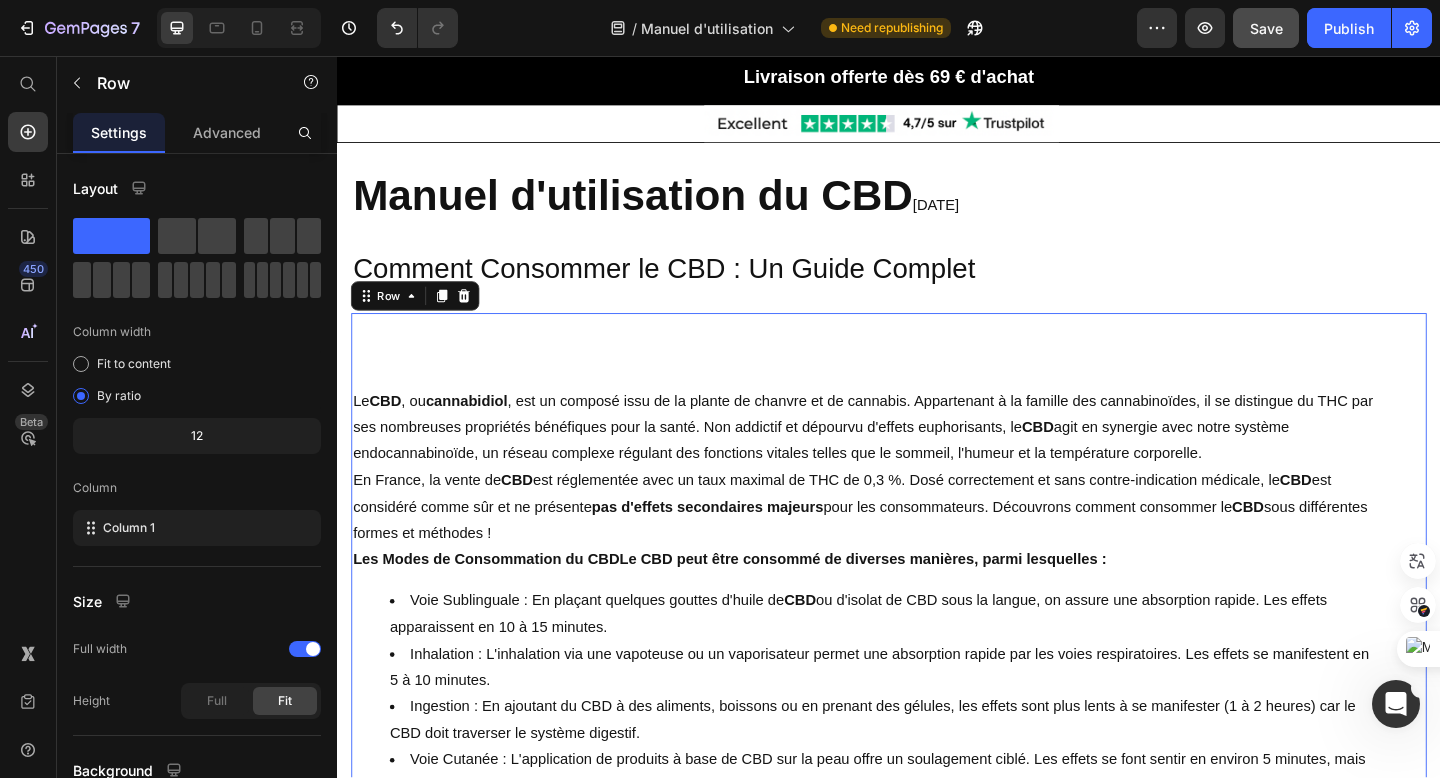 click on "Le  CBD , ou  cannabidiol , est un composé issu de la plante de chanvre et de cannabis. Appartenant à la famille des cannabinoïdes, il se distingue du THC par ses nombreuses propriétés bénéfiques pour la santé. Non addictif et dépourvu d'effets euphororisants, le  CBD  agit en synergie avec notre système endocannabinoïde, un réseau complexe régulant des fonctions vitales telles que le sommeil, l'humeur et la température corporelle. En France, la vente de  CBD  est réglementée avec un taux maximal de THC de 0,3 %. Dosé correctement et sans contre-indication médicale, le  CBD  est considéré comme sûr et ne présente  pas d'effets secondaires   majeurs  pour les consommateurs. Découvrons comment consommer le  CBD  sous différentes formes et méthodes ! Les Modes de Consommation du CBDLe CBD peut être consommé de diverses manières, parmi lesquelles : Voie Sublinguale : En plaçant quelques gouttes d'huile de  CBD Rapidité d'Action du CBD La rapidité d'action du  CBD Voie Sublinguale CBD" at bounding box center [937, 1275] 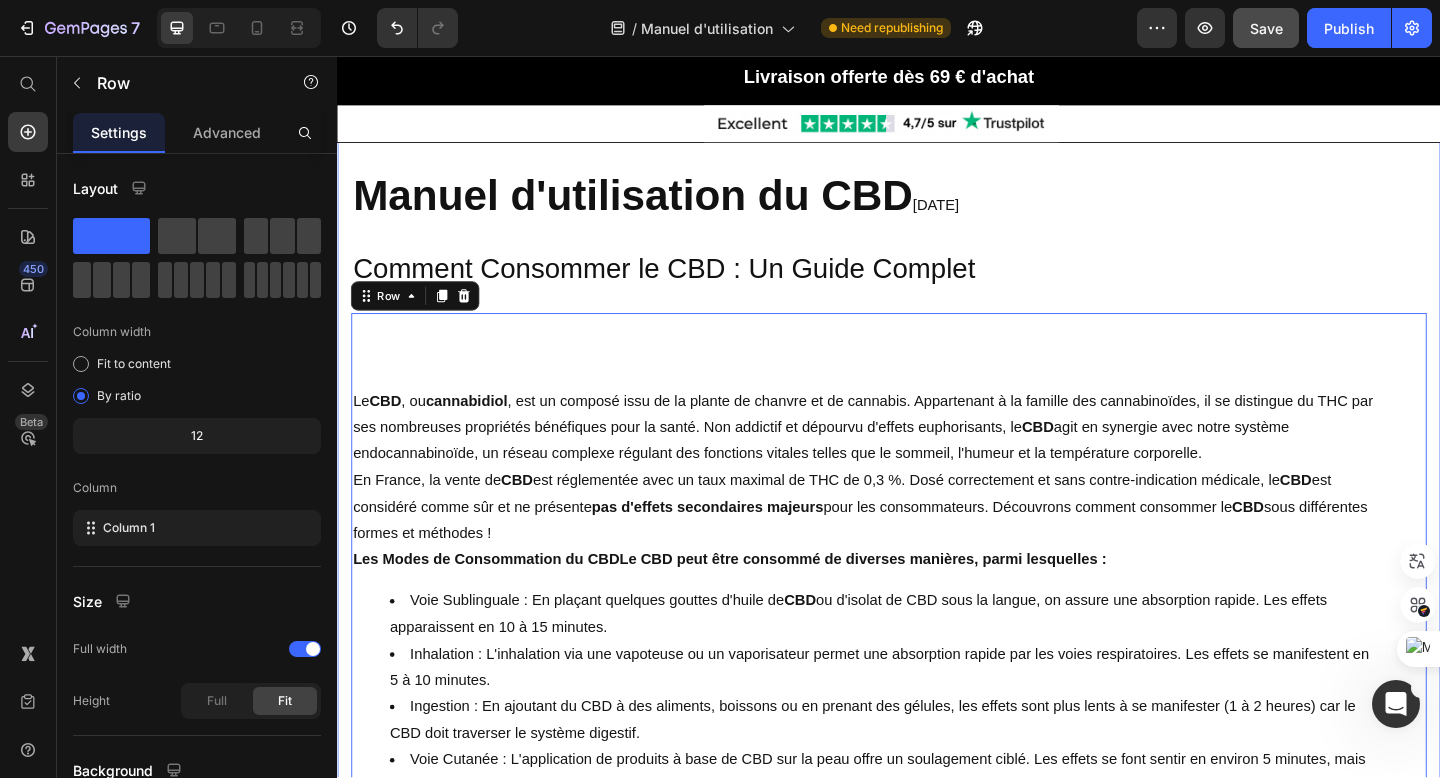 click on "Manuel d'utilisation du CBD 21 août 2023 Heading Comment Consommer le CBD : Un Guide Complet Heading Row Le  CBD , ou  cannabidiol , est un composé issu de la plante de chanvre et de cannabis. Appartenant à la famille des cannabinoïdes, il se distingue du THC par ses nombreuses propriétés bénéfiques pour la santé. Non addictif et dépourvu d'effets euphorisants, le  CBD  agit en synergie avec notre système endocannabinoïde, un réseau complexe régulant des fonctions vitales telles que le sommeil, l'humeur et la température corporelle. En France, la vente de  CBD  est réglementée avec un taux maximal de THC de 0,3 %. Dosé correctement et sans contre-indication médicale, le  CBD  est considéré comme sûr et ne présente  pas d'effets secondaires   majeurs  pour les consommateurs. Découvrons comment consommer le  CBD  sous différentes formes et méthodes ! Les Modes de Consommation du CBDLe CBD peut être consommé de diverses manières, parmi lesquelles : CBD Rapidité d'Action du CBD CBD )" at bounding box center [937, 1196] 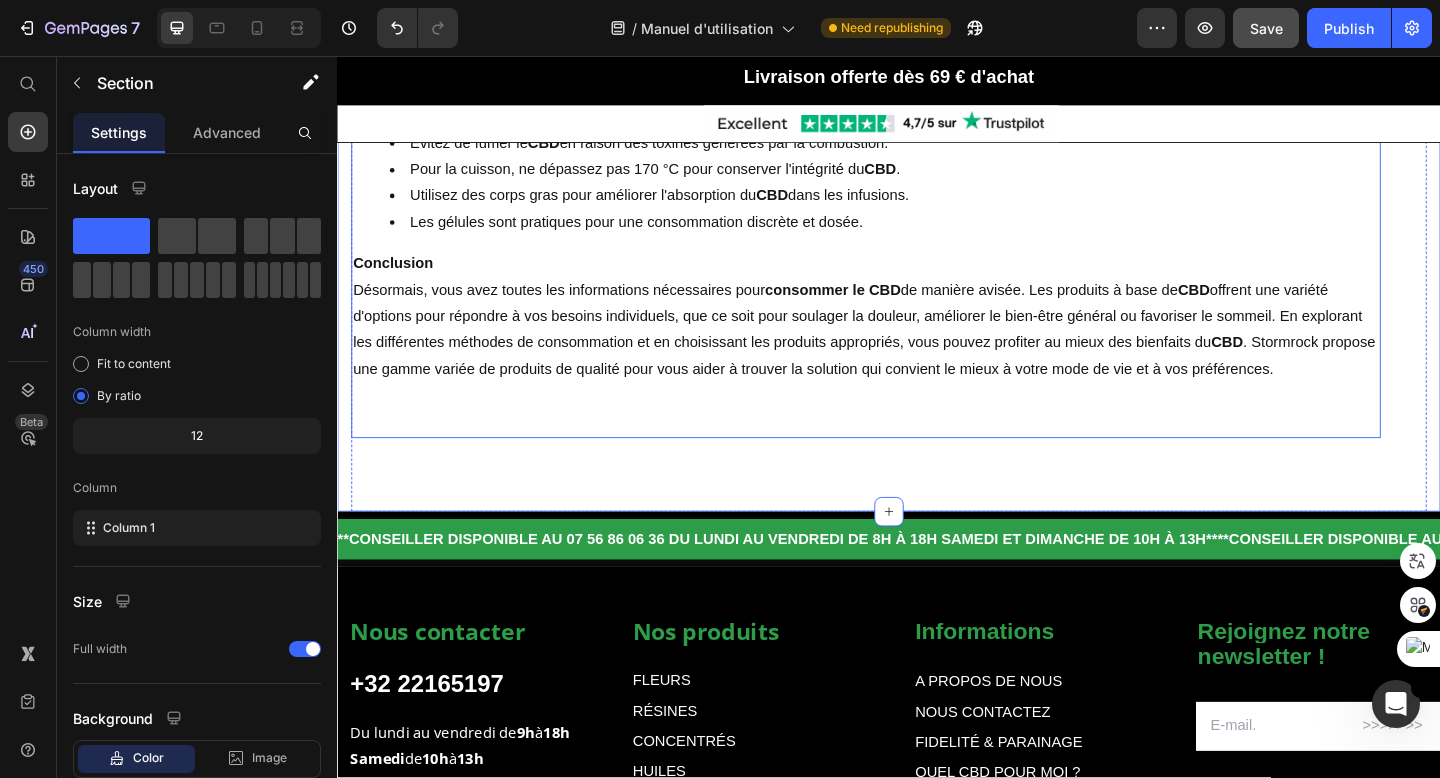 scroll, scrollTop: 1666, scrollLeft: 0, axis: vertical 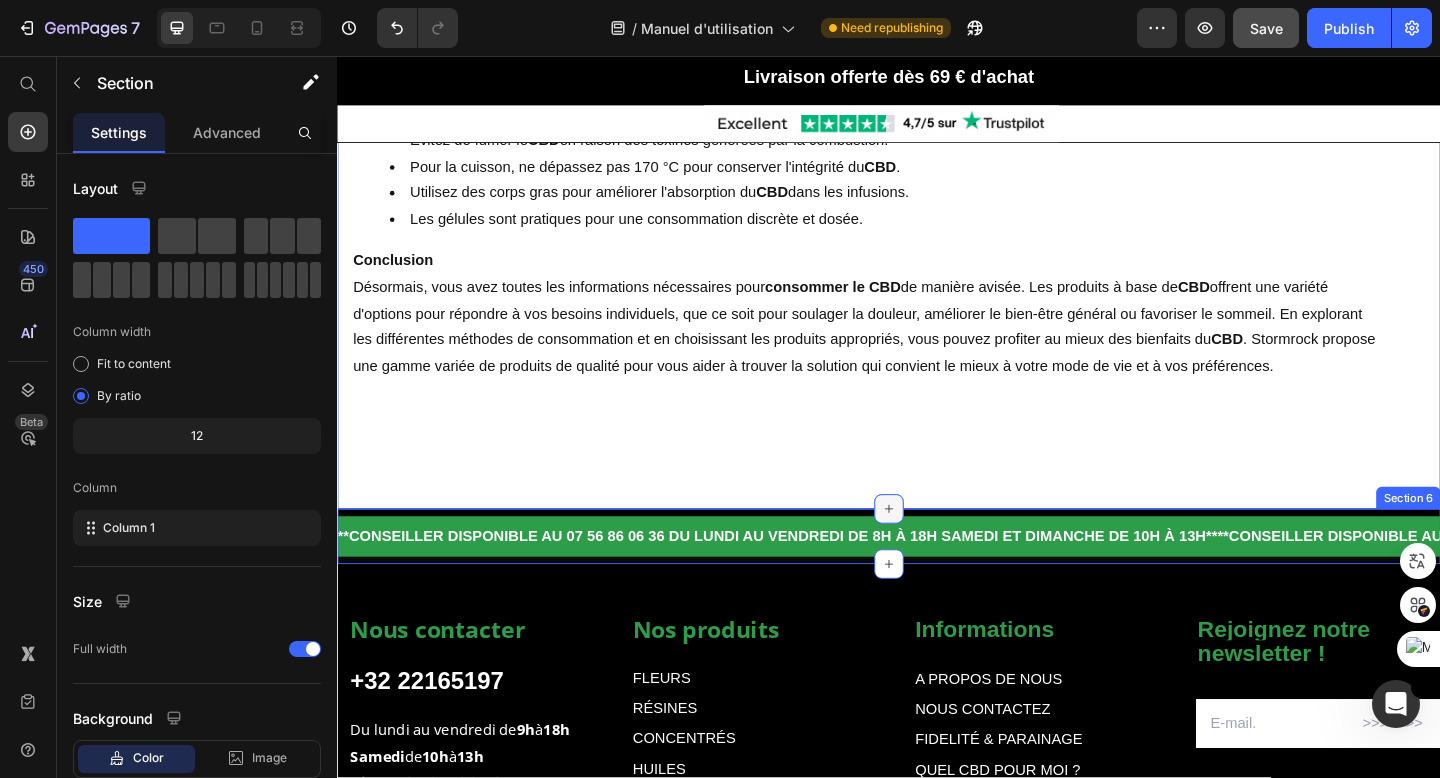 click 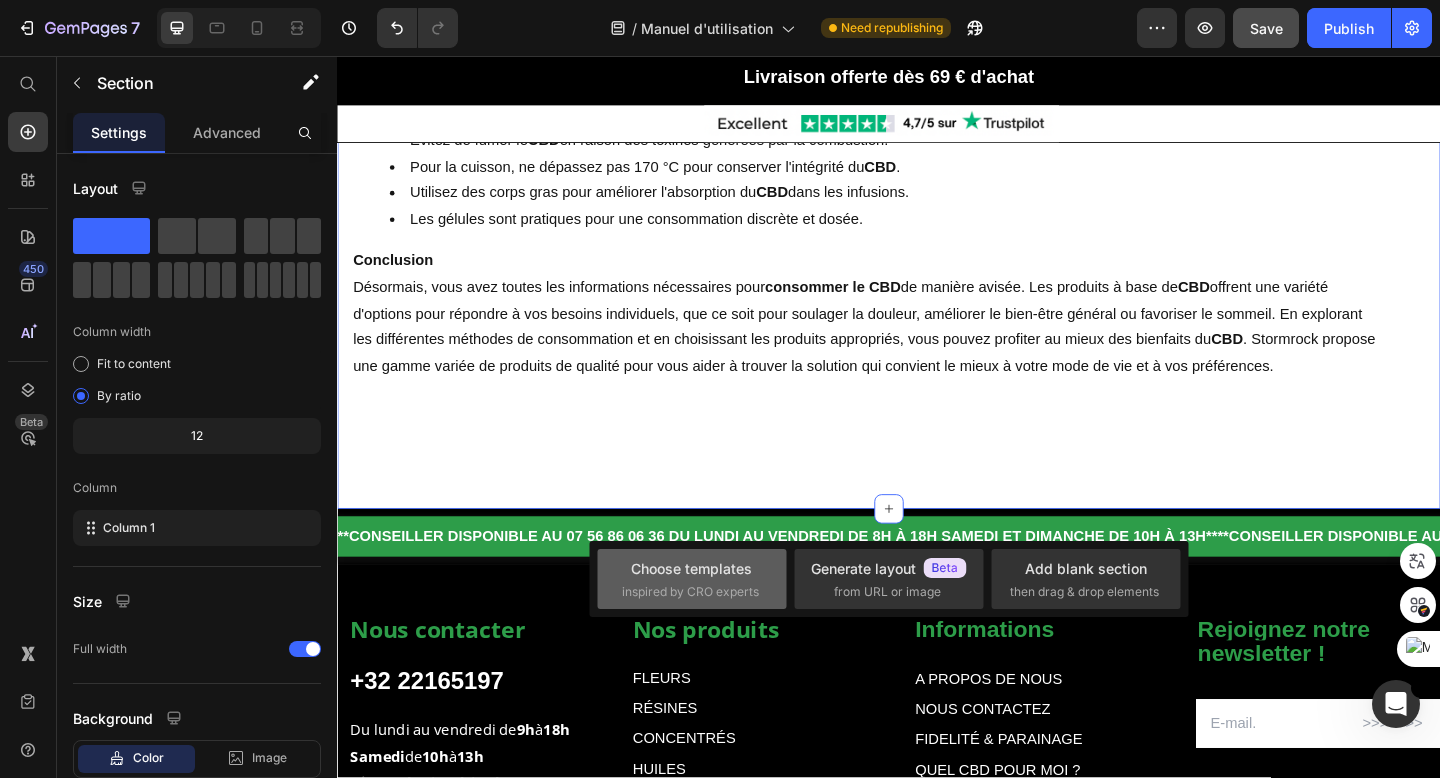 click on "Choose templates" at bounding box center (691, 568) 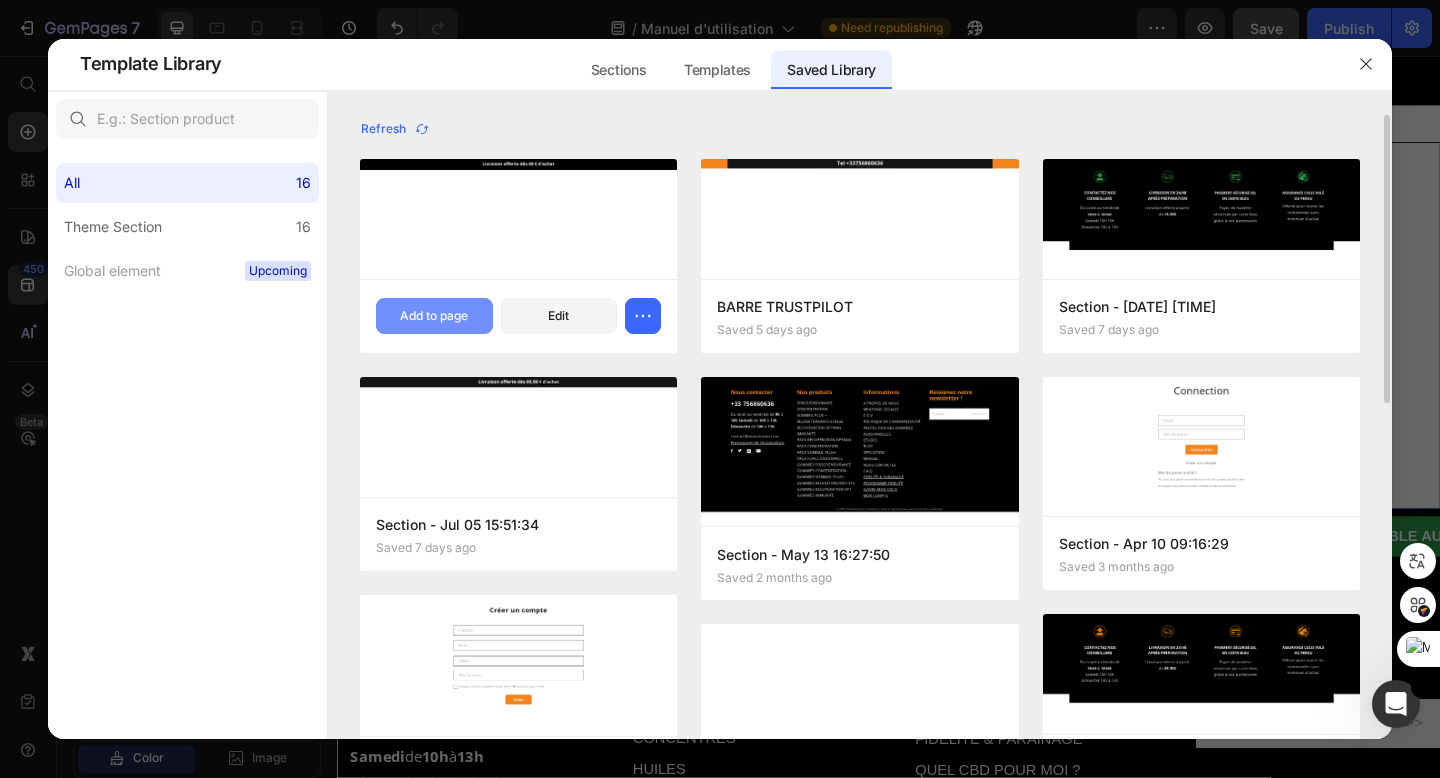 click on "Add to page" at bounding box center (434, 316) 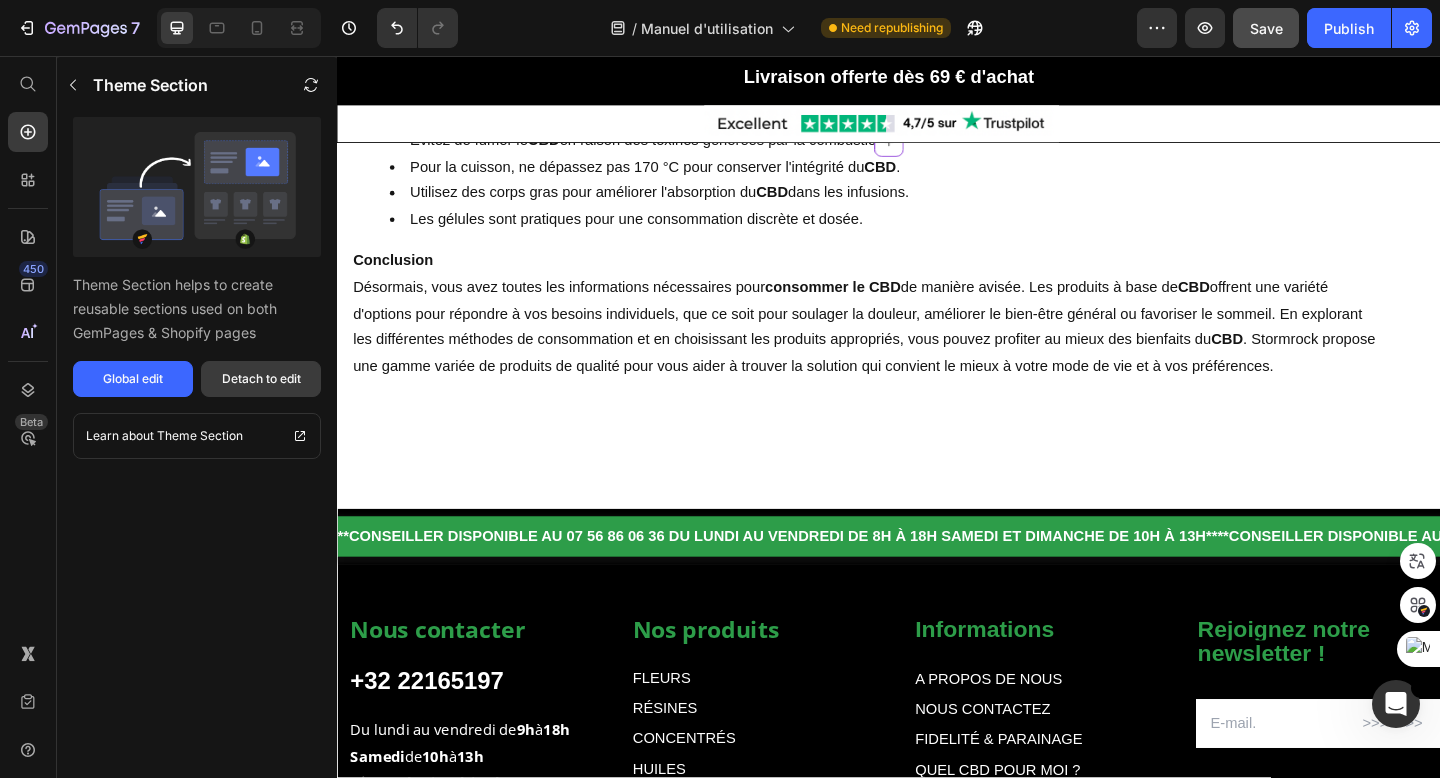 click on "Detach to edit" at bounding box center [261, 379] 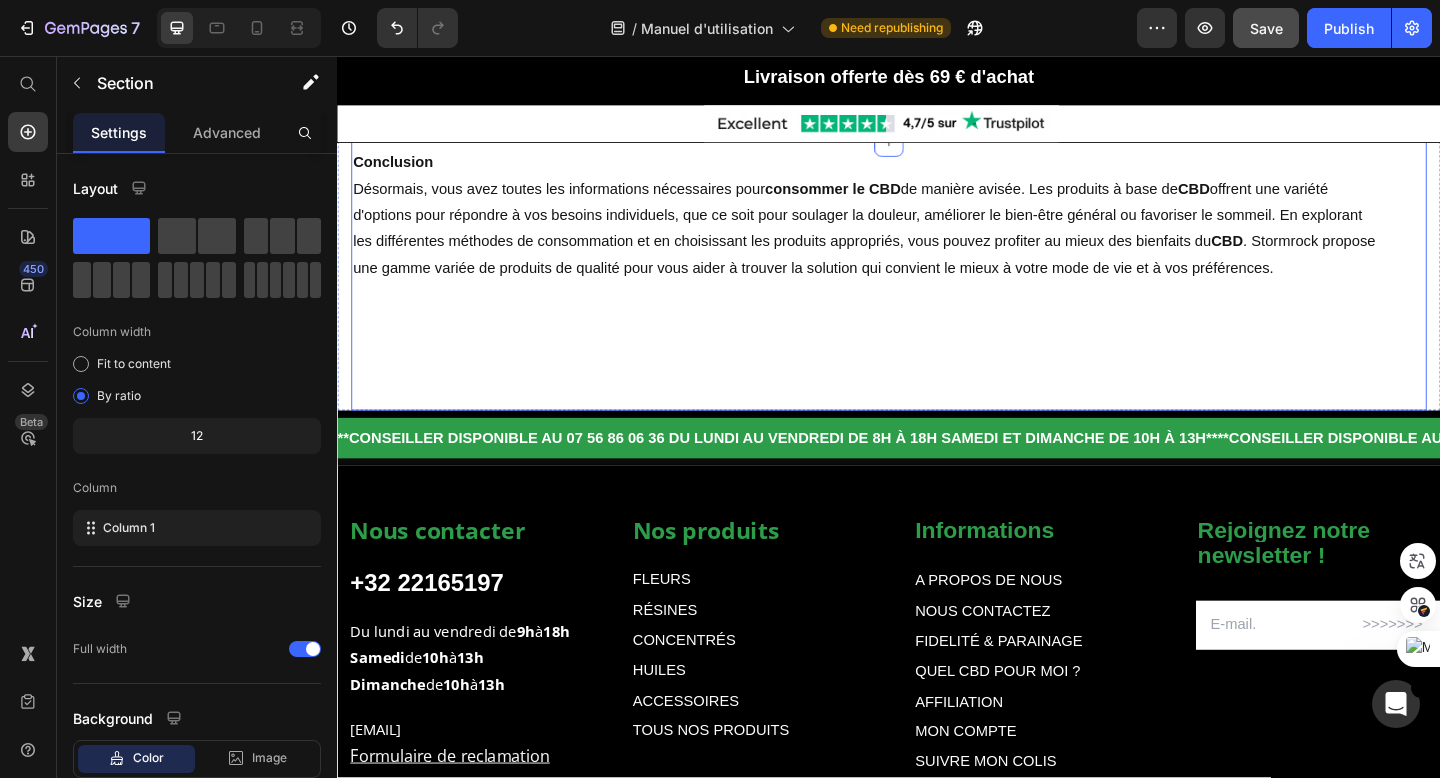 scroll, scrollTop: 1783, scrollLeft: 0, axis: vertical 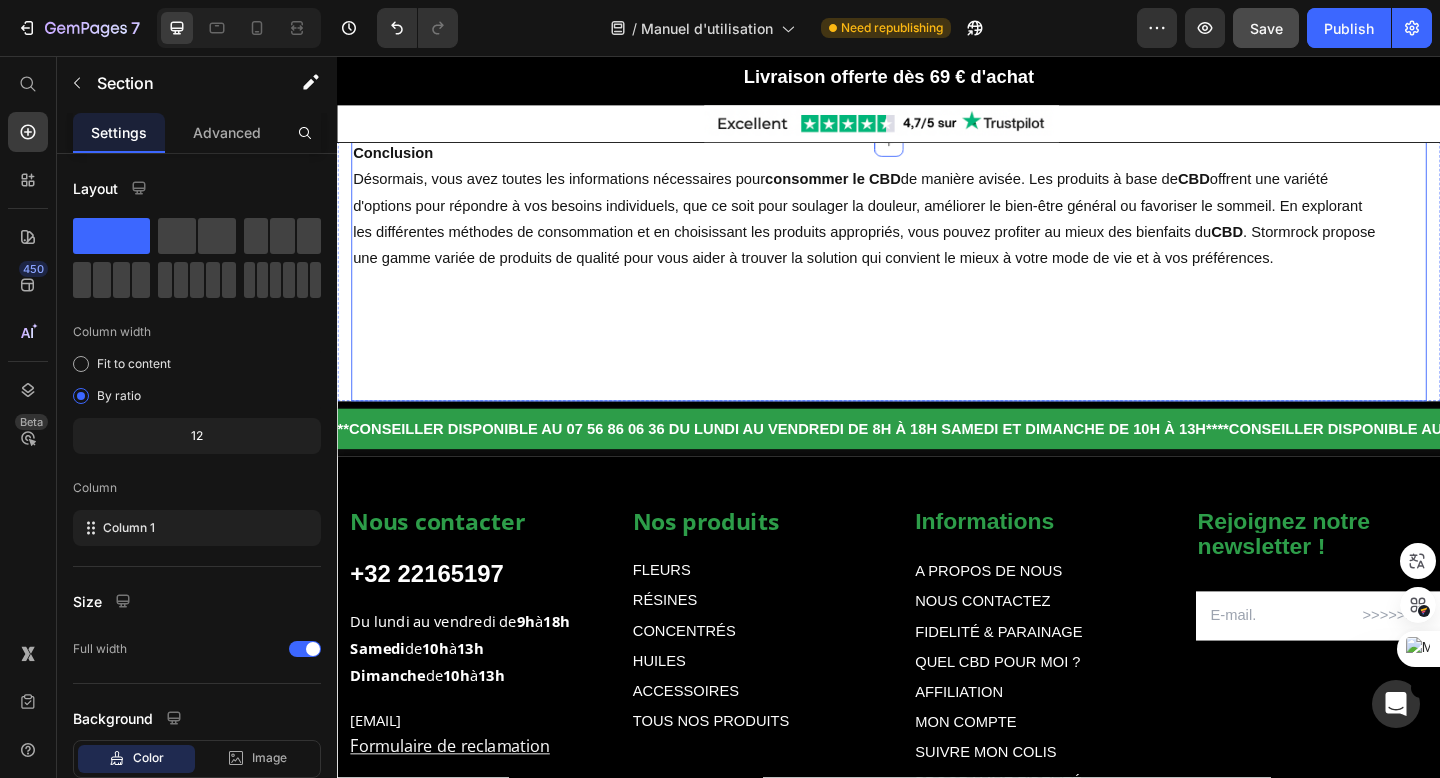 click on "Le  CBD , ou  cannabidiol , est un composé issu de la plante de chanvre et de cannabis. Appartenant à la famille des cannabinoïdes, il se distingue du THC par ses nombreuses propriétés bénéfiques pour la santé. Non addictif et dépourvu d'effets euphororisants, le  CBD  agit en synergie avec notre système endocannabinoïde, un réseau complexe régulant des fonctions vitales telles que le sommeil, l'humeur et la température corporelle. En France, la vente de  CBD  est réglementée avec un taux maximal de THC de 0,3 %. Dosé correctement et sans contre-indication médicale, le  CBD  est considéré comme sûr et ne présente  pas d'effets secondaires   majeurs  pour les consommateurs. Découvrons comment consommer le  CBD  sous différentes formes et méthodes ! Les Modes de Consommation du CBDLe CBD peut être consommé de diverses manières, parmi lesquelles : Voie Sublinguale : En plaçant quelques gouttes d'huile de  CBD Rapidité d'Action du CBD La rapidité d'action du  CBD Voie Sublinguale CBD" at bounding box center (937, -508) 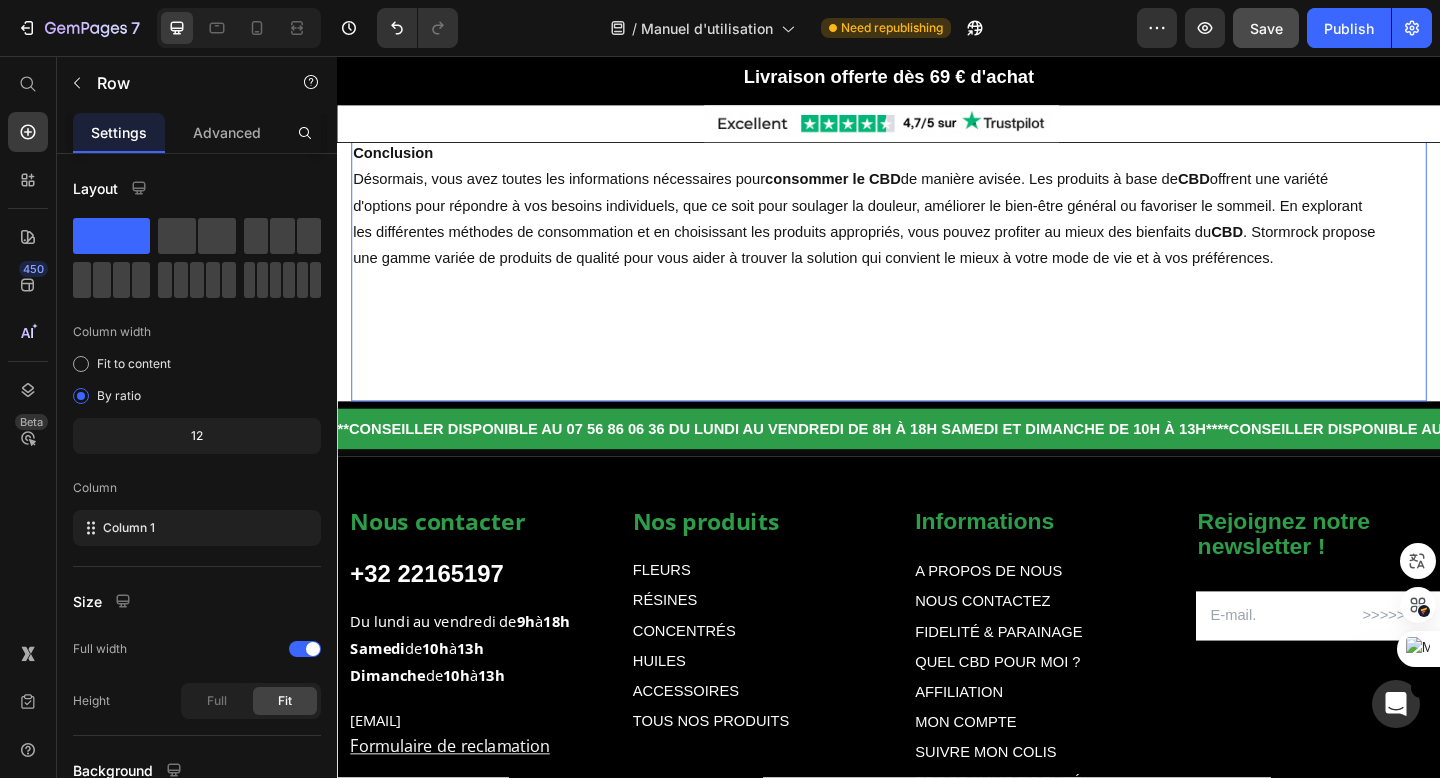 click on "Le  CBD , ou  cannabidiol , est un composé issu de la plante de chanvre et de cannabis. Appartenant à la famille des cannabinoïdes, il se distingue du THC par ses nombreuses propriétés bénéfiques pour la santé. Non addictif et dépourvu d'effets euphororisants, le  CBD  agit en synergie avec notre système endocannabinoïde, un réseau complexe régulant des fonctions vitales telles que le sommeil, l'humeur et la température corporelle. En France, la vente de  CBD  est réglementée avec un taux maximal de THC de 0,3 %. Dosé correctement et sans contre-indication médicale, le  CBD  est considéré comme sûr et ne présente  pas d'effets secondaires   majeurs  pour les consommateurs. Découvrons comment consommer le  CBD  sous différentes formes et méthodes ! Les Modes de Consommation du CBDLe CBD peut être consommé de diverses manières, parmi lesquelles : Voie Sublinguale : En plaçant quelques gouttes d'huile de  CBD Rapidité d'Action du CBD La rapidité d'action du  CBD Voie Sublinguale CBD" at bounding box center [937, -508] 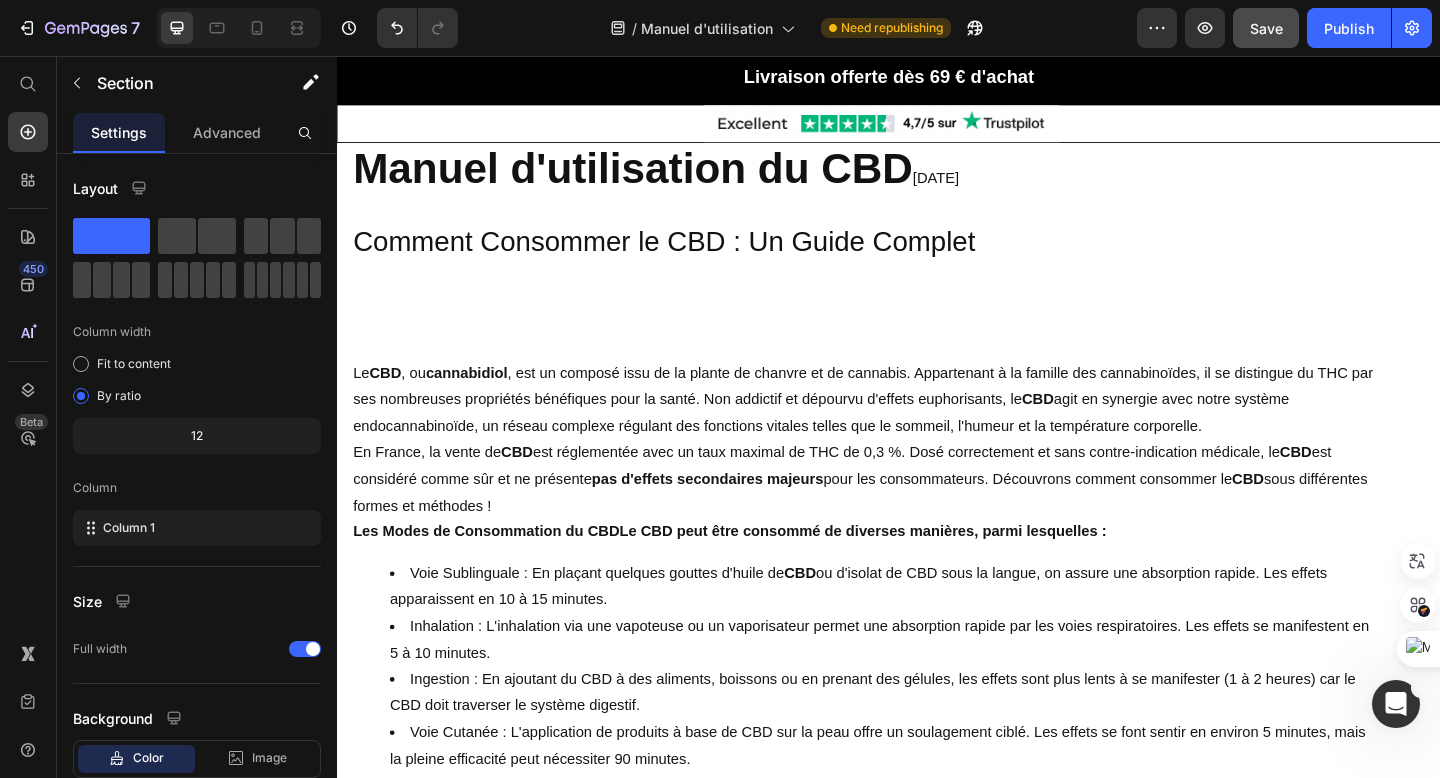 scroll, scrollTop: 36, scrollLeft: 0, axis: vertical 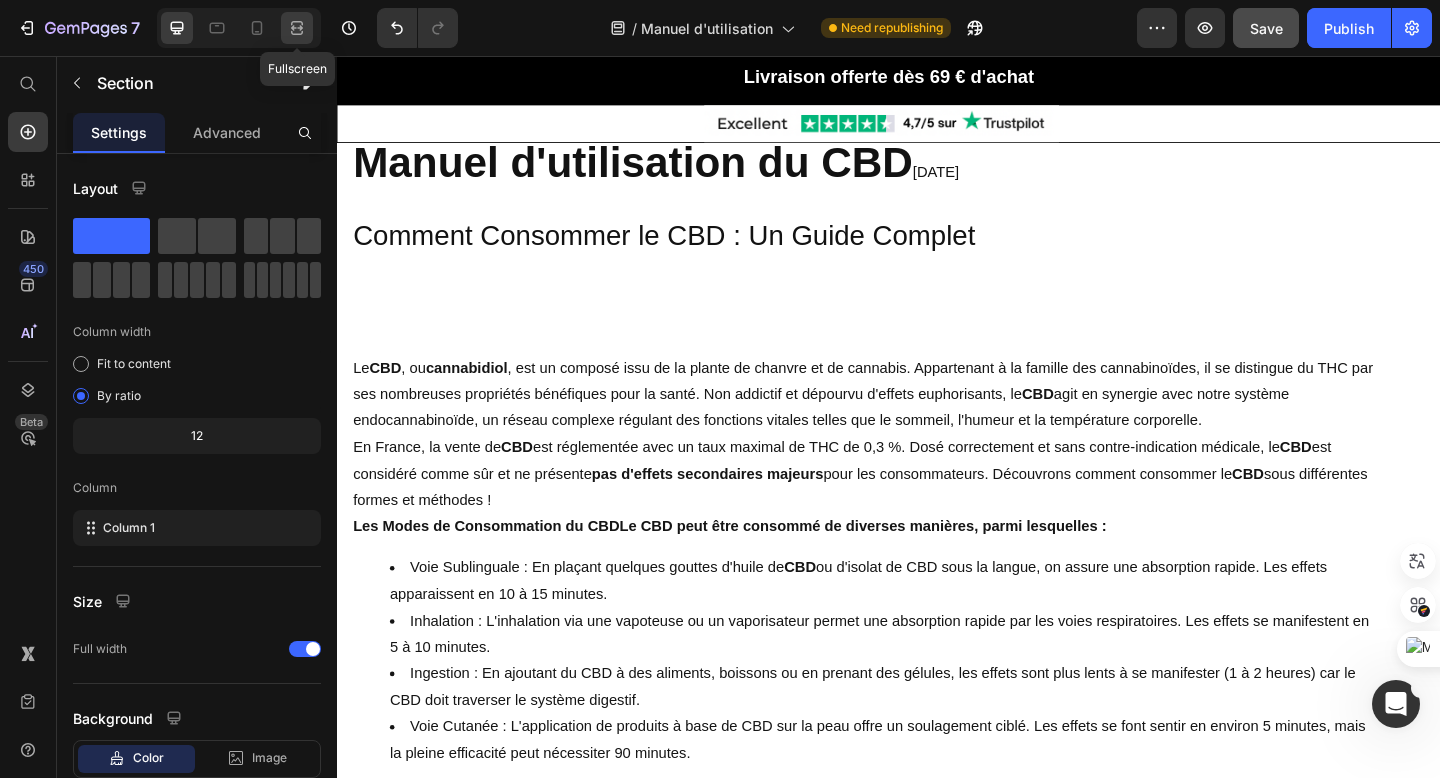 click 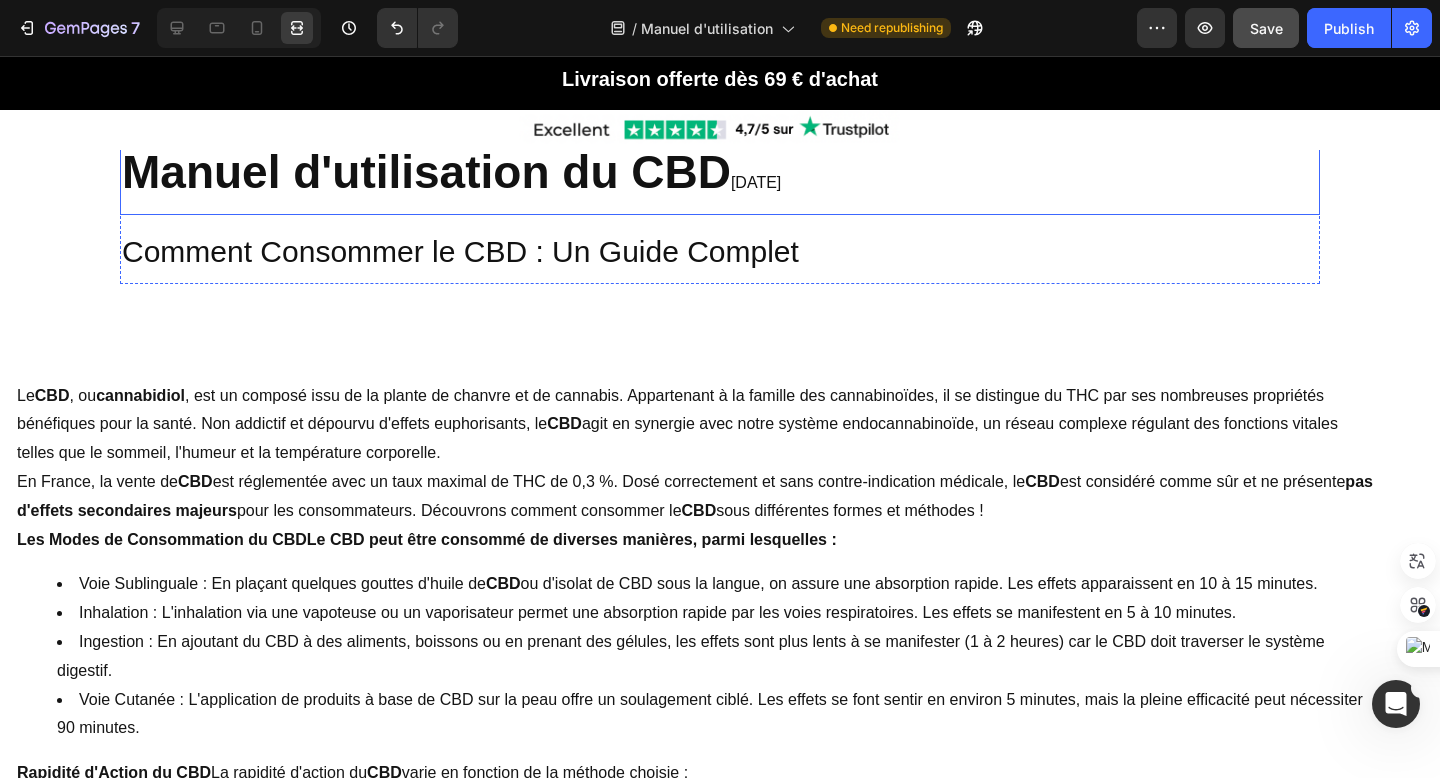 click on "Manuel d'utilisation du CBD" at bounding box center (426, 172) 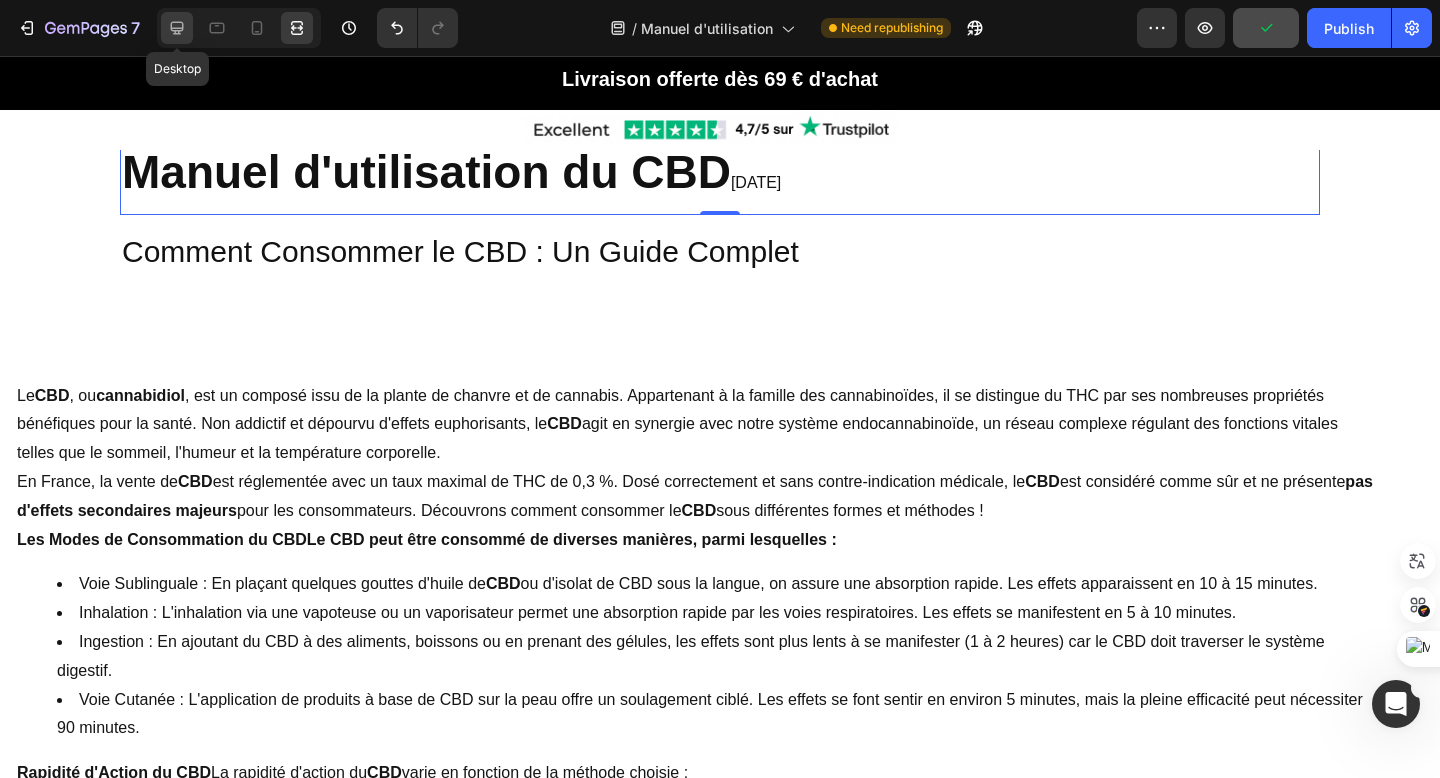 click 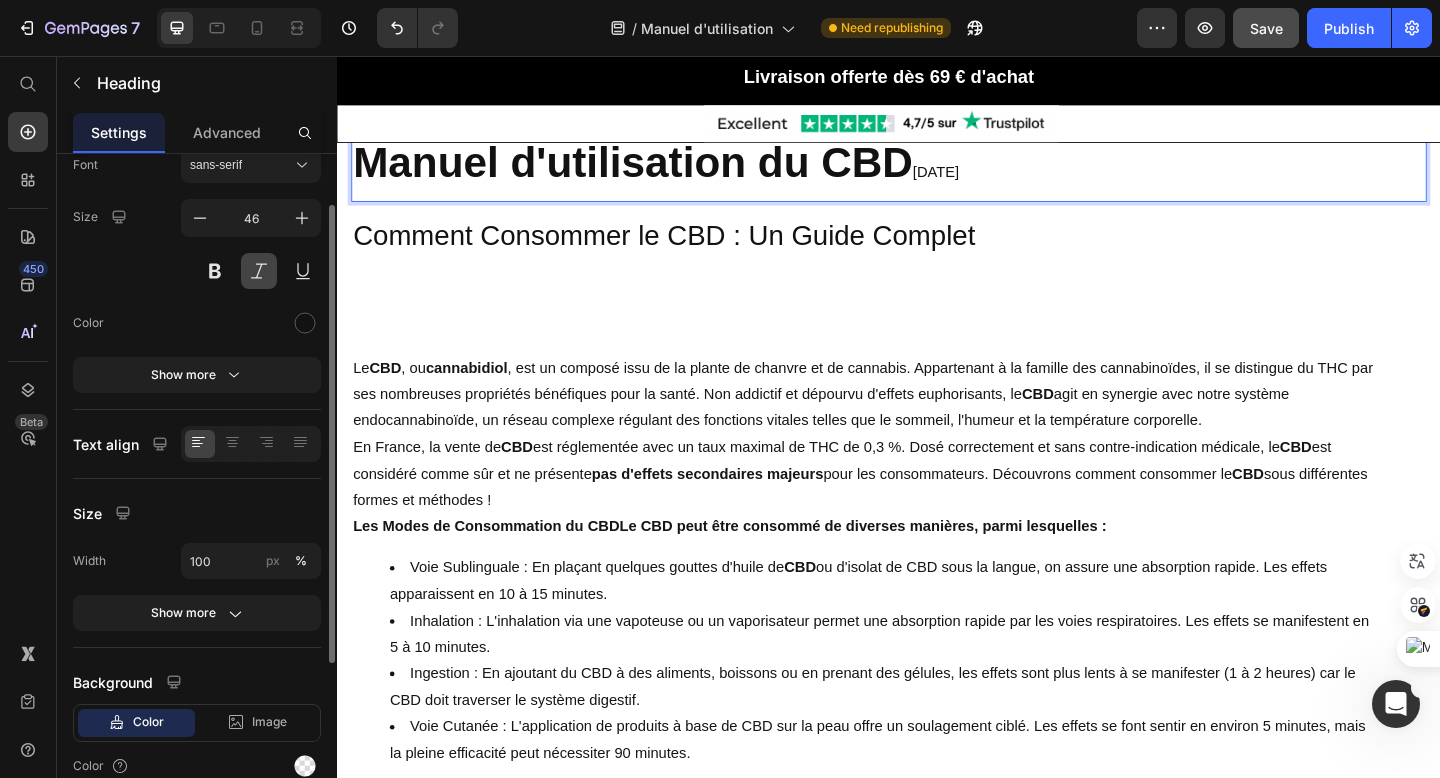 scroll, scrollTop: 135, scrollLeft: 0, axis: vertical 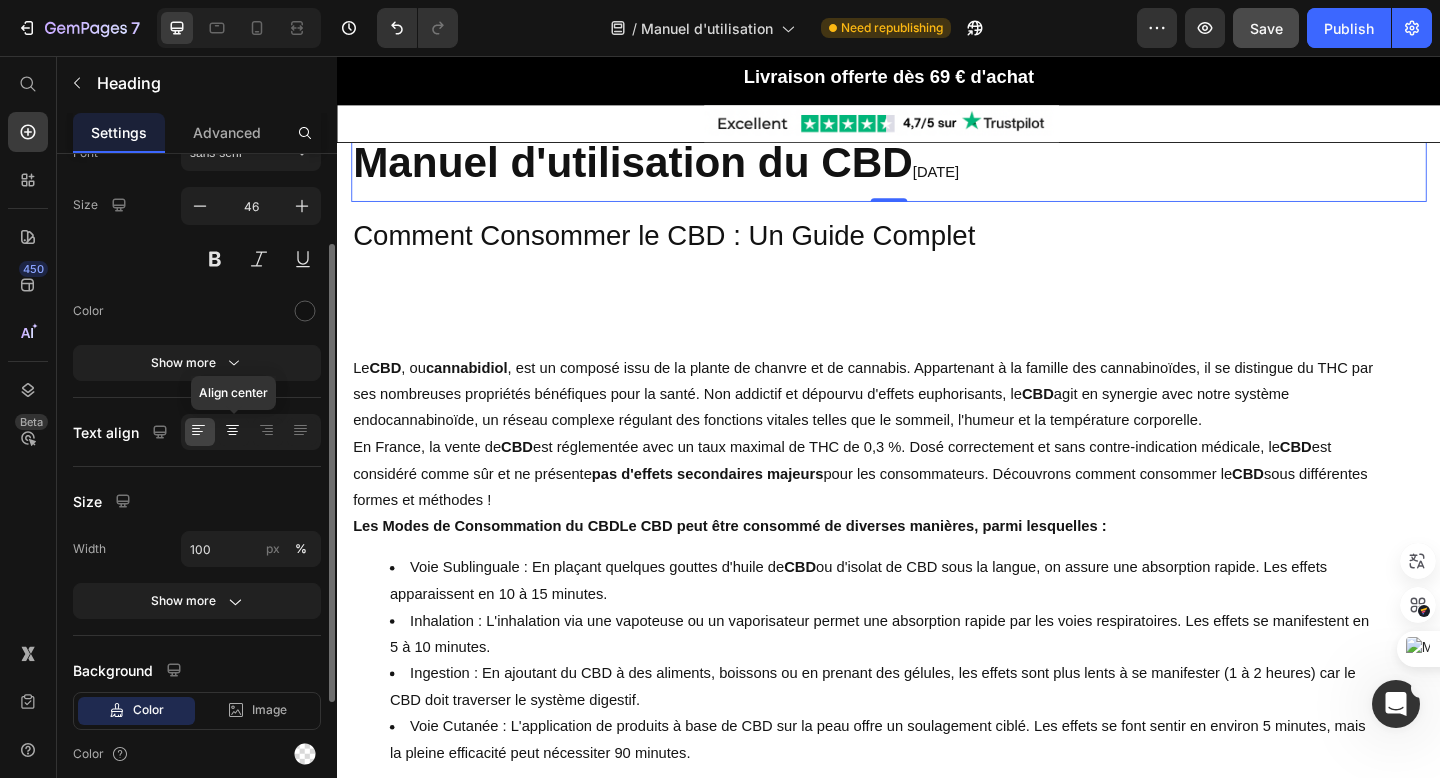 click 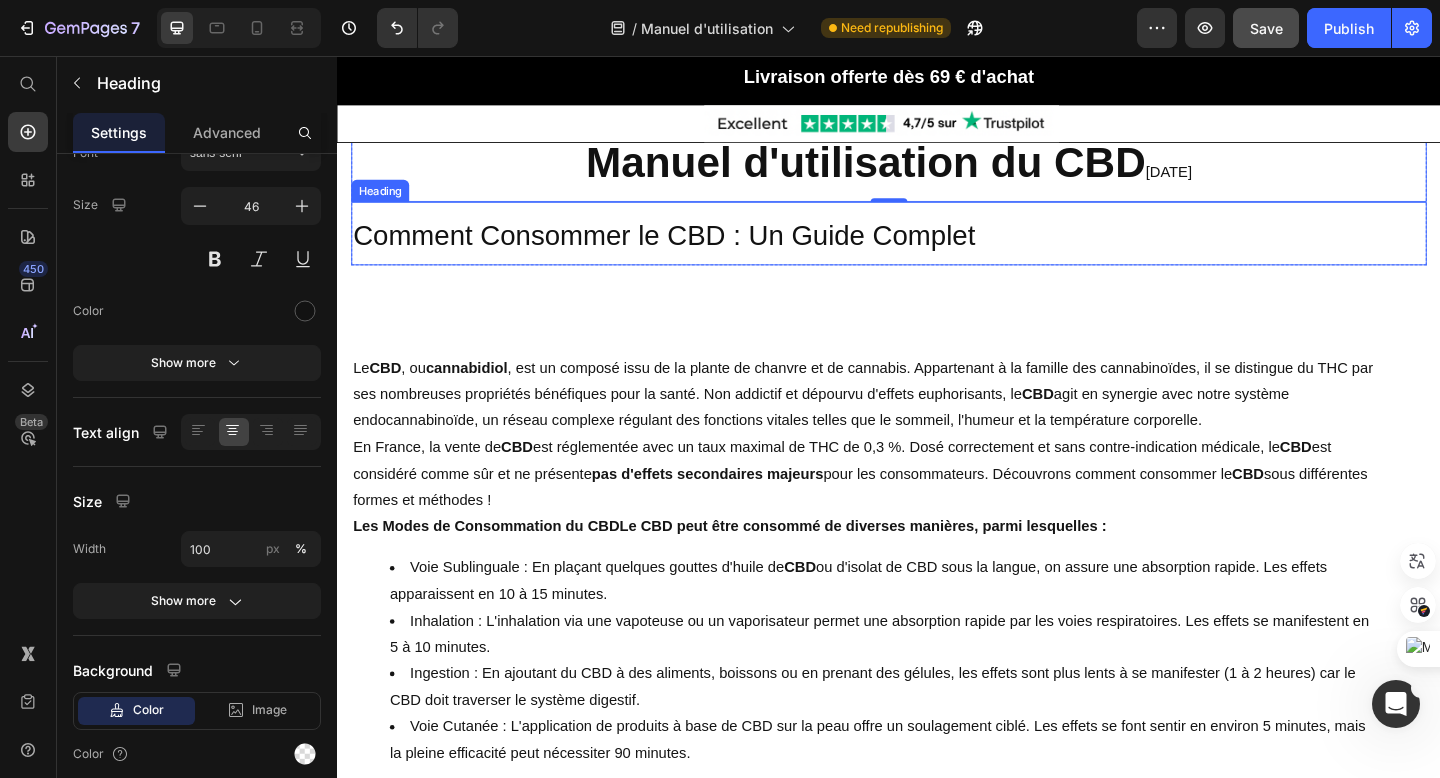 click on "Comment Consommer le CBD : Un Guide Complet" at bounding box center [692, 251] 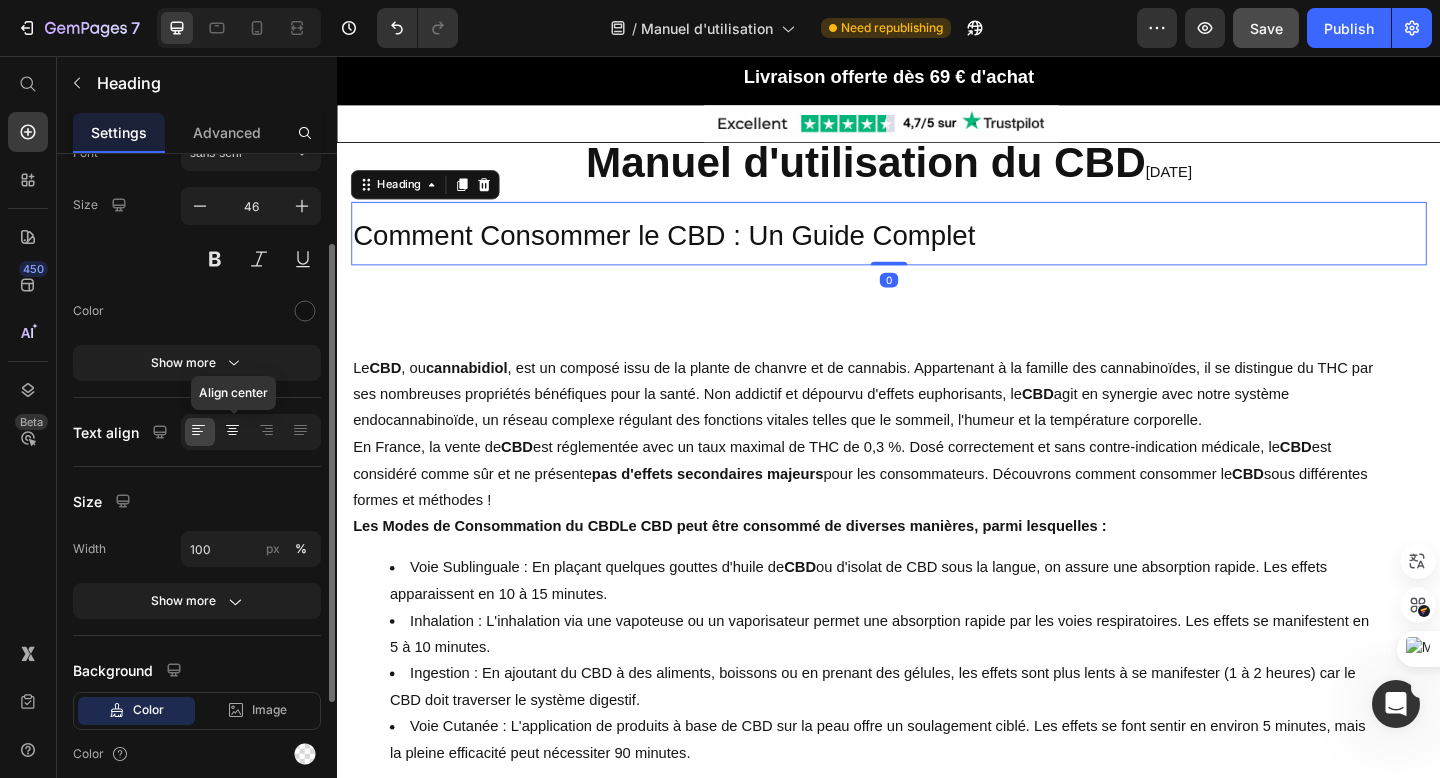 click 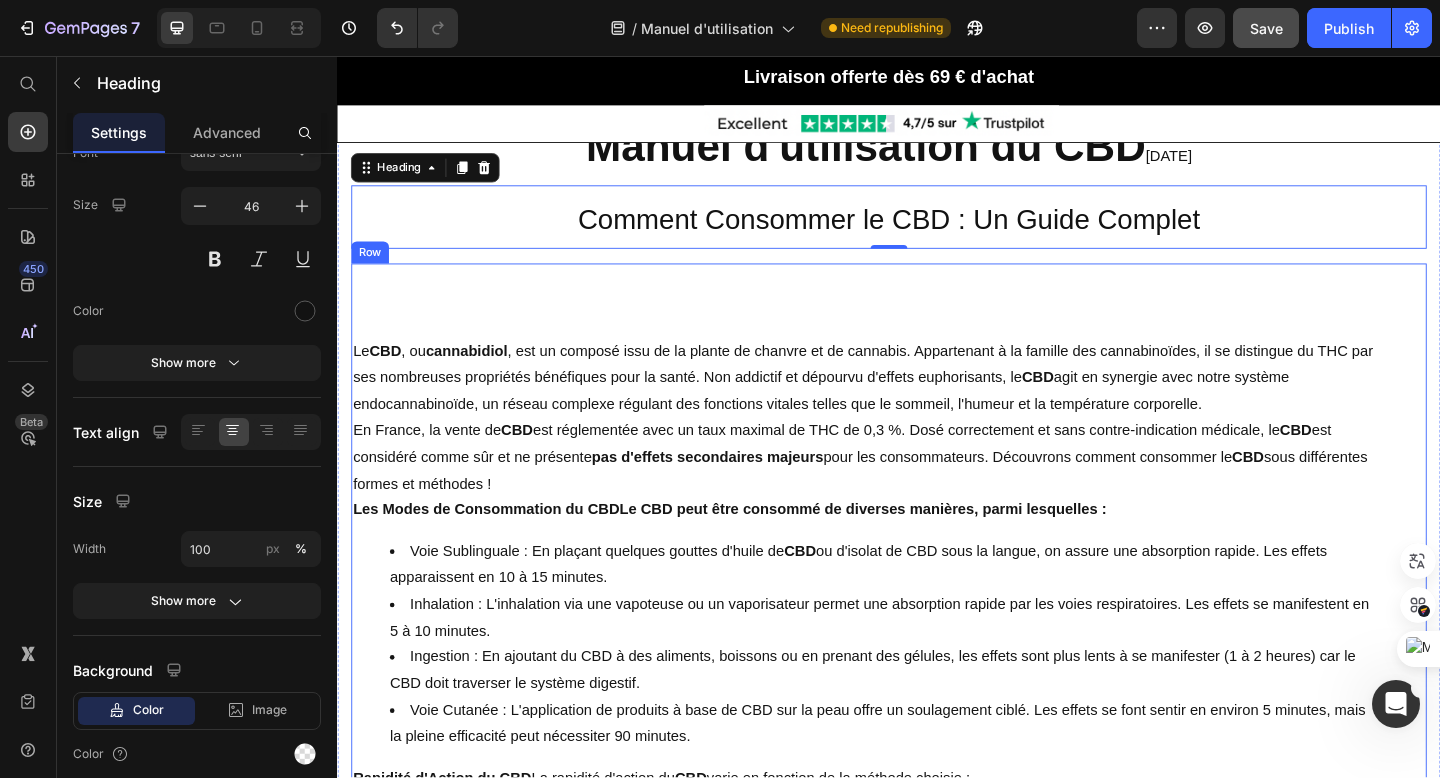 scroll, scrollTop: 0, scrollLeft: 0, axis: both 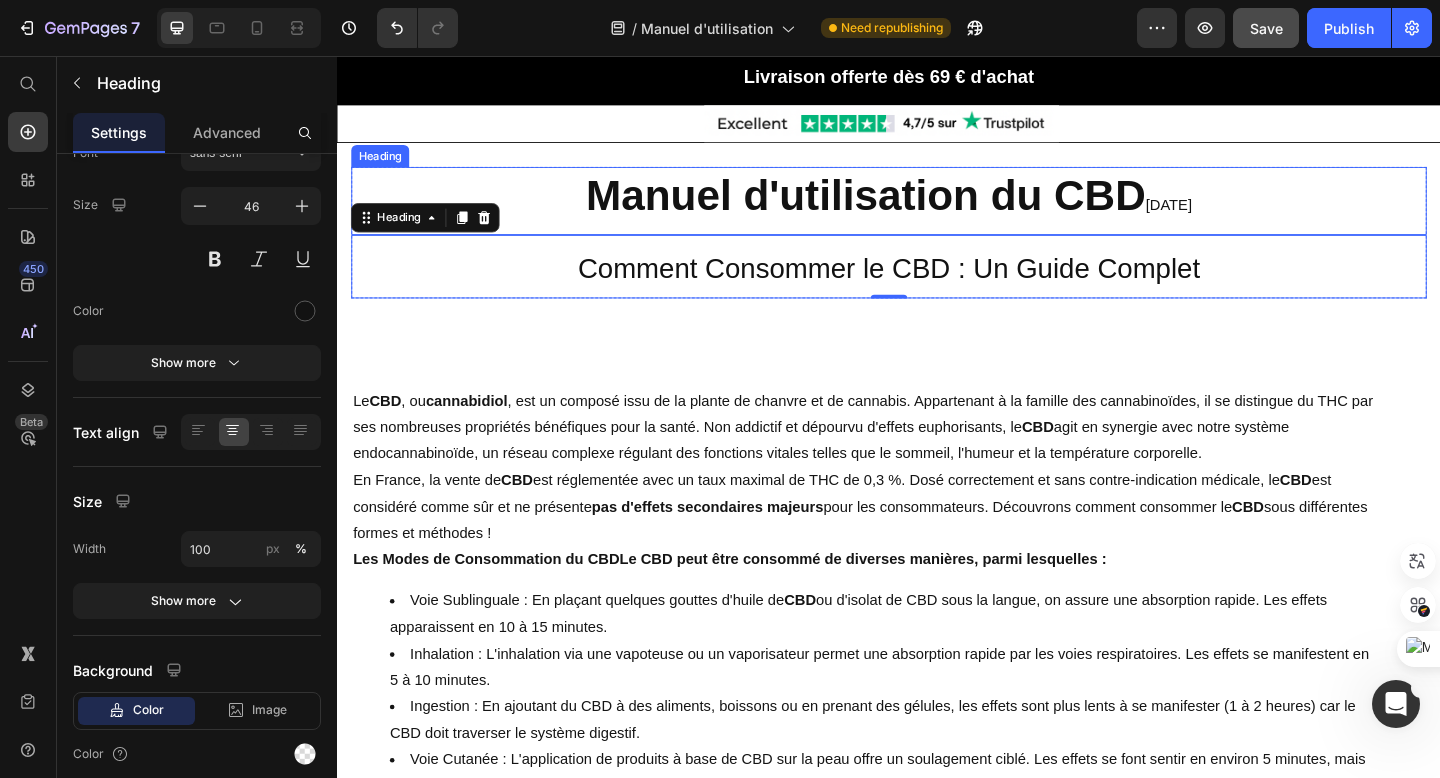 click on "[DATE]" at bounding box center (1241, 218) 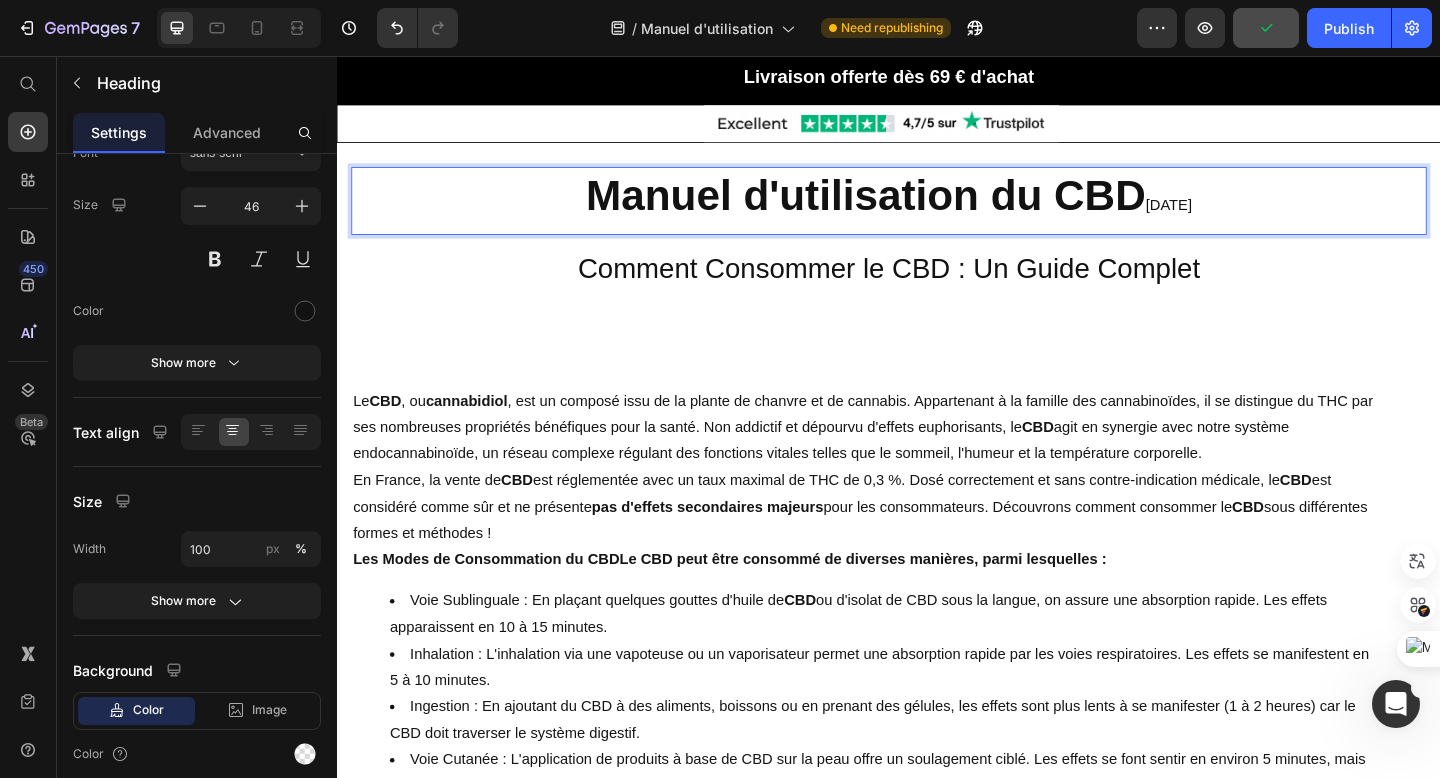 click on "[DATE]" at bounding box center (1241, 218) 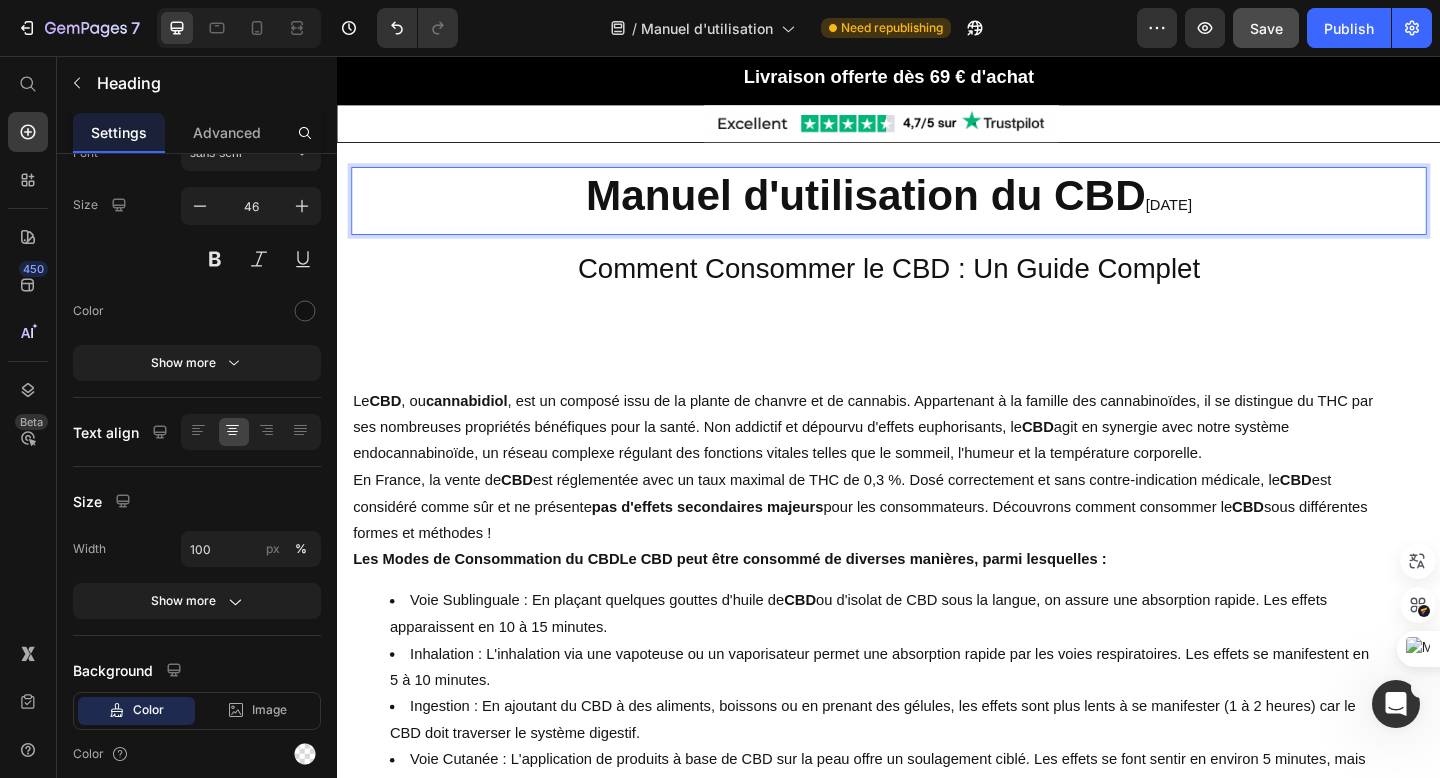 click on "21 Juillet 2023" at bounding box center (1241, 218) 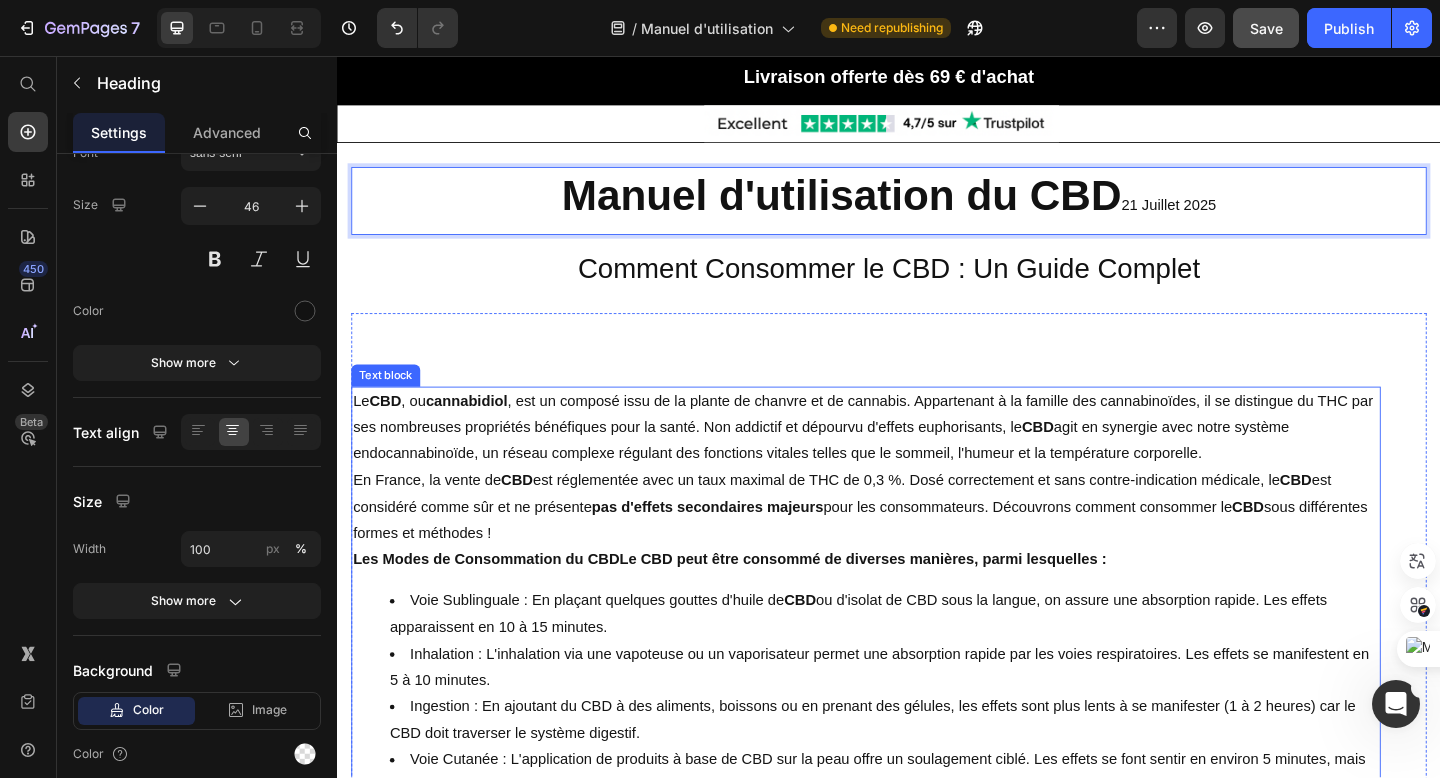 click on "CBD" at bounding box center [1099, 459] 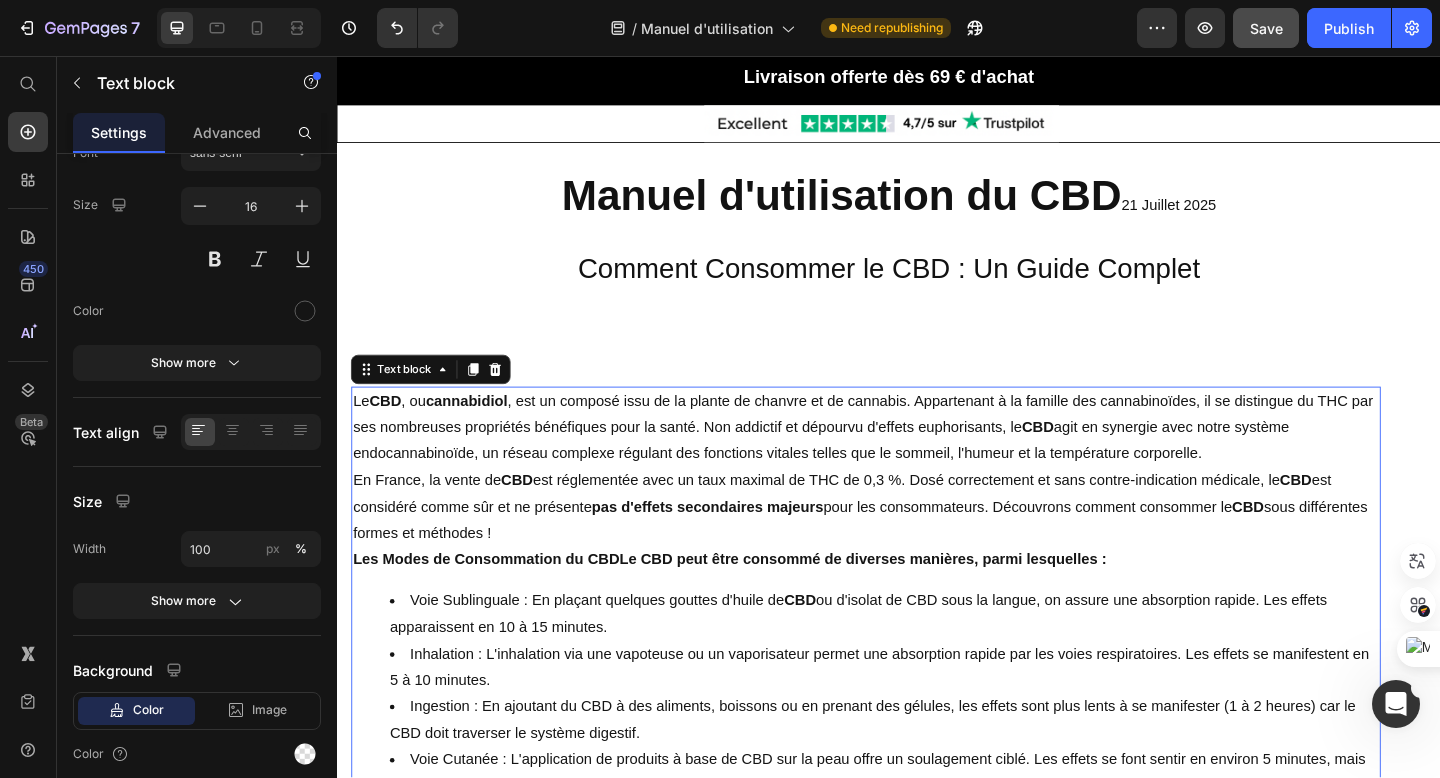 scroll, scrollTop: 0, scrollLeft: 0, axis: both 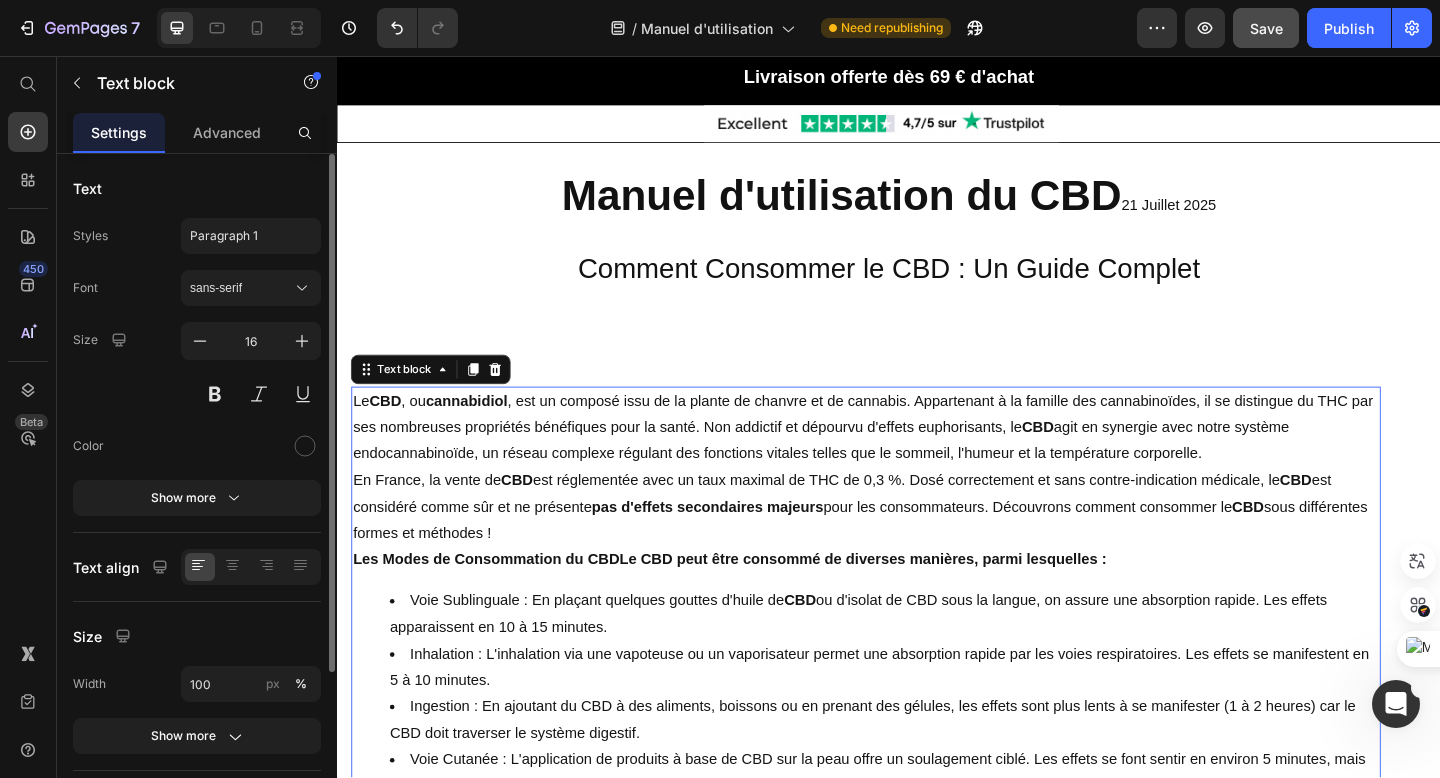 click on "7  Version history  /  Manuel d'utilisation Need republishing Preview  Save   Publish" 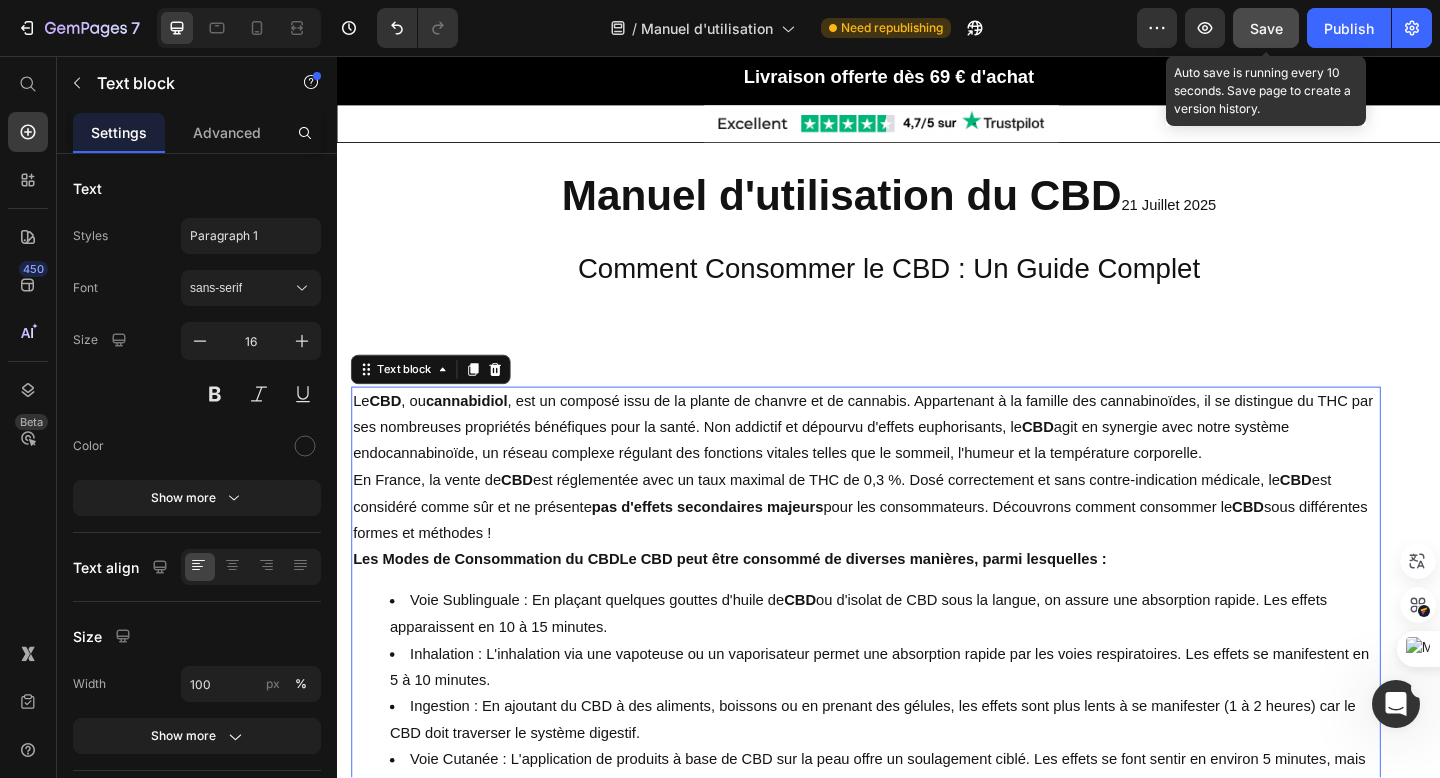click on "Save" at bounding box center [1266, 28] 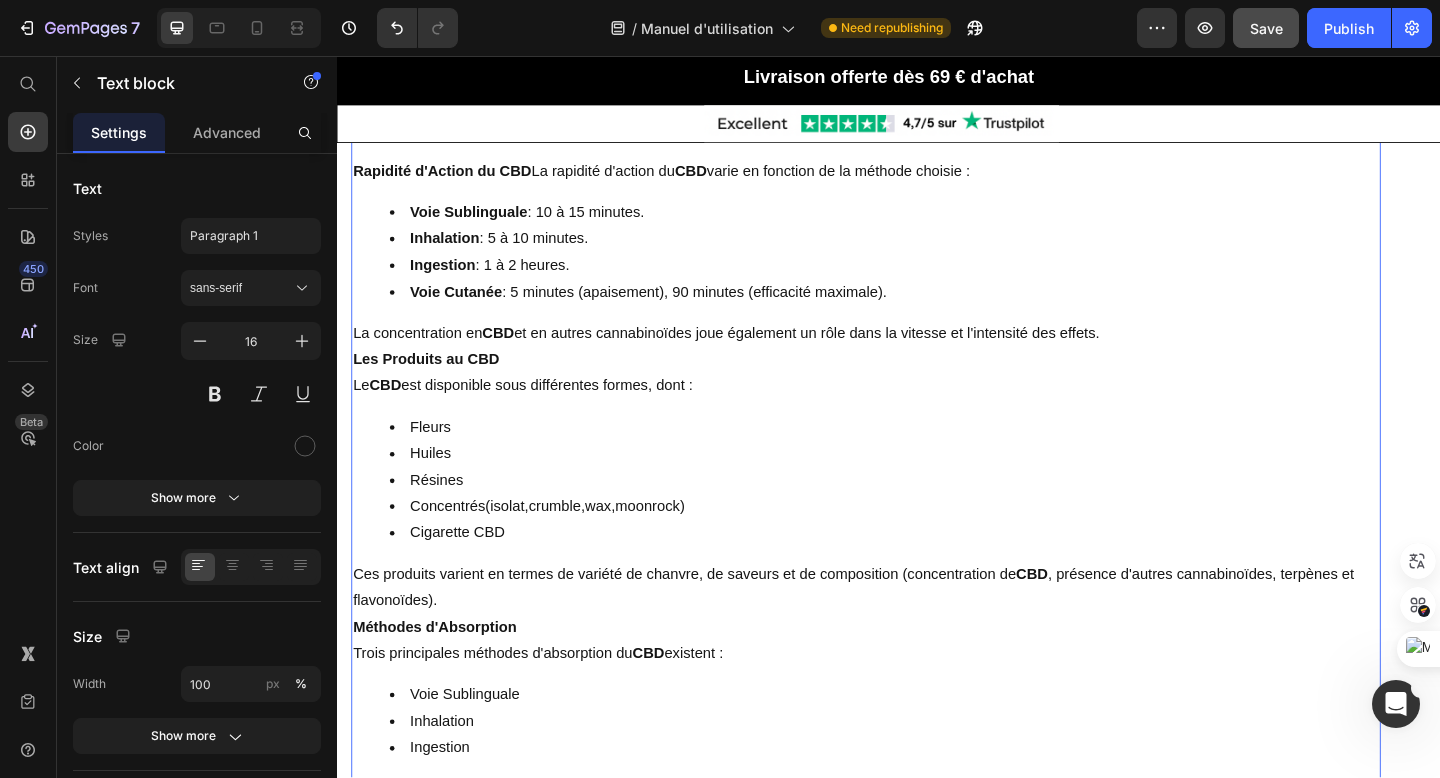 scroll, scrollTop: 702, scrollLeft: 0, axis: vertical 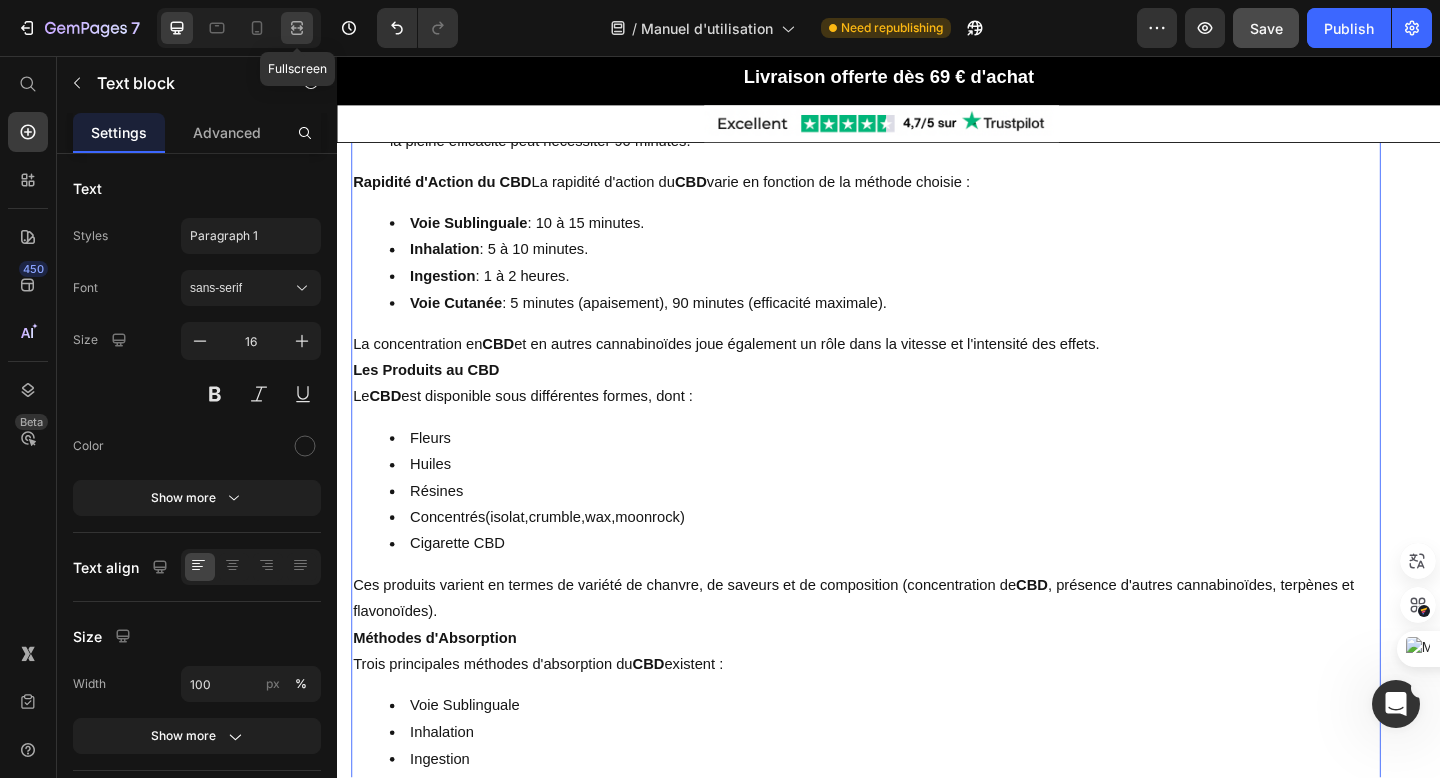 click 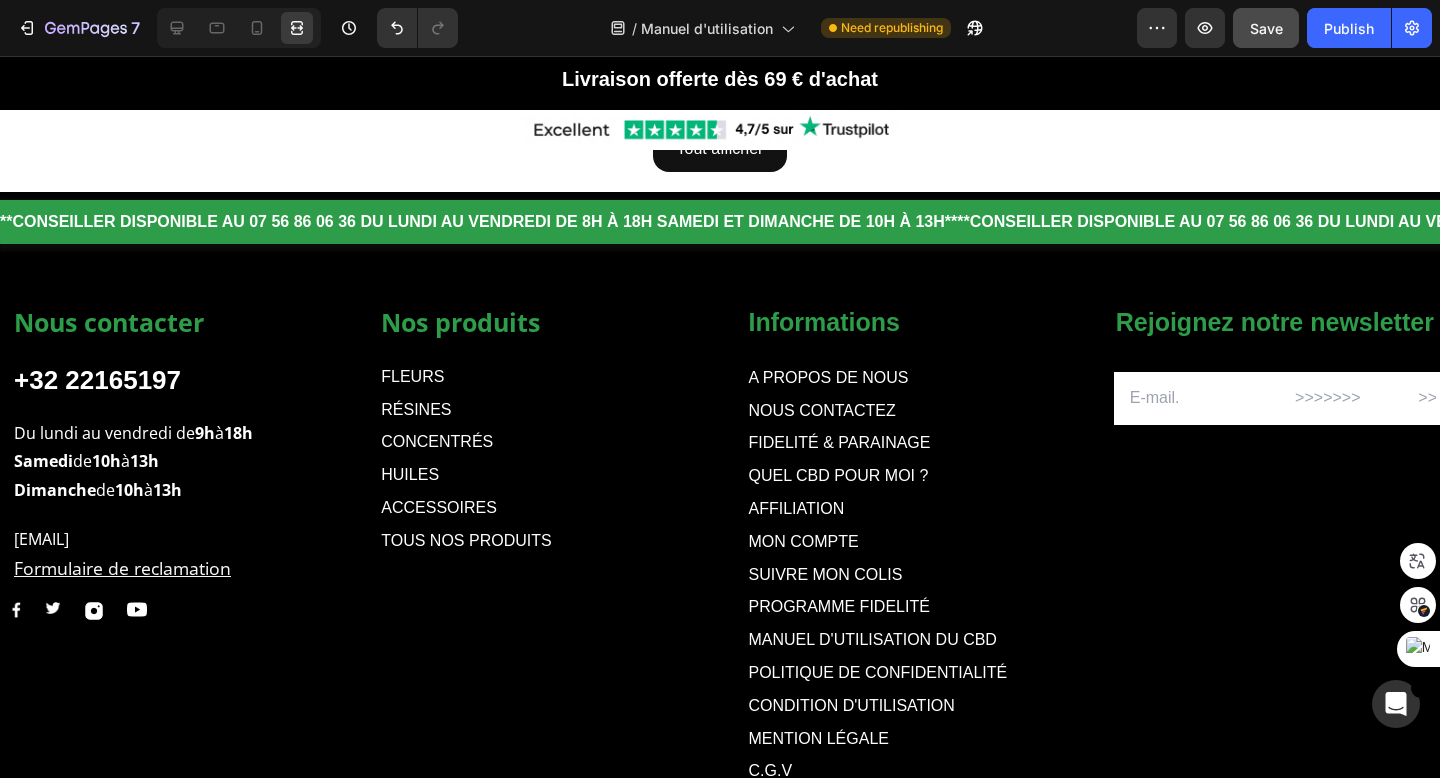 scroll, scrollTop: 2715, scrollLeft: 0, axis: vertical 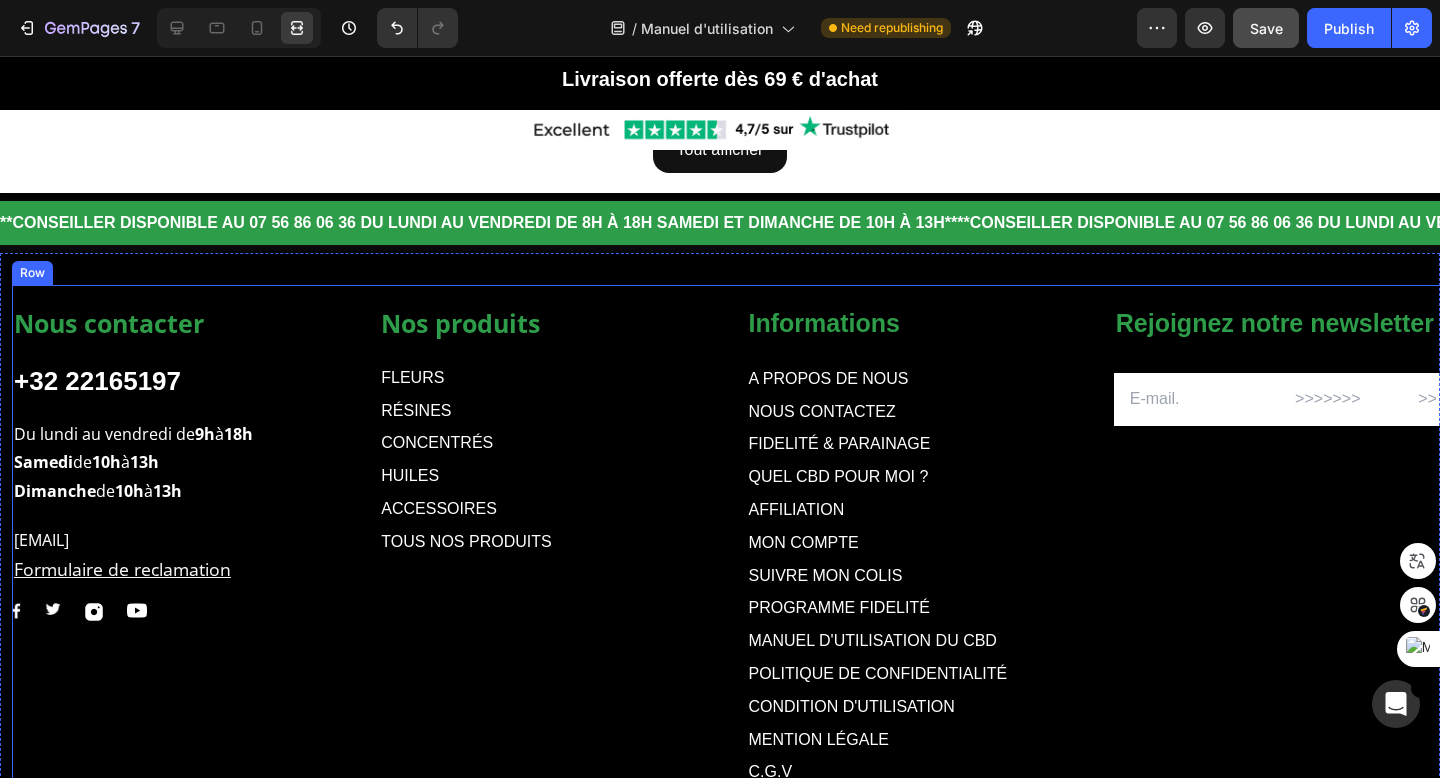 click on "Nos produits Text block FLEURS Text Block RÉSINES Text Block CONCENTRÉS Text Block HUILES Text Block ACCESSOIRES Text Block TOUS NOS PRODUITS Text Block Informations    Text block A PROPOS DE NOUS Text Block NOUS CONTACTEZ Text Block FIDELITÉ & PARAINAGE Text Block QUEL CBD POUR MOI ? Text Block AFFILIATION Text Block MON COMPTE Text Block SUIVRE MON COLIS Text Block PROGRAMME FIDELITÉ Text Block MANUEL D'UTILISATION DU CBD Text Block POLITIQUE DE CONFIDENTIALITÉ Text Block CONDITION D'UTILISATION Text Block MENTION LÉGALE Text Block C.G.V Text Block V.I.P Text Block Row Rejoignez notre newsletter ! Text block Email Field Row Newsletter Nous contacter Text block +32 [PHONE] Text block Du lundi au vendredi de  9h  à  18h   Samedi  de  10h  à  13h Dimanche  de  10h  à  13h Text block contact@[DOMAIN].com Formulaire de reclamation Text block Image Image Image Image Row Row" at bounding box center (732, 568) 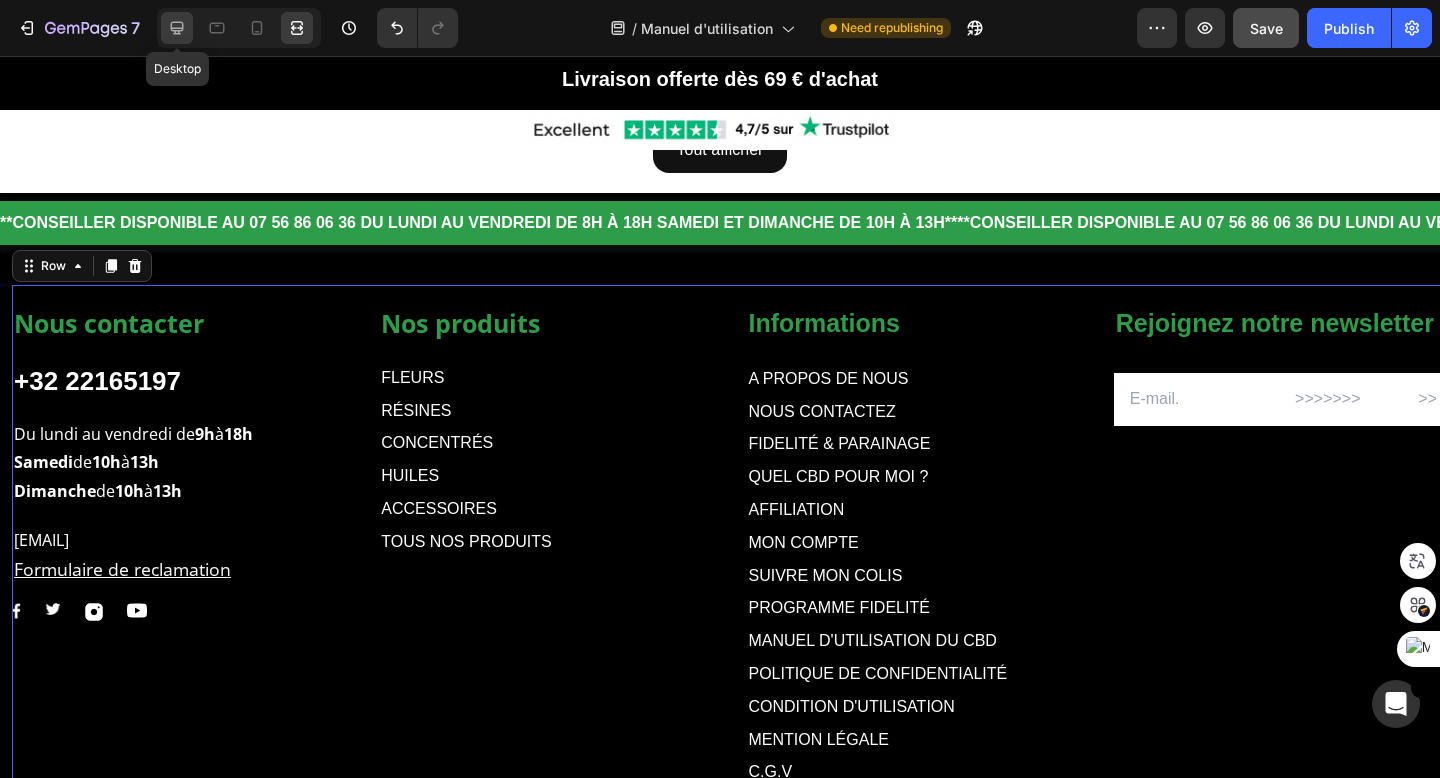 click 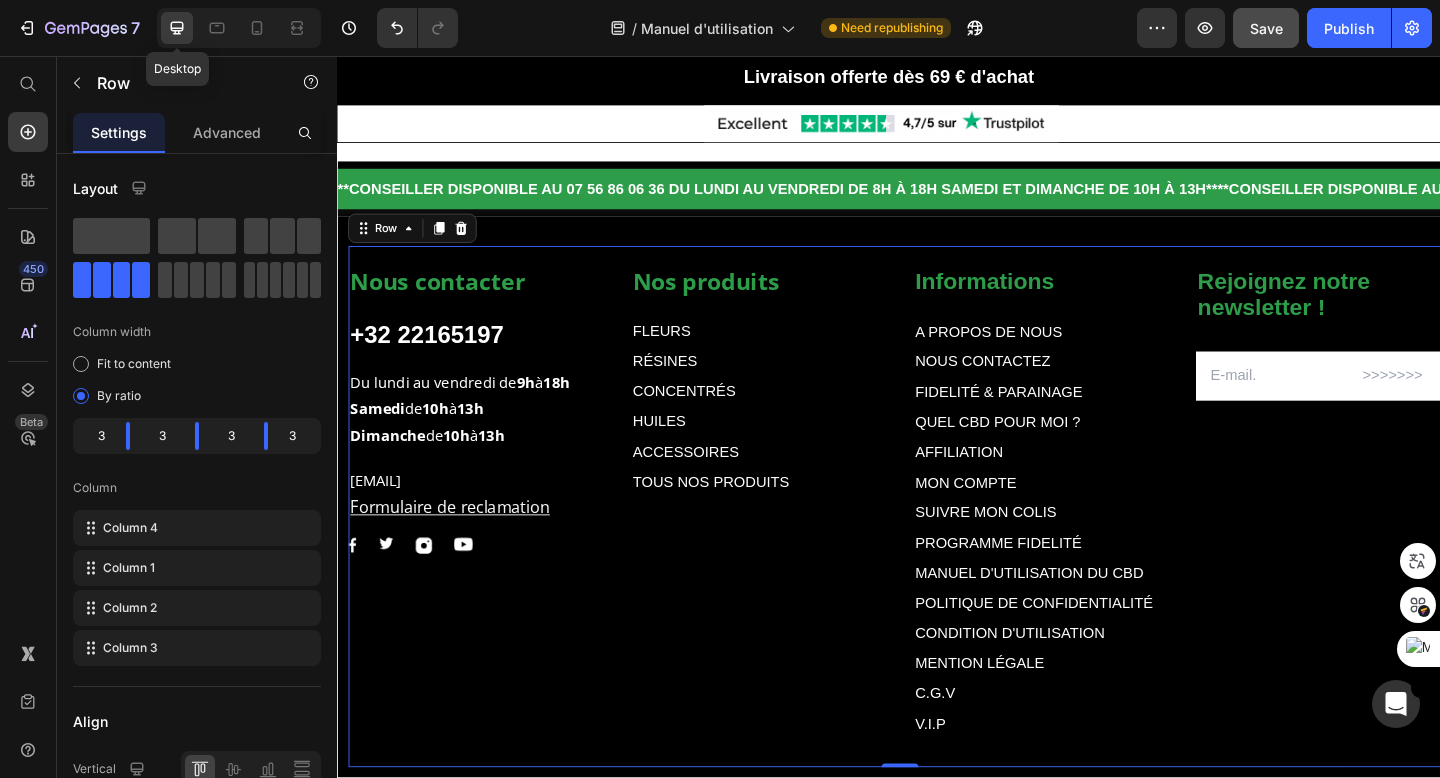 scroll, scrollTop: 2692, scrollLeft: 0, axis: vertical 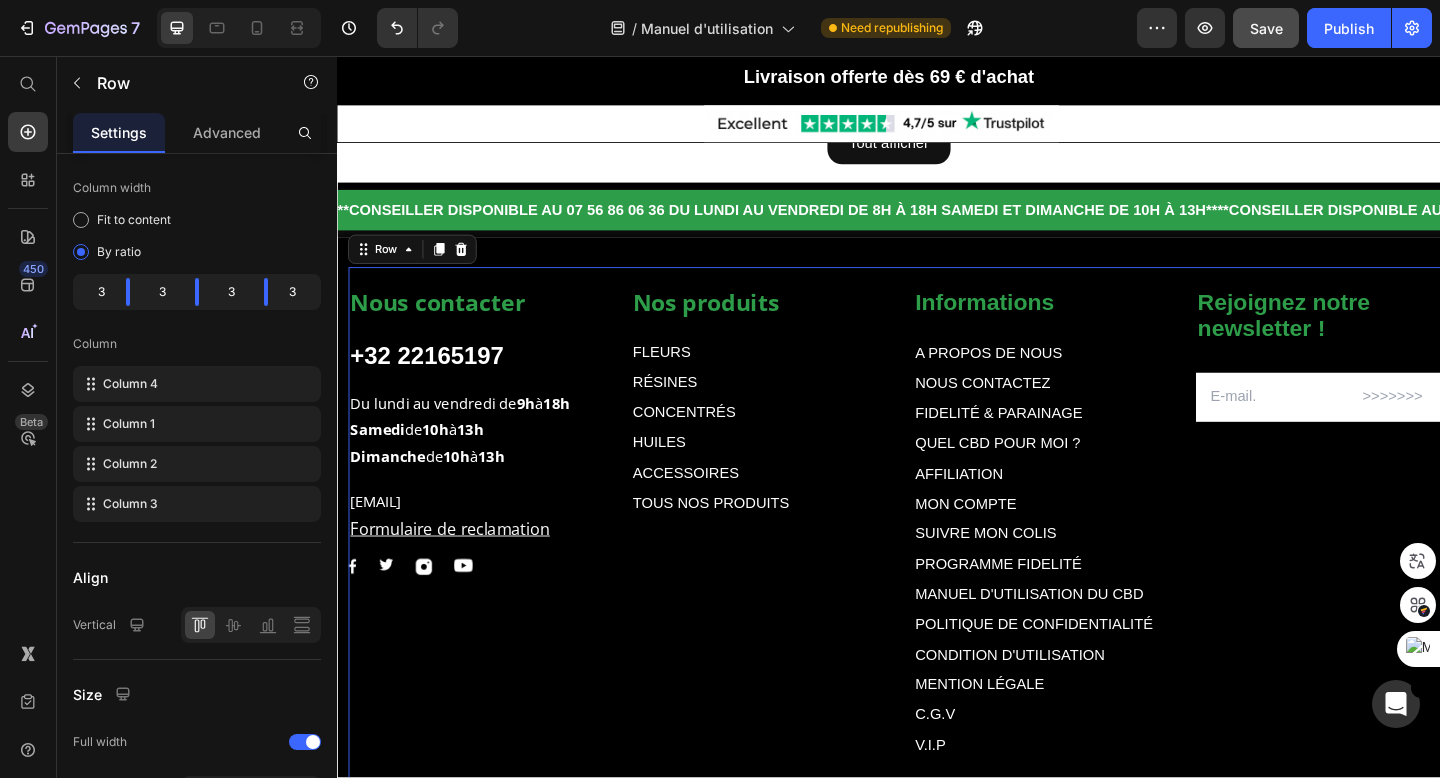 click on "Nos produits Text block FLEURS Text Block RÉSINES Text Block CONCENTRÉS Text Block HUILES Text Block ACCESSOIRES Text Block TOUS NOS PRODUITS Text Block Informations    Text block A PROPOS DE NOUS Text Block NOUS CONTACTEZ Text Block FIDELITÉ & PARAINAGE Text Block QUEL CBD POUR MOI ? Text Block AFFILIATION Text Block MON COMPTE Text Block SUIVRE MON COLIS Text Block PROGRAMME FIDELITÉ Text Block MANUEL D'UTILISATION DU CBD Text Block POLITIQUE DE CONFIDENTIALITÉ Text Block CONDITION D'UTILISATION Text Block MENTION LÉGALE Text Block C.G.V Text Block V.I.P Text Block Row Rejoignez notre newsletter ! Text block Email Field Row Newsletter Nous contacter Text block +32 22165197 Text block Du lundi au vendredi de  9h  à  18h   Samedi  de  10h  à  13h Dimanche  de  10h  à  13h Text block contact@muushroom.com Formulaire de reclamation Text block Image Image Image Image Row Row   0" at bounding box center [949, 569] 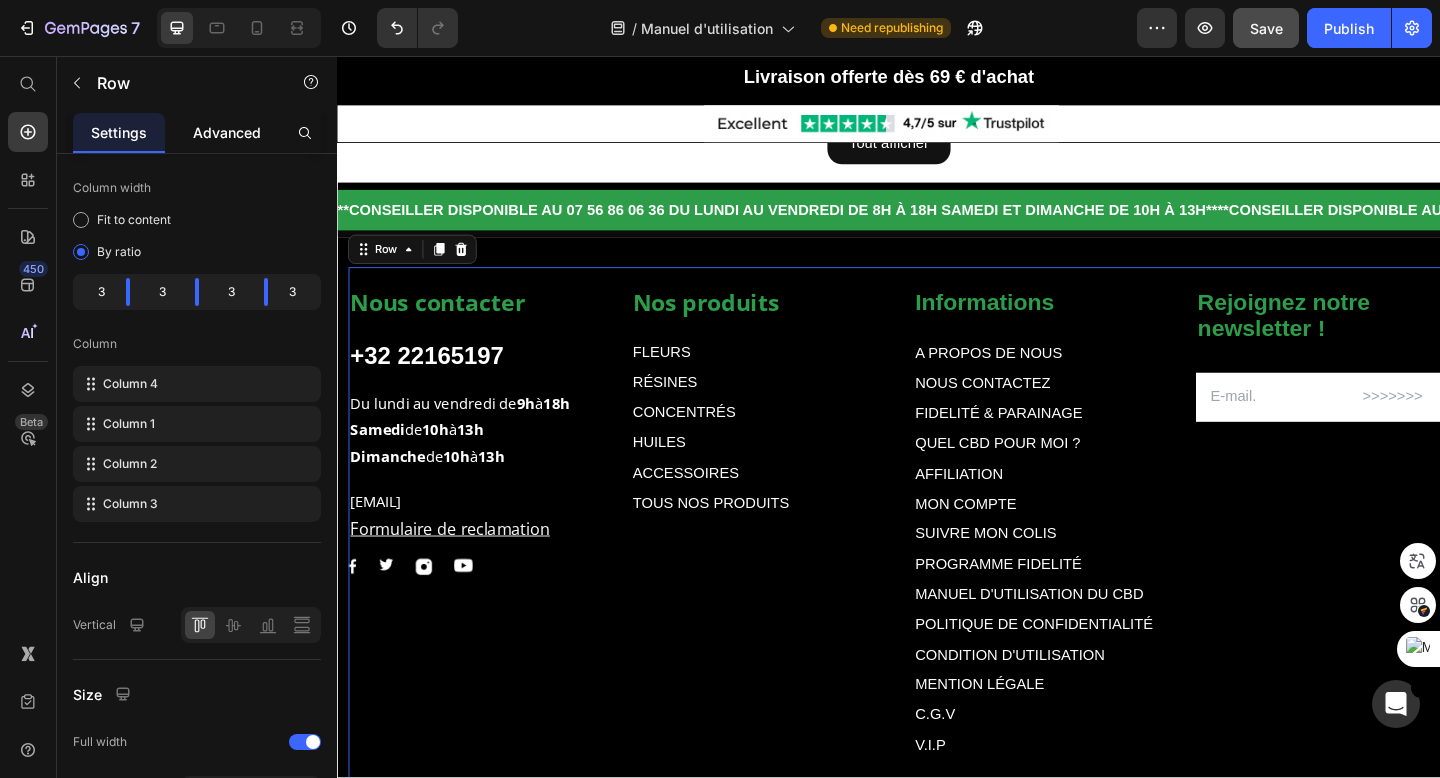 click on "Advanced" at bounding box center [227, 132] 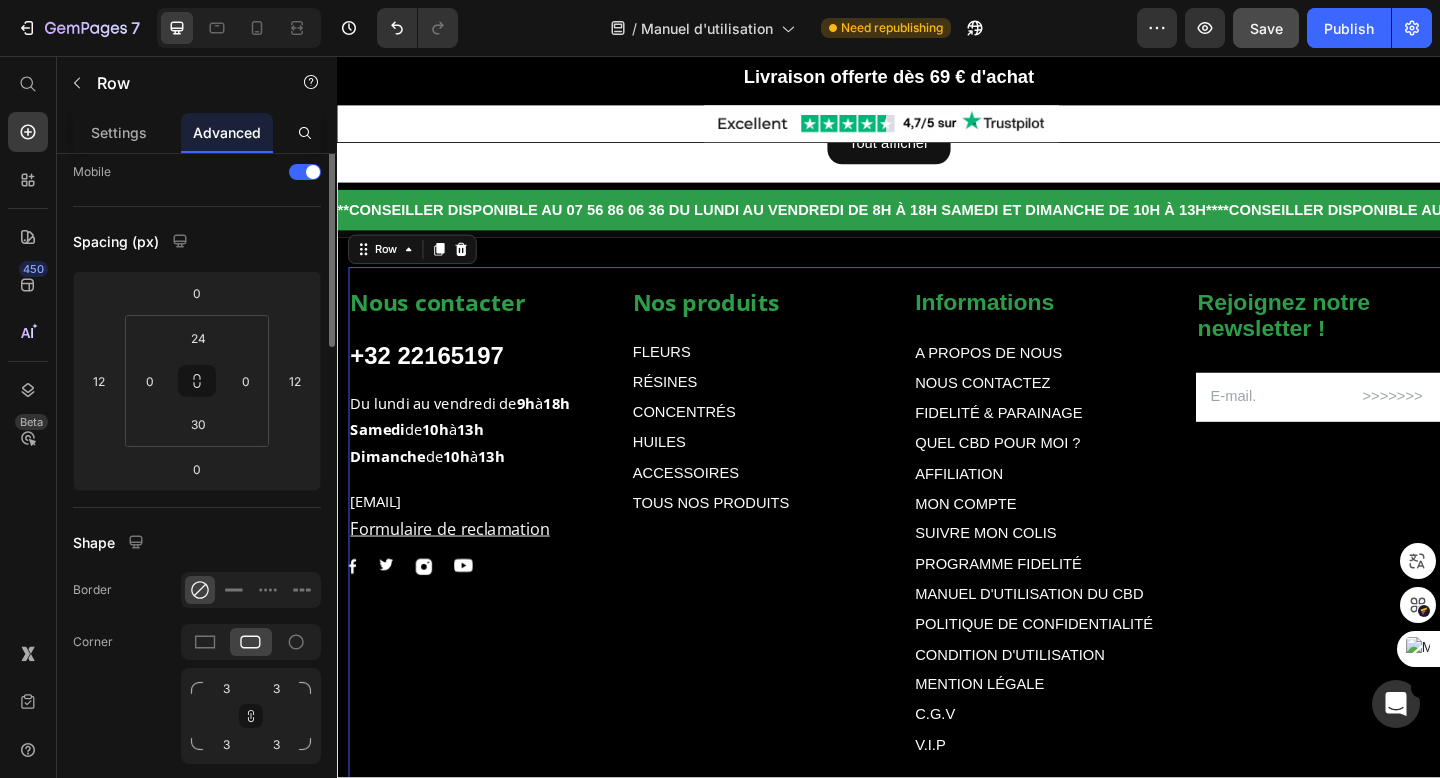 scroll, scrollTop: 0, scrollLeft: 0, axis: both 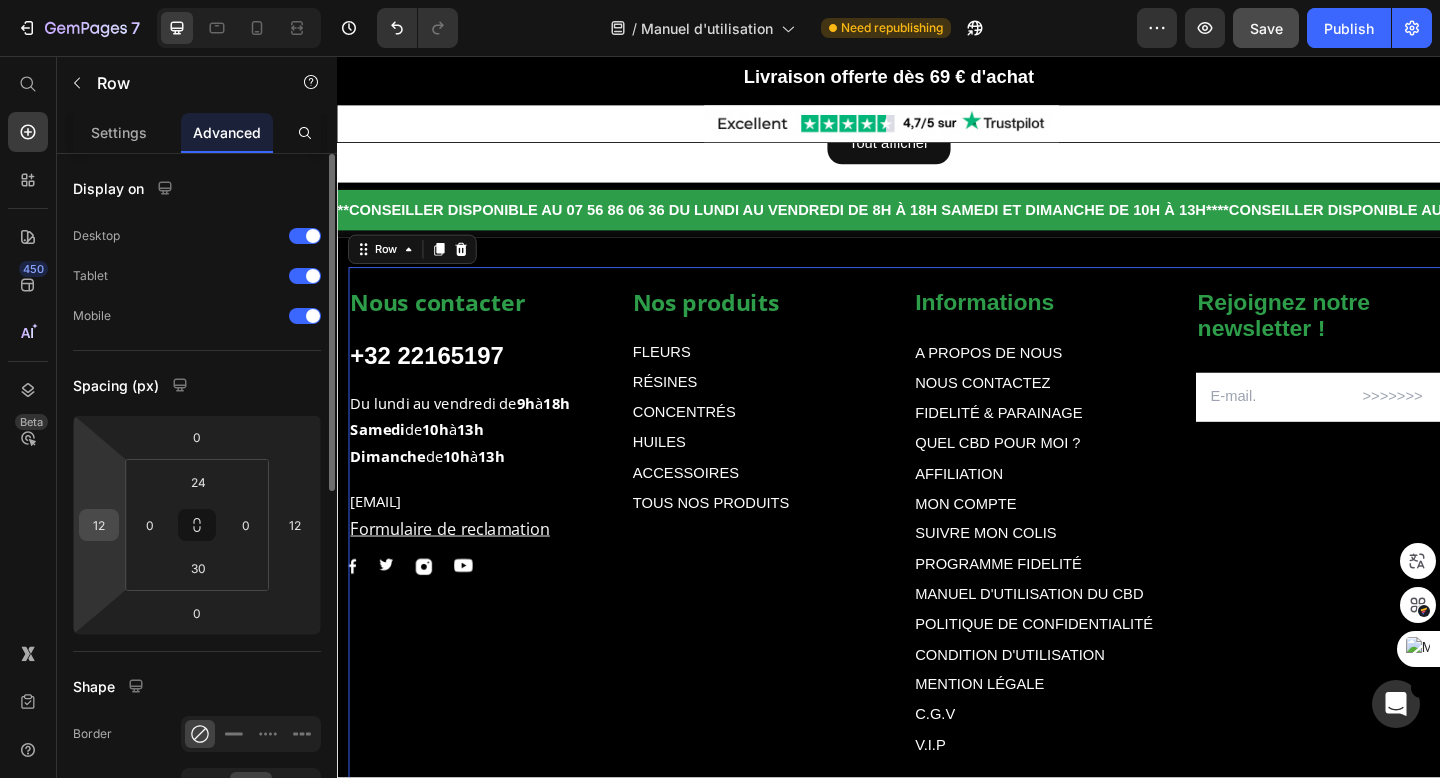 click on "12" at bounding box center [99, 525] 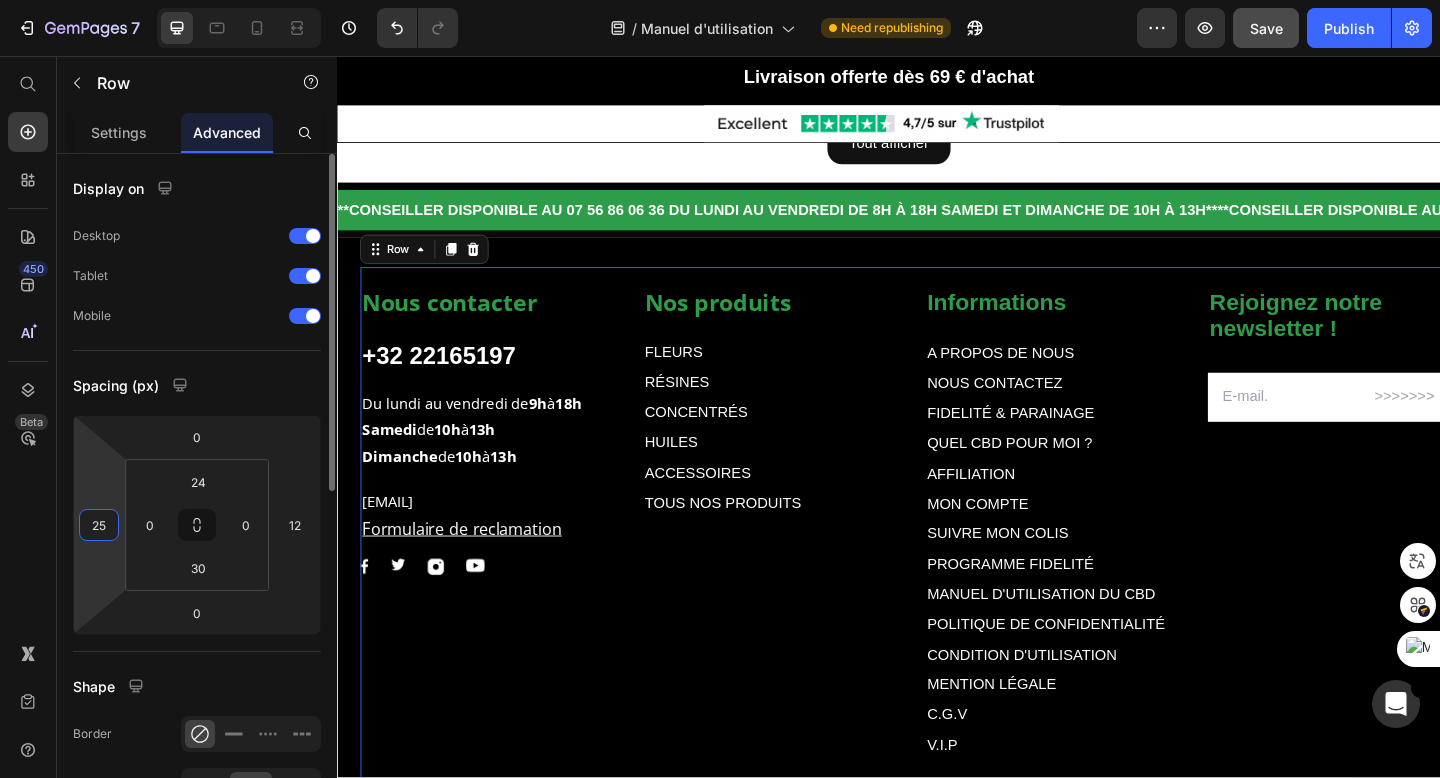 type on "2" 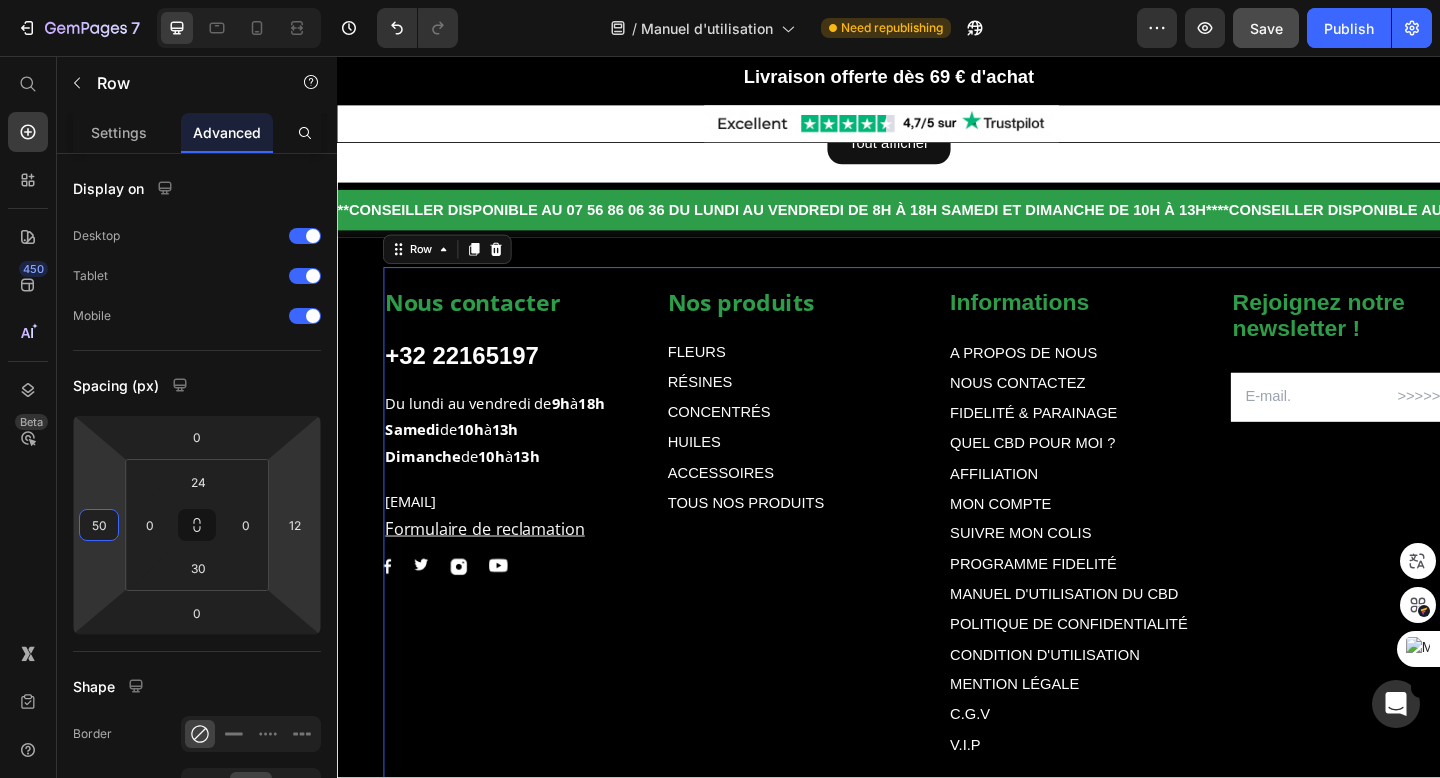 type on "50" 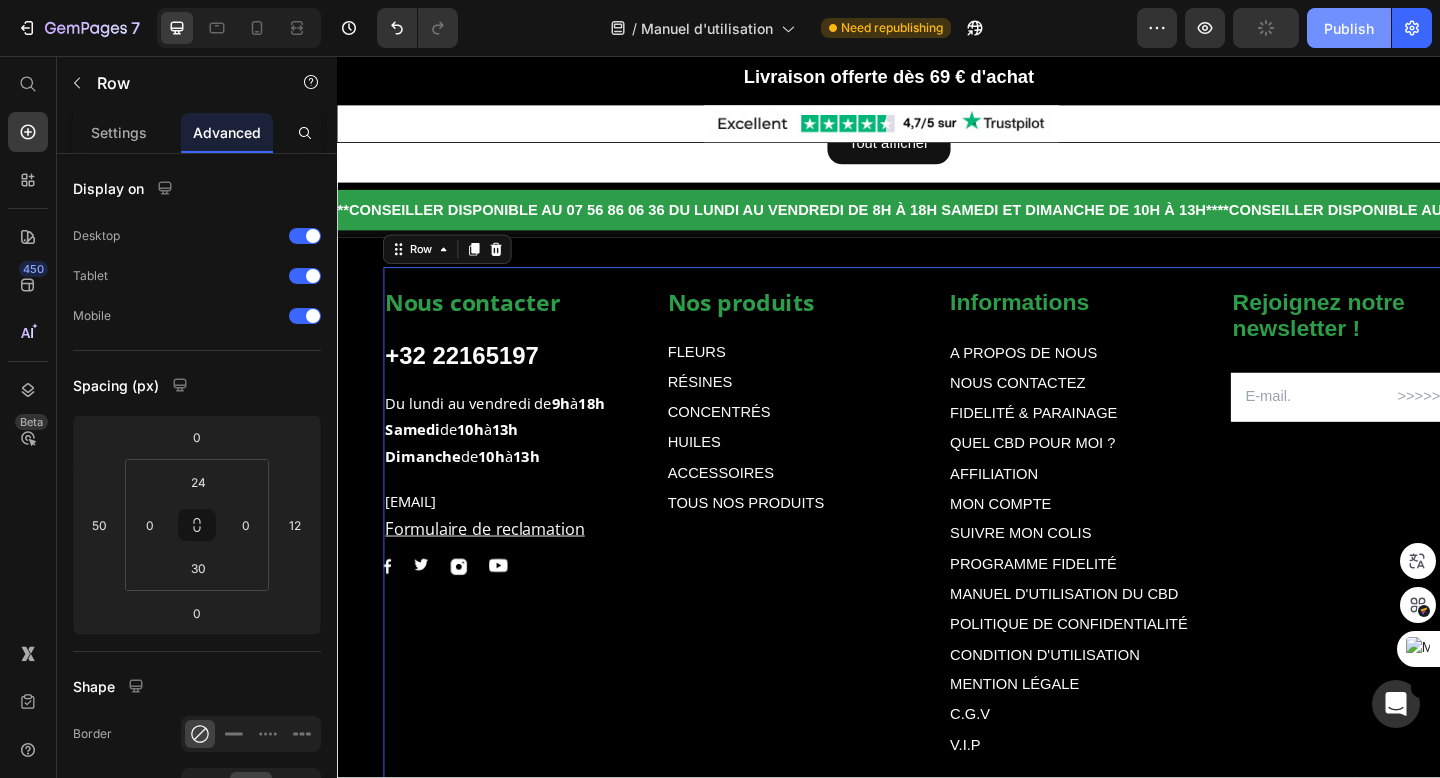 click on "Publish" at bounding box center (1349, 28) 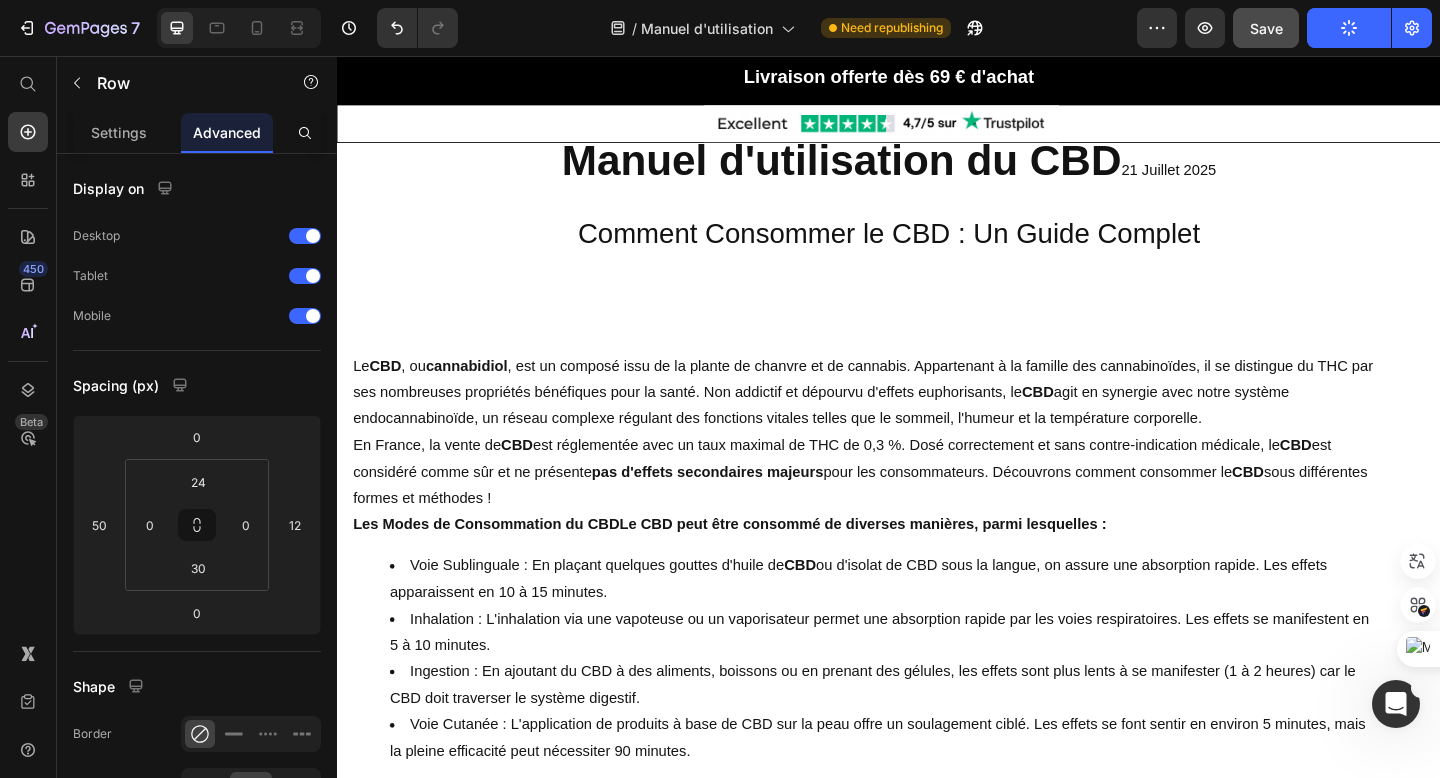scroll, scrollTop: 0, scrollLeft: 0, axis: both 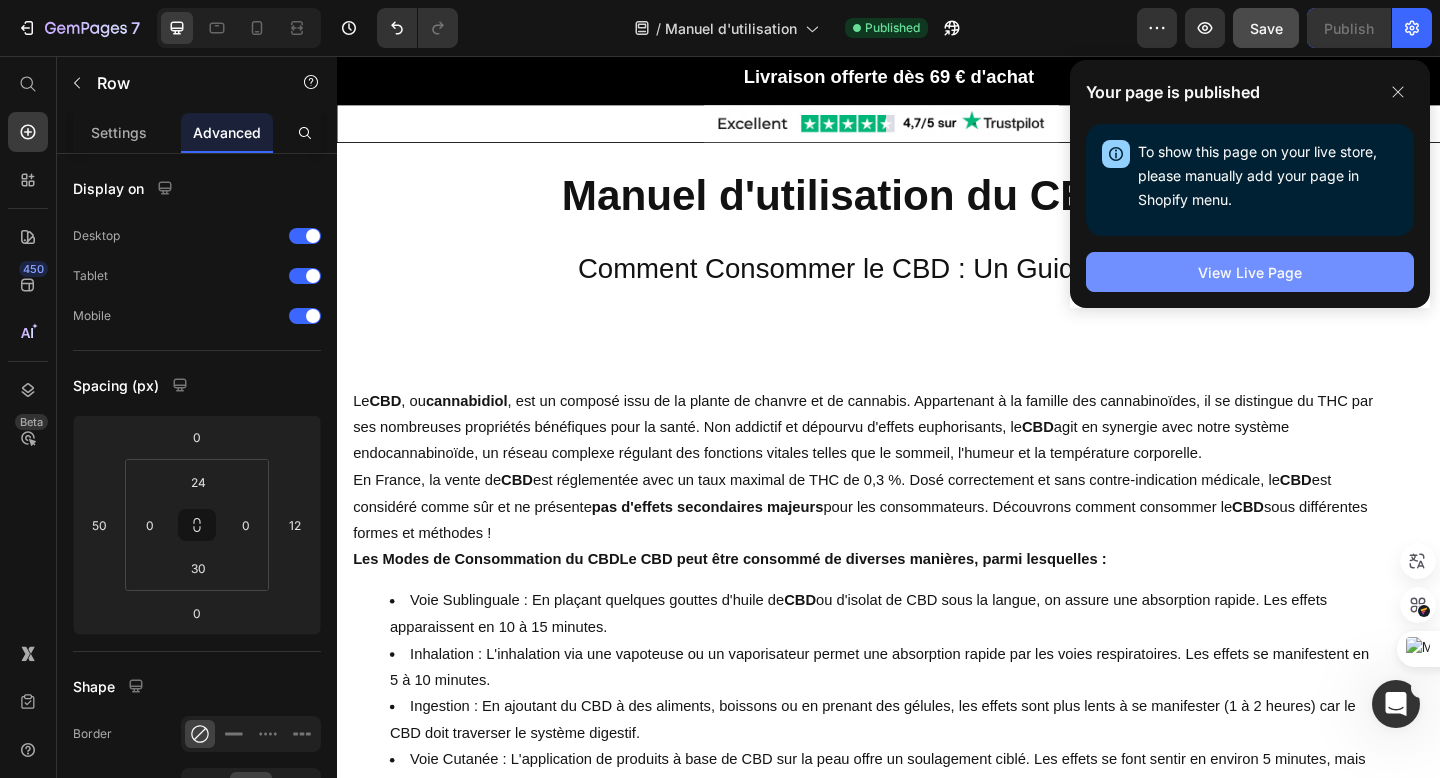 click on "View Live Page" at bounding box center (1250, 272) 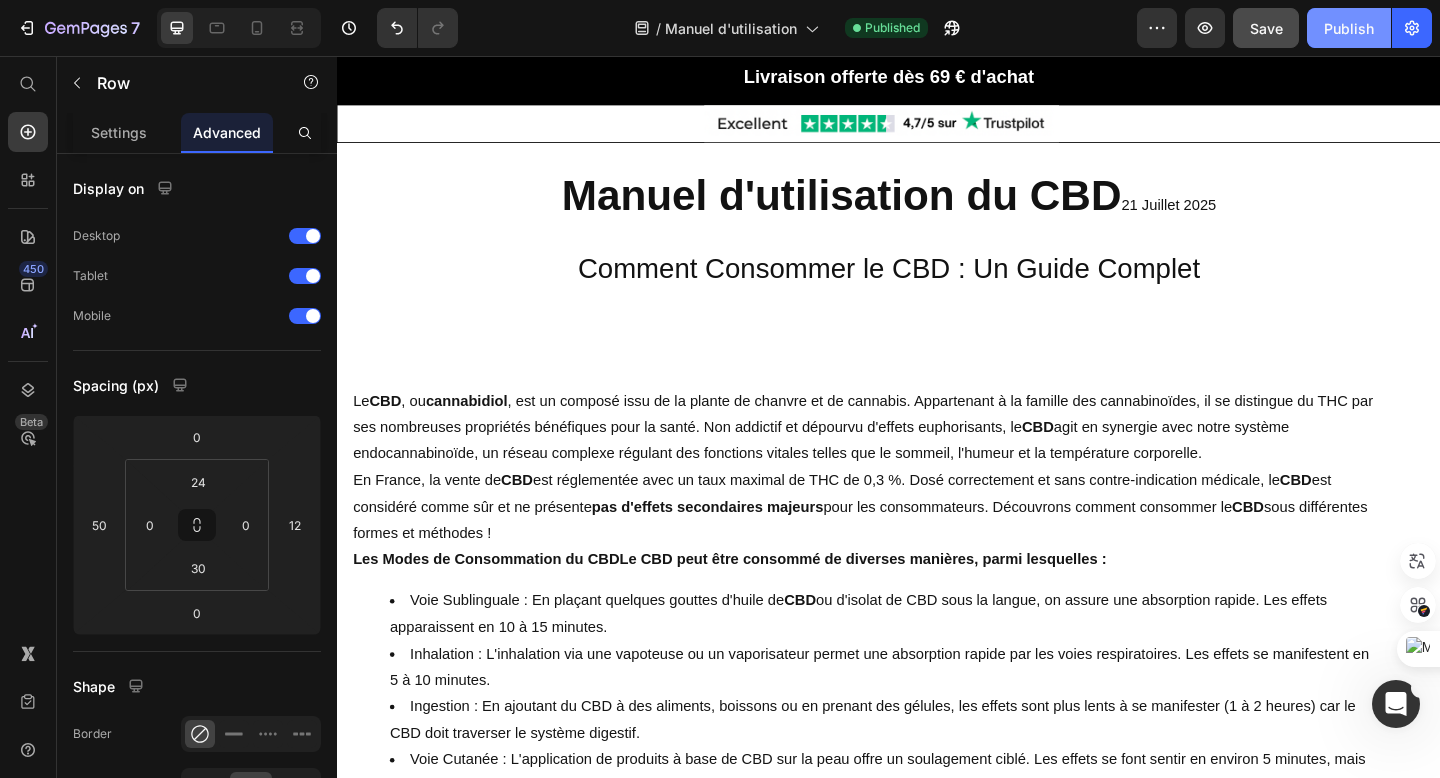 click on "Publish" at bounding box center [1349, 28] 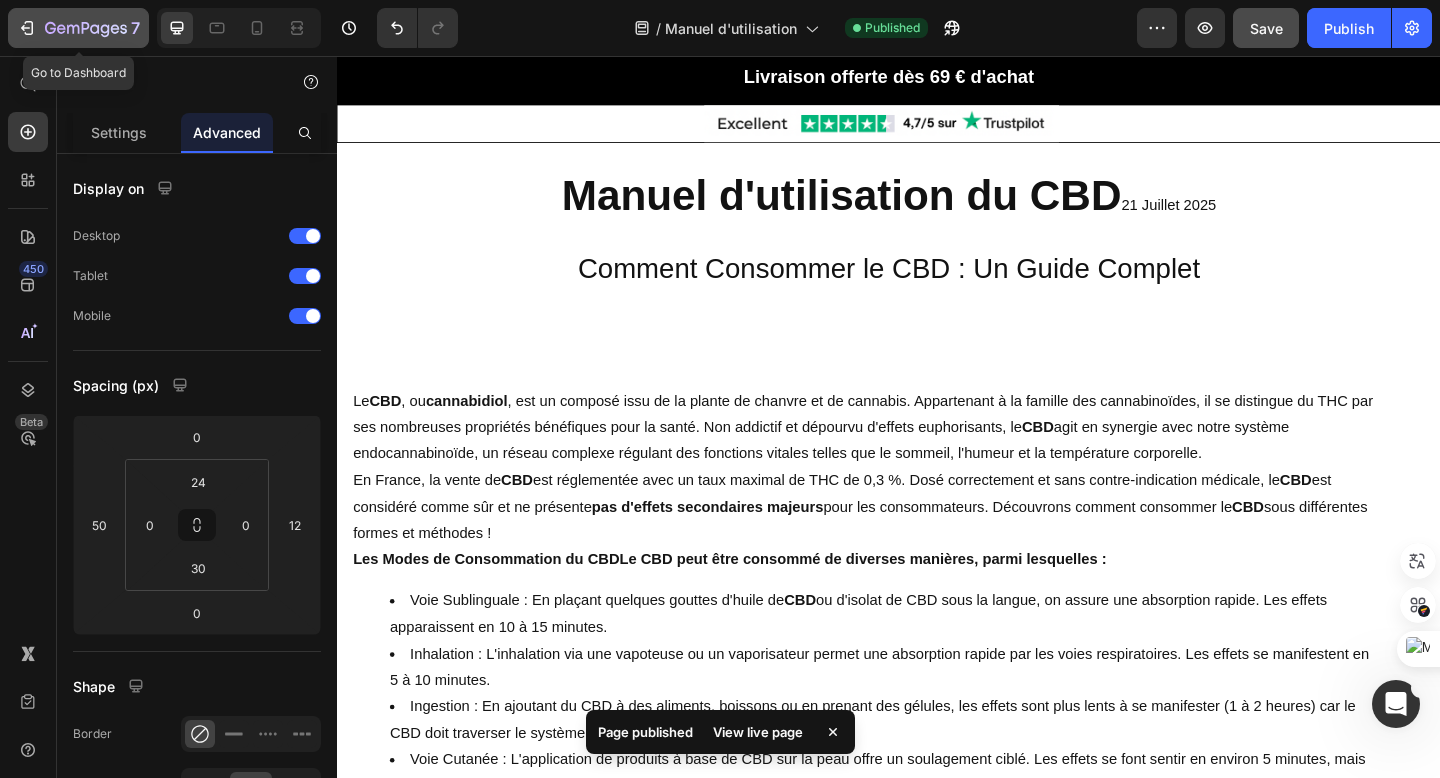 click 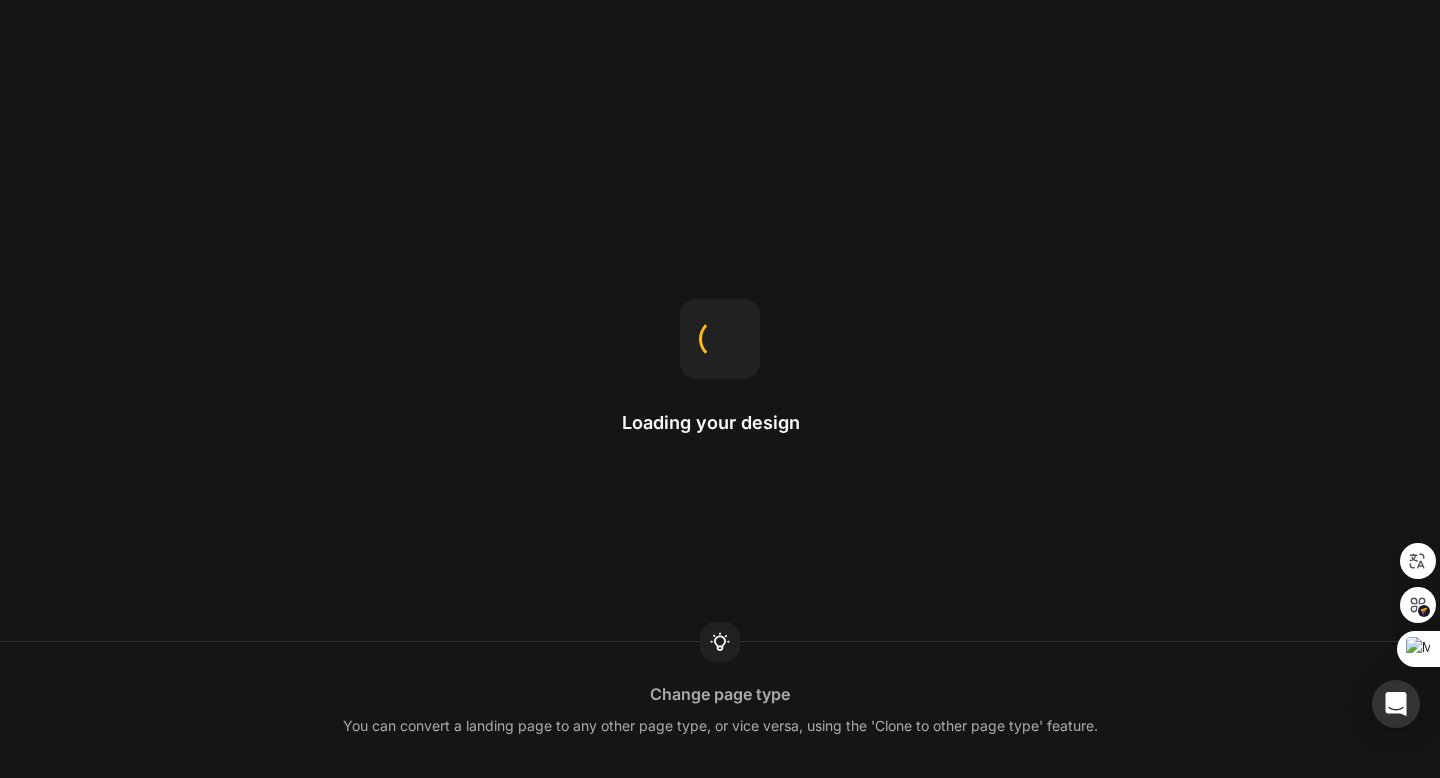 scroll, scrollTop: 0, scrollLeft: 0, axis: both 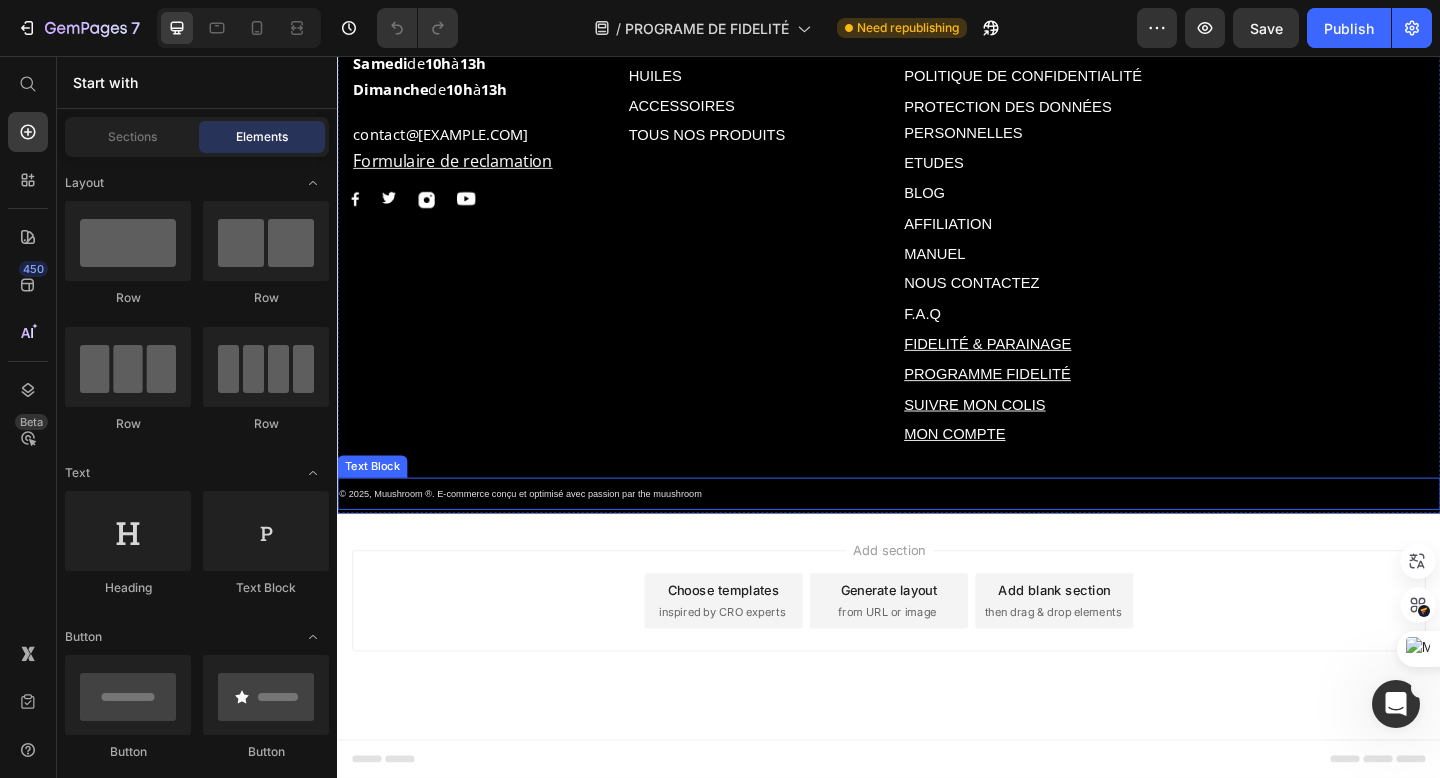 click on "© 2025, Muushroom ®. E-commerce conçu et optimisé avec passion par the muushroom" at bounding box center [937, 532] 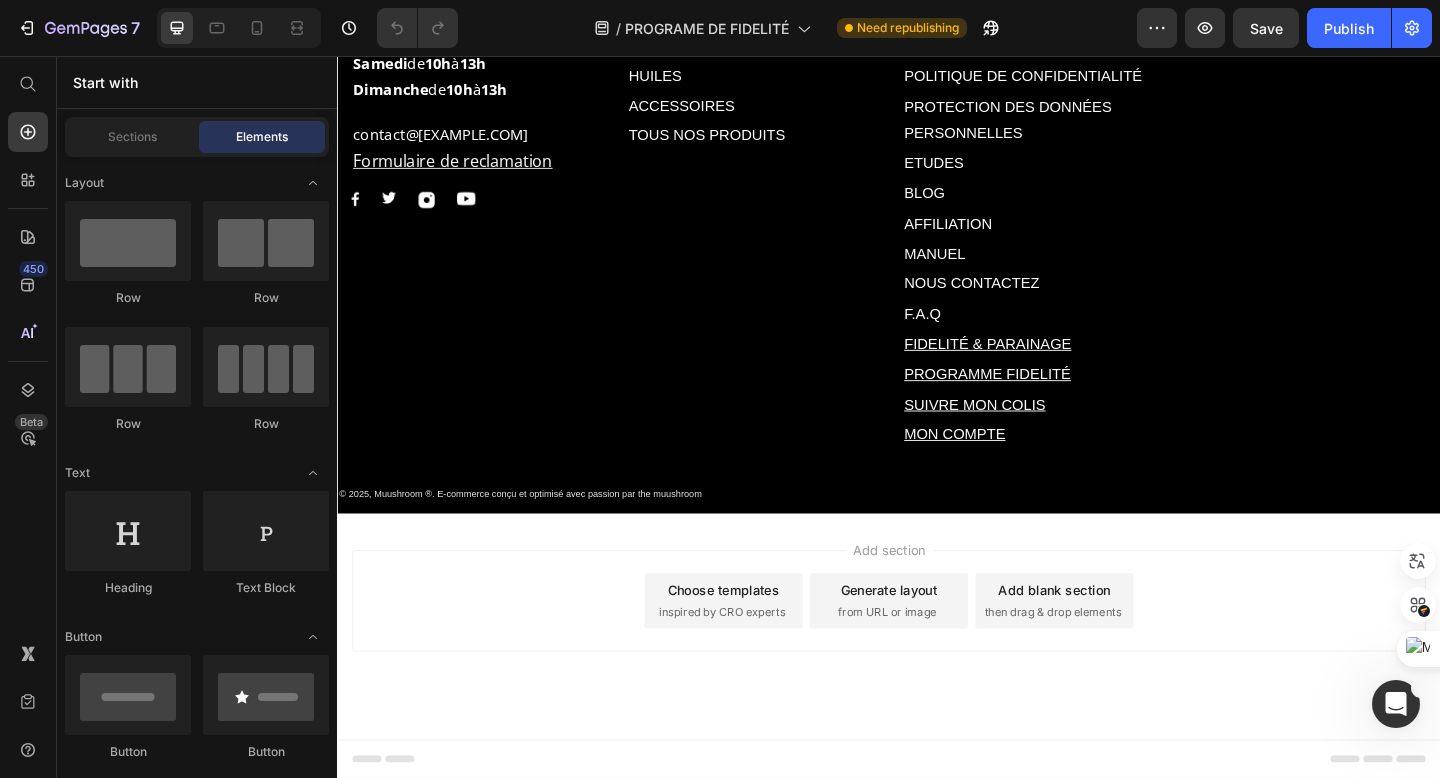 click on "Choose templates" at bounding box center [757, 637] 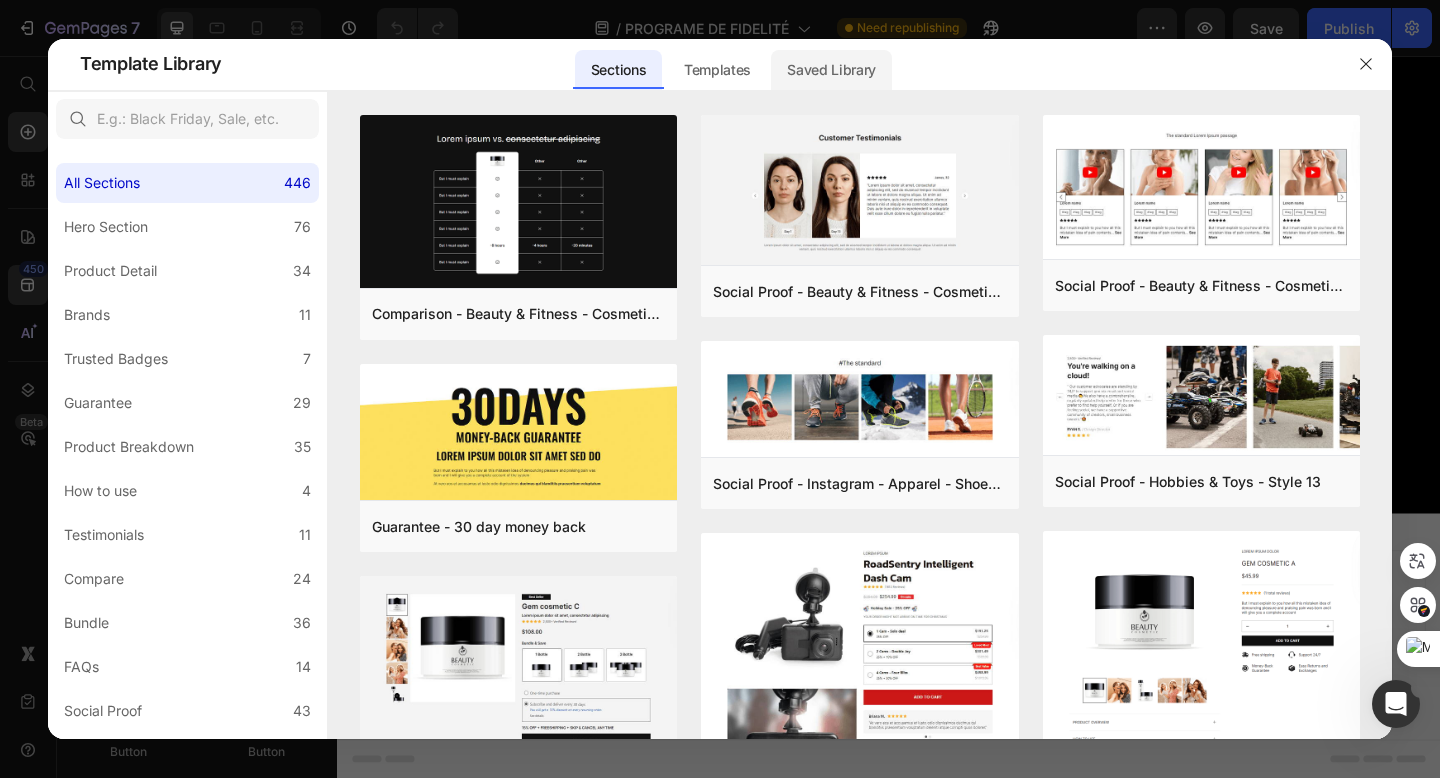 click on "Saved Library" 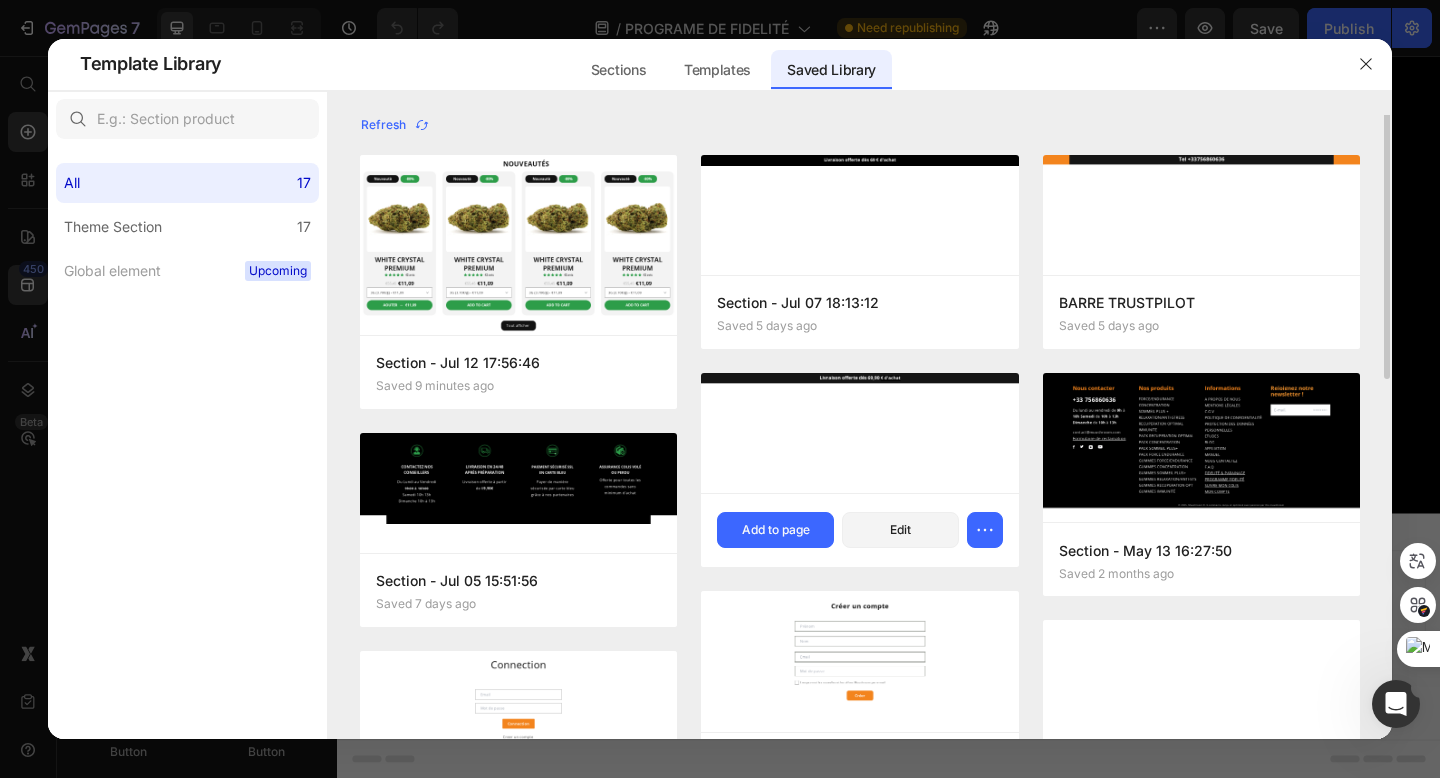 scroll, scrollTop: 0, scrollLeft: 0, axis: both 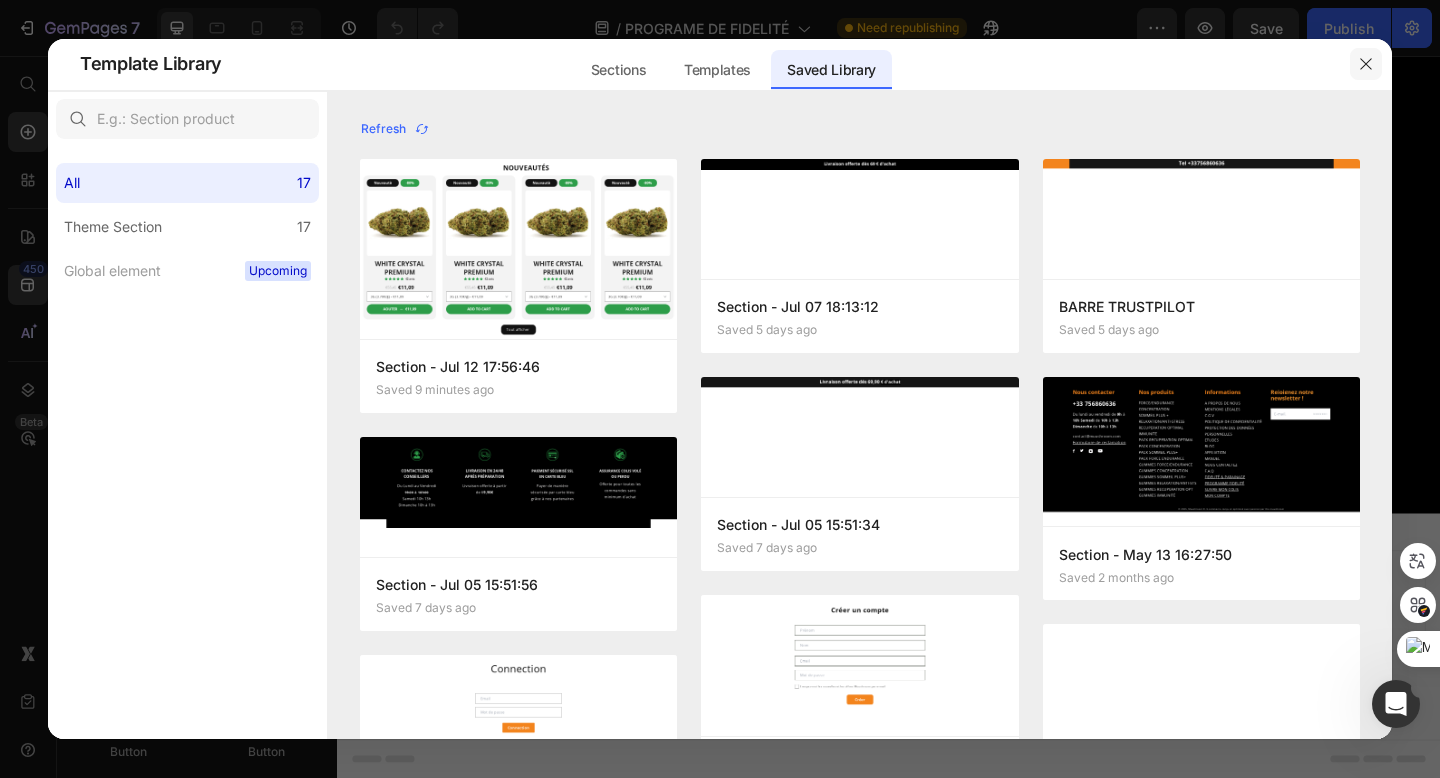 click at bounding box center (1366, 64) 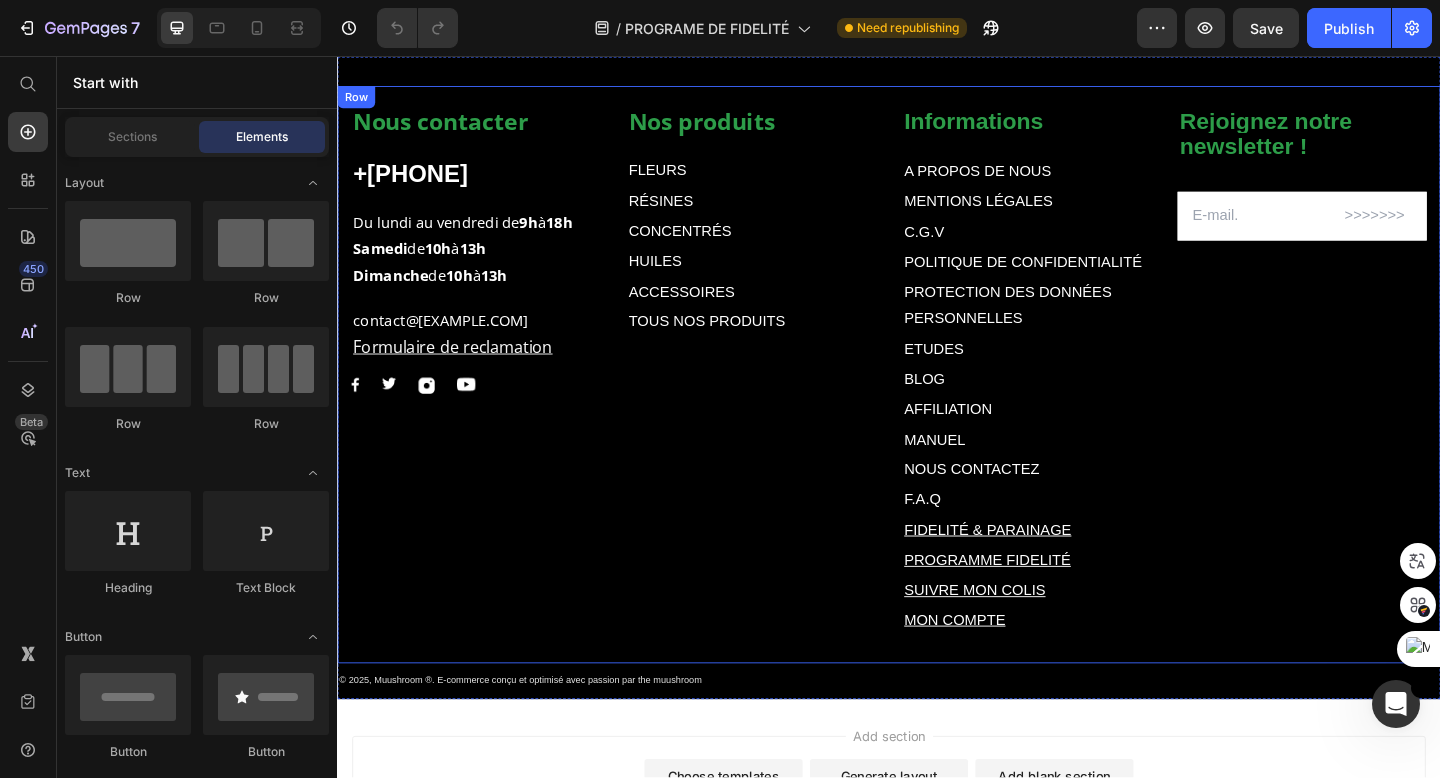 scroll, scrollTop: 3465, scrollLeft: 0, axis: vertical 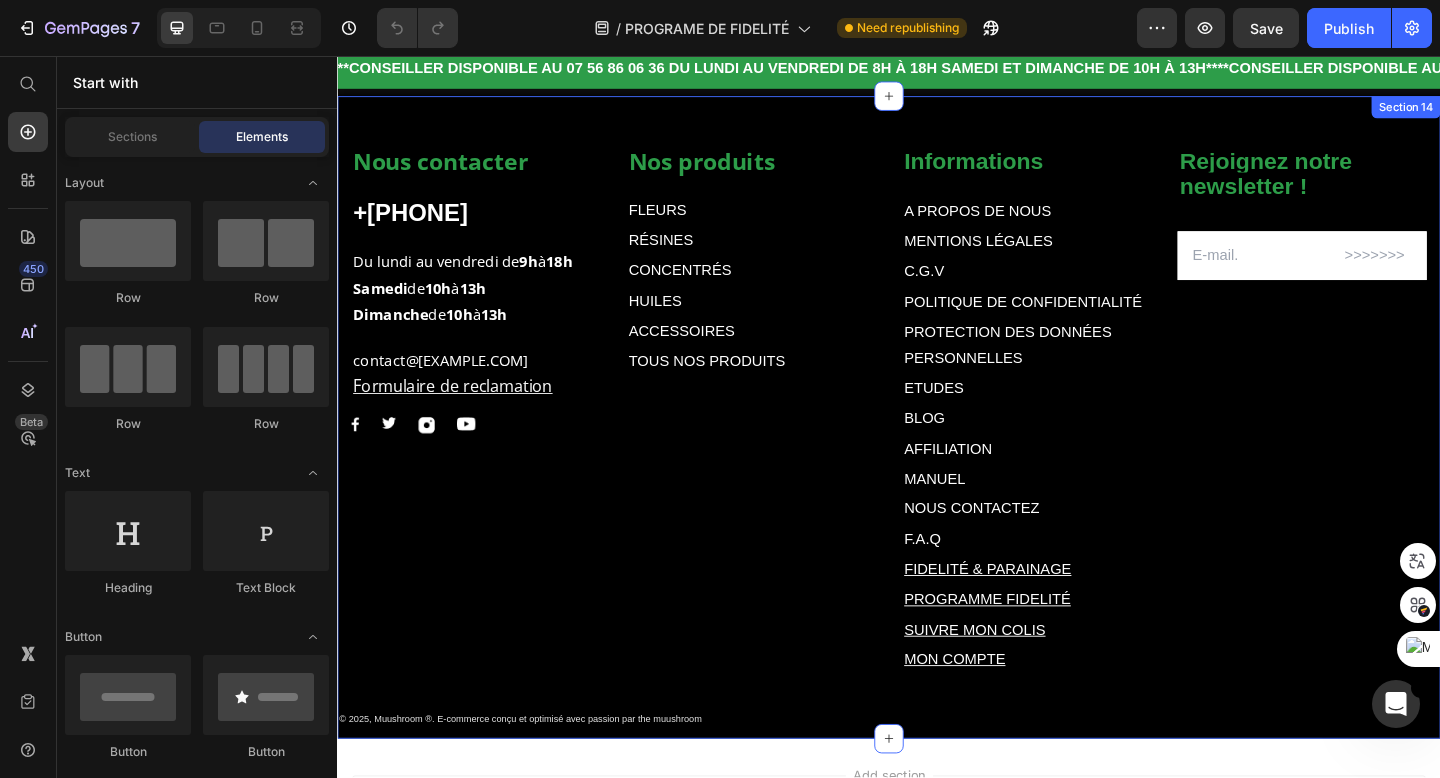 click on "Nos produits Text block FLEURS Text Block RÉSINES Text Block CONCENTRÉS Text Block HUILES Text Block ACCESSOIRES Text Block TOUS NOS PRODUITS Text Block Informations    Text block A PROPOS DE NOUS Text Block MENTIONS LÉGALES Text Block C.G.V Text Block POLITIQUE DE CONFIDENTIALITÉ Text Block PROTECTION DES DONNÉES   PERSONNELLES Text Block ETUDES Text Block BLOG Text Block AFFILIATION Text Block MANUEL Text Block NOUS CONTACTEZ Text Block F.A.Q Text Block FIDELITÉ & PARAINAGE Text Block PROGRAMME FIDELITÉ Text Block SUIVRE MON COLIS Text Block MON COMPTE Text Block Row Rejoignez notre newsletter ! Text block Email Field Row Newsletter Nous contacter Text block +3222165197 Text block Du lundi au vendredi de  9h  à  18h   Samedi  de  10h  à  13h Dimanche  de  10h  à  13h Text block contact@muushroom.com Formulaire de reclamation Text block Image Image Image Image Row Row Text Block Text Block Row Section 14" at bounding box center (937, 449) 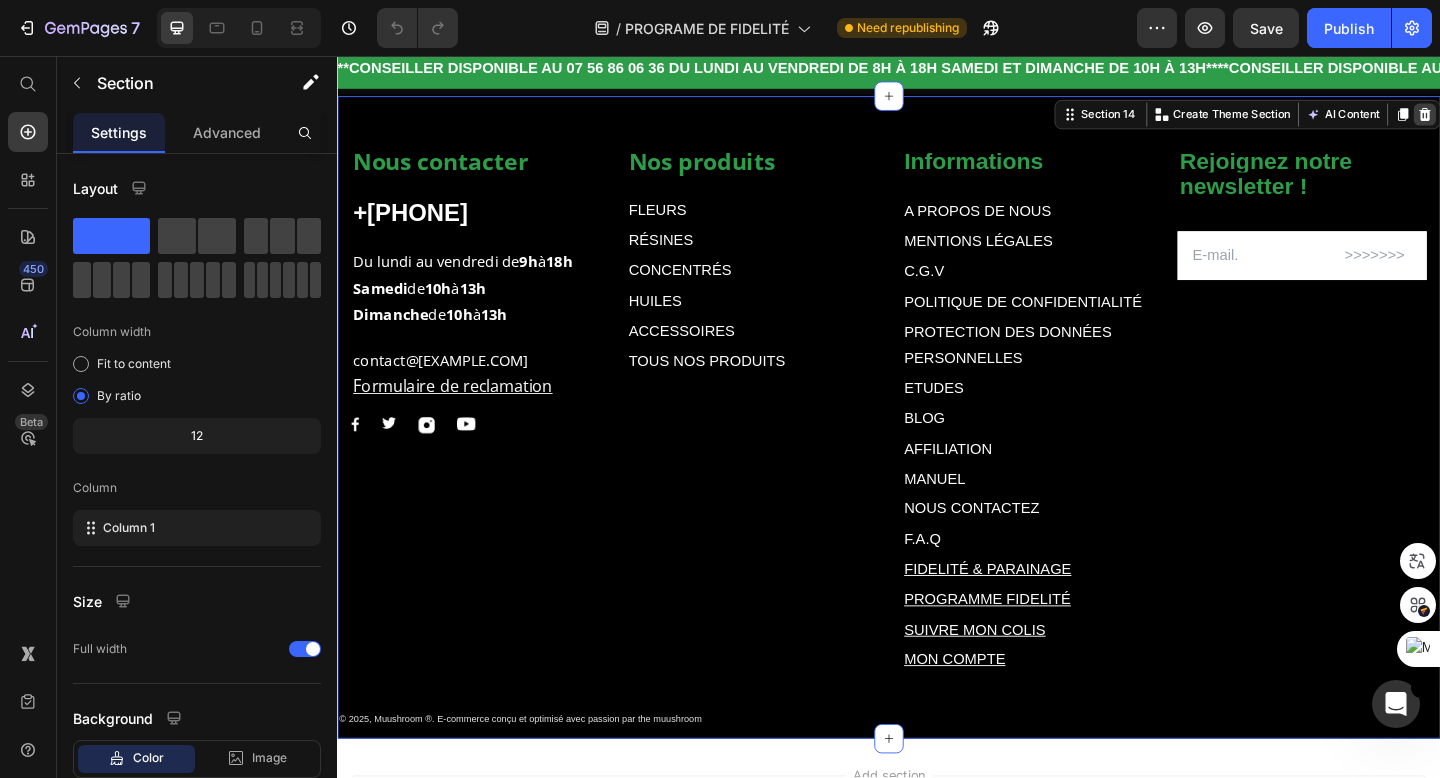 click 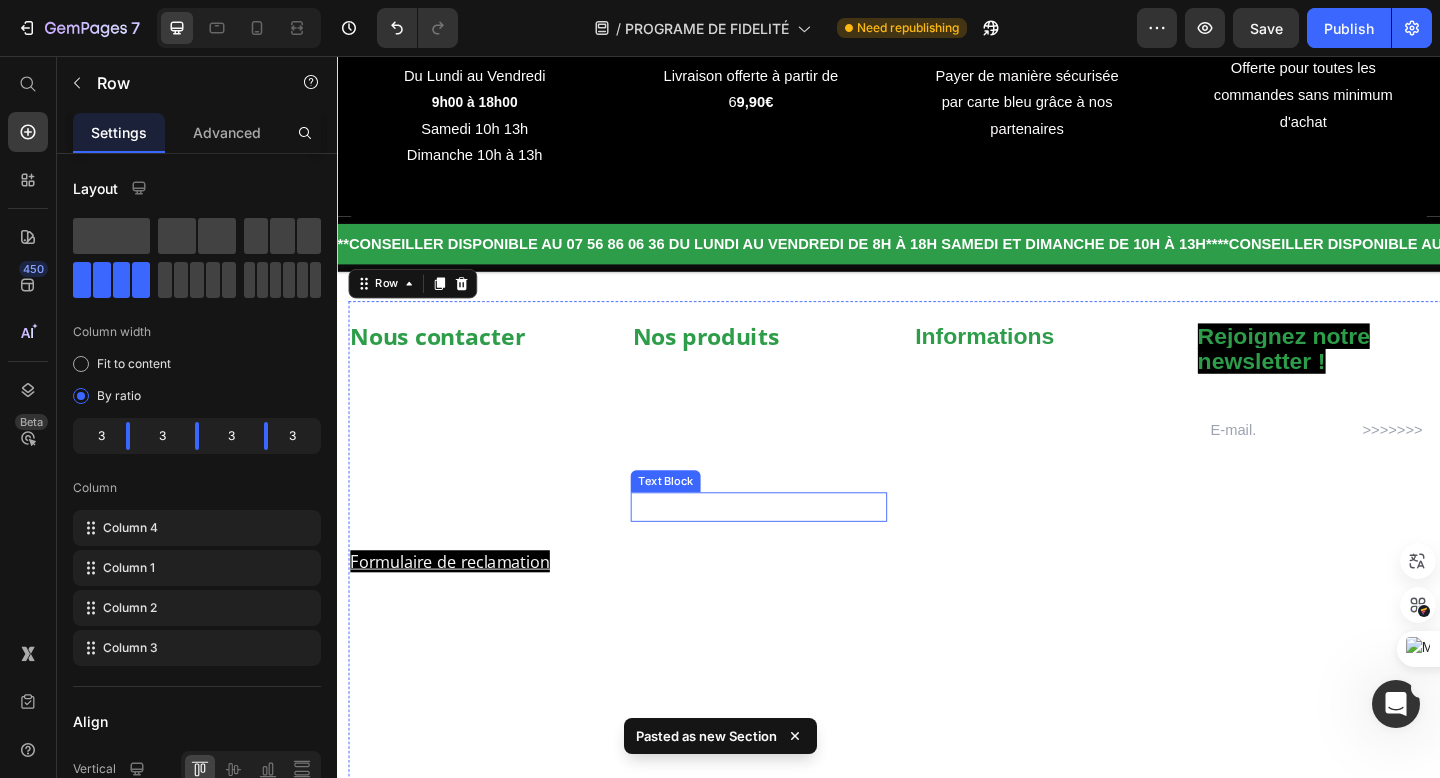 scroll, scrollTop: 3265, scrollLeft: 0, axis: vertical 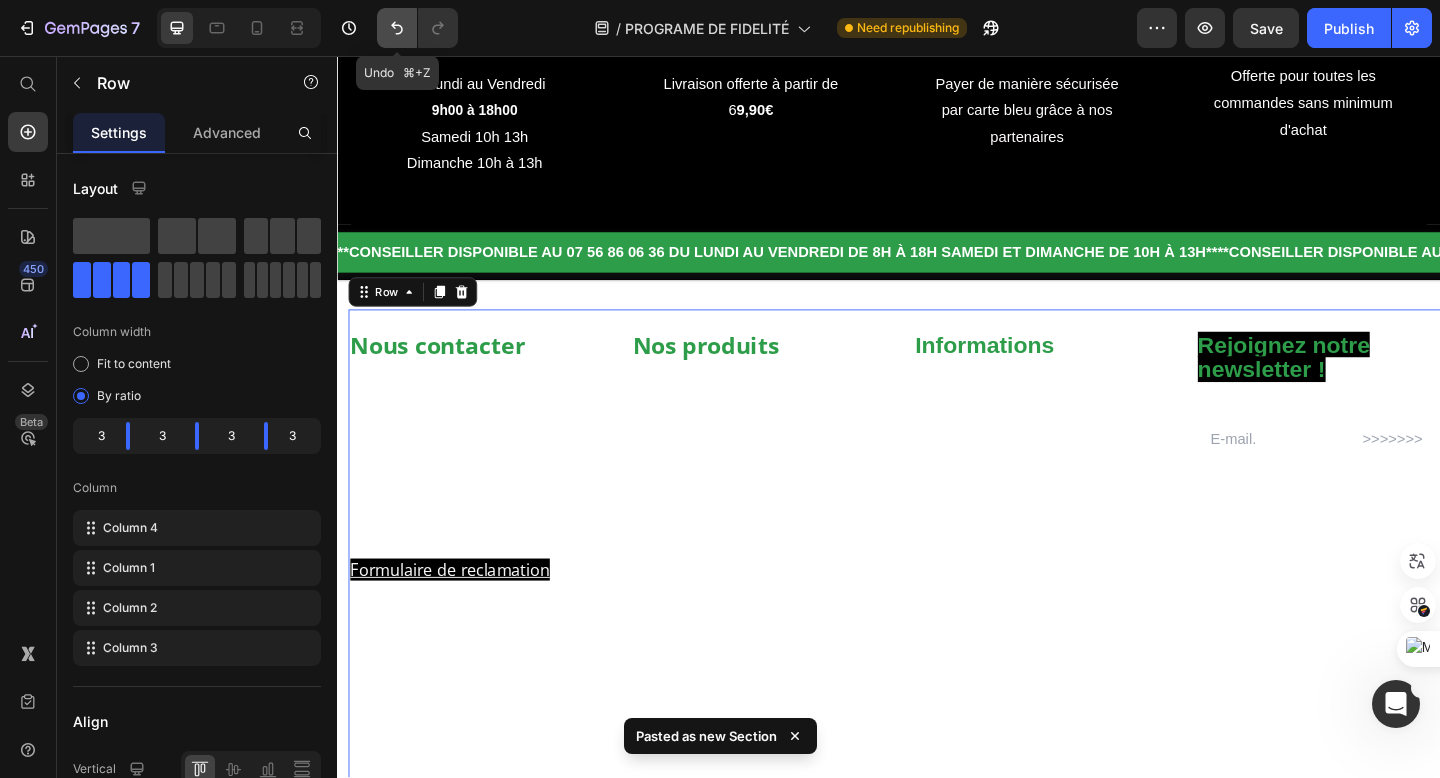 click 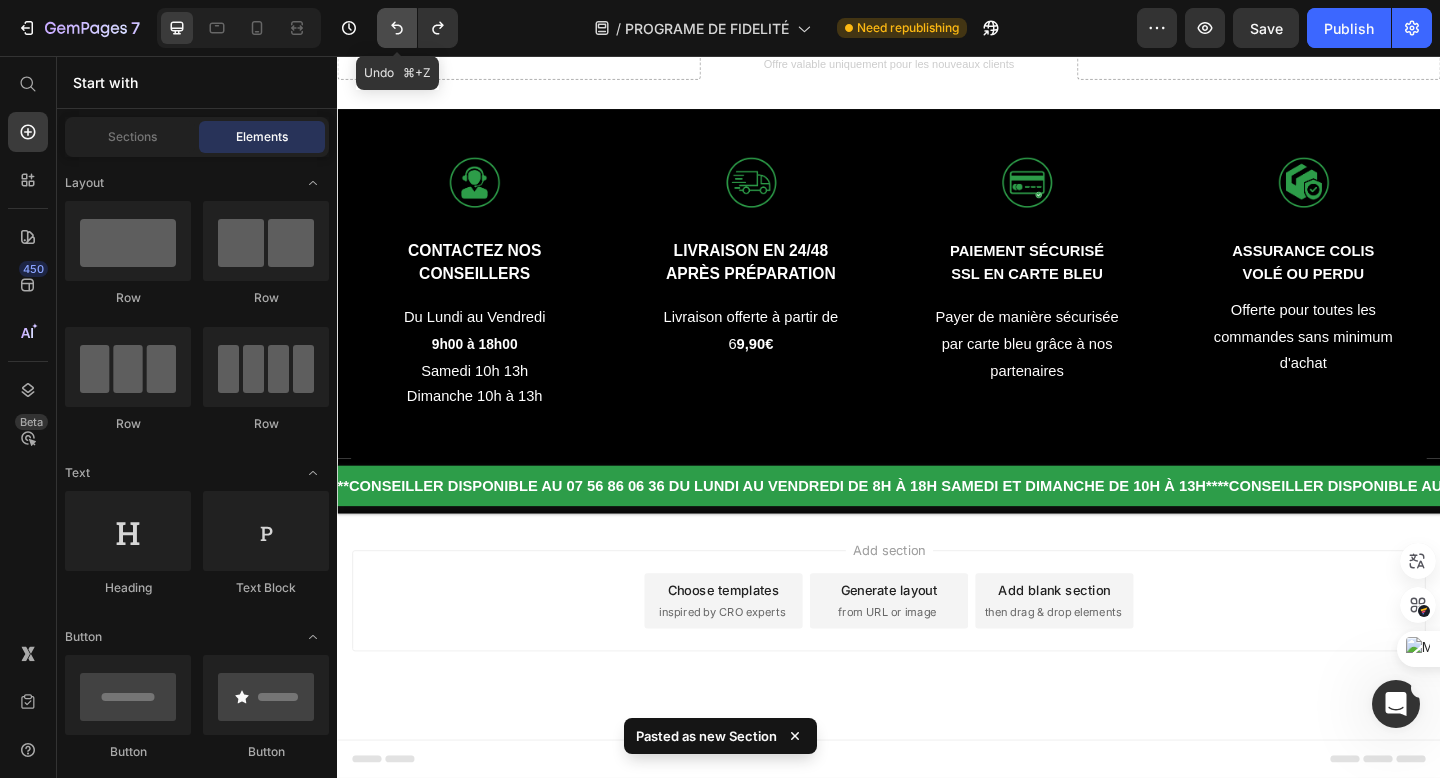 click 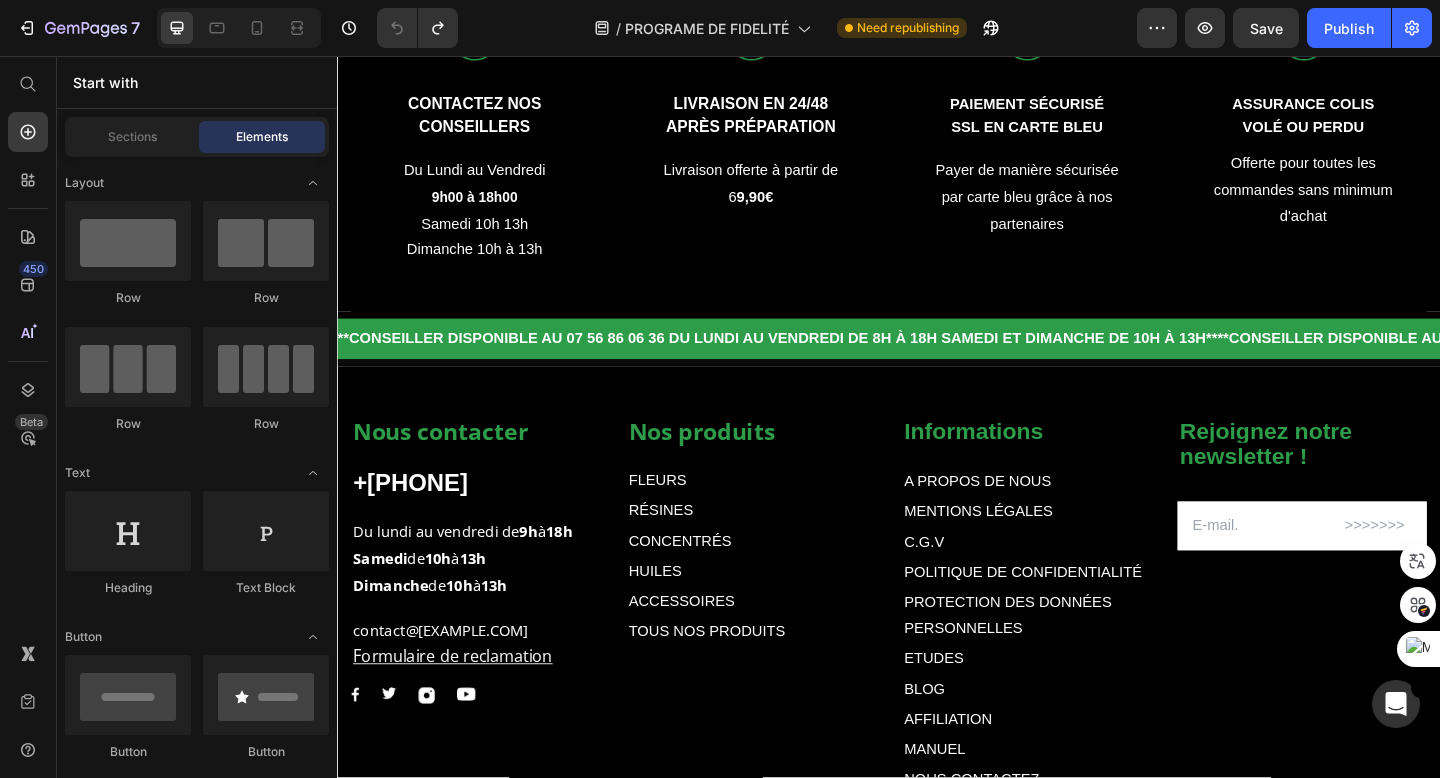 scroll, scrollTop: 3710, scrollLeft: 0, axis: vertical 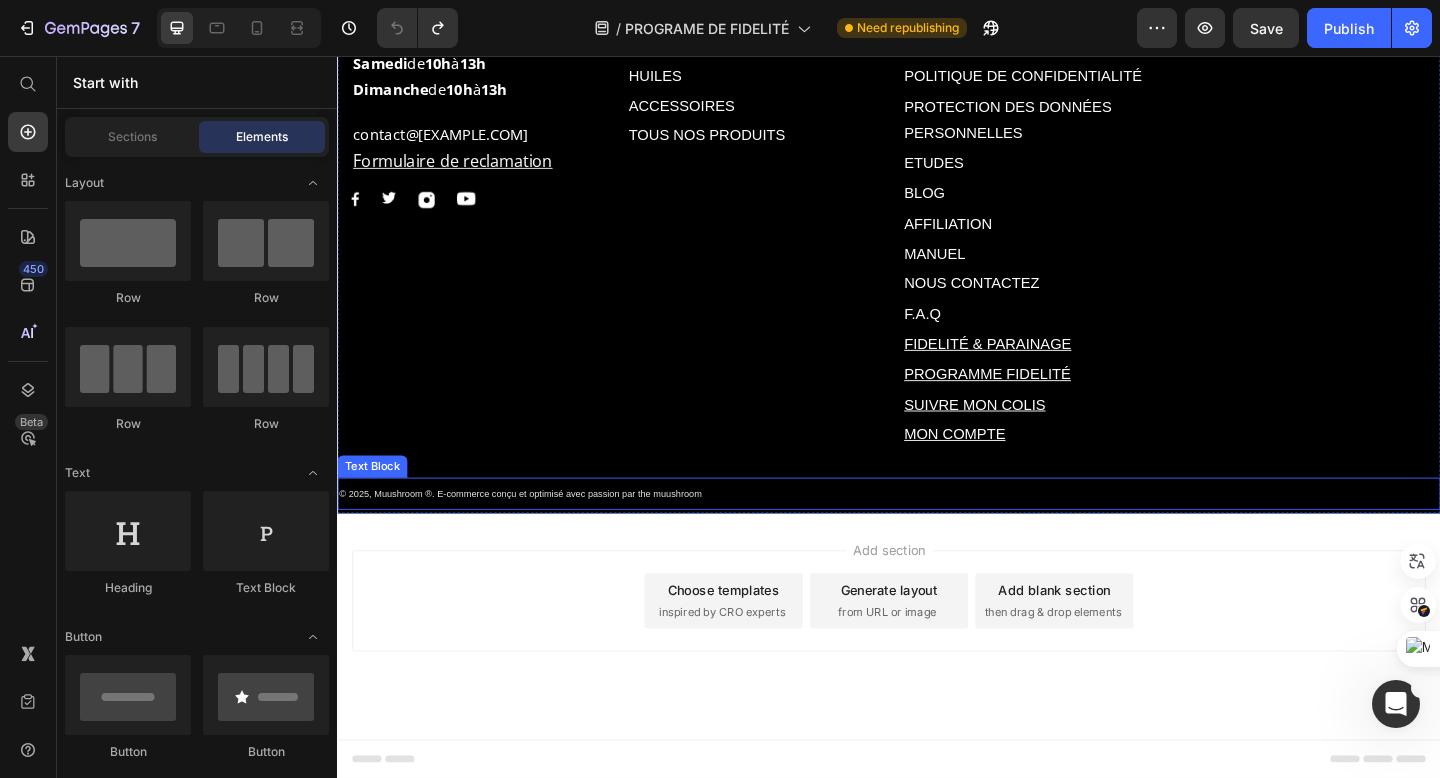 click on "© 2025, Muushroom ®. E-commerce conçu et optimisé avec passion par the muushroom" at bounding box center (937, 532) 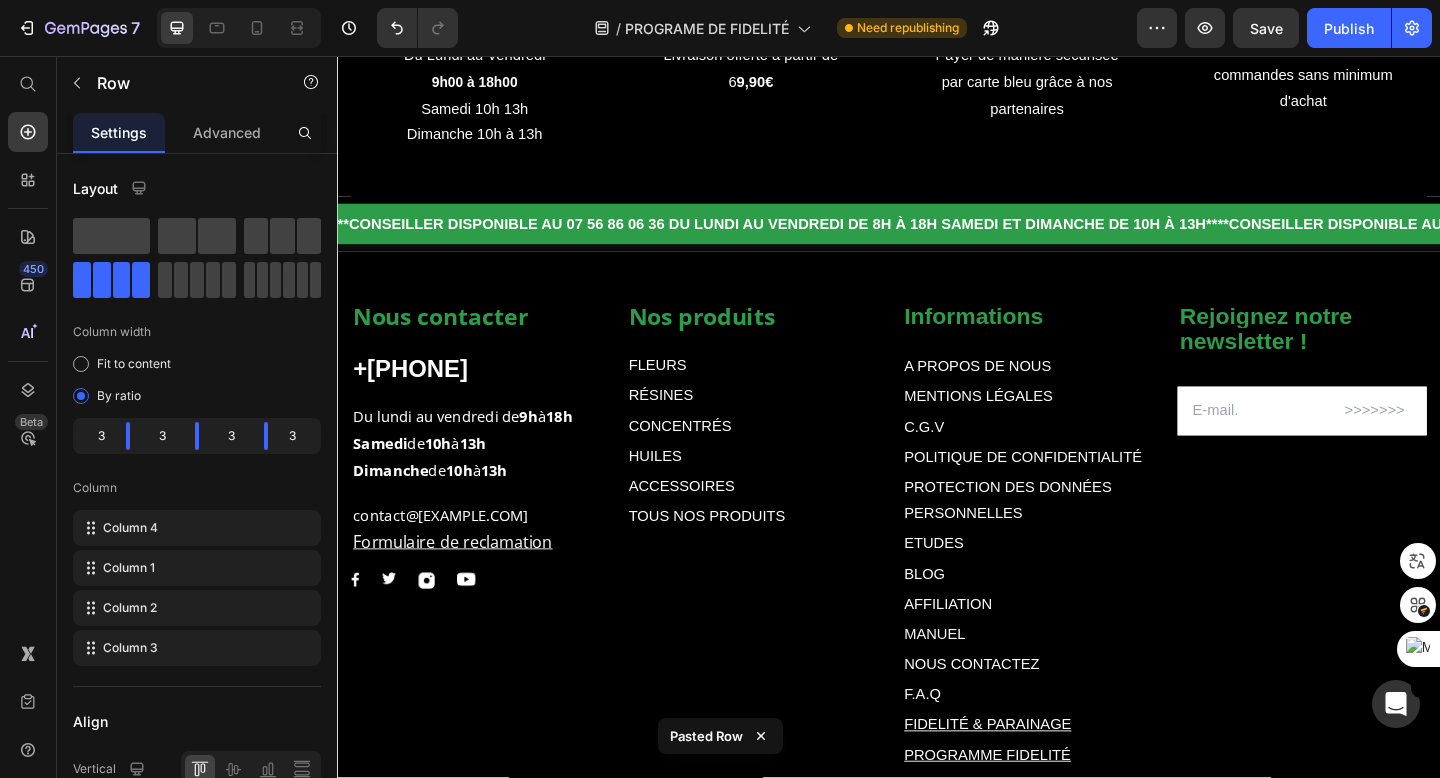 scroll, scrollTop: 3155, scrollLeft: 0, axis: vertical 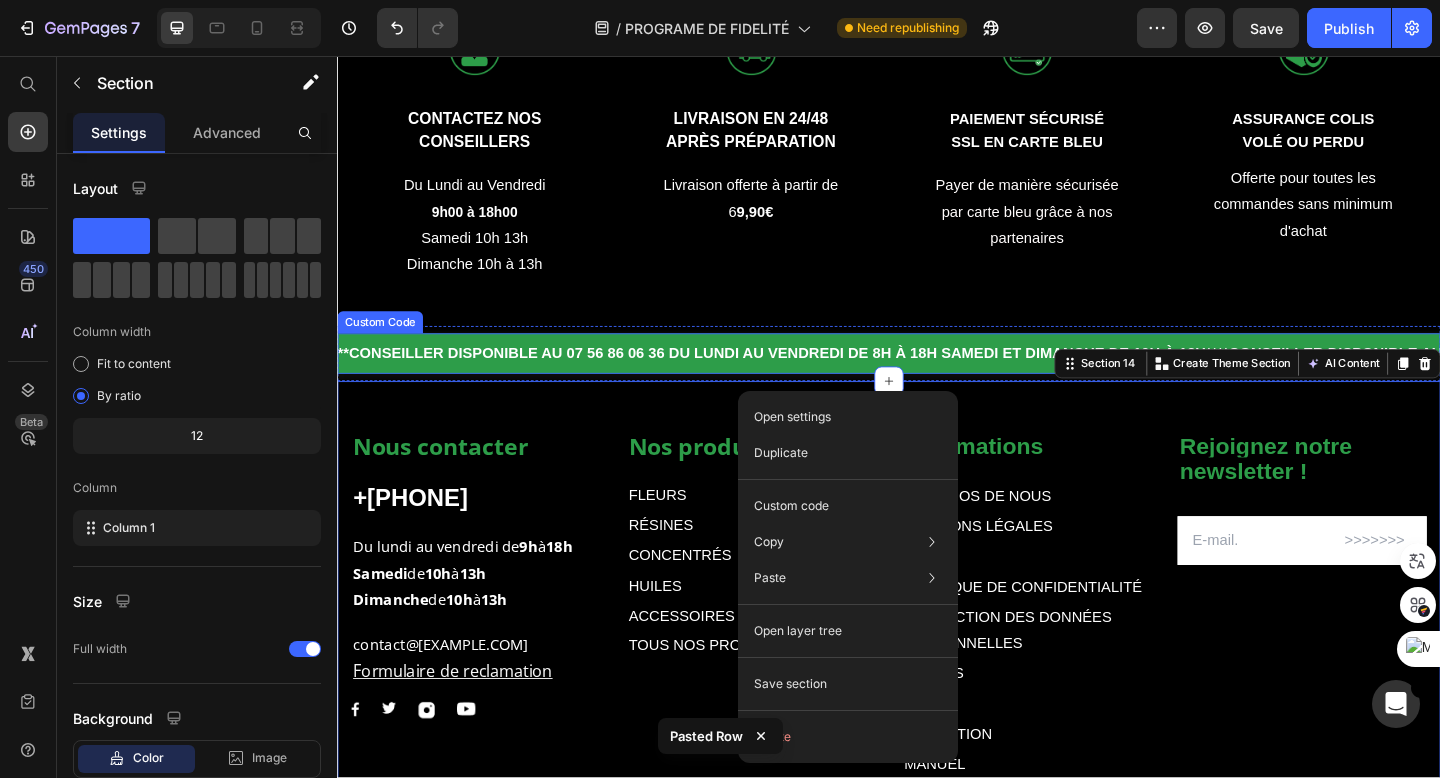 drag, startPoint x: 827, startPoint y: 421, endPoint x: 826, endPoint y: 343, distance: 78.00641 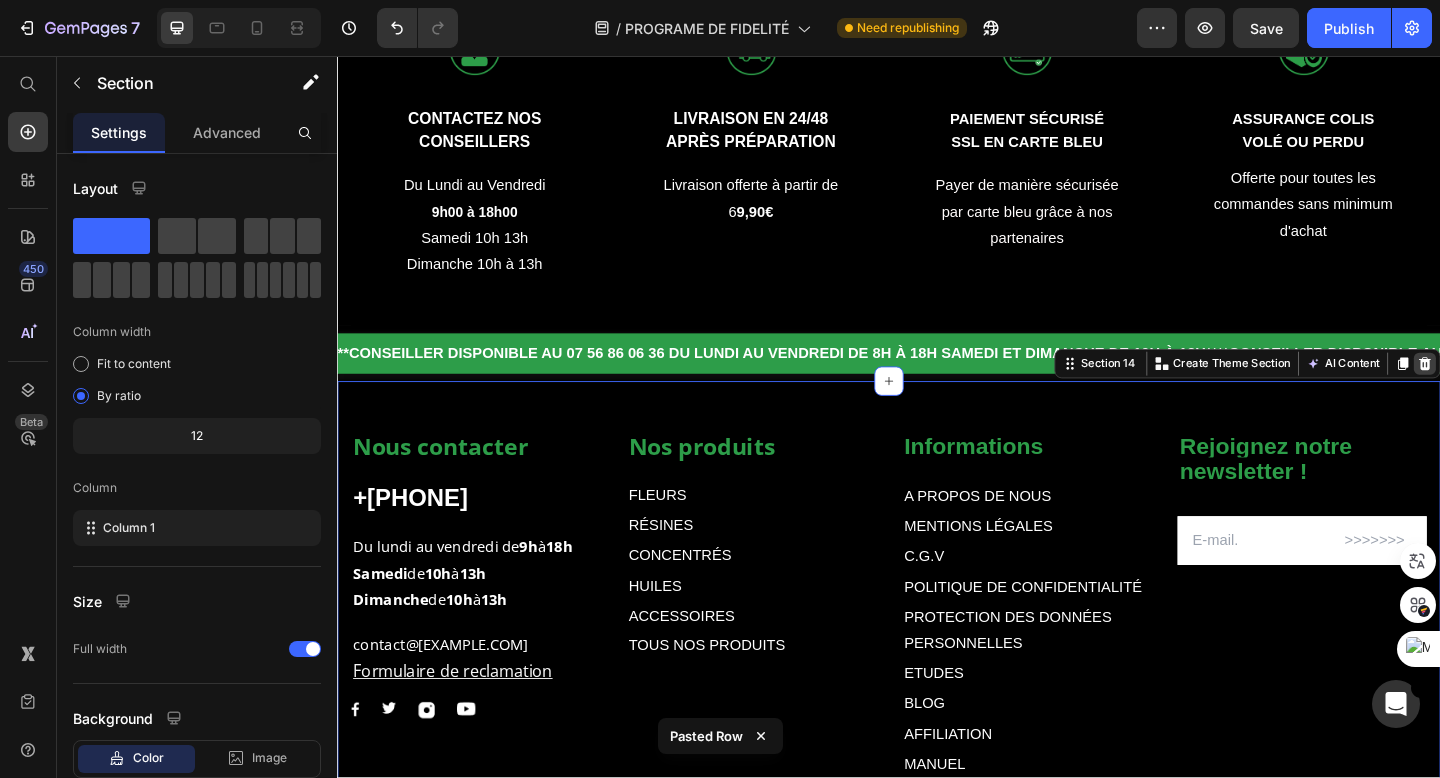 click 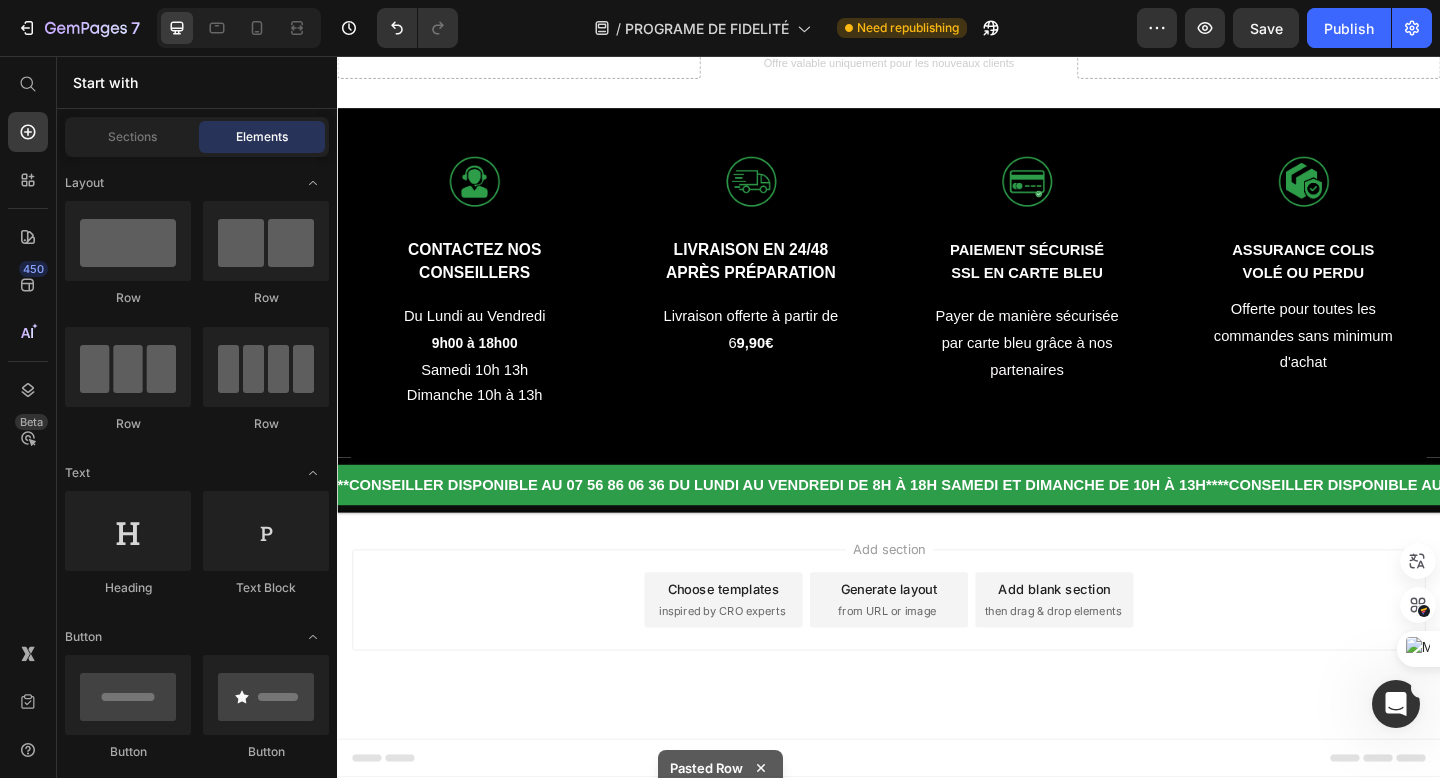 scroll, scrollTop: 3011, scrollLeft: 0, axis: vertical 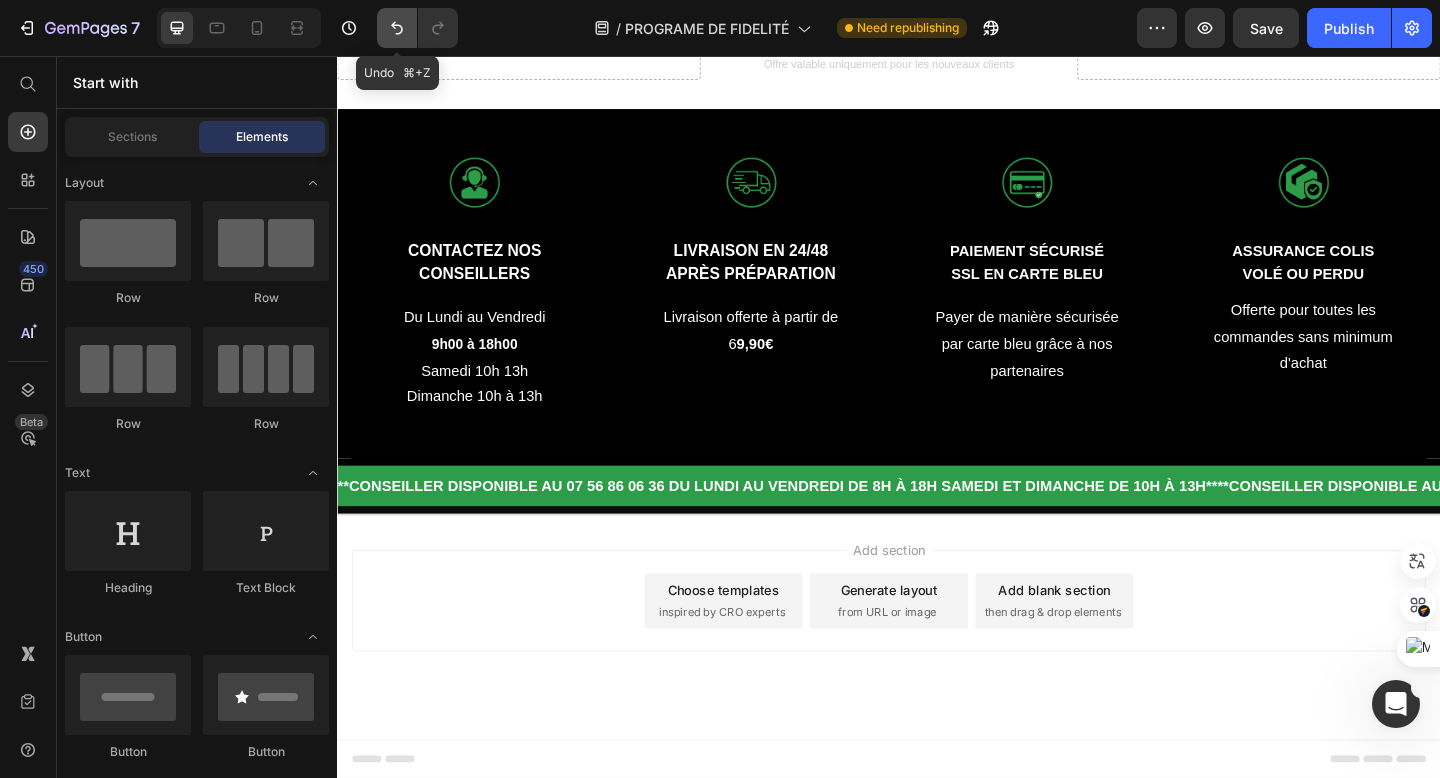 click 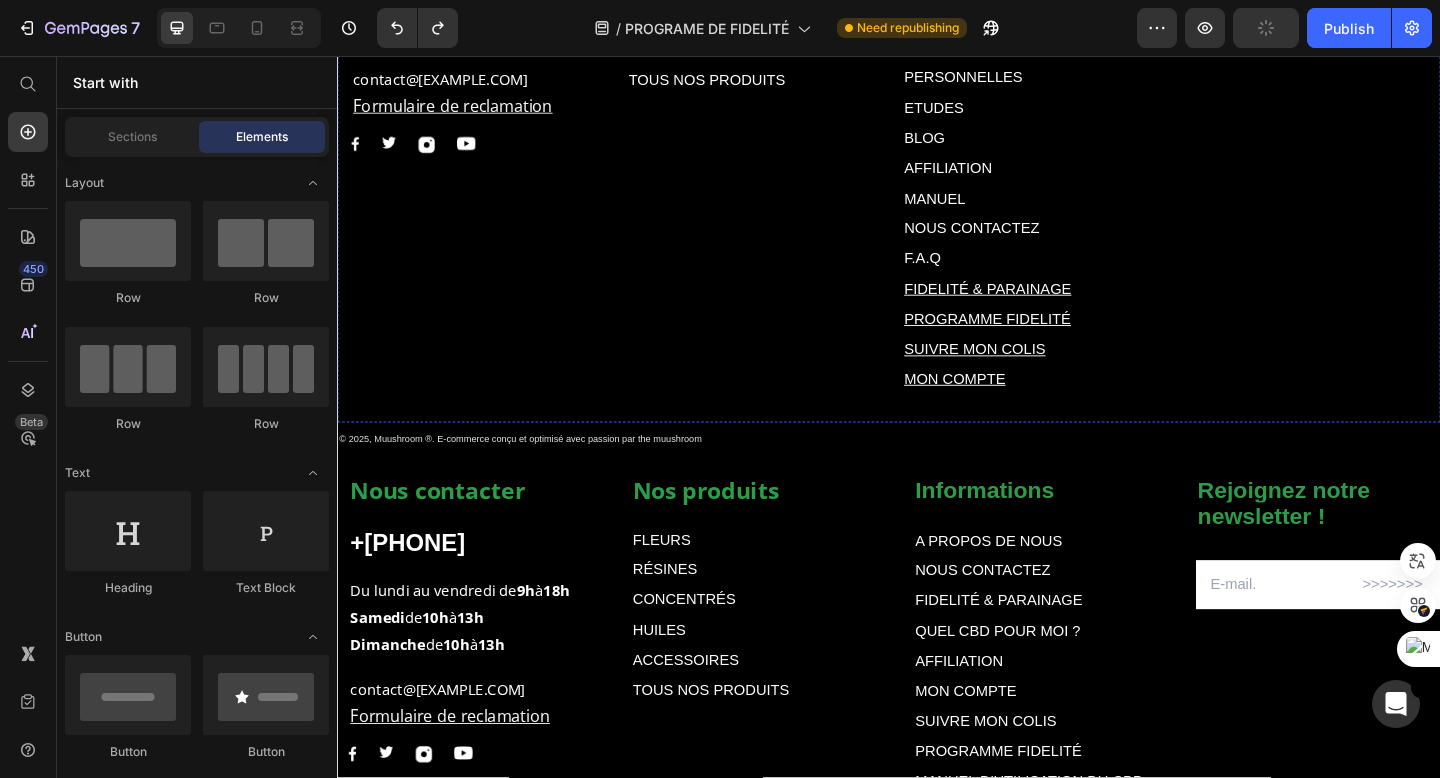 scroll, scrollTop: 3763, scrollLeft: 0, axis: vertical 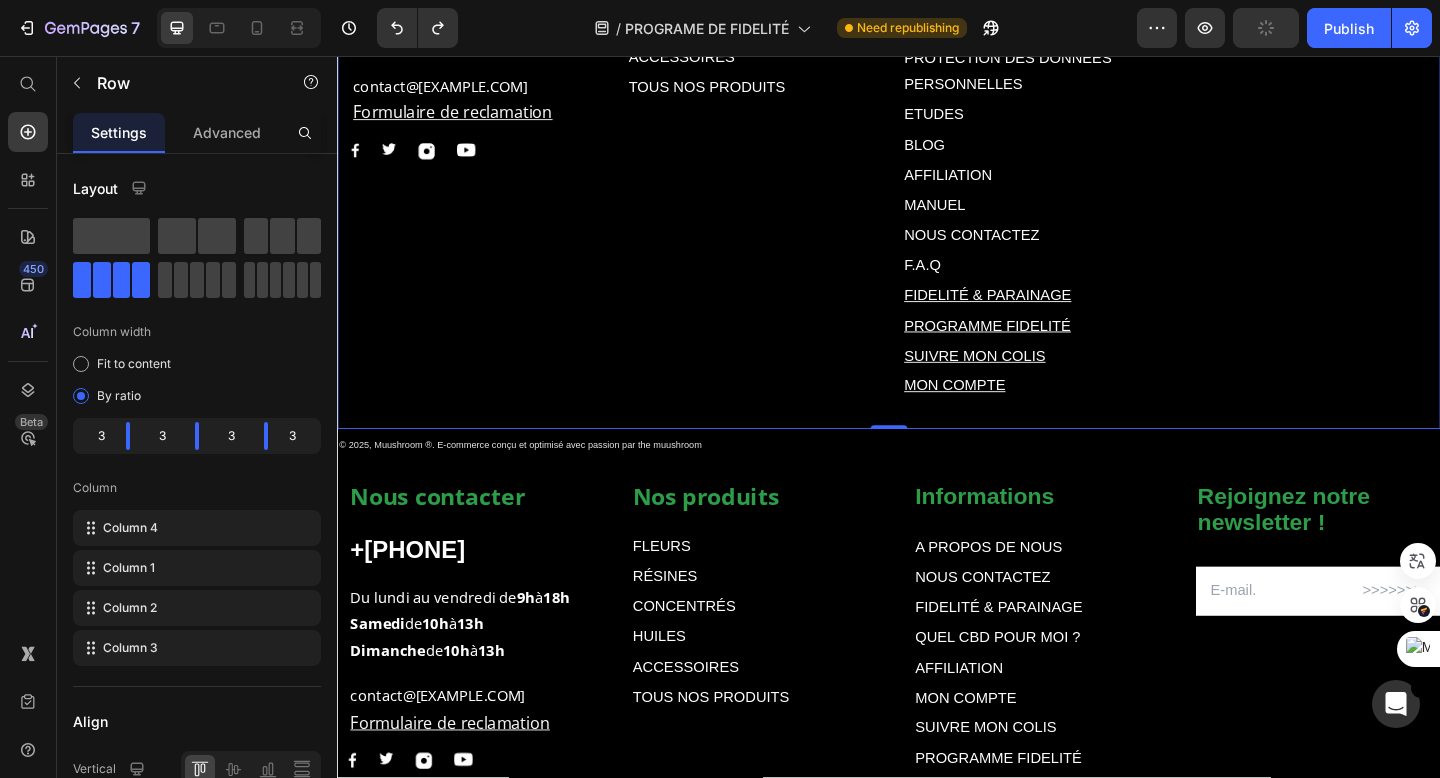 click on "Nos produits Text block FLEURS Text Block RÉSINES Text Block CONCENTRÉS Text Block HUILES Text Block ACCESSOIRES Text Block TOUS NOS PRODUITS Text Block" at bounding box center [787, 145] 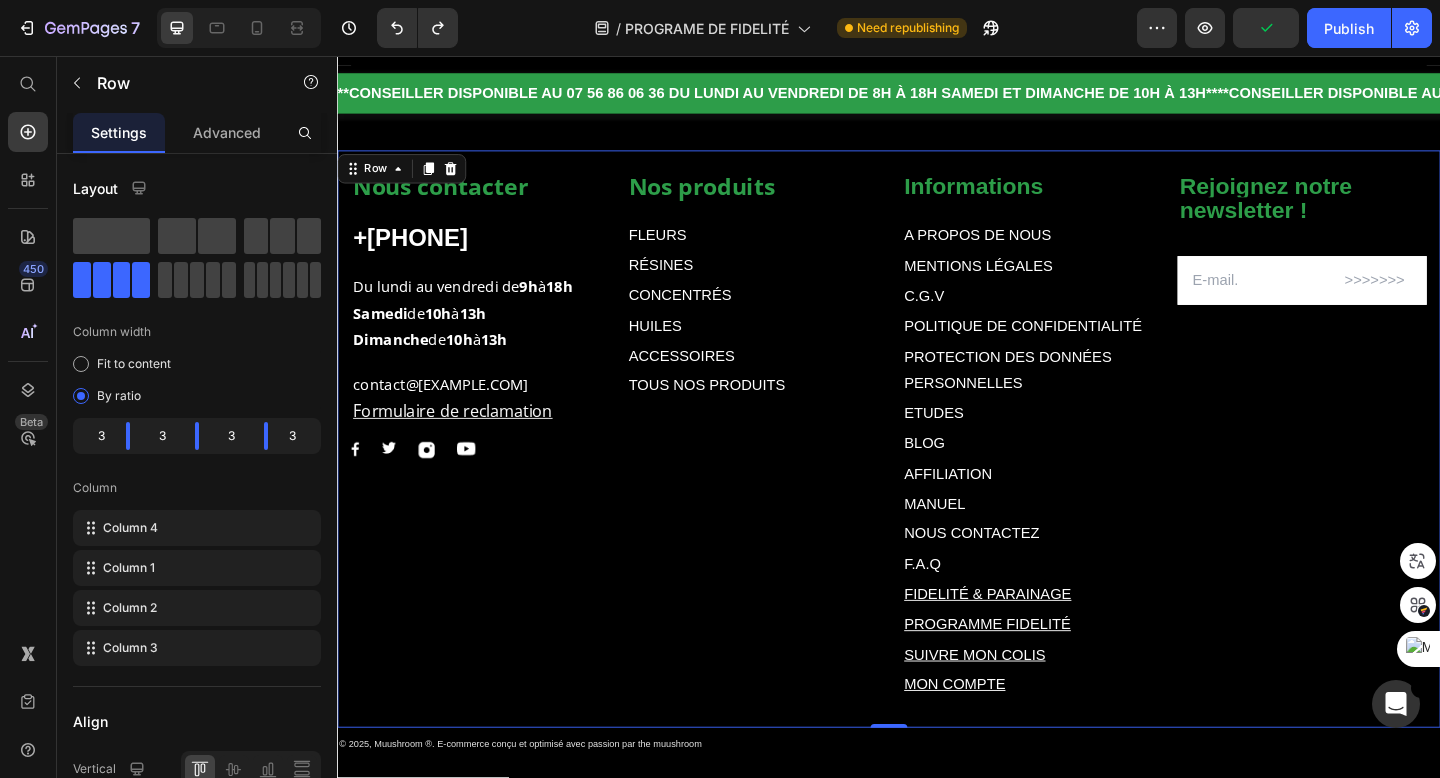 scroll, scrollTop: 3362, scrollLeft: 0, axis: vertical 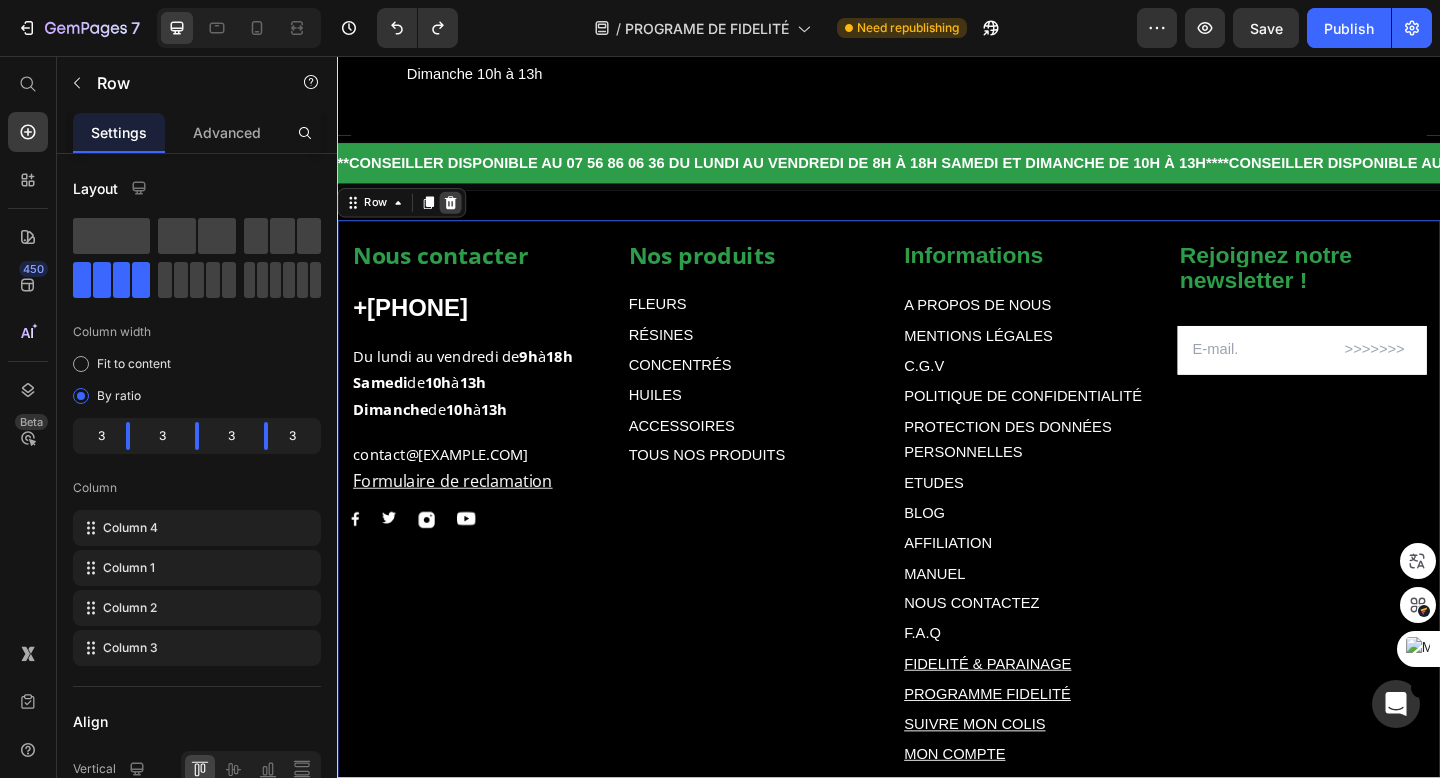 click 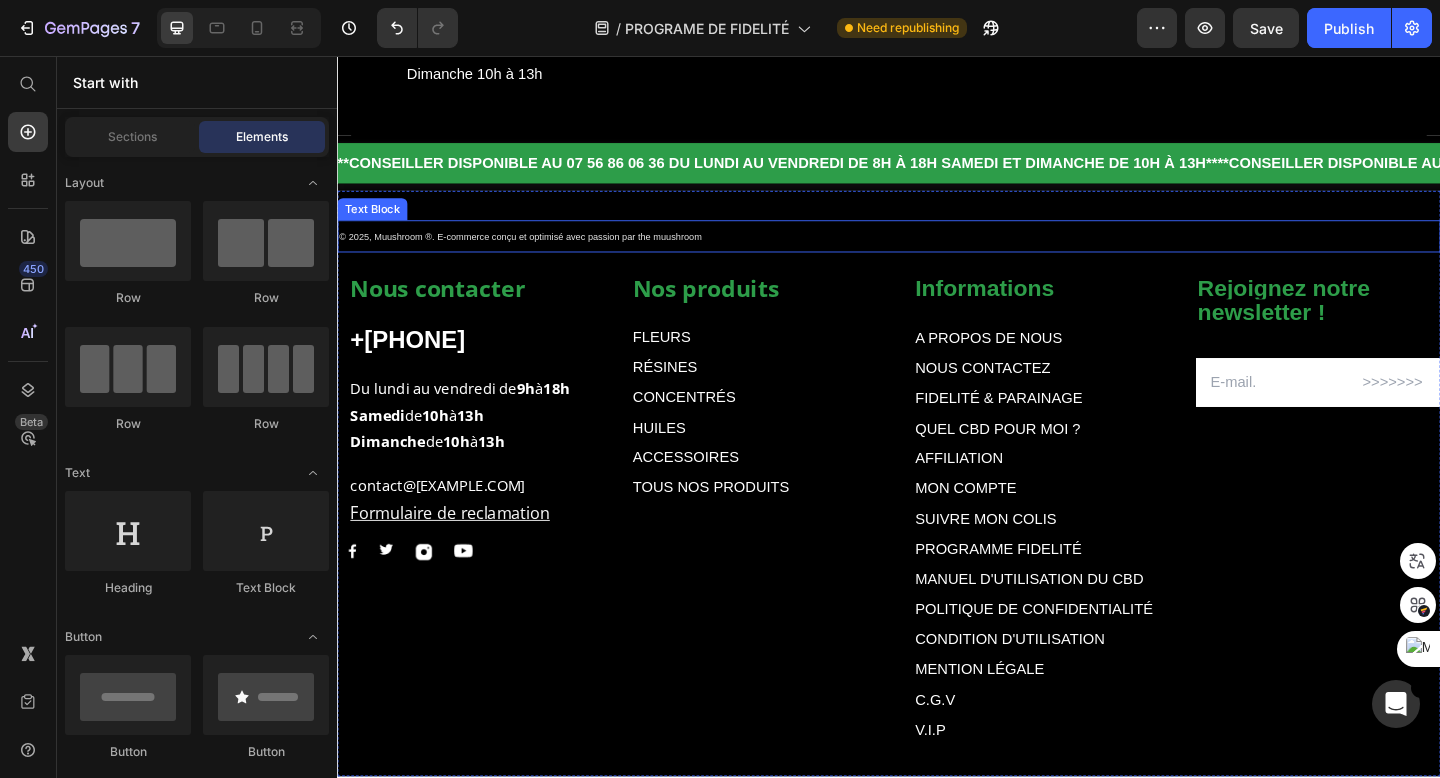 click on "© 2025, Muushroom ®. E-commerce conçu et optimisé avec passion par the muushroom" at bounding box center [937, 252] 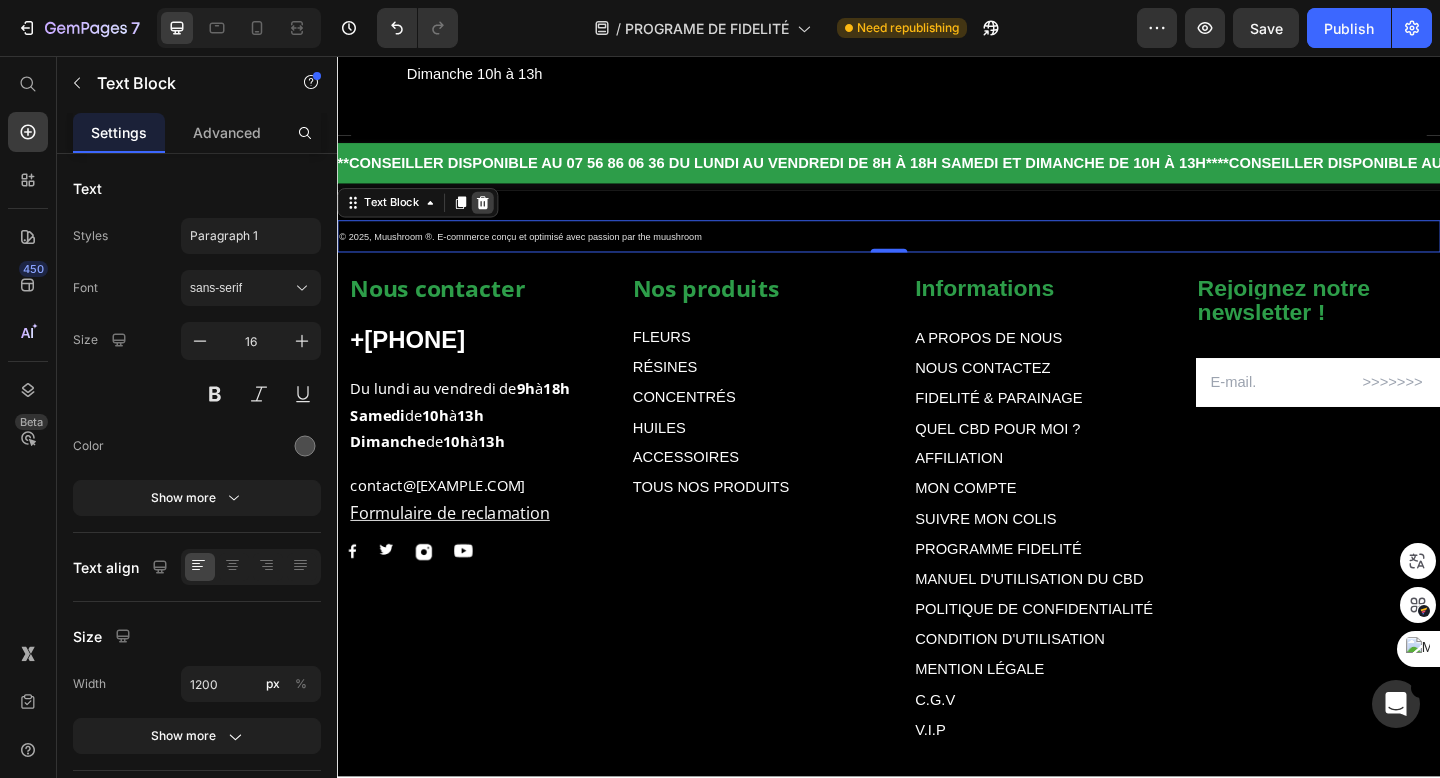 click 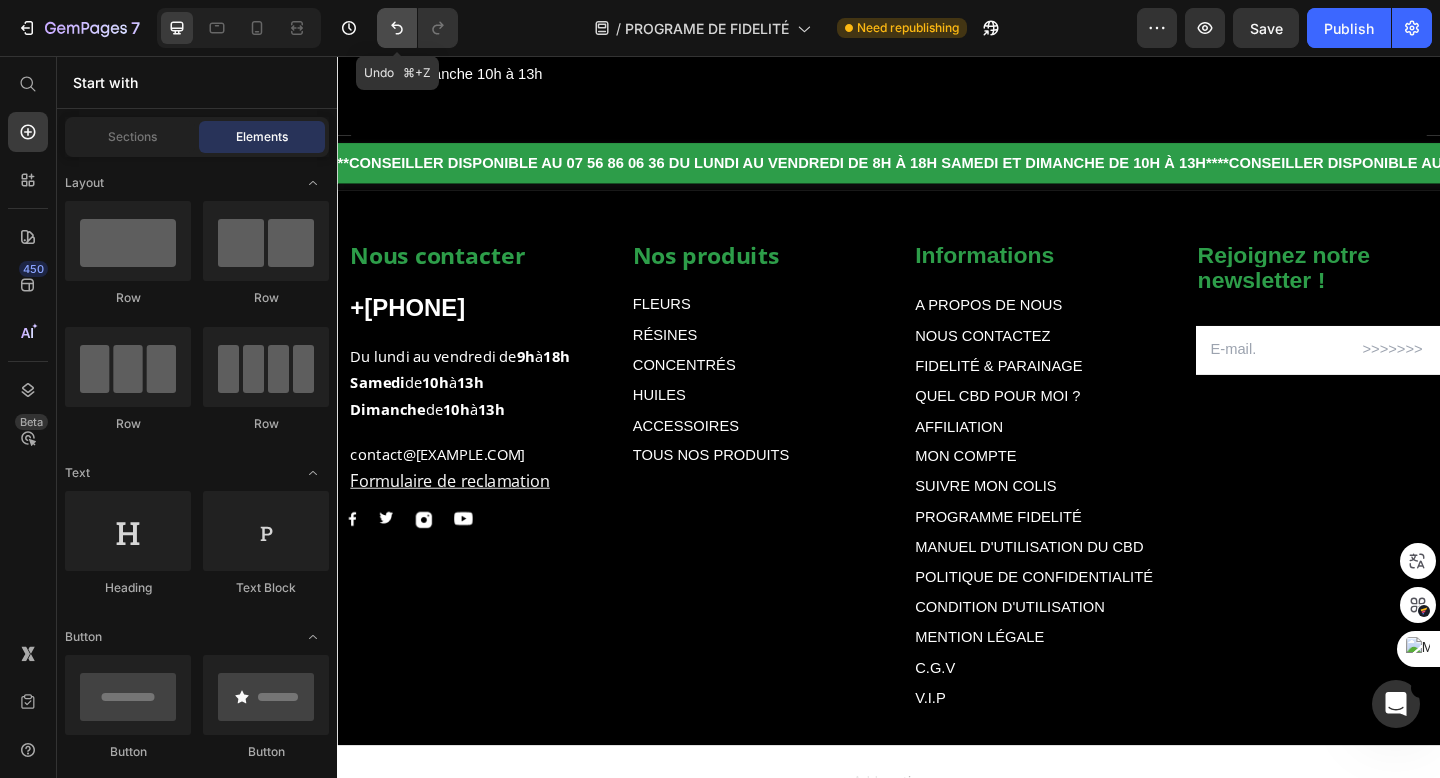 click 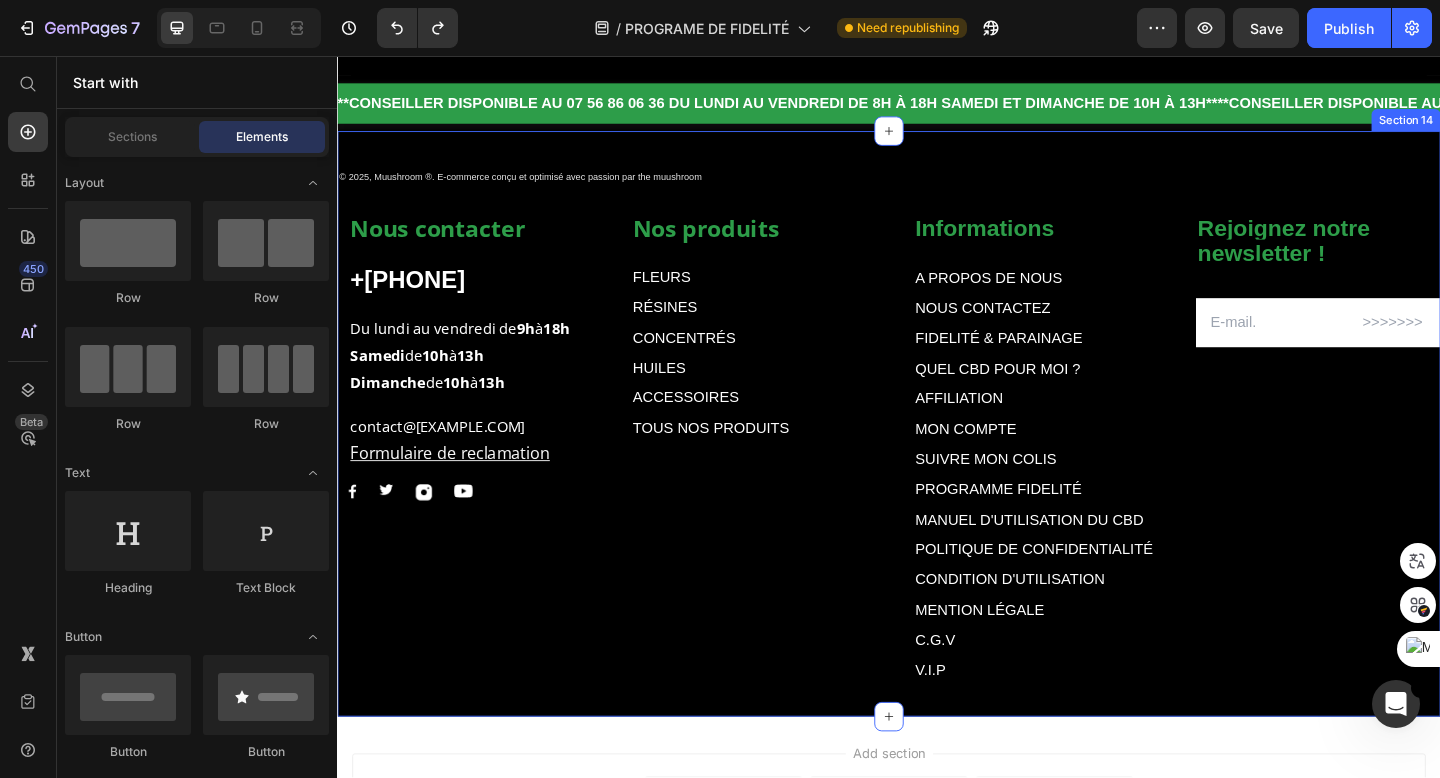 scroll, scrollTop: 3390, scrollLeft: 0, axis: vertical 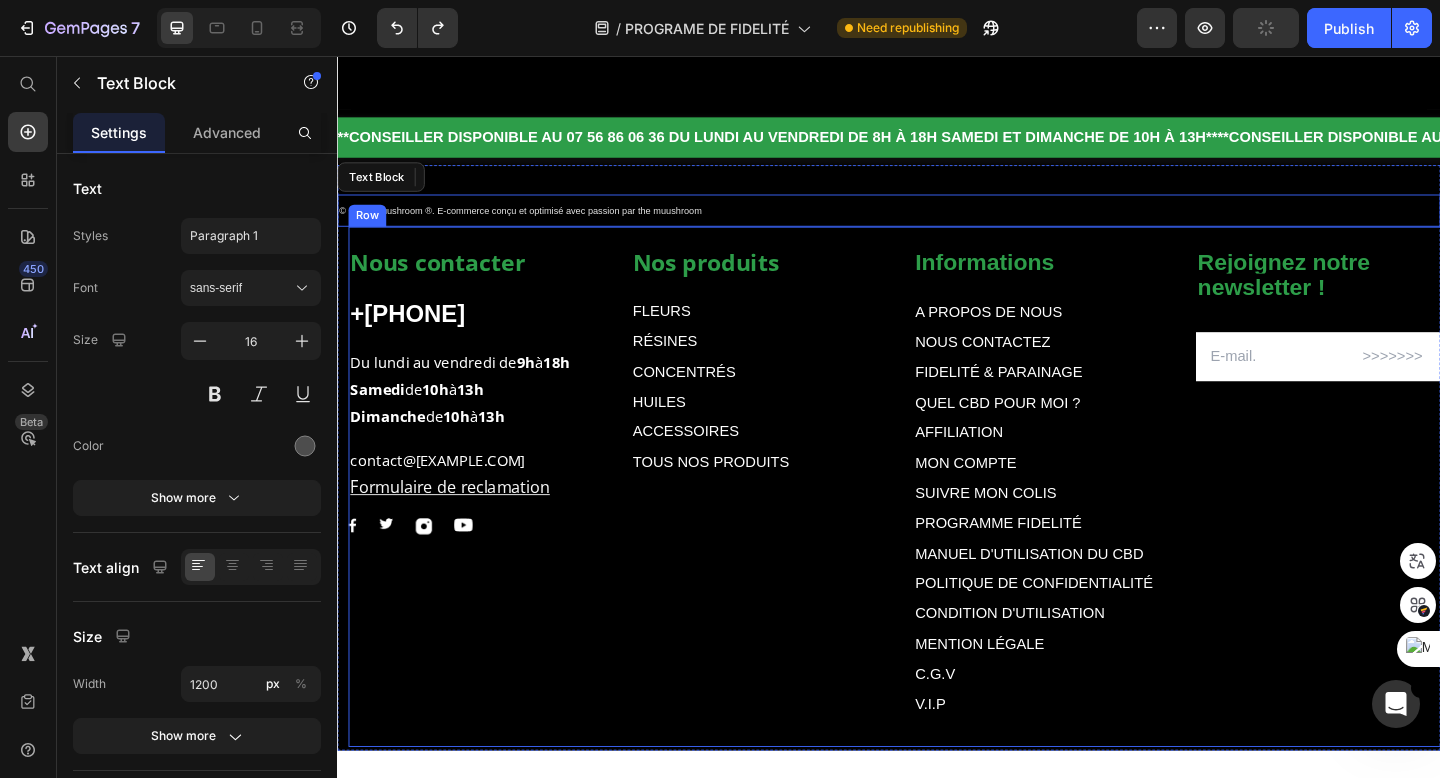 click on "© 2025, Muushroom ®. E-commerce conçu et optimisé avec passion par the muushroom Text Block Nos produits Text block FLEURS Text Block RÉSINES Text Block CONCENTRÉS Text Block HUILES Text Block ACCESSOIRES Text Block TOUS NOS PRODUITS Text Block Informations    Text block A PROPOS DE NOUS Text Block NOUS CONTACTEZ Text Block FIDELITÉ & PARAINAGE Text Block QUEL CBD POUR MOI ? Text Block AFFILIATION Text Block MON COMPTE Text Block SUIVRE MON COLIS Text Block PROGRAMME FIDELITÉ Text Block MANUEL D'UTILISATION DU CBD Text Block POLITIQUE DE CONFIDENTIALITÉ Text Block CONDITION D'UTILISATION Text Block MENTION LÉGALE Text Block C.G.V Text Block V.I.P Text Block Row Rejoignez notre newsletter ! Text block Email Field Row Newsletter Nous contacter Text block +33 756860636 Text block Du lundi au vendredi de" at bounding box center [937, 510] 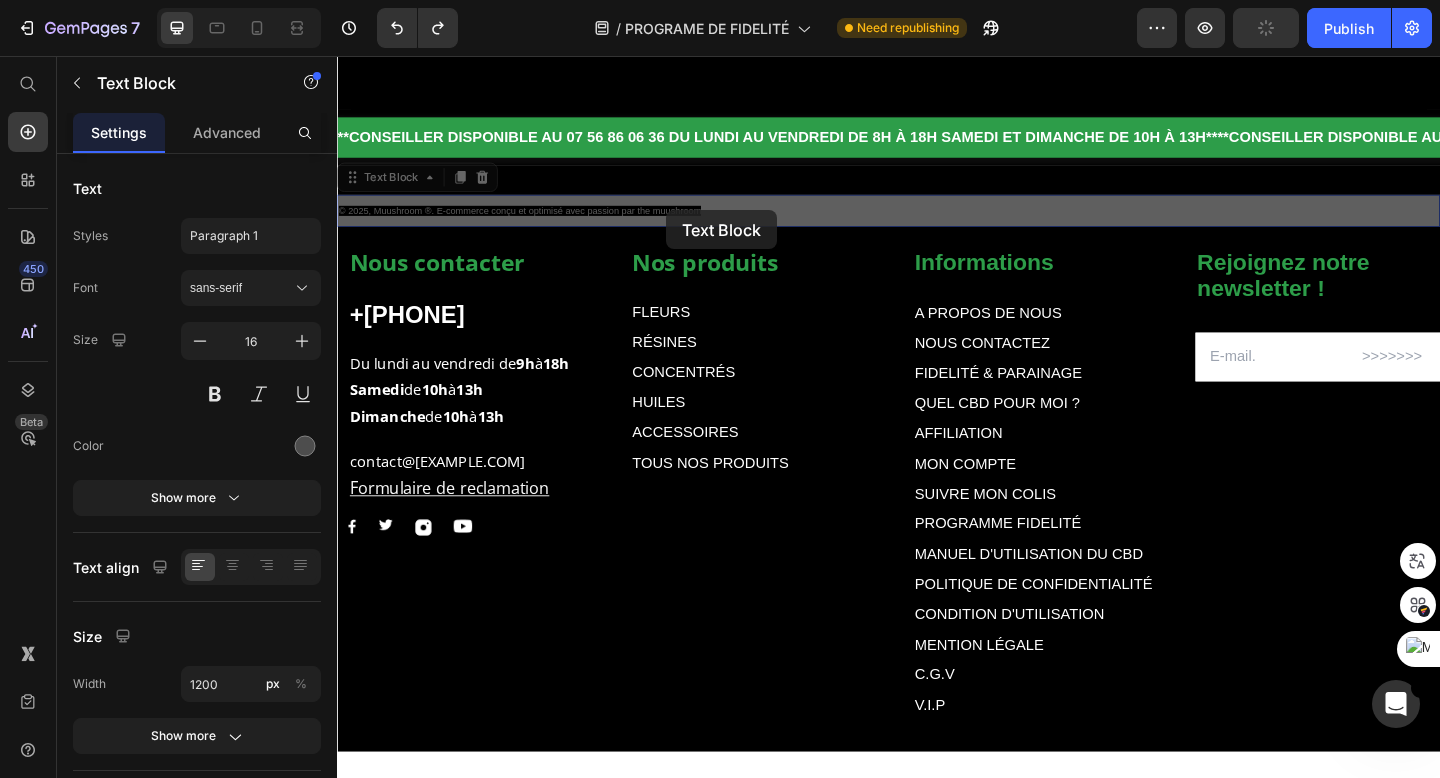 drag, startPoint x: 697, startPoint y: 230, endPoint x: 516, endPoint y: 170, distance: 190.68561 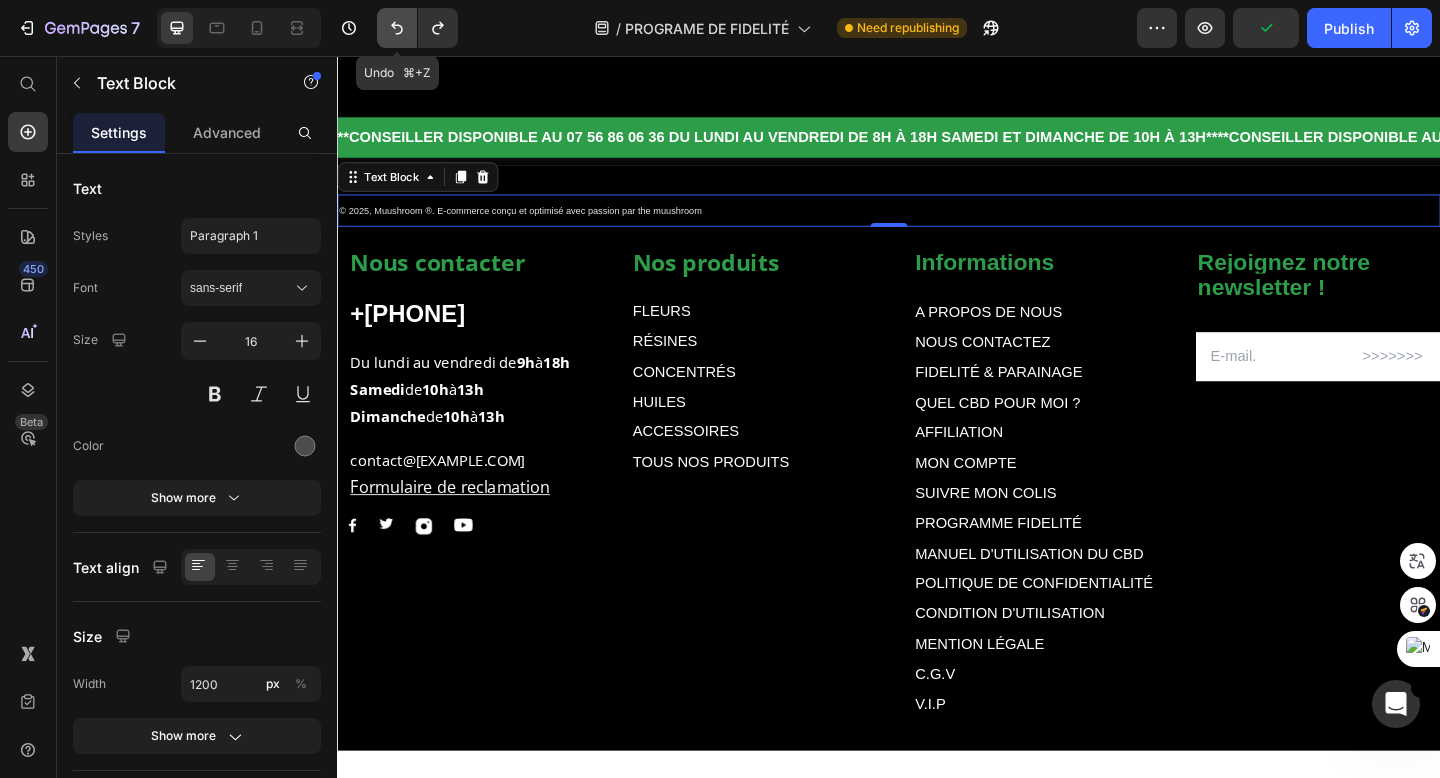 click 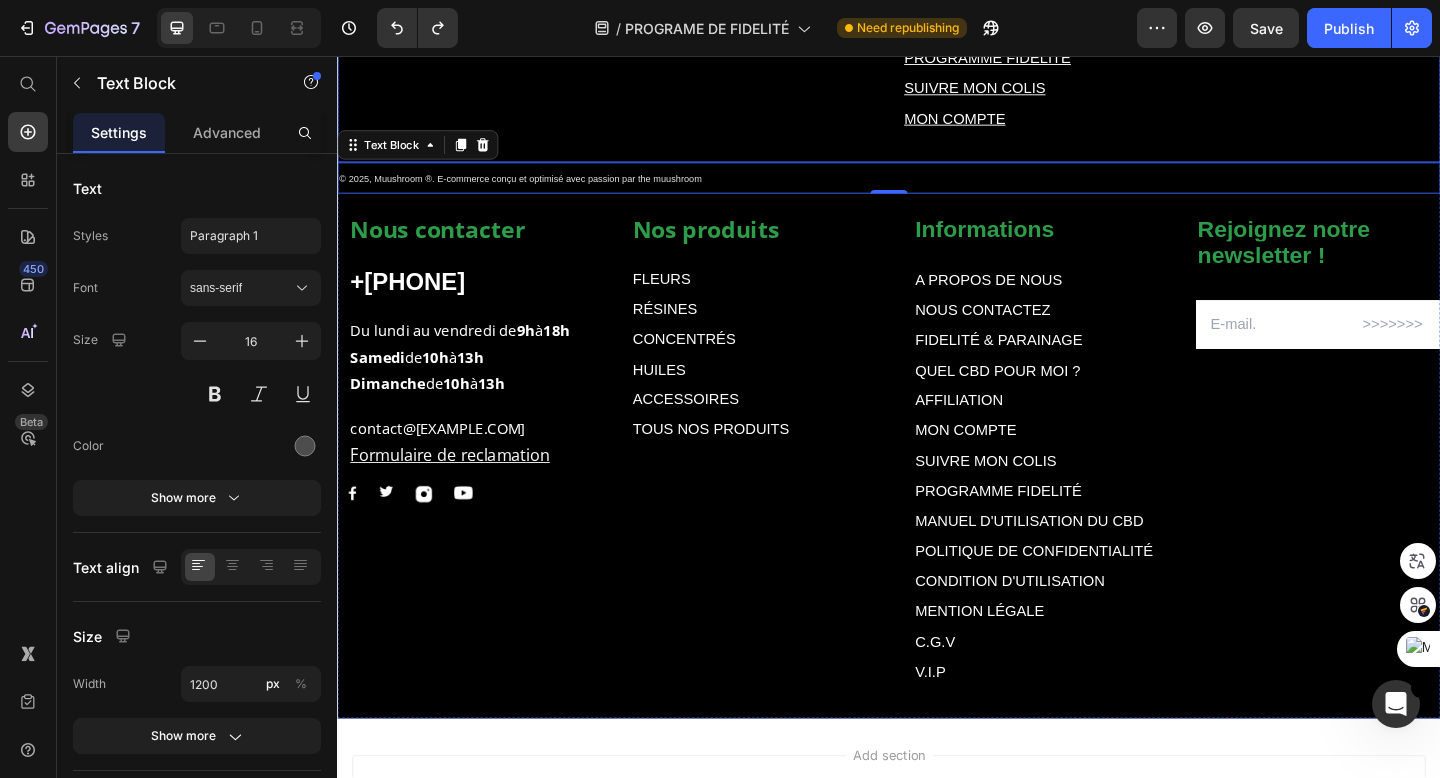 scroll, scrollTop: 4054, scrollLeft: 0, axis: vertical 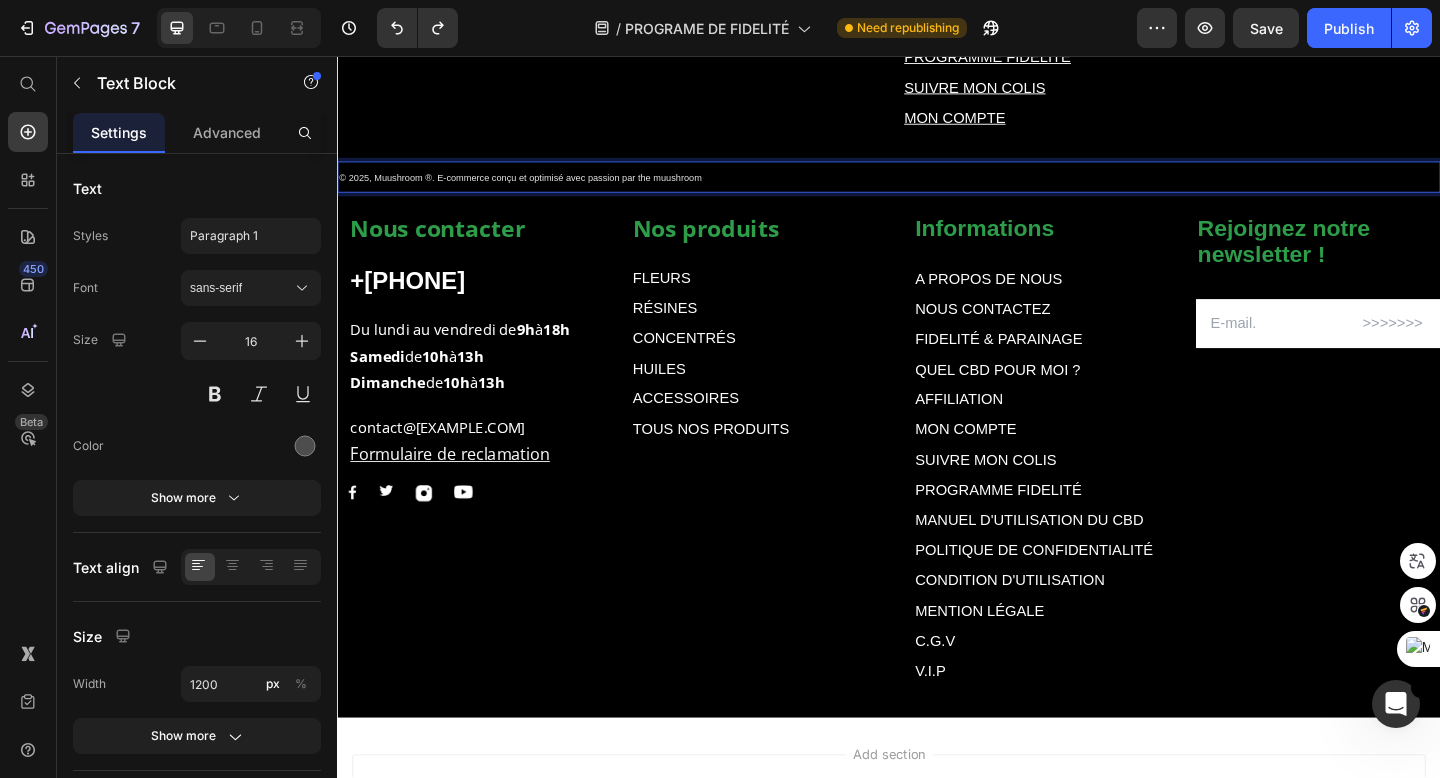 click on "© 2025, Muushroom ®. E-commerce conçu et optimisé avec passion par the muushroom" at bounding box center (937, 188) 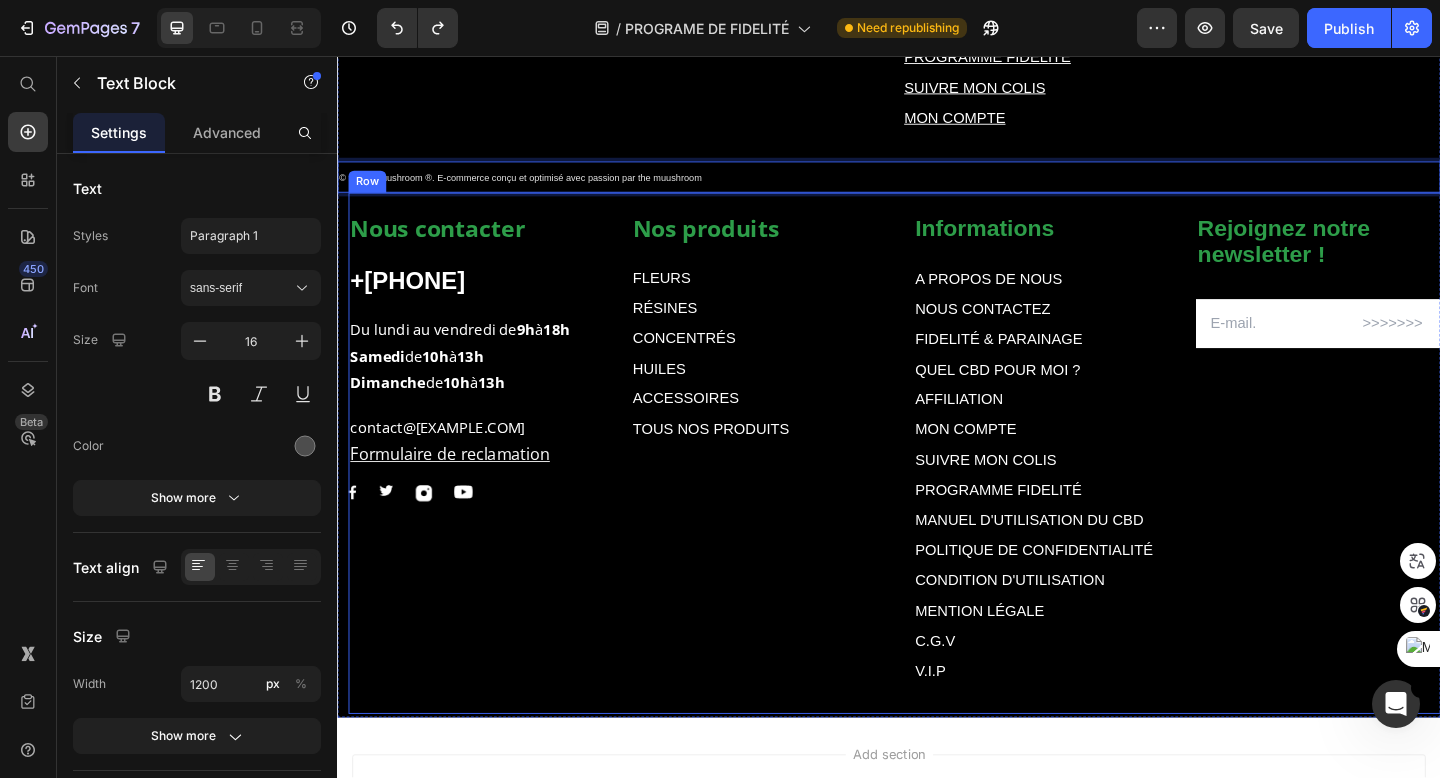 click on "Nous contacter Text block +33 756860636 Text block Du lundi au vendredi de  9h  à  18h   Samedi  de  10h  à  13h Dimanche  de  10h  à  13h Text block contact@muushroom.com Formulaire de reclamation Text block Image Image Image Image Row" at bounding box center [488, 485] 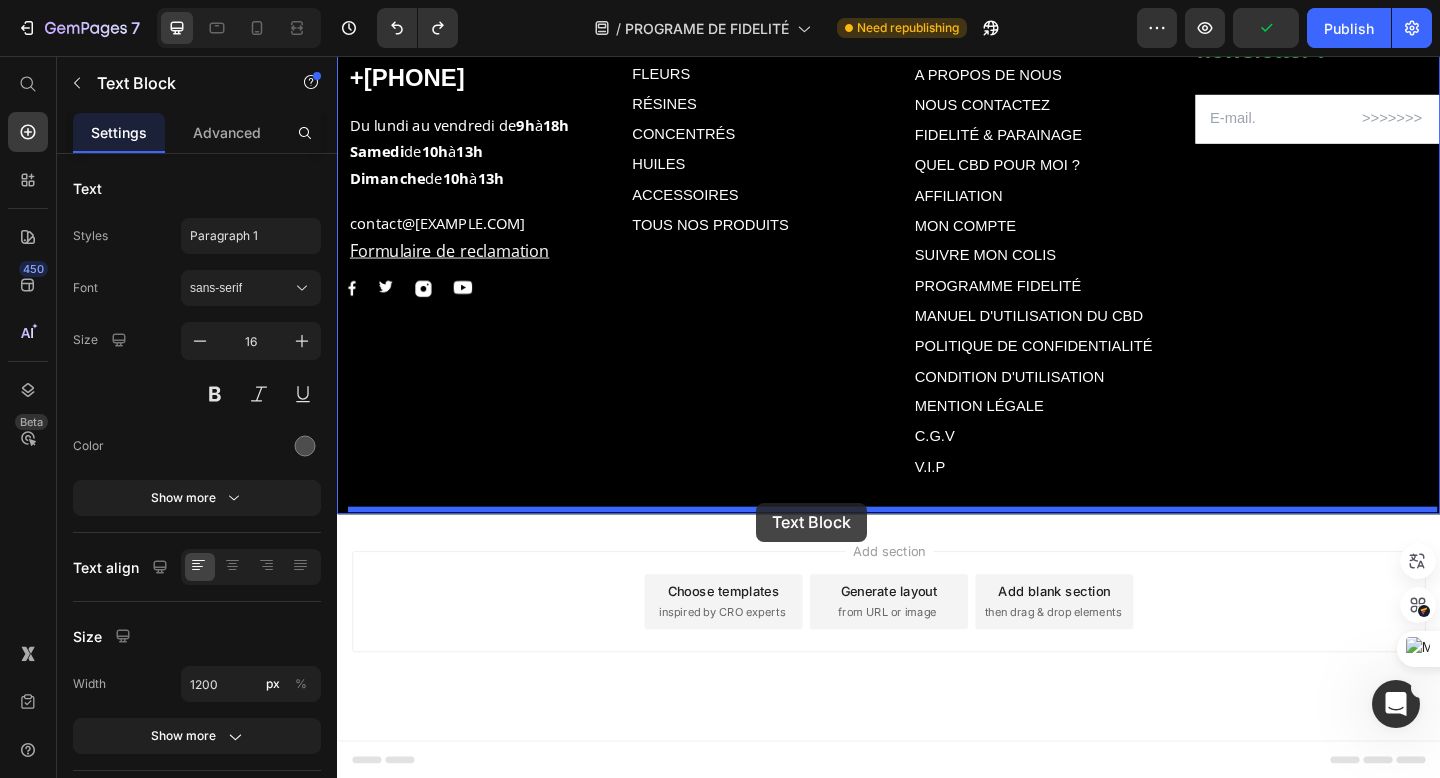 drag, startPoint x: 681, startPoint y: 183, endPoint x: 790, endPoint y: 552, distance: 384.76227 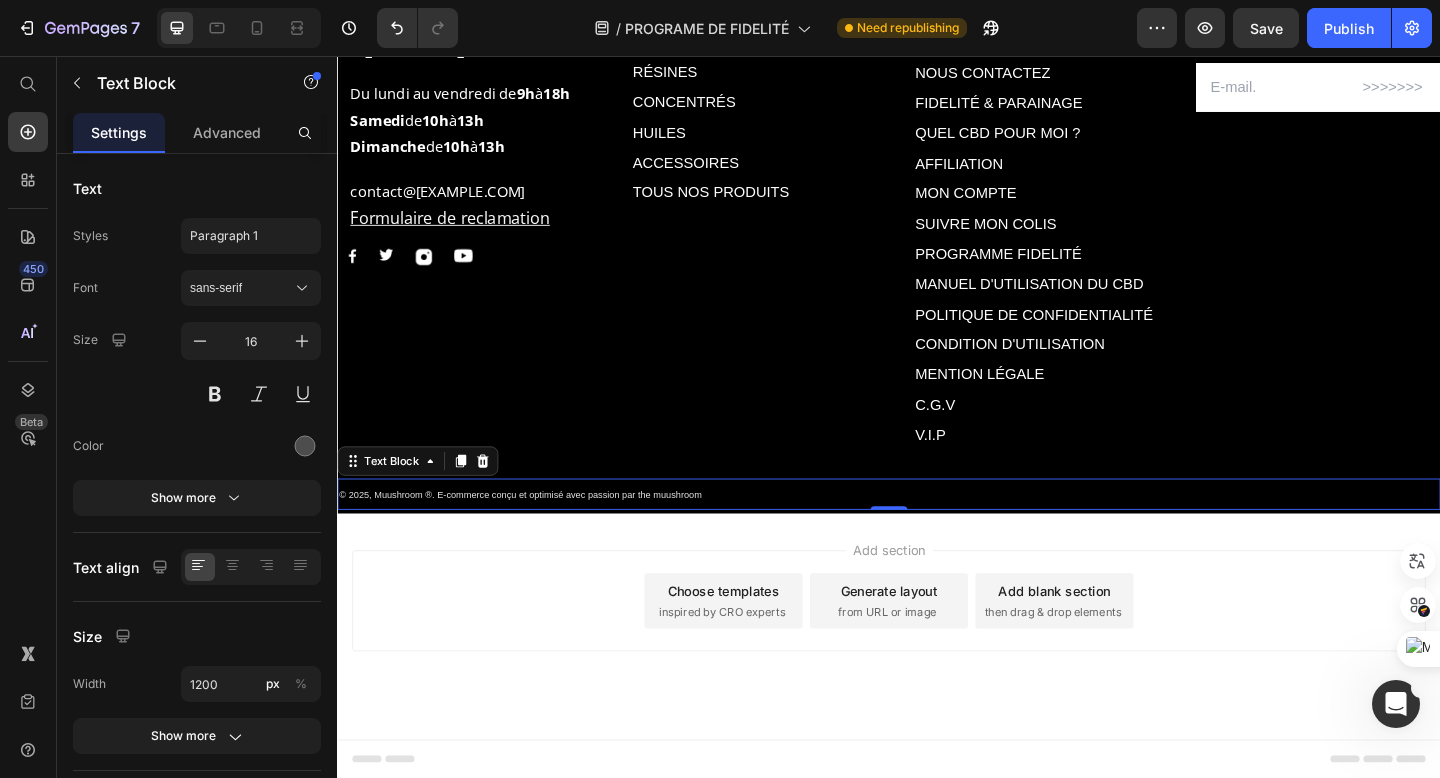 scroll, scrollTop: 4241, scrollLeft: 0, axis: vertical 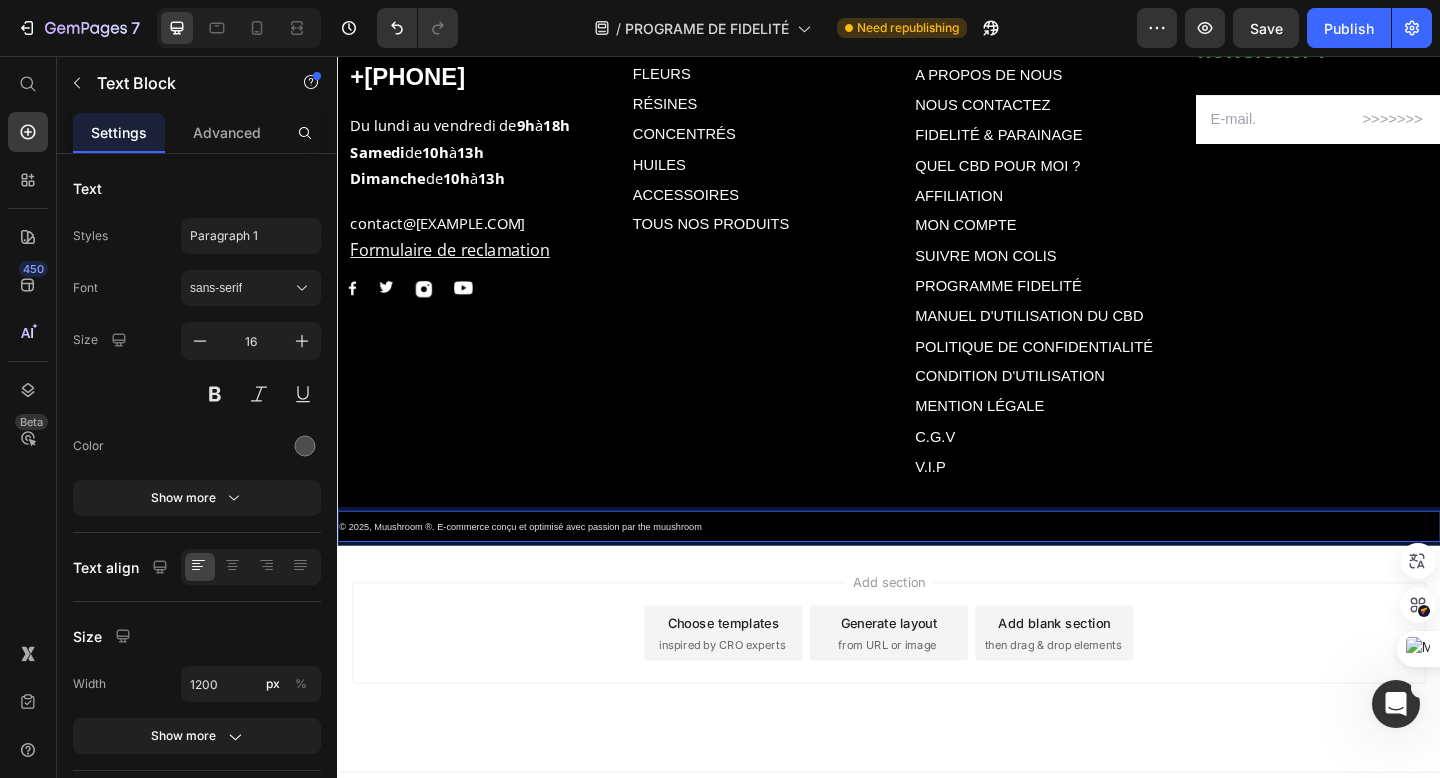 click on "© 2025, Muushroom ®. E-commerce conçu et optimisé avec passion par the muushroom" at bounding box center [937, 568] 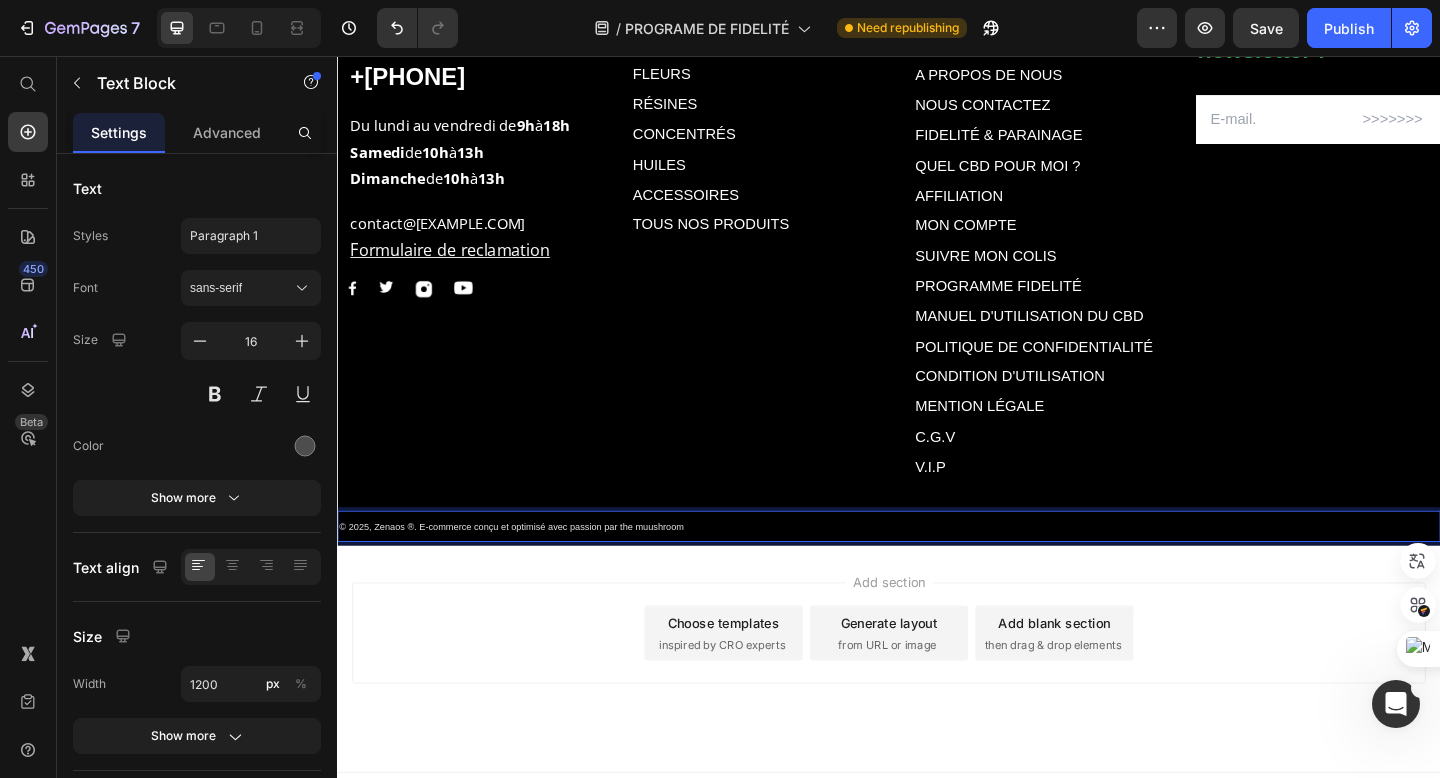 click on "© 2025, Zenaos ®. E-commerce conçu et optimisé avec passion par the muushroom" at bounding box center (937, 568) 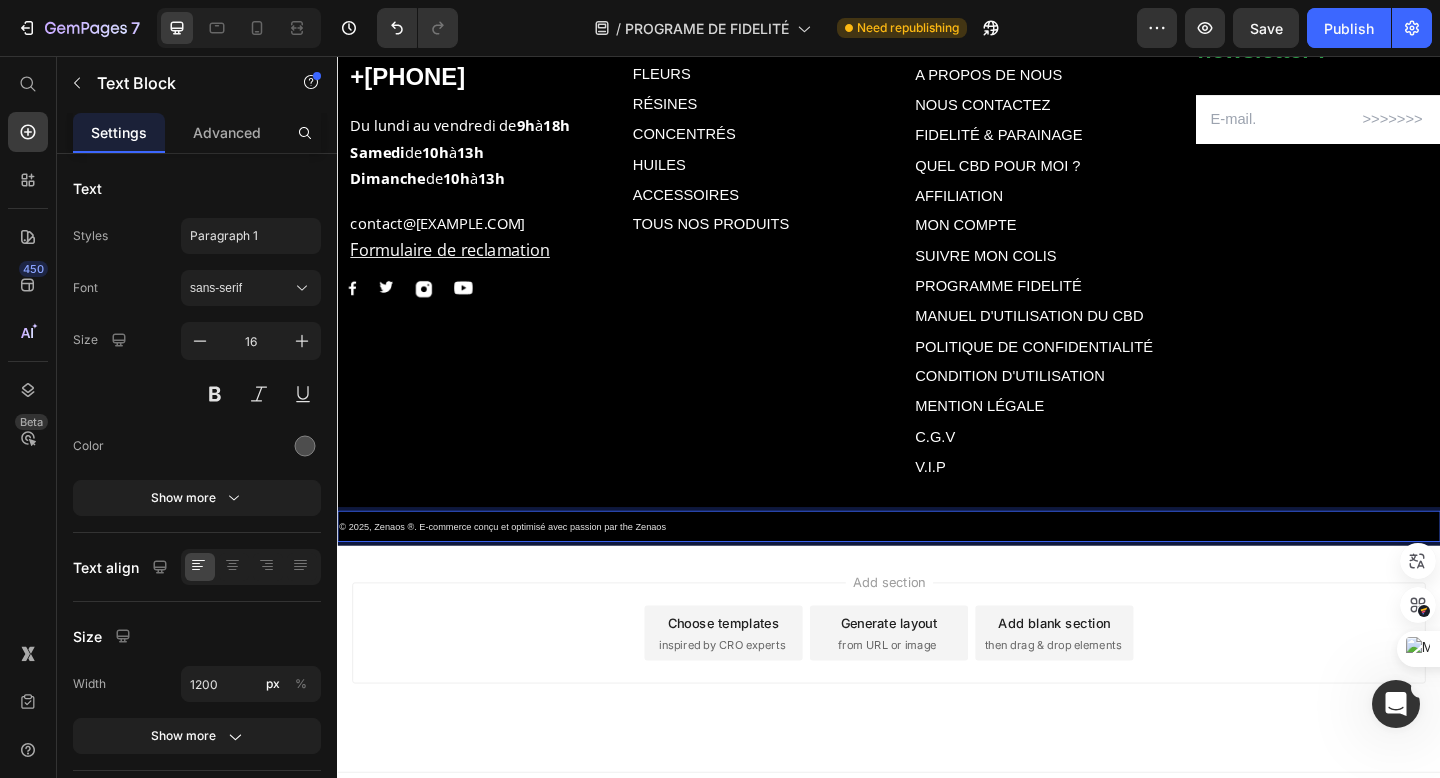 click on "Nos produits Text block FLEURS Text Block RÉSINES Text Block CONCENTRÉS Text Block HUILES Text Block ACCESSOIRES Text Block TOUS NOS PRODUITS Text Block Informations    Text block A PROPOS DE NOUS Text Block NOUS CONTACTEZ Text Block FIDELITÉ & PARAINAGE Text Block QUEL CBD POUR MOI ? Text Block AFFILIATION Text Block MON COMPTE Text Block SUIVRE MON COLIS Text Block PROGRAMME FIDELITÉ Text Block MANUEL D'UTILISATION DU CBD Text Block POLITIQUE DE CONFIDENTIALITÉ Text Block CONDITION D'UTILISATION Text Block MENTION LÉGALE Text Block C.G.V Text Block V.I.P Text Block Row Rejoignez notre newsletter ! Text block Email Field Row Newsletter Nous contacter Text block +33 756860636 Text block Du lundi au vendredi de  9h  à  18h   Samedi  de  10h  à  13h Dimanche  de  10h  à  13h Text block contact@muushroom.com Formulaire de reclamation Text block Image Image Image Image Row Row" at bounding box center [949, 267] 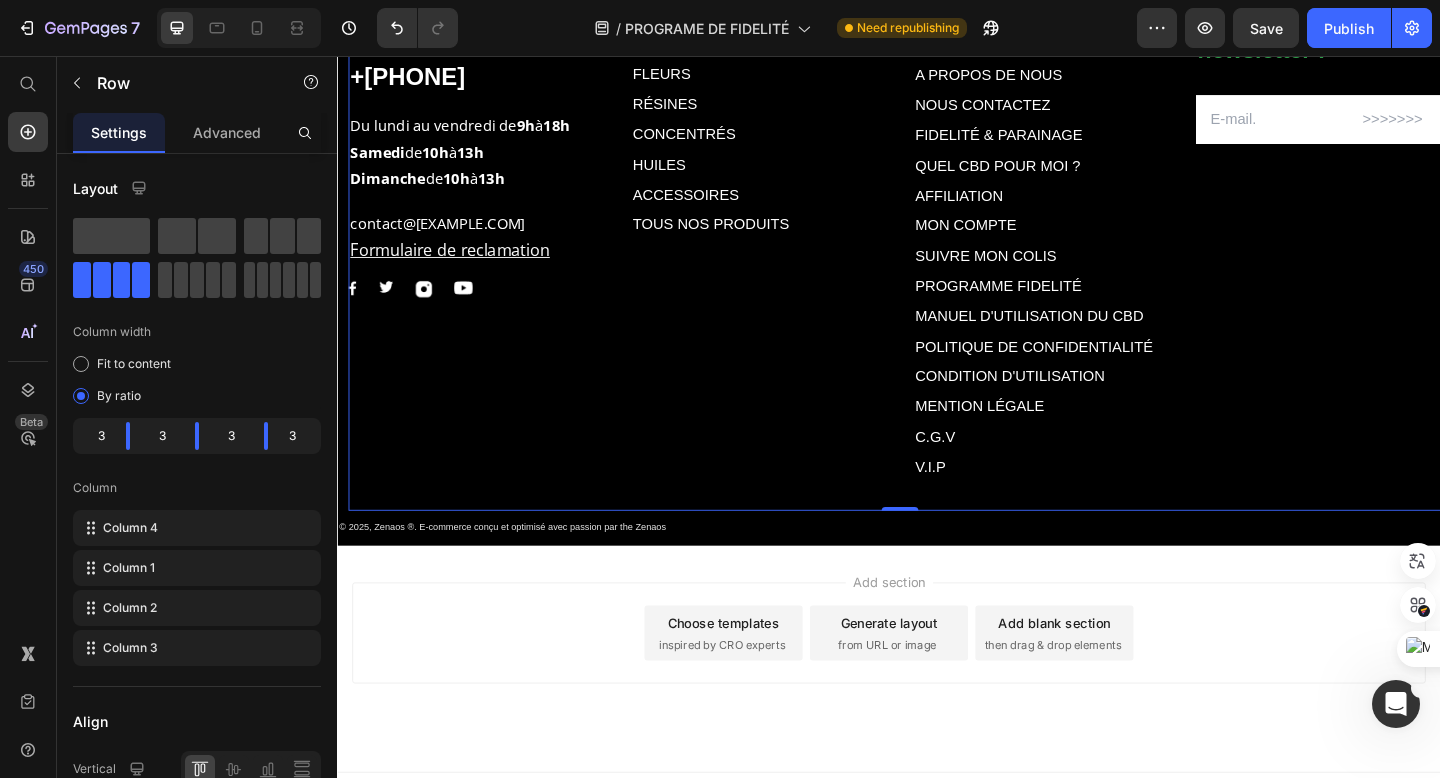 scroll, scrollTop: 4052, scrollLeft: 0, axis: vertical 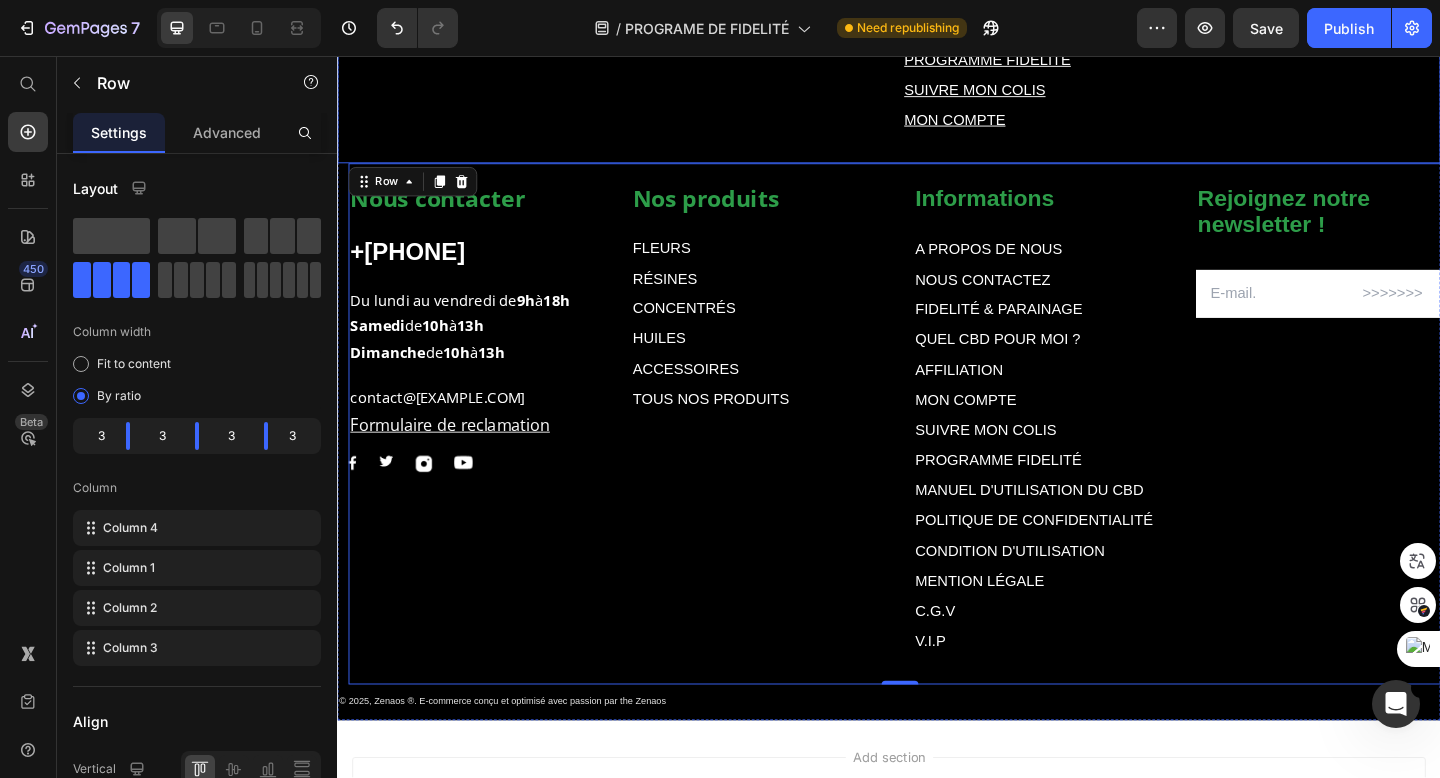 click on "Nos produits Text block FLEURS Text Block RÉSINES Text Block CONCENTRÉS Text Block HUILES Text Block ACCESSOIRES Text Block TOUS NOS PRODUITS Text Block Informations    Text block A PROPOS DE NOUS Text Block MENTIONS LÉGALES Text Block C.G.V Text Block POLITIQUE DE CONFIDENTIALITÉ Text Block PROTECTION DES DONNÉES   PERSONNELLES Text Block ETUDES Text Block BLOG Text Block AFFILIATION Text Block MANUEL Text Block NOUS CONTACTEZ Text Block F.A.Q Text Block FIDELITÉ & PARAINAGE Text Block PROGRAMME FIDELITÉ Text Block SUIVRE MON COLIS Text Block MON COMPTE Text Block Row Rejoignez notre newsletter ! Text block Email Field Row Newsletter Nous contacter Text block +3222165197 Text block Du lundi au vendredi de  9h  à  18h   Samedi  de  10h  à  13h Dimanche  de  10h  à  13h Text block contact@muushroom.com Formulaire de reclamation Text block Image Image Image Image Row Row Nos produits Text block FLEURS Text Block RÉSINES Text Block CONCENTRÉS Text Block HUILES Text Block ACCESSOIRES Text Block" at bounding box center (937, 146) 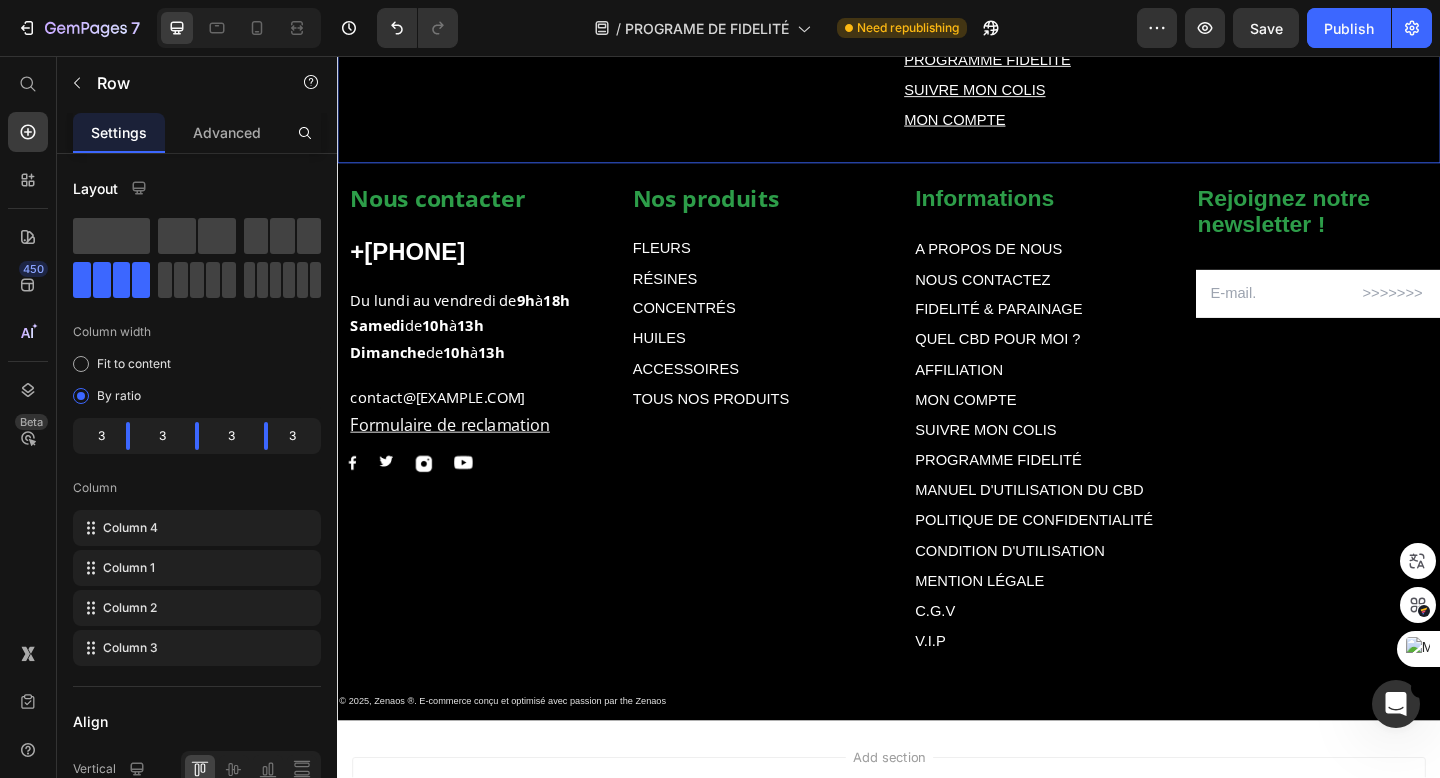 scroll, scrollTop: 3457, scrollLeft: 0, axis: vertical 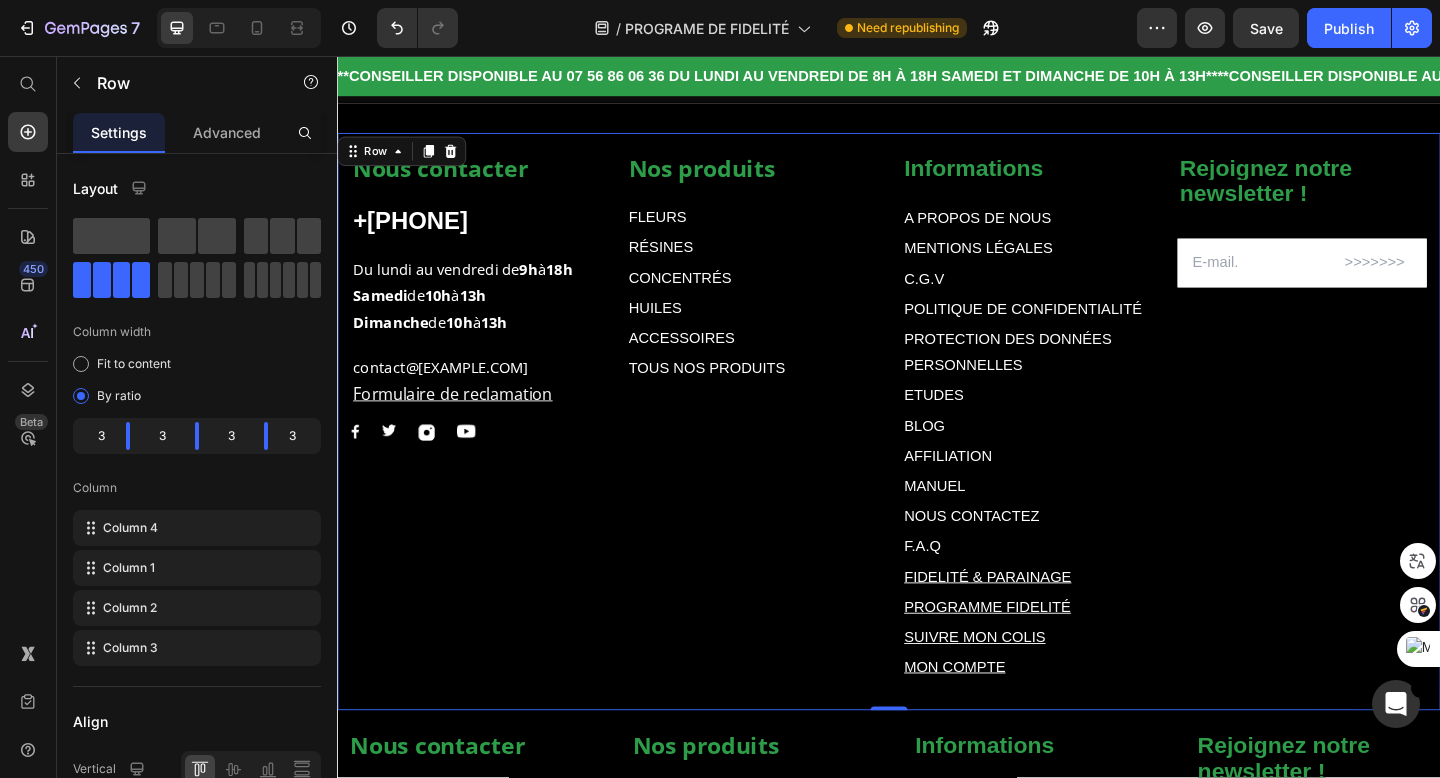click on "Nos produits Text block FLEURS Text Block RÉSINES Text Block CONCENTRÉS Text Block HUILES Text Block ACCESSOIRES Text Block TOUS NOS PRODUITS Text Block Informations    Text block A PROPOS DE NOUS Text Block MENTIONS LÉGALES Text Block C.G.V Text Block POLITIQUE DE CONFIDENTIALITÉ Text Block PROTECTION DES DONNÉES   PERSONNELLES Text Block ETUDES Text Block BLOG Text Block AFFILIATION Text Block MANUEL Text Block NOUS CONTACTEZ Text Block F.A.Q Text Block FIDELITÉ & PARAINAGE Text Block PROGRAMME FIDELITÉ Text Block SUIVRE MON COLIS Text Block MON COMPTE Text Block Row Rejoignez notre newsletter ! Text block Email Field Row Newsletter Nous contacter Text block +3222165197 Text block Du lundi au vendredi de  9h  à  18h   Samedi  de  10h  à  13h Dimanche  de  10h  à  13h Text block contact@muushroom.com Formulaire de reclamation Text block Image Image Image Image Row Row   0" at bounding box center (937, 454) 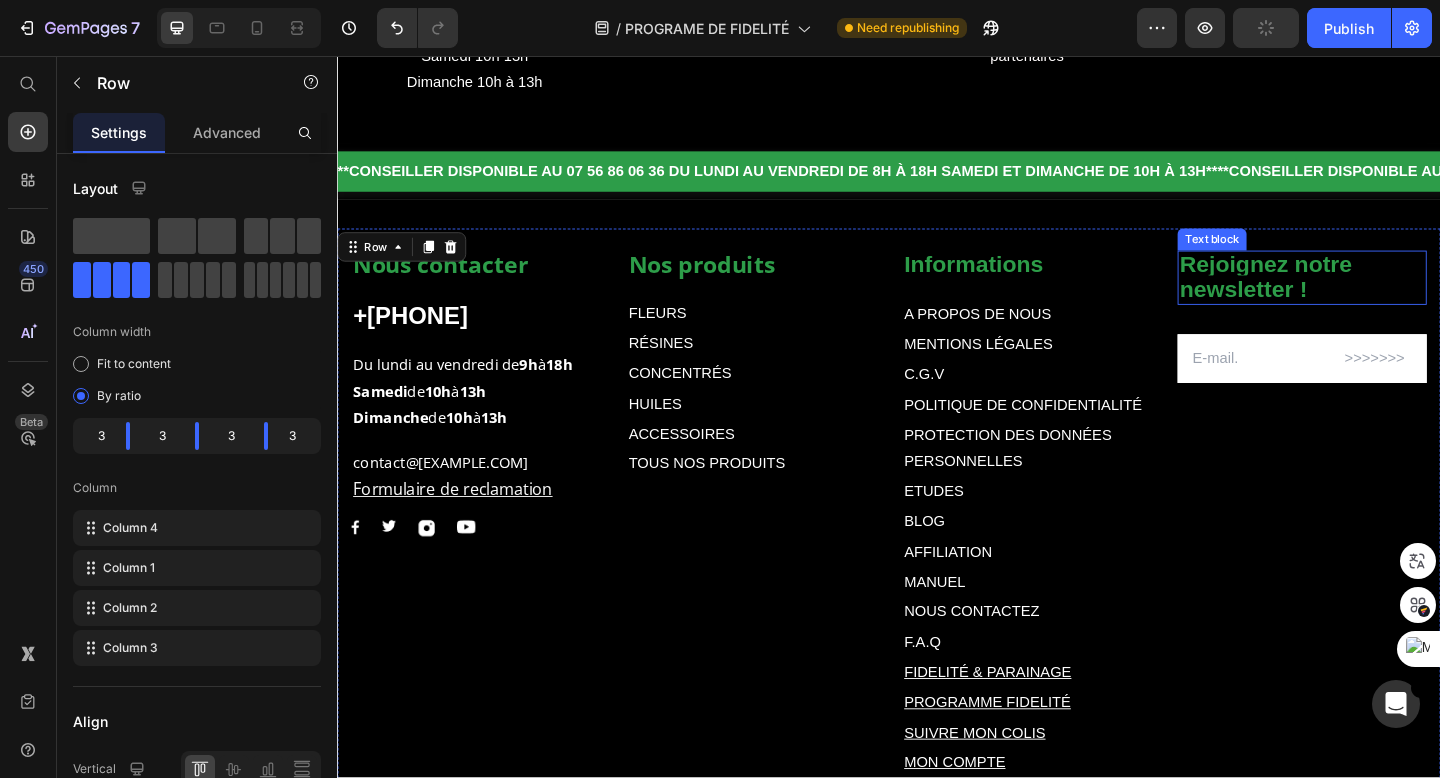 scroll, scrollTop: 3361, scrollLeft: 0, axis: vertical 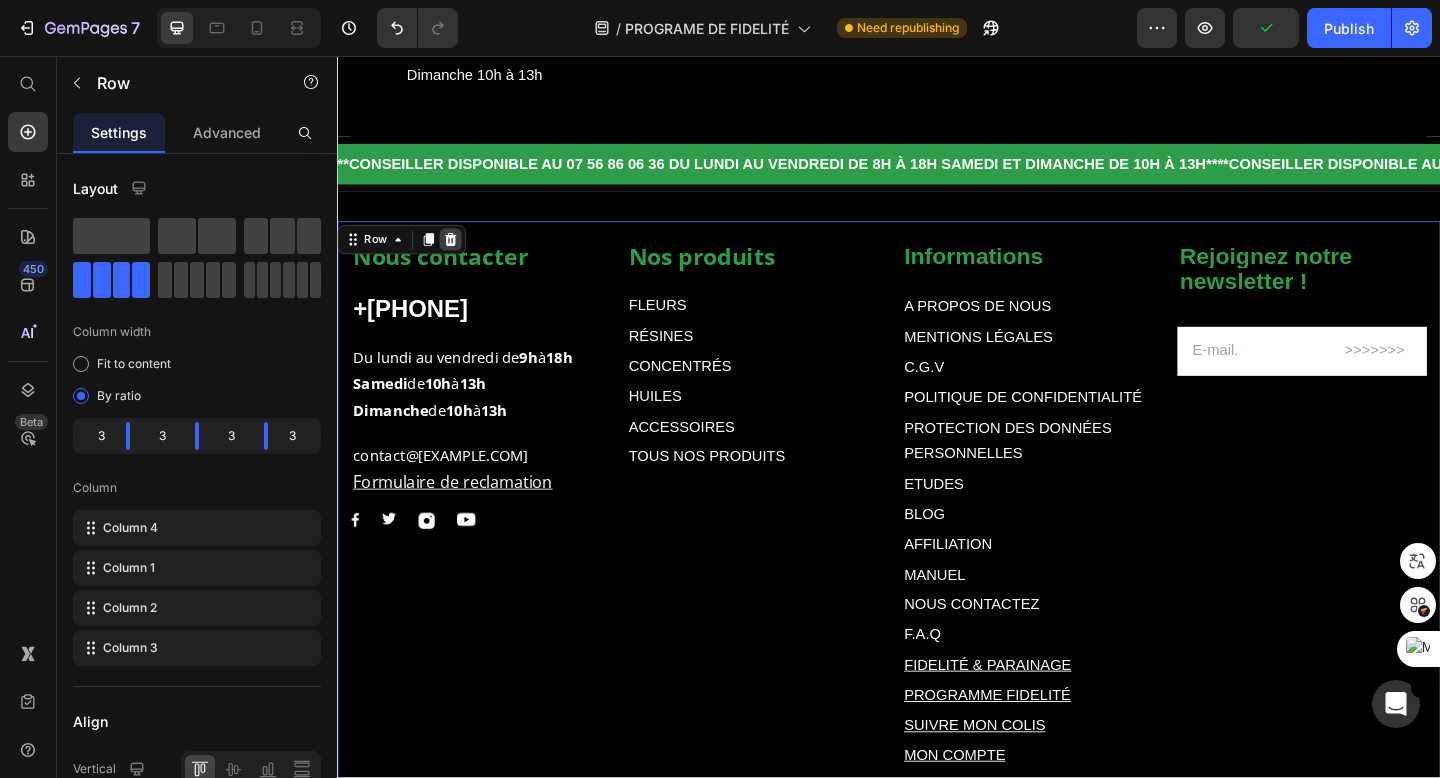 click 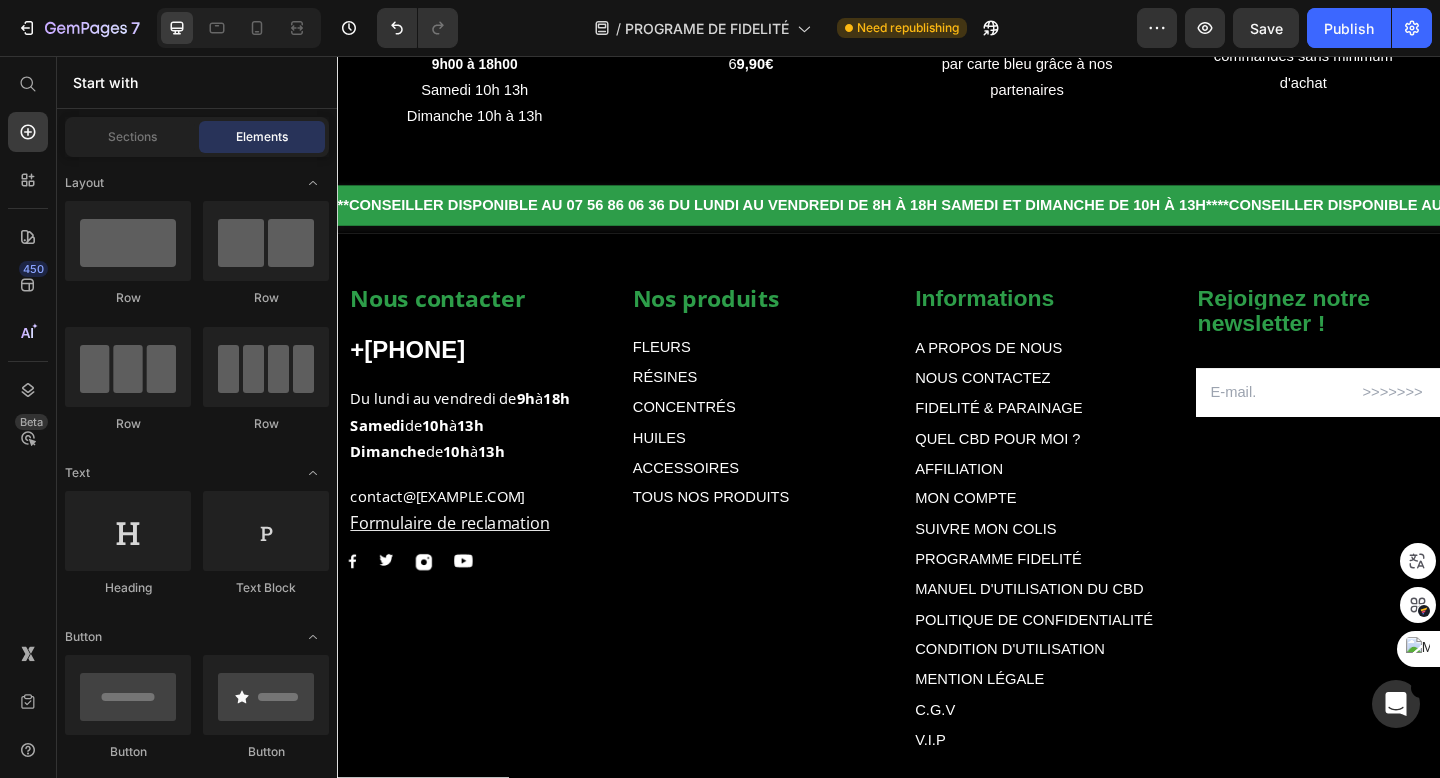 scroll, scrollTop: 3321, scrollLeft: 0, axis: vertical 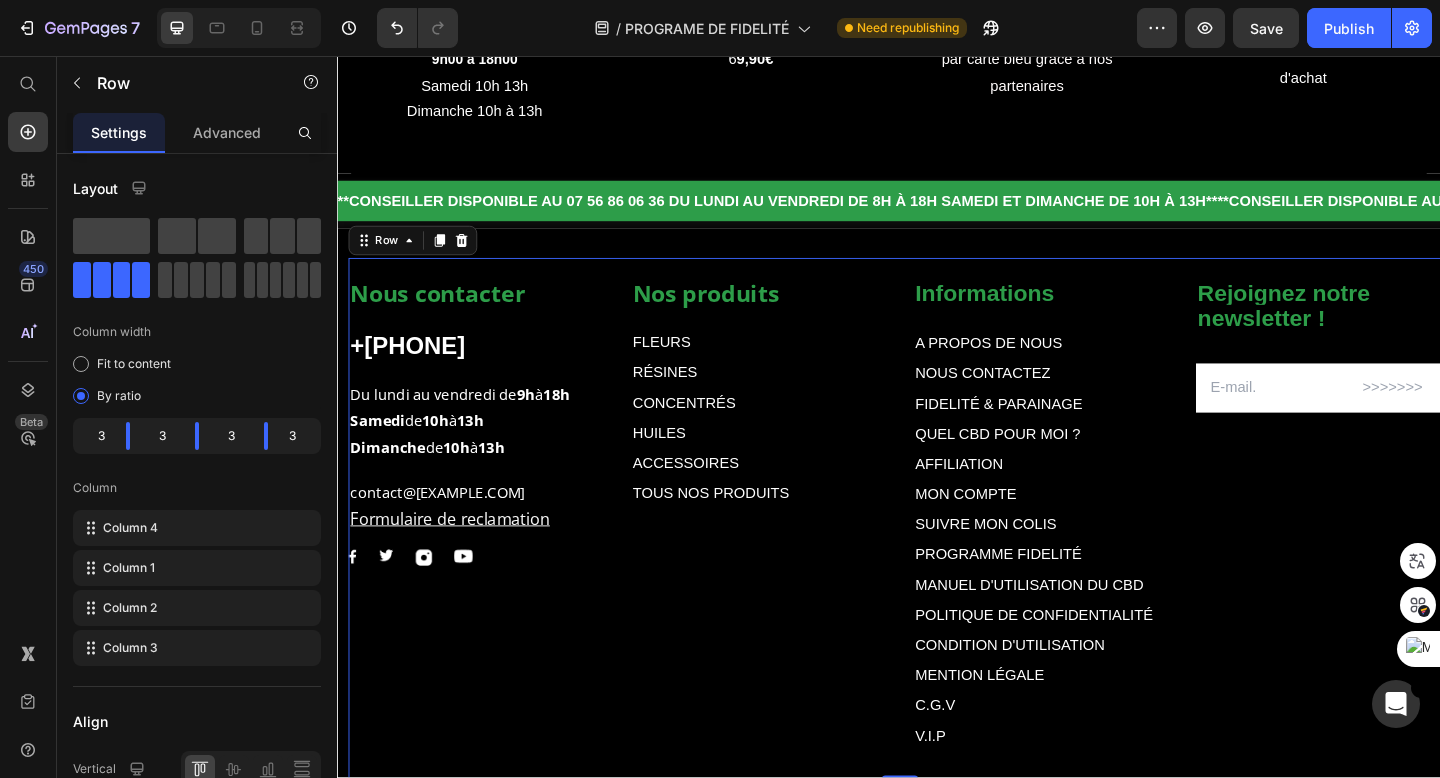 click on "Nos produits Text block FLEURS Text Block RÉSINES Text Block CONCENTRÉS Text Block HUILES Text Block ACCESSOIRES Text Block TOUS NOS PRODUITS Text Block Informations    Text block A PROPOS DE NOUS Text Block NOUS CONTACTEZ Text Block FIDELITÉ & PARAINAGE Text Block QUEL CBD POUR MOI ? Text Block AFFILIATION Text Block MON COMPTE Text Block SUIVRE MON COLIS Text Block PROGRAMME FIDELITÉ Text Block MANUEL D'UTILISATION DU CBD Text Block POLITIQUE DE CONFIDENTIALITÉ Text Block CONDITION D'UTILISATION Text Block MENTION LÉGALE Text Block C.G.V Text Block V.I.P Text Block Row Rejoignez notre newsletter ! Text block Email Field Row Newsletter Nous contacter Text block +33 756860636 Text block Du lundi au vendredi de  9h  à  18h   Samedi  de  10h  à  13h Dimanche  de  10h  à  13h Text block contact@muushroom.com Formulaire de reclamation Text block Image Image Image Image Row Row   0" at bounding box center [949, 559] 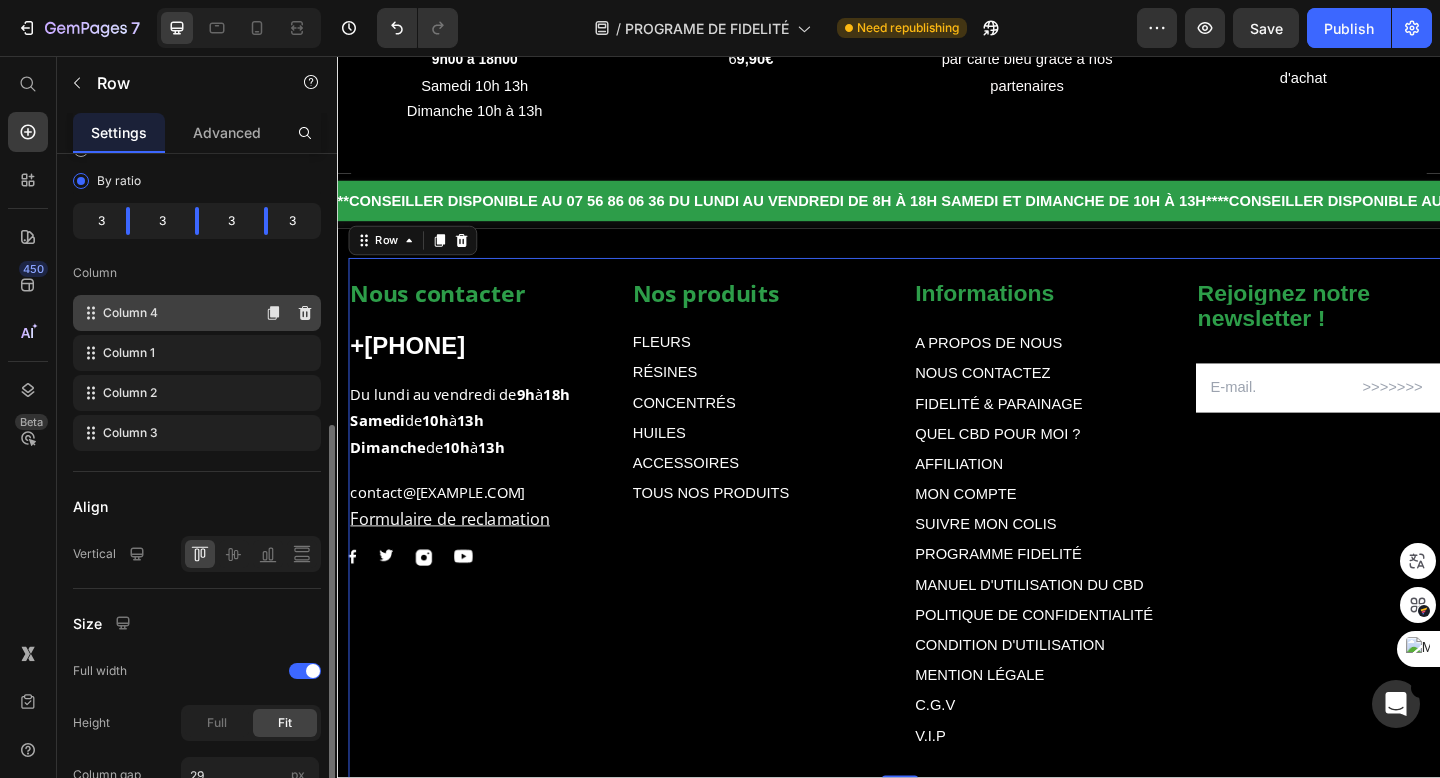 scroll, scrollTop: 139, scrollLeft: 0, axis: vertical 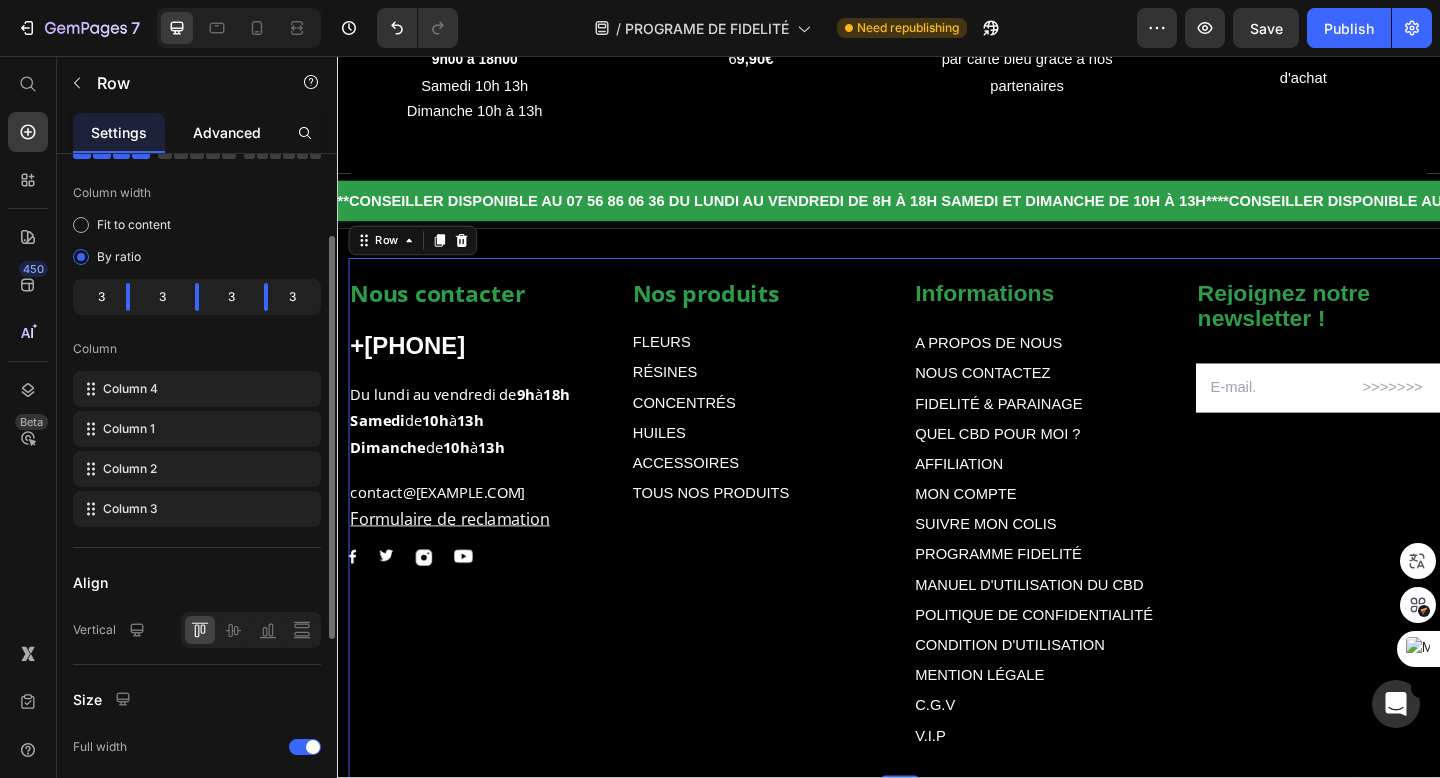 click on "Advanced" 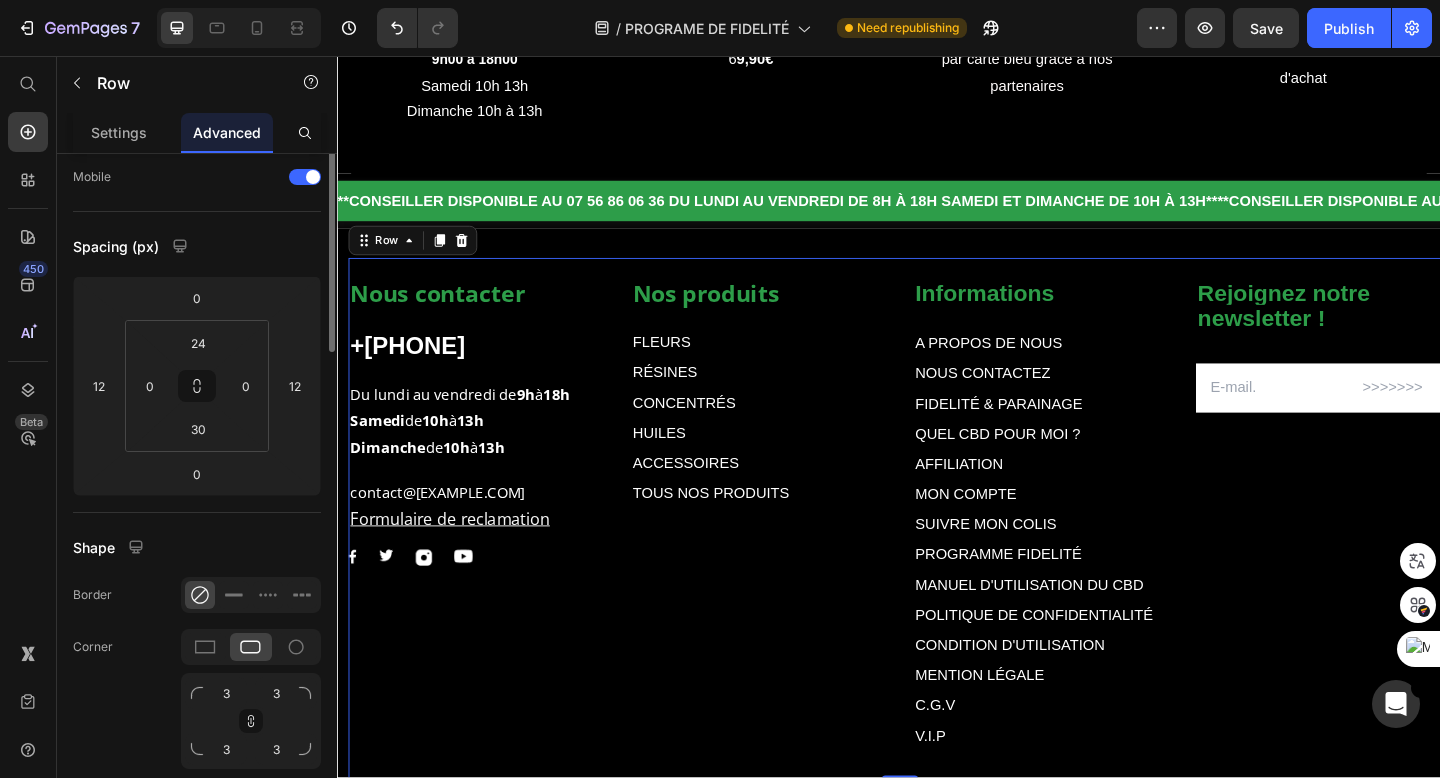 scroll, scrollTop: 0, scrollLeft: 0, axis: both 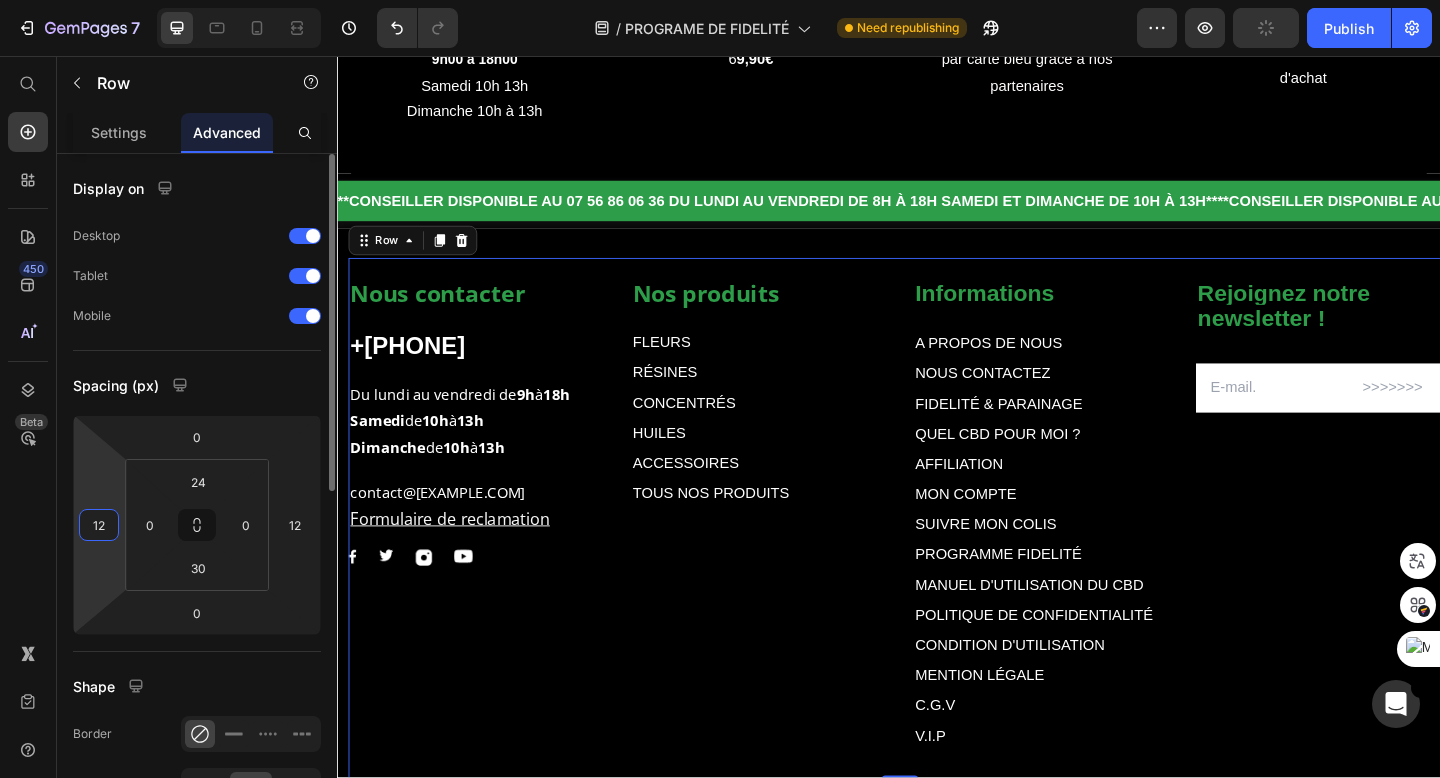 click on "12" at bounding box center [99, 525] 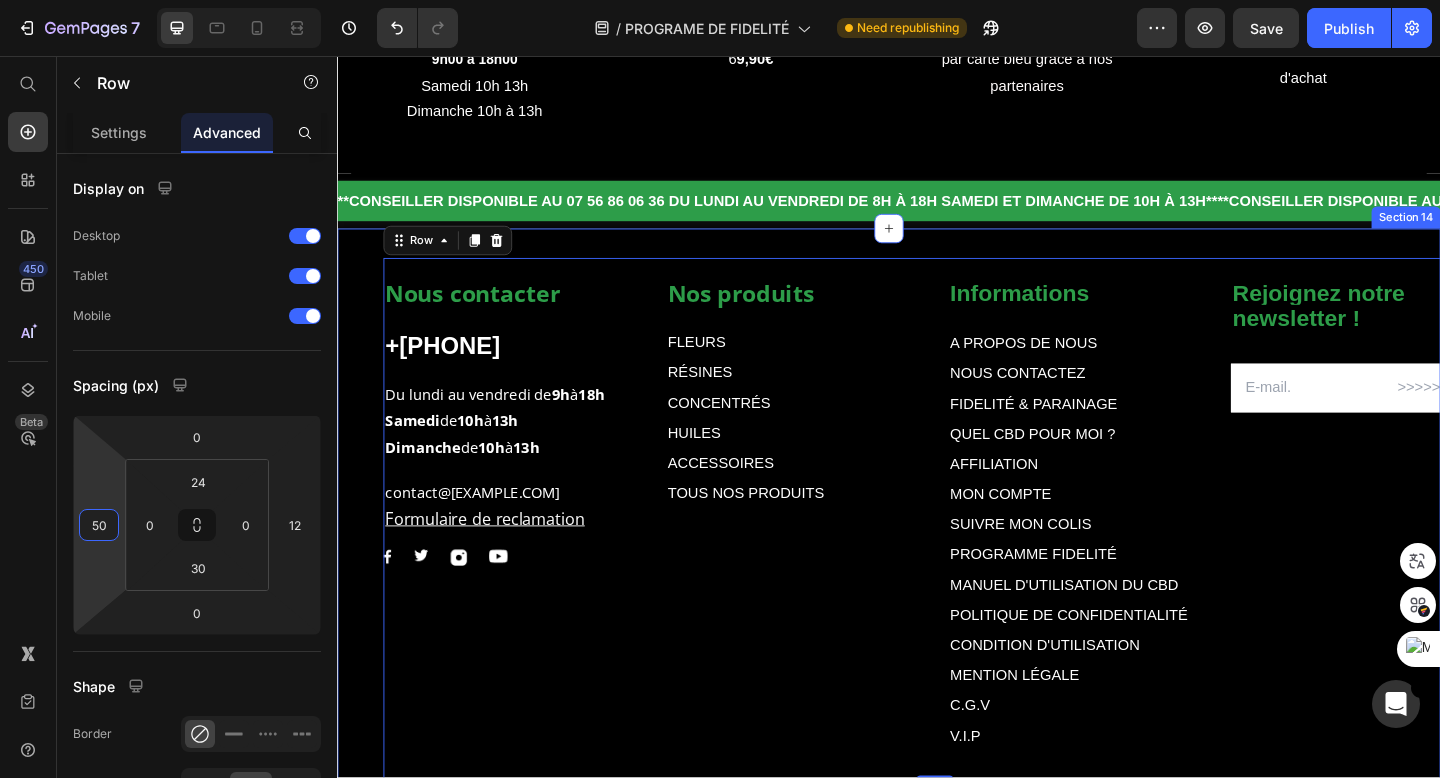 type on "50" 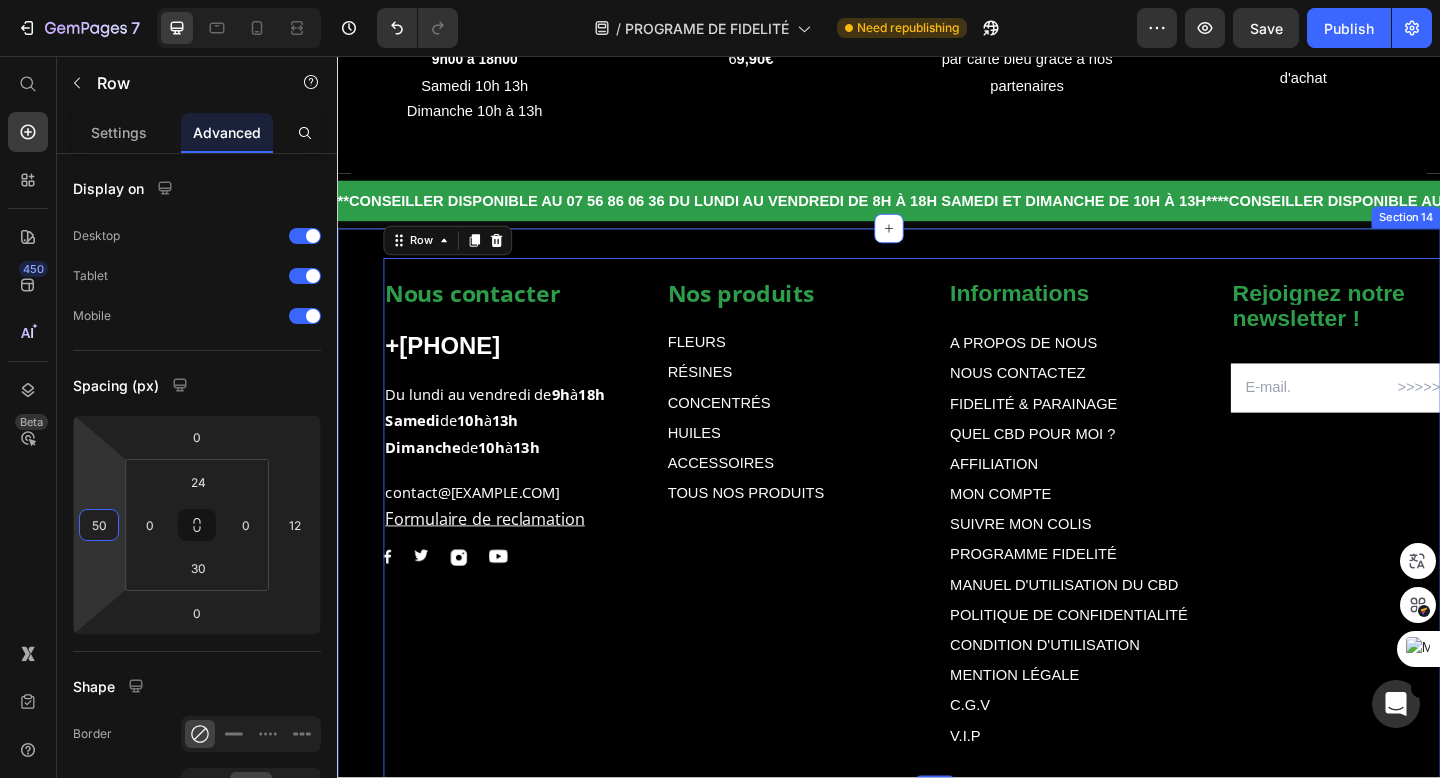 click on "Nous contacter Text block +33 756860636 Text block Du lundi au vendredi de  9h  à  18h   Samedi  de  10h  à  13h Dimanche  de  10h  à  13h Text block contact@muushroom.com Formulaire de reclamation Text block Image Image Image Image Row" at bounding box center (526, 556) 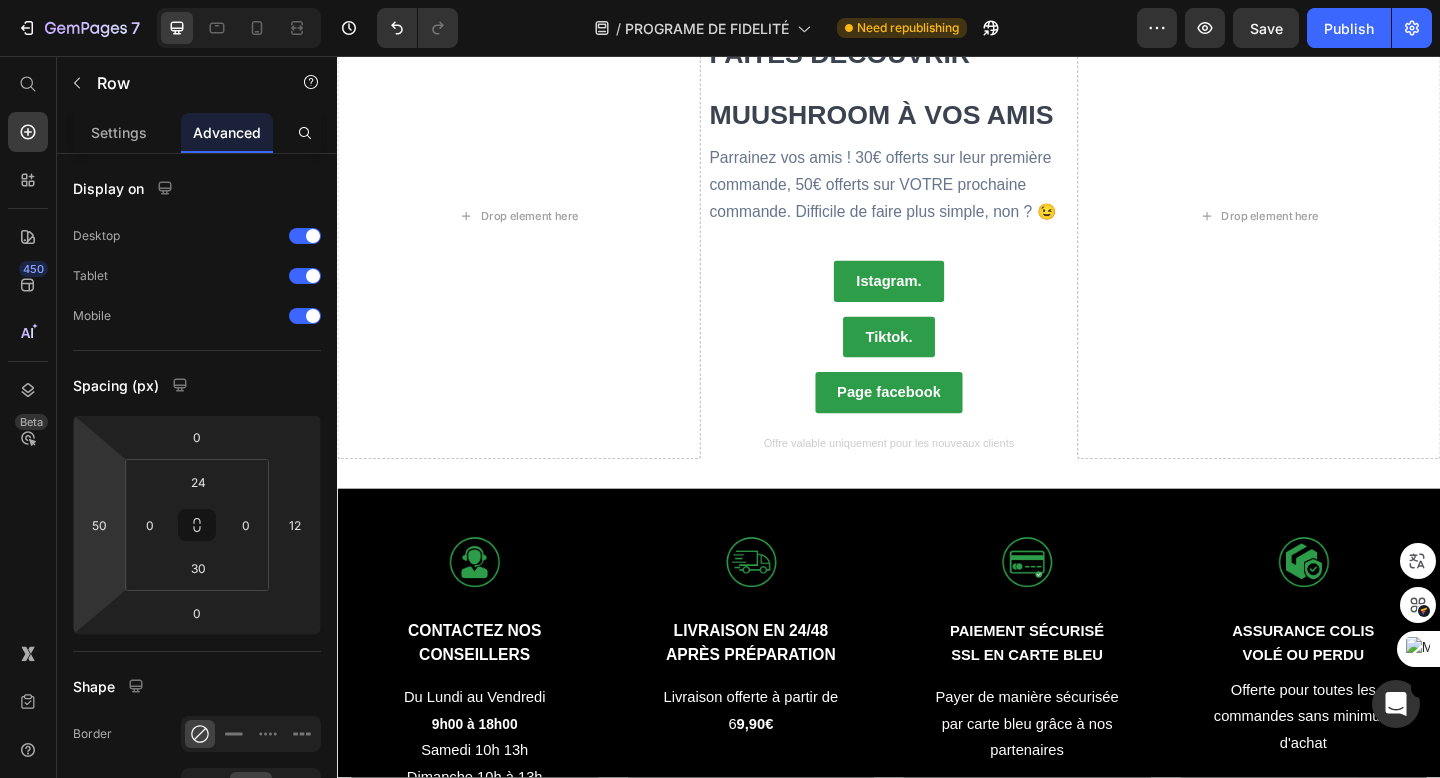 scroll, scrollTop: 2598, scrollLeft: 0, axis: vertical 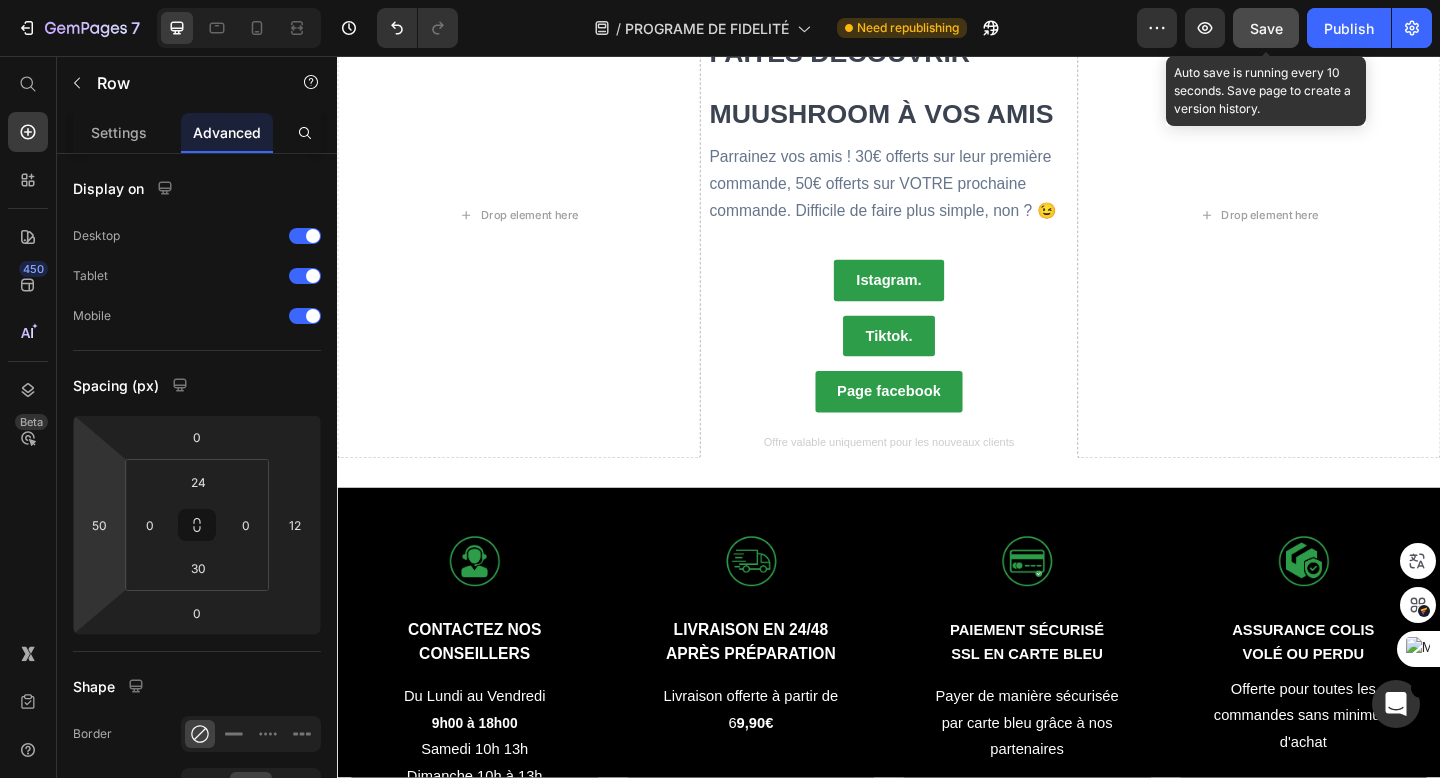 click on "Save" at bounding box center [1266, 28] 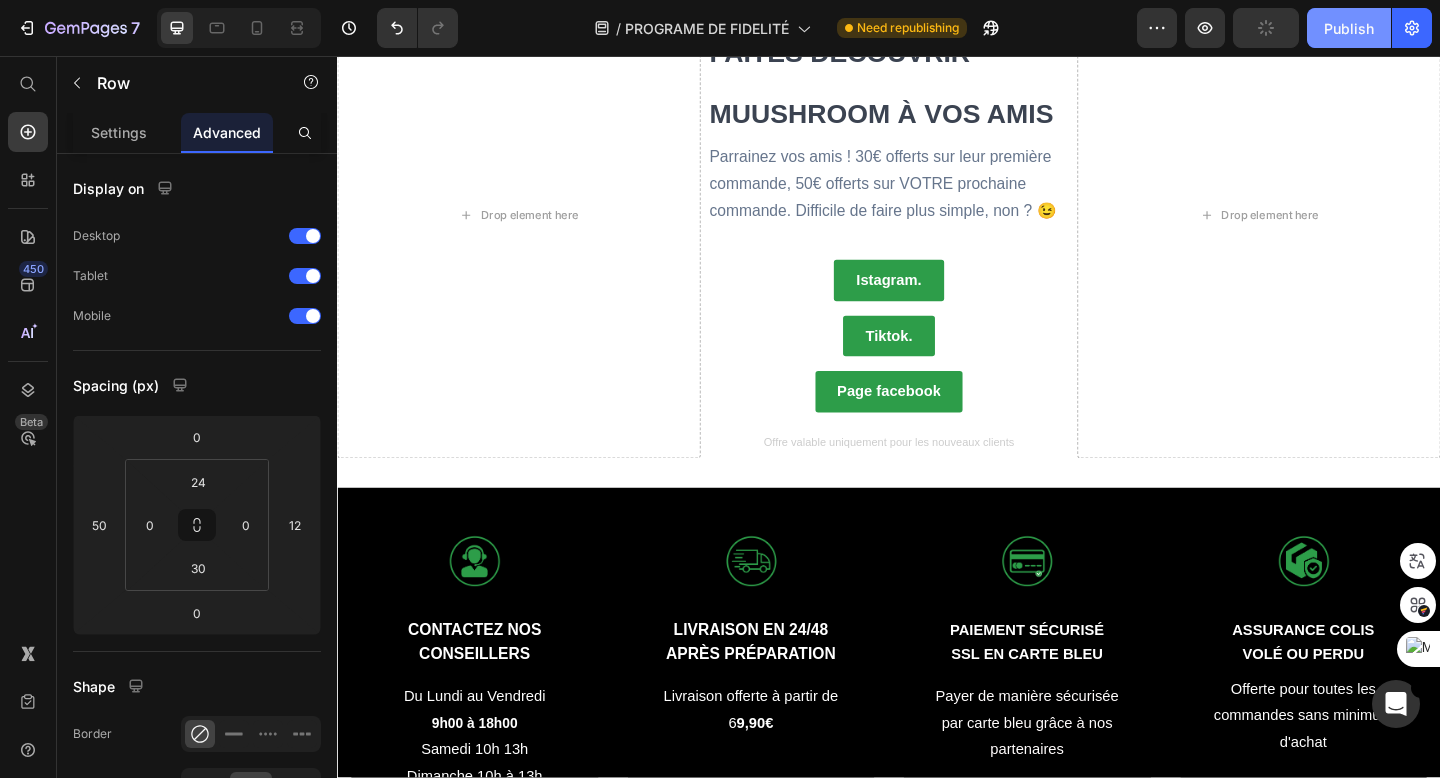 click on "Publish" 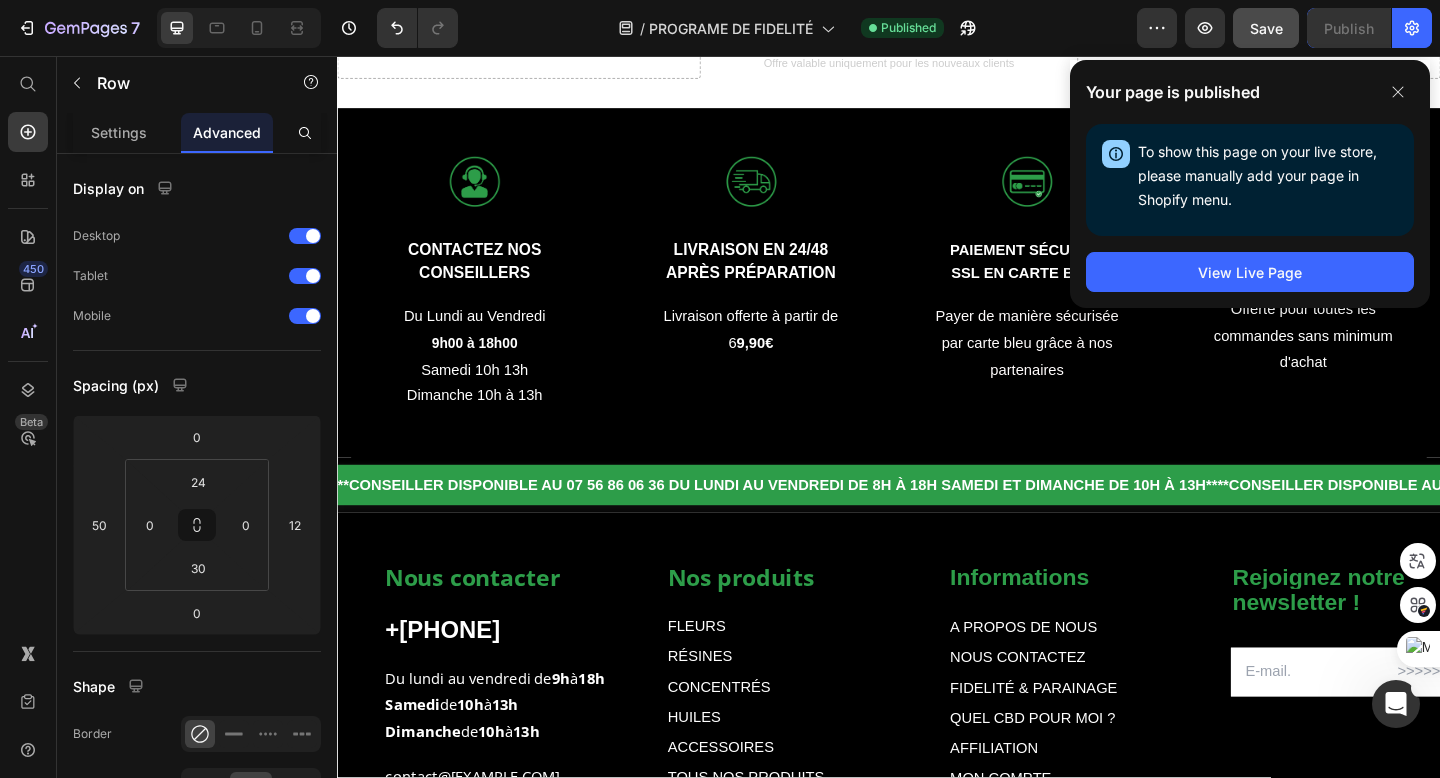 scroll, scrollTop: 3261, scrollLeft: 0, axis: vertical 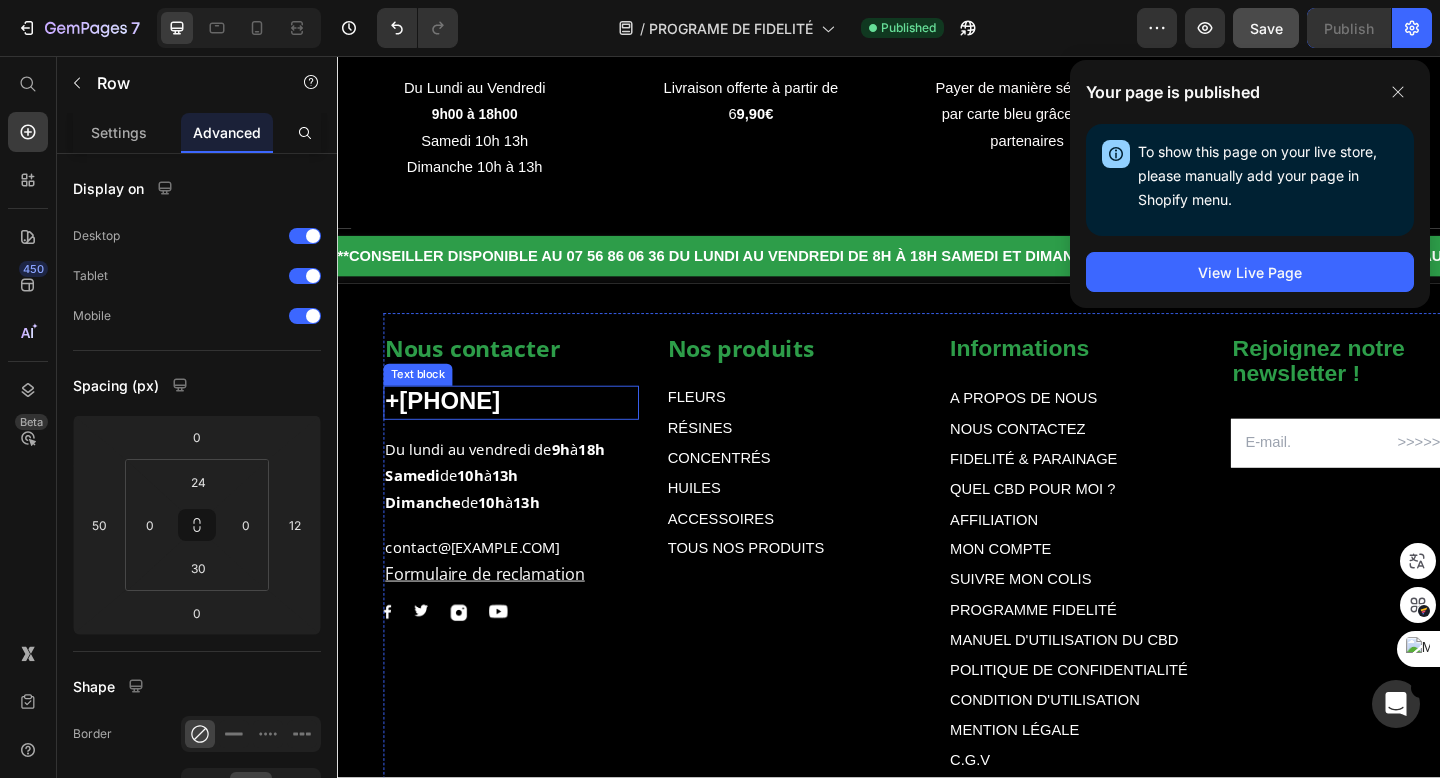 click on "+33 [PHONE]" at bounding box center [451, 431] 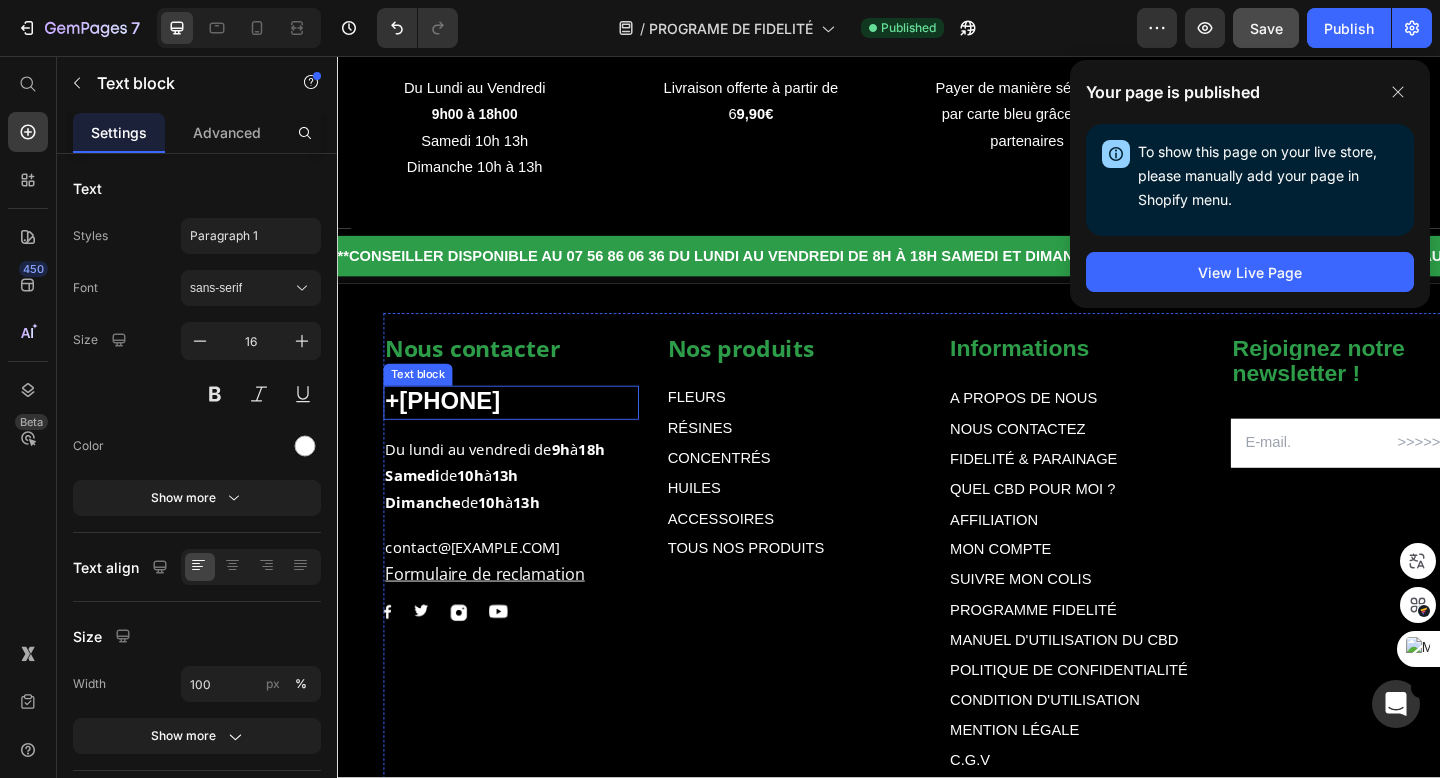 click on "+33 [PHONE]" at bounding box center (451, 431) 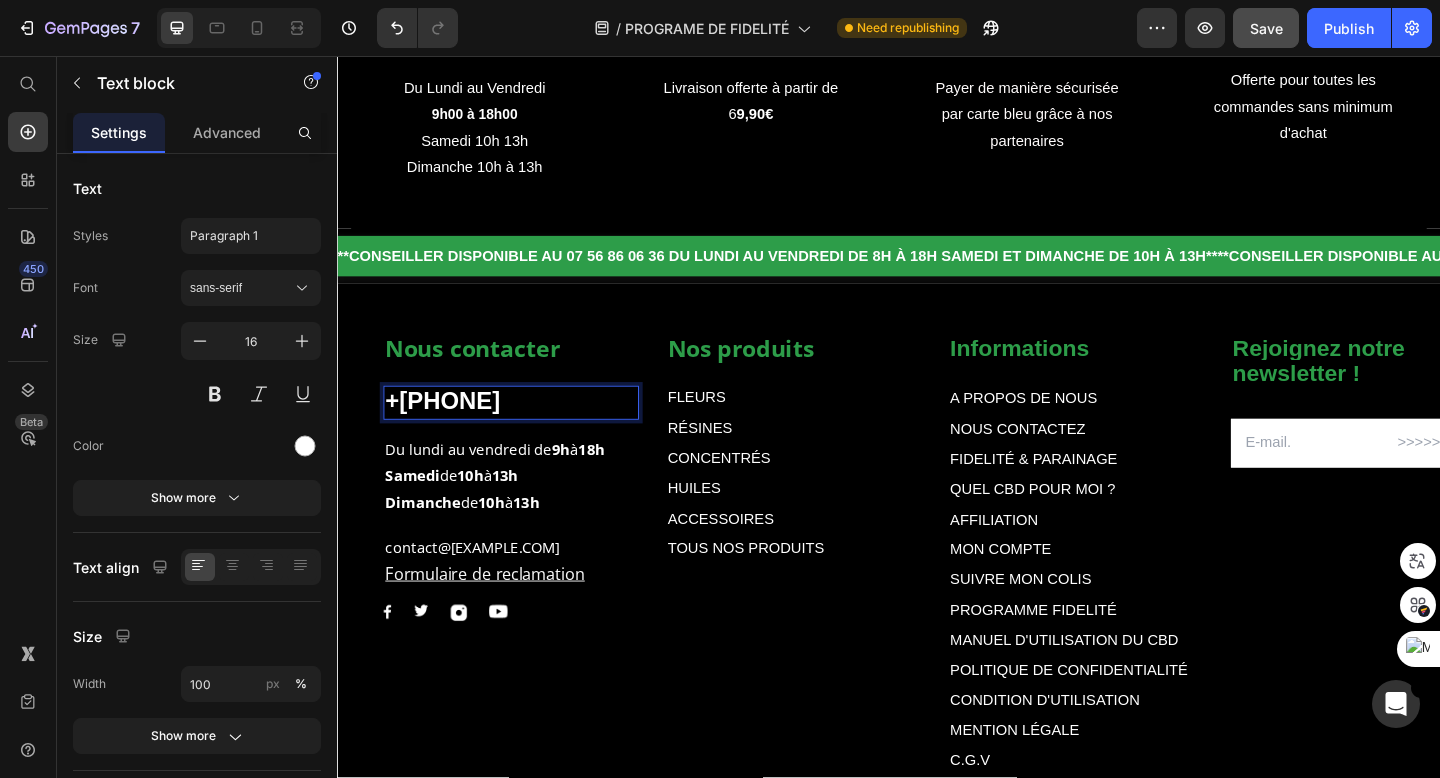 click on "+32 22165471" at bounding box center [451, 431] 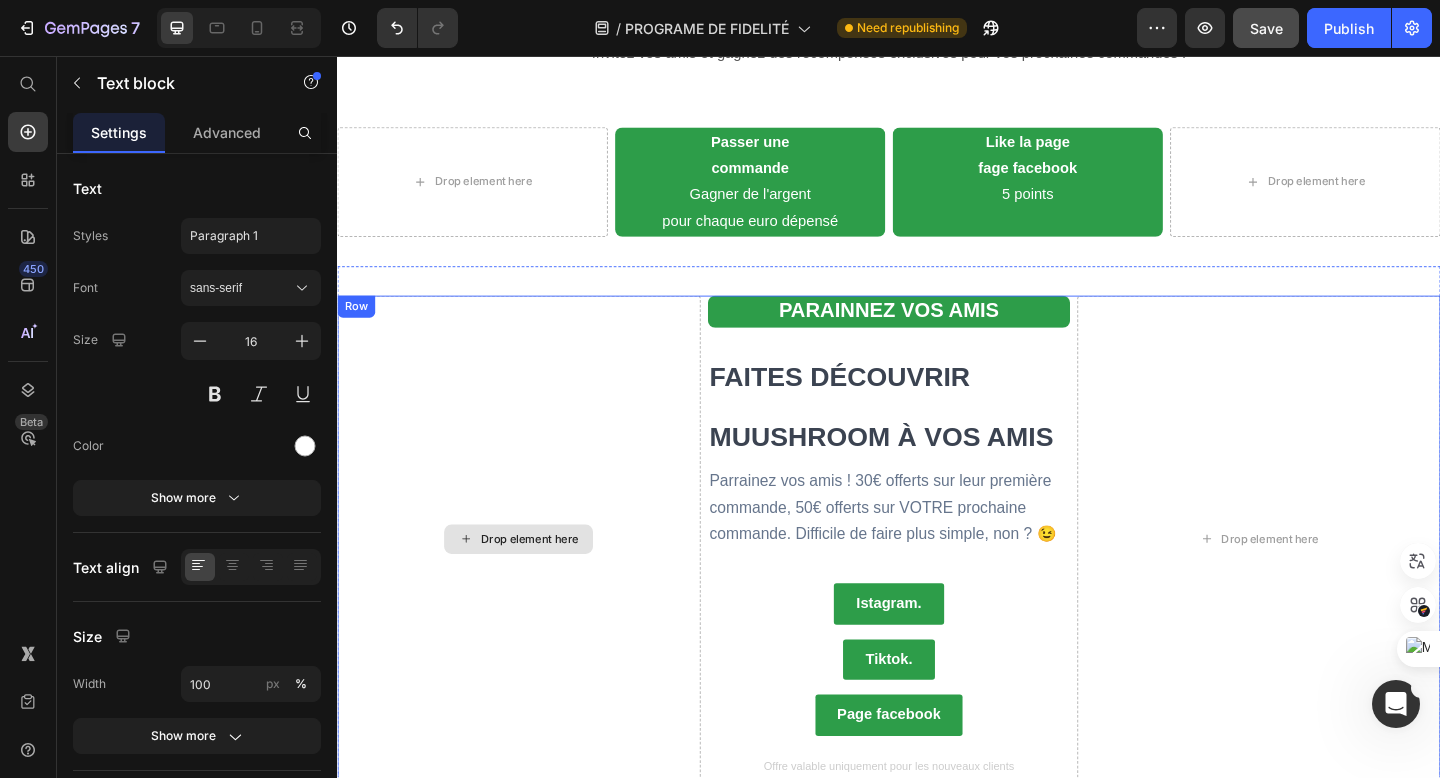 scroll, scrollTop: 2226, scrollLeft: 0, axis: vertical 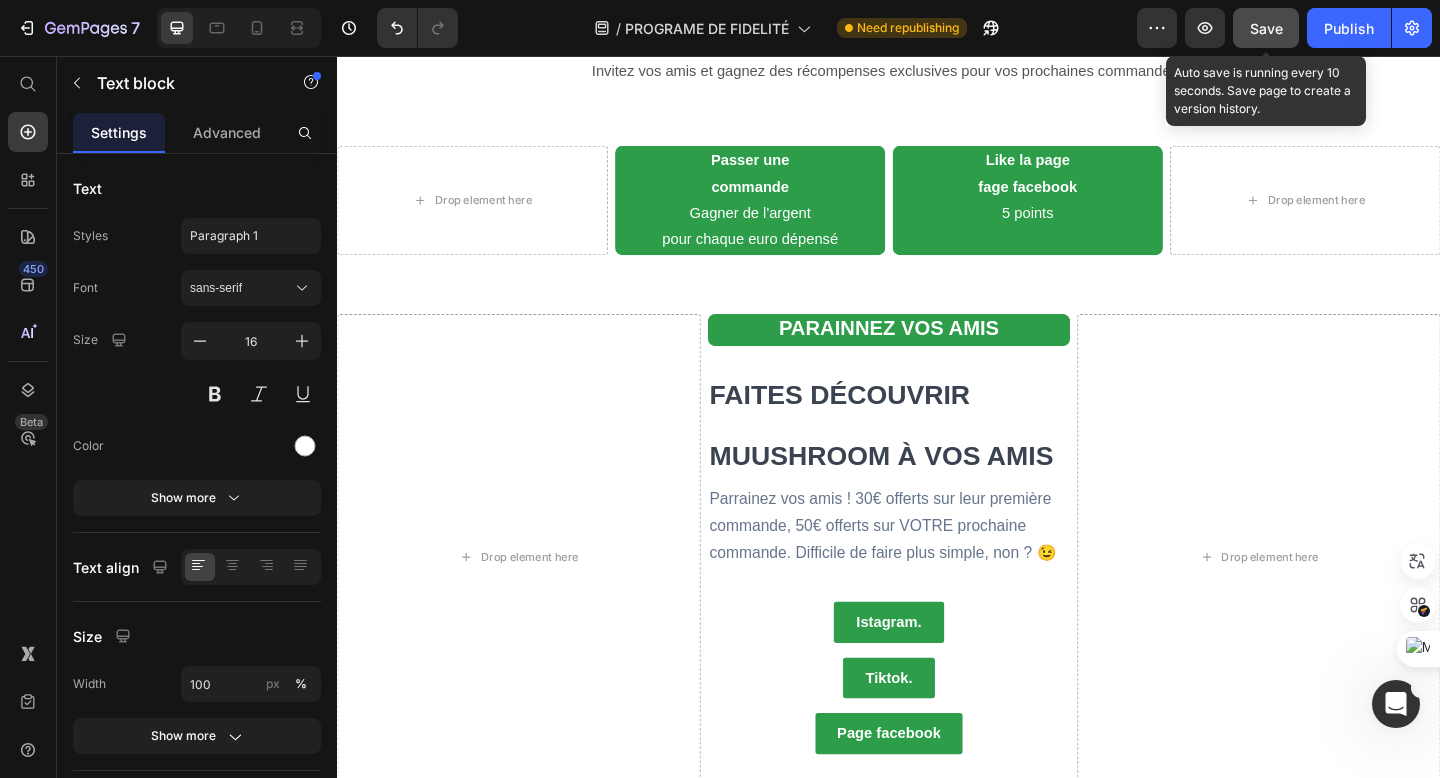 click on "Save" at bounding box center (1266, 28) 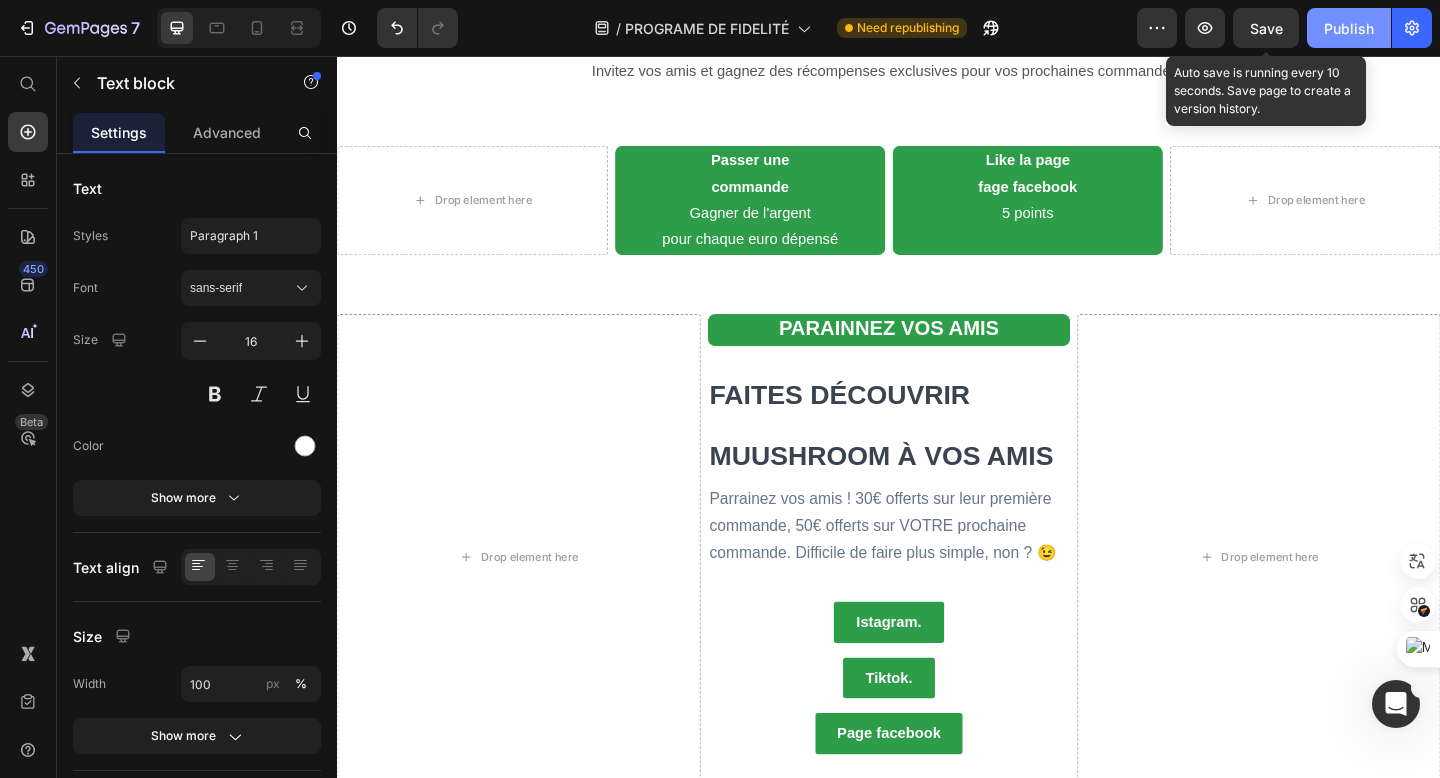 click on "Publish" at bounding box center [1349, 28] 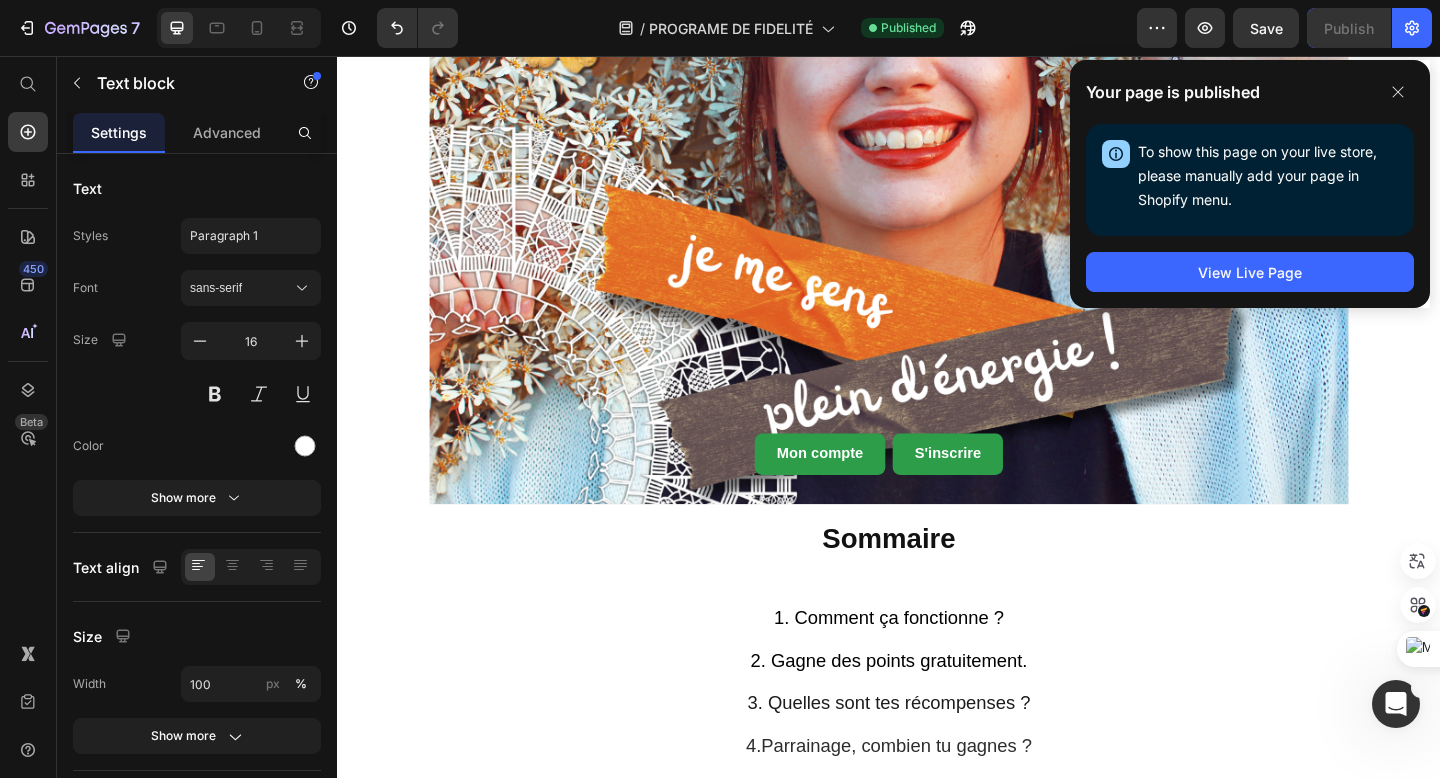 scroll, scrollTop: 0, scrollLeft: 0, axis: both 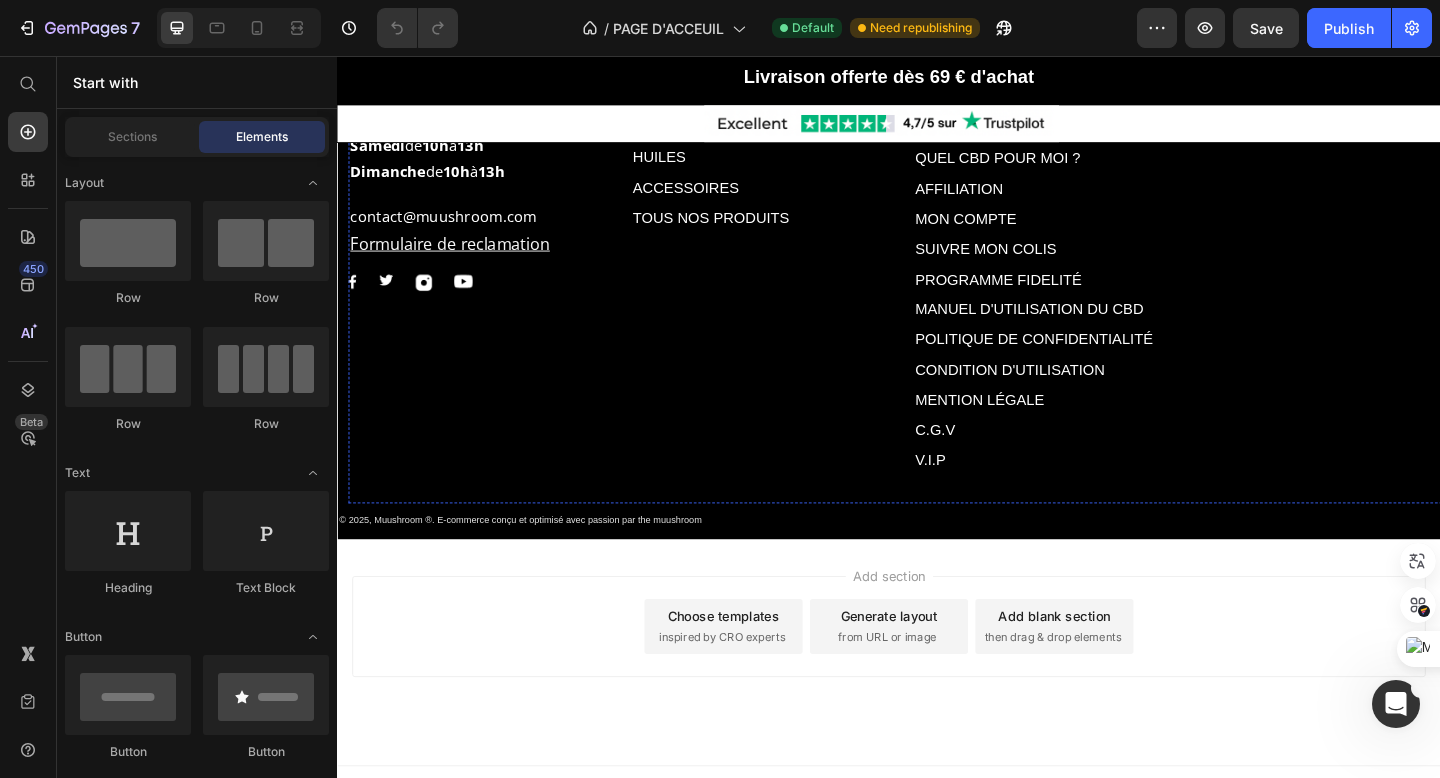 click on "Nos produits" at bounding box center (795, 16) 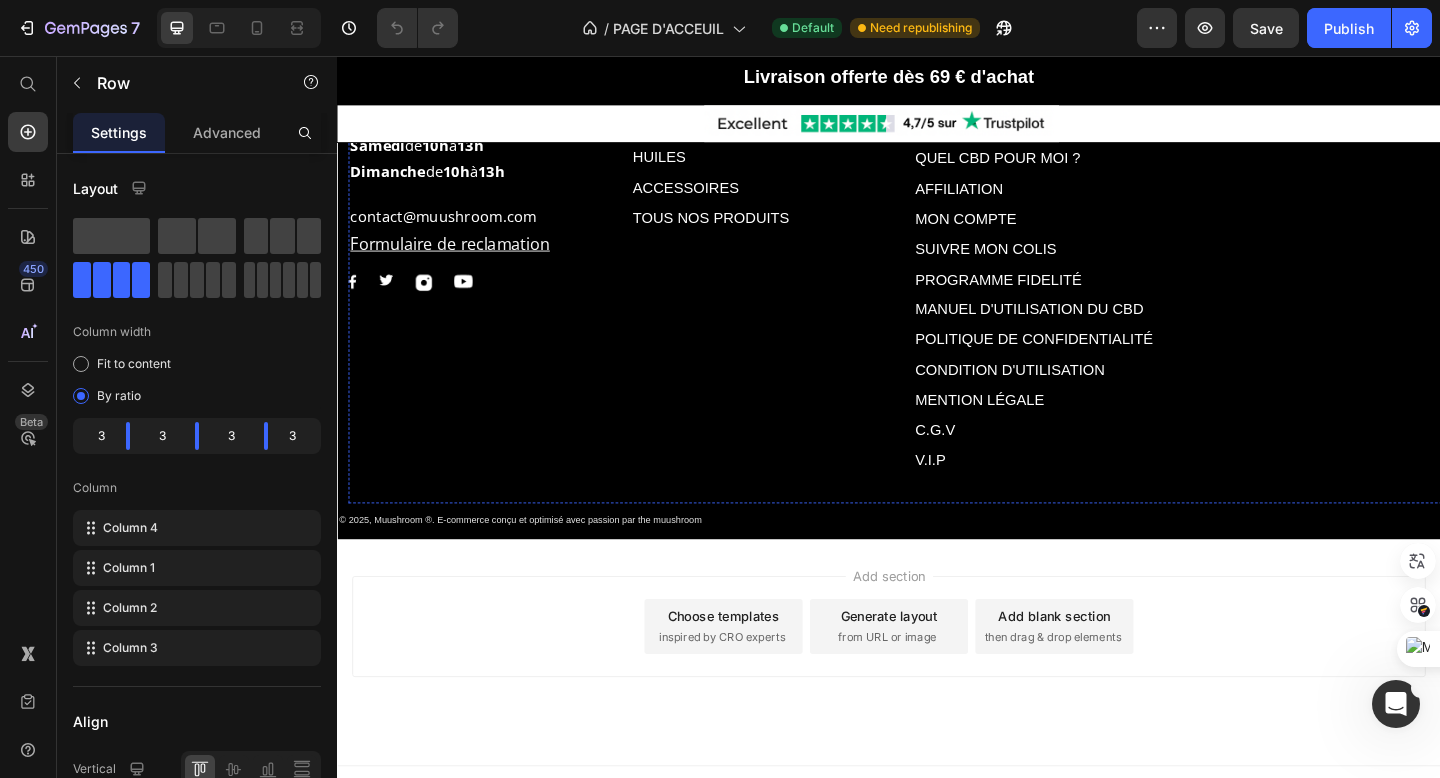 click on "Nos produits Text block FLEURS Text Block RÉSINES Text Block CONCENTRÉS Text Block HUILES Text Block ACCESSOIRES Text Block TOUS NOS PRODUITS Text Block" at bounding box center [795, 256] 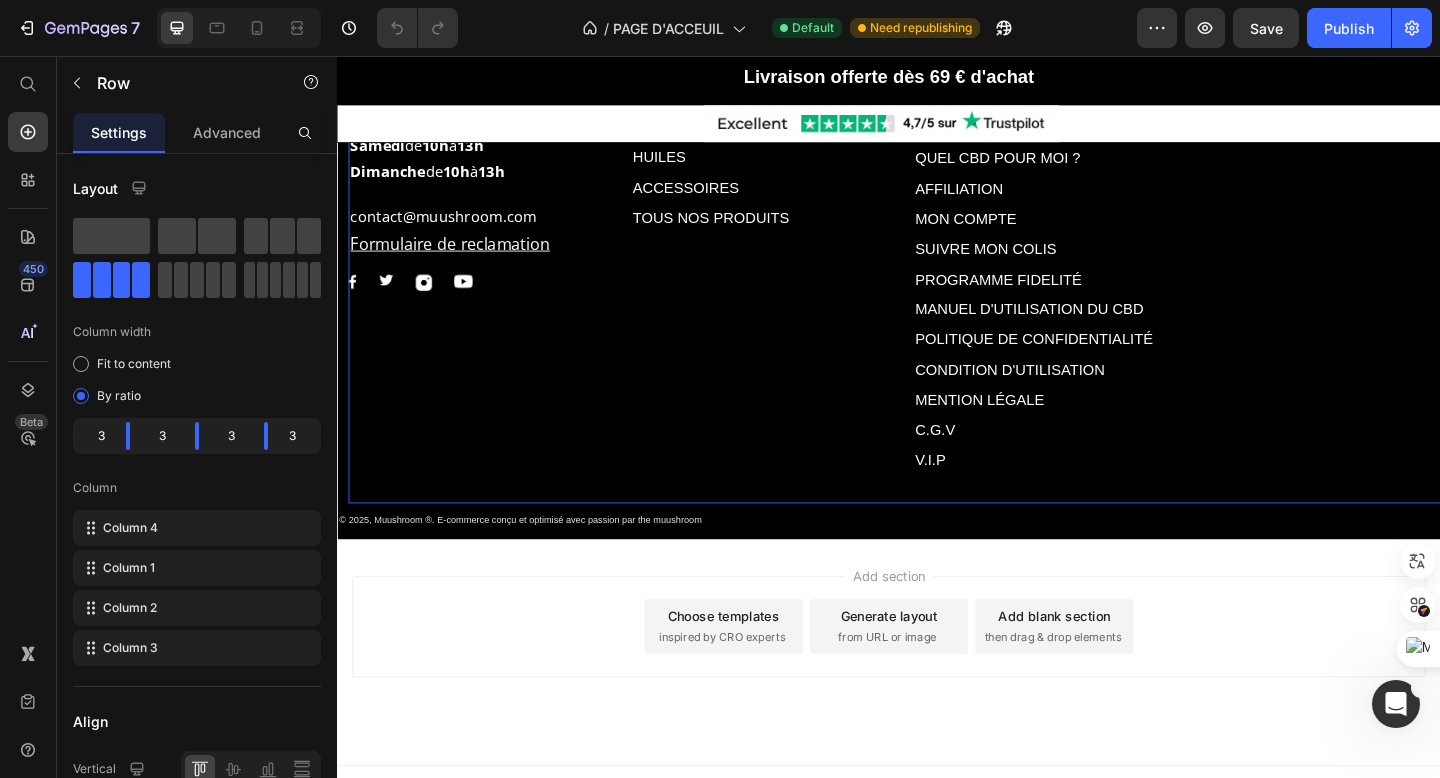 click on "Nos produits Text block FLEURS Text Block RÉSINES Text Block CONCENTRÉS Text Block HUILES Text Block ACCESSOIRES Text Block TOUS NOS PRODUITS Text Block" at bounding box center [795, 256] 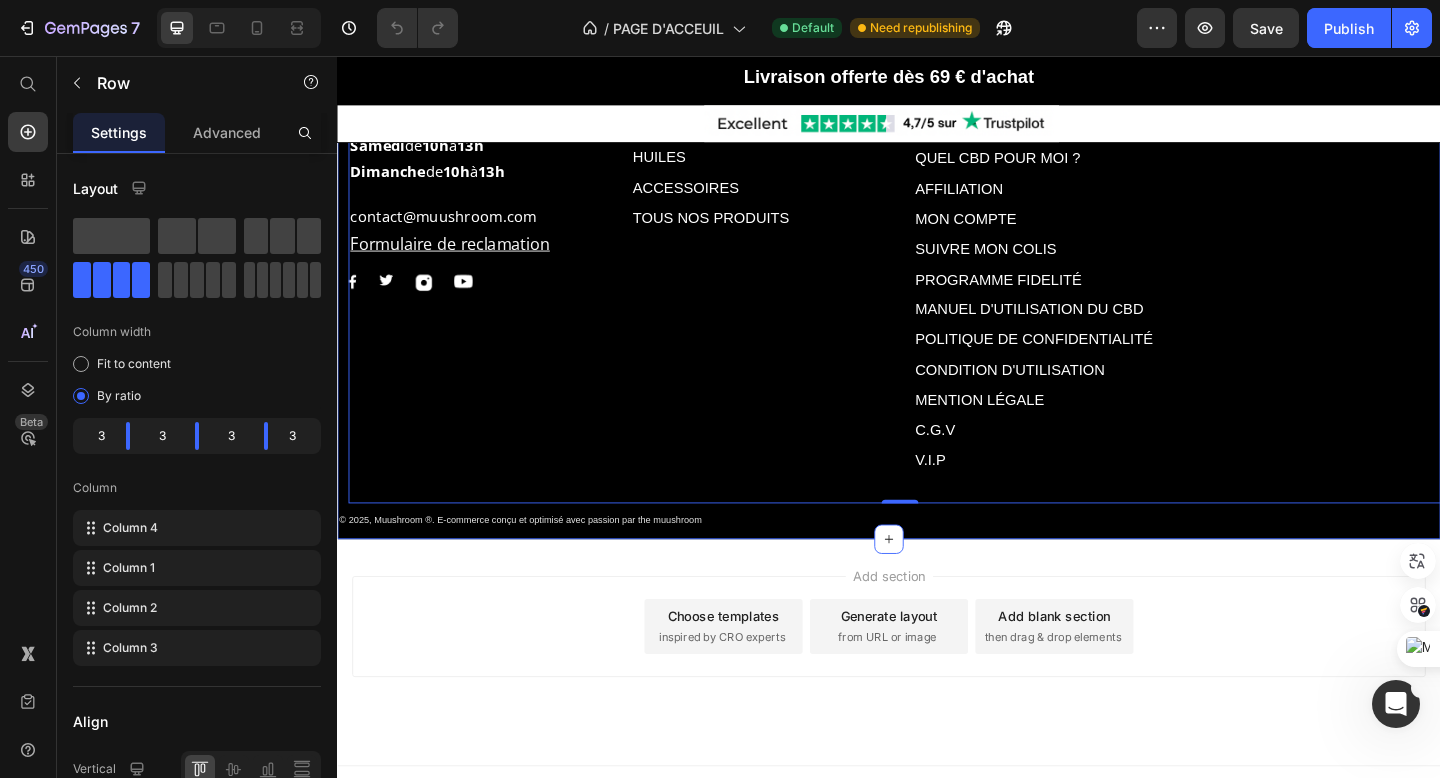 click on "Nos produits Text block FLEURS Text Block RÉSINES Text Block CONCENTRÉS Text Block HUILES Text Block ACCESSOIRES Text Block TOUS NOS PRODUITS Text Block Informations    Text block A PROPOS DE NOUS Text Block NOUS CONTACTEZ Text Block FIDELITÉ & PARAINAGE Text Block QUEL CBD POUR MOI ? Text Block AFFILIATION Text Block MON COMPTE Text Block SUIVRE MON COLIS Text Block PROGRAMME FIDELITÉ Text Block MANUEL D'UTILISATION DU CBD Text Block POLITIQUE DE CONFIDENTIALITÉ Text Block CONDITION D'UTILISATION Text Block MENTION LÉGALE Text Block C.G.V Text Block V.I.P Text Block Row Rejoignez notre newsletter ! Text block Email Field Row Newsletter Nous contacter Text block +33 [PHONE] Text block Du lundi au vendredi de  9h  à  18h   Samedi  de  10h  à  13h Dimanche  de  10h  à  13h Text block contact@[DOMAIN].com Formulaire de reclamation Text block Image Image Image Image Row Row   0 Text Block Text Block Row Section 17" at bounding box center (937, 263) 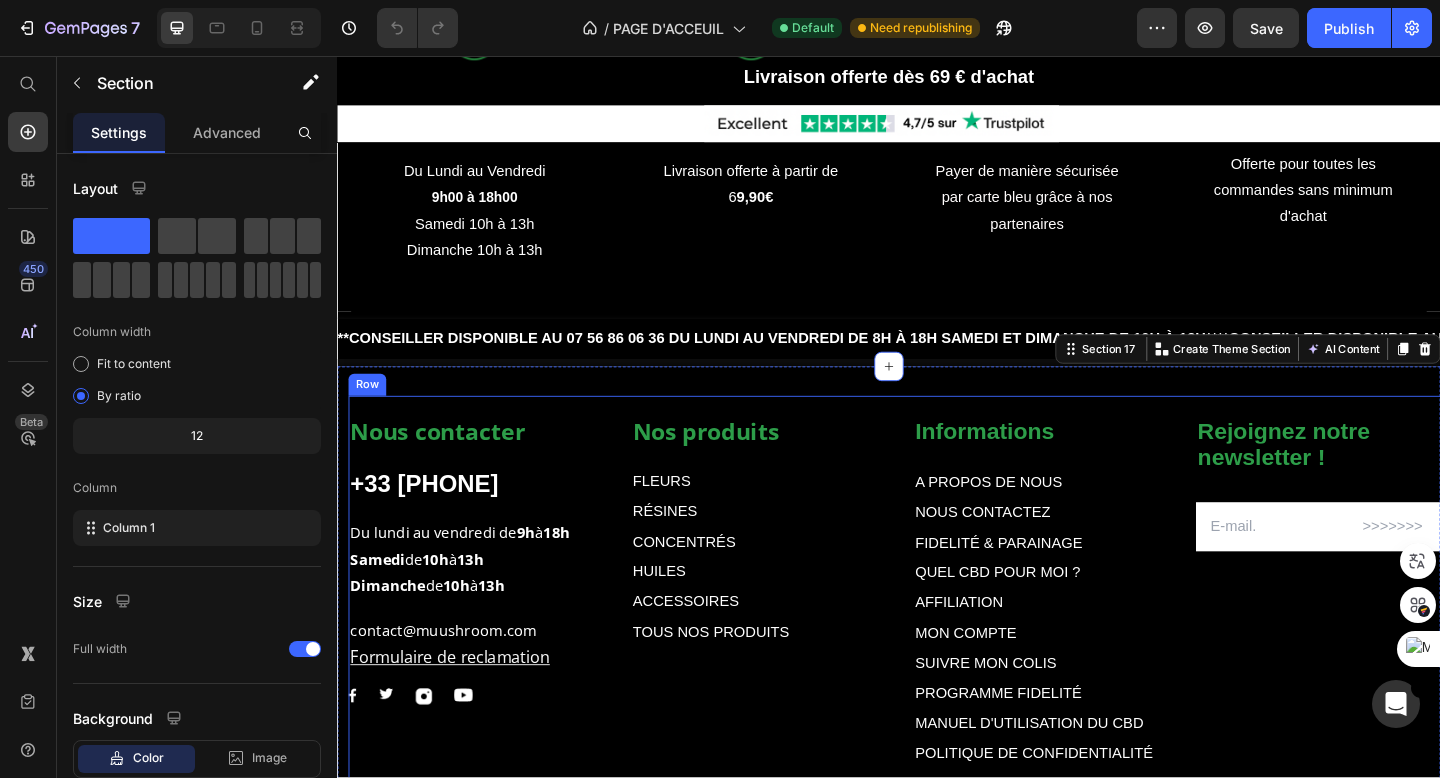 scroll, scrollTop: 4037, scrollLeft: 0, axis: vertical 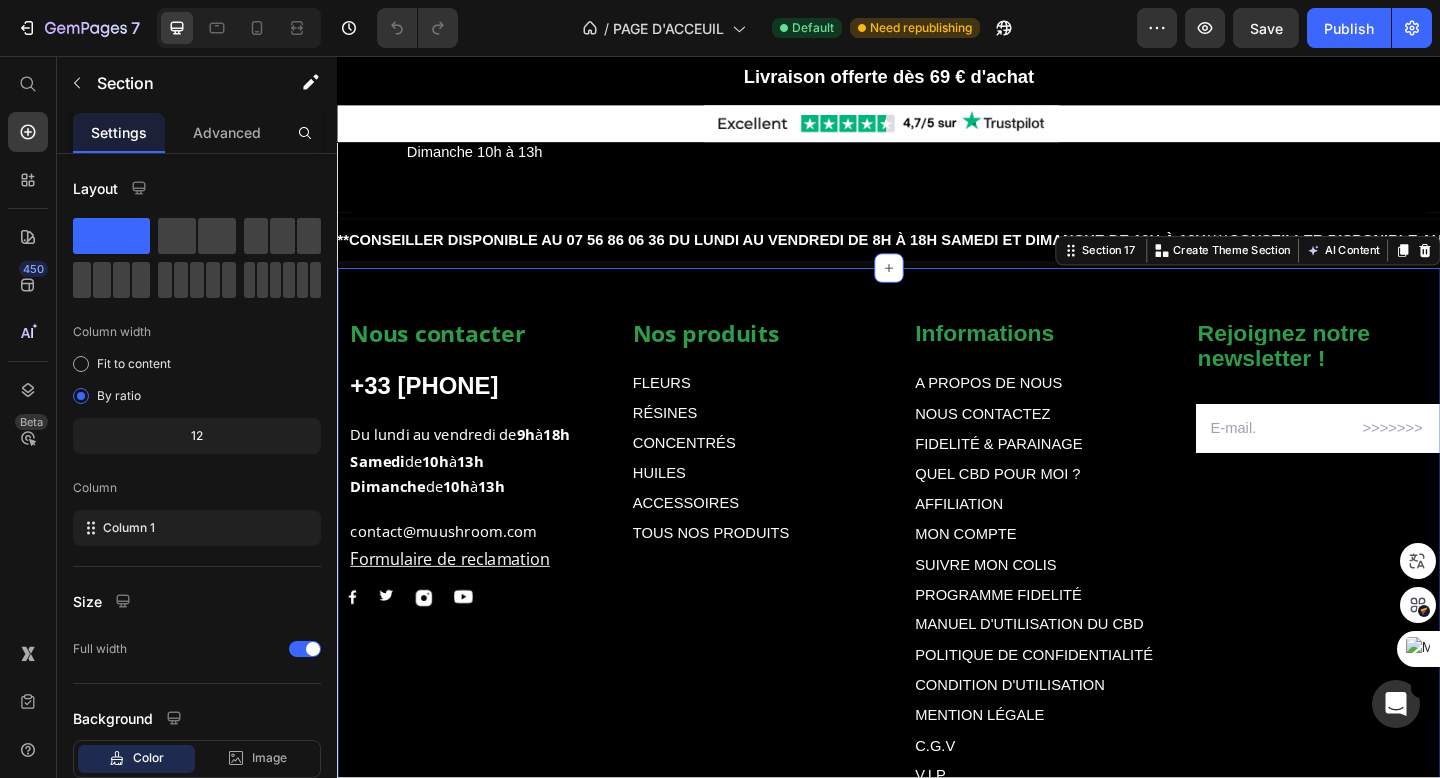 click on "Nos produits Text block FLEURS Text Block RÉSINES Text Block CONCENTRÉS Text Block HUILES Text Block ACCESSOIRES Text Block TOUS NOS PRODUITS Text Block Informations    Text block A PROPOS DE NOUS Text Block NOUS CONTACTEZ Text Block FIDELITÉ & PARAINAGE Text Block QUEL CBD POUR MOI ? Text Block AFFILIATION Text Block MON COMPTE Text Block SUIVRE MON COLIS Text Block PROGRAMME FIDELITÉ Text Block MANUEL D'UTILISATION DU CBD Text Block POLITIQUE DE CONFIDENTIALITÉ Text Block CONDITION D'UTILISATION Text Block MENTION LÉGALE Text Block C.G.V Text Block V.I.P Text Block Row Rejoignez notre newsletter ! Text block Email Field Row Newsletter Nous contacter Text block +33 756860636 Text block Du lundi au vendredi de  9h  à  18h   Samedi  de  10h  à  13h Dimanche  de  10h  à  13h Text block contact@muushroom.com Formulaire de reclamation Text block Image Image Image Image Row Row Text Block Text Block Row Section 17   Create Theme Section AI Content Write with GemAI What would you like to describe here?" at bounding box center (937, 606) 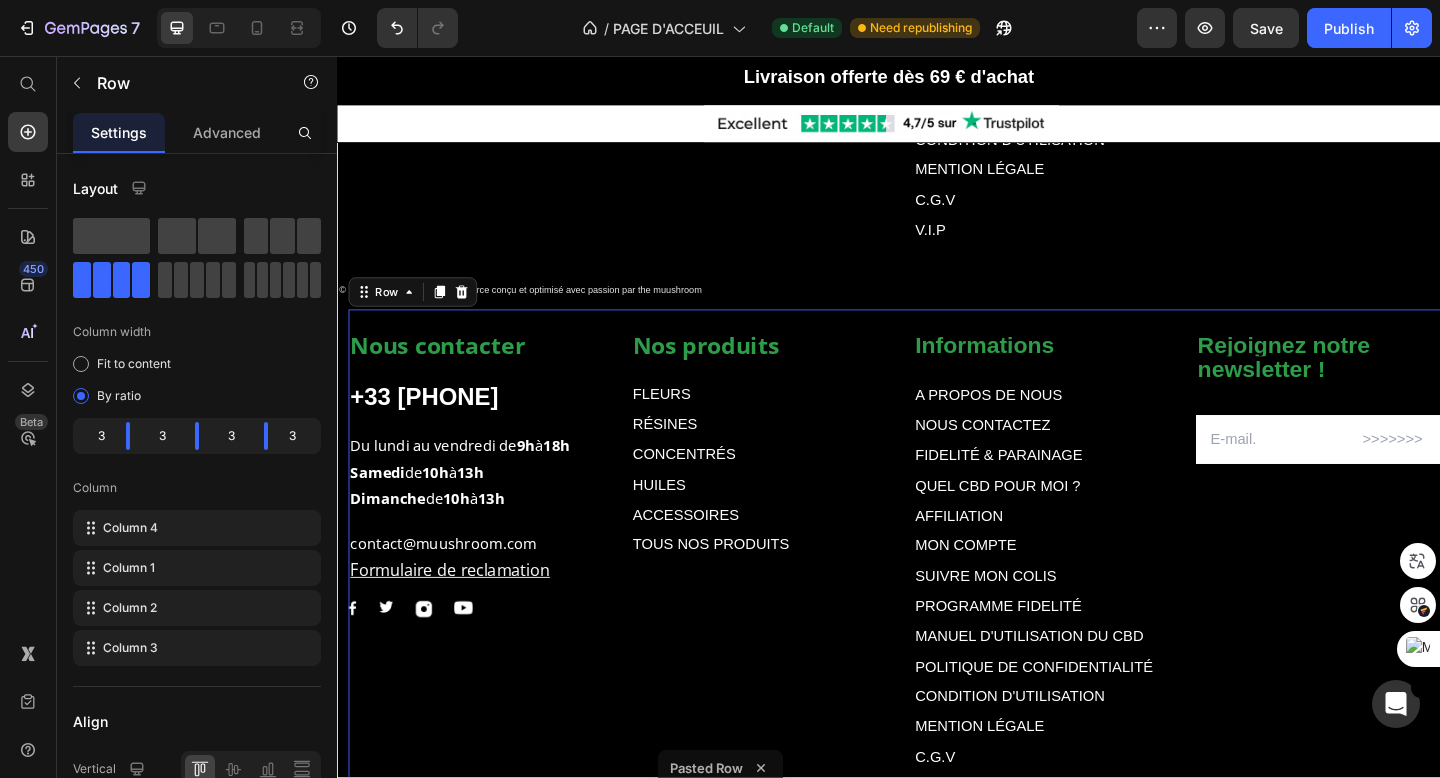 scroll, scrollTop: 4676, scrollLeft: 0, axis: vertical 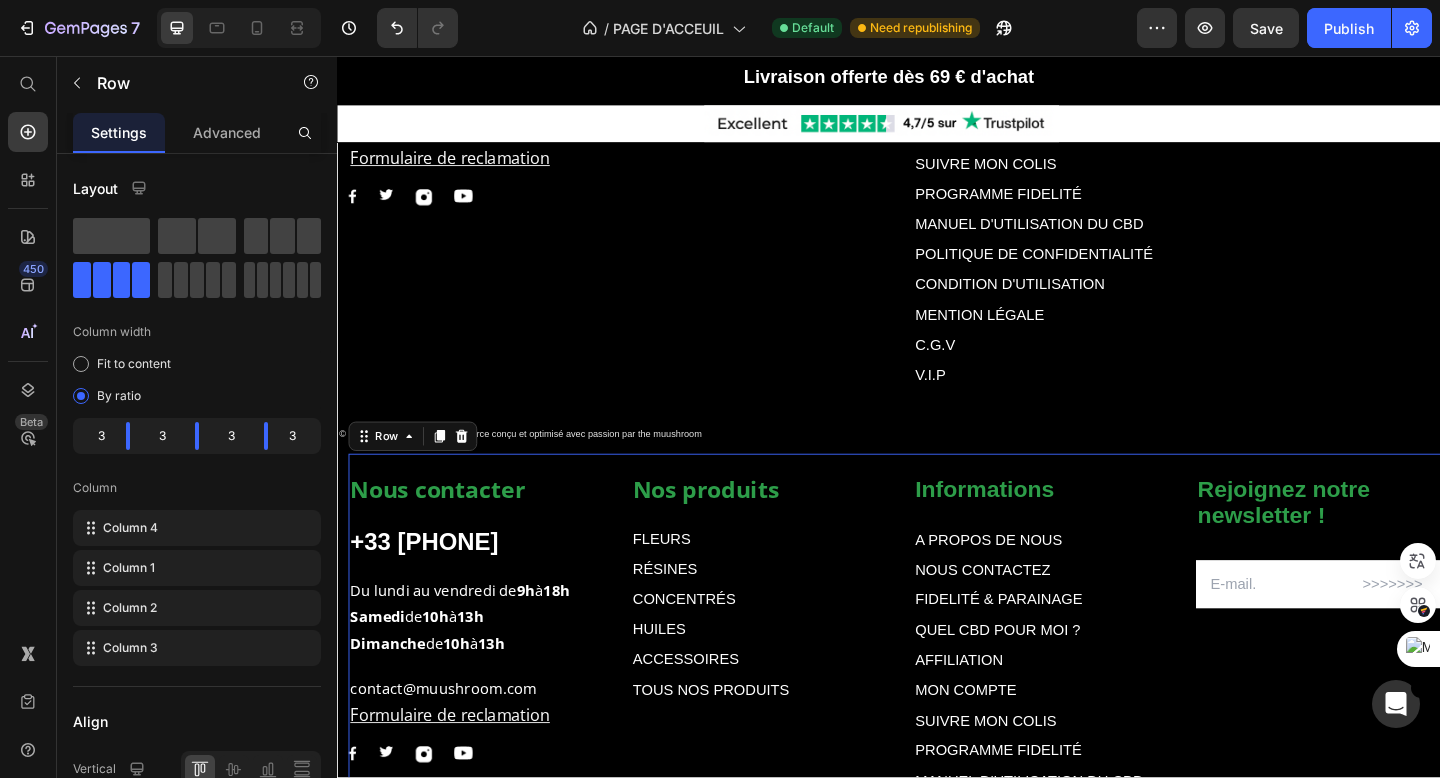 click on "Nos produits Text block FLEURS Text Block RÉSINES Text Block CONCENTRÉS Text Block HUILES Text Block ACCESSOIRES Text Block TOUS NOS PRODUITS Text Block Informations    Text block A PROPOS DE NOUS Text Block NOUS CONTACTEZ Text Block FIDELITÉ & PARAINAGE Text Block QUEL CBD POUR MOI ? Text Block AFFILIATION Text Block MON COMPTE Text Block SUIVRE MON COLIS Text Block PROGRAMME FIDELITÉ Text Block MANUEL D'UTILISATION DU CBD Text Block POLITIQUE DE CONFIDENTIALITÉ Text Block CONDITION D'UTILISATION Text Block MENTION LÉGALE Text Block C.G.V Text Block V.I.P Text Block Row Rejoignez notre newsletter ! Text block Email Field Row Newsletter Nous contacter Text block +33 756860636 Text block Du lundi au vendredi de  9h  à  18h   Samedi  de  10h  à  13h Dimanche  de  10h  à  13h Text block contact@muushroom.com Formulaire de reclamation Text block Image Image Image Image Row Row   0" at bounding box center (949, 772) 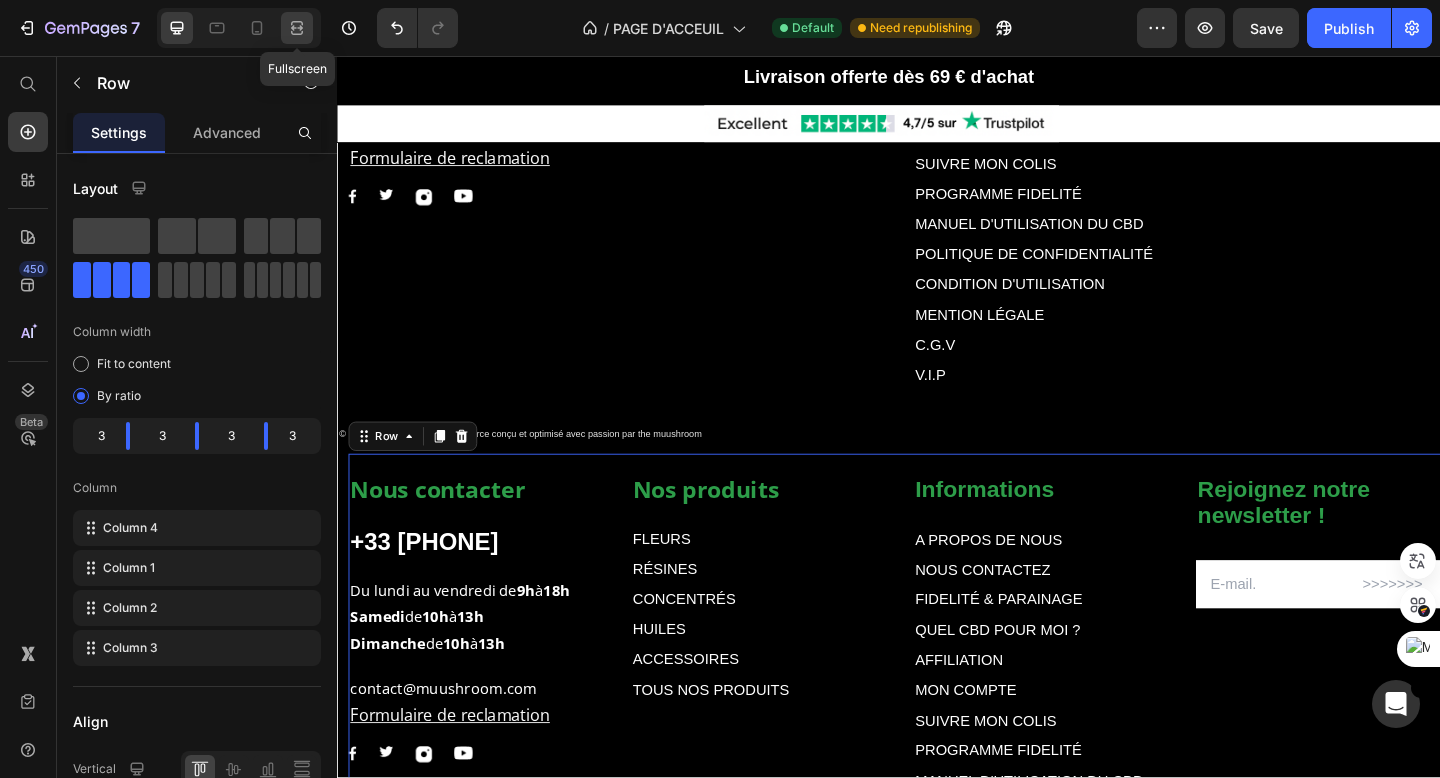 click 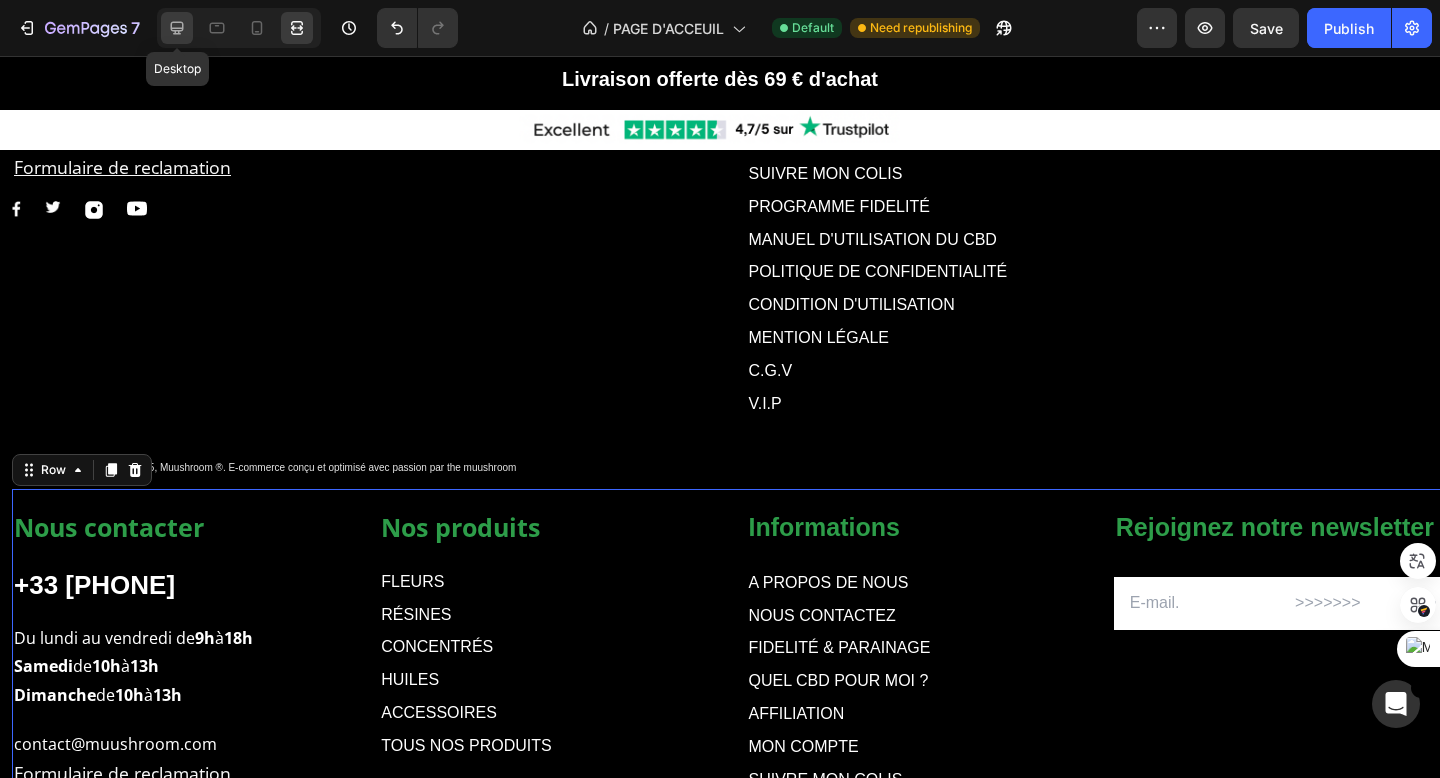 click 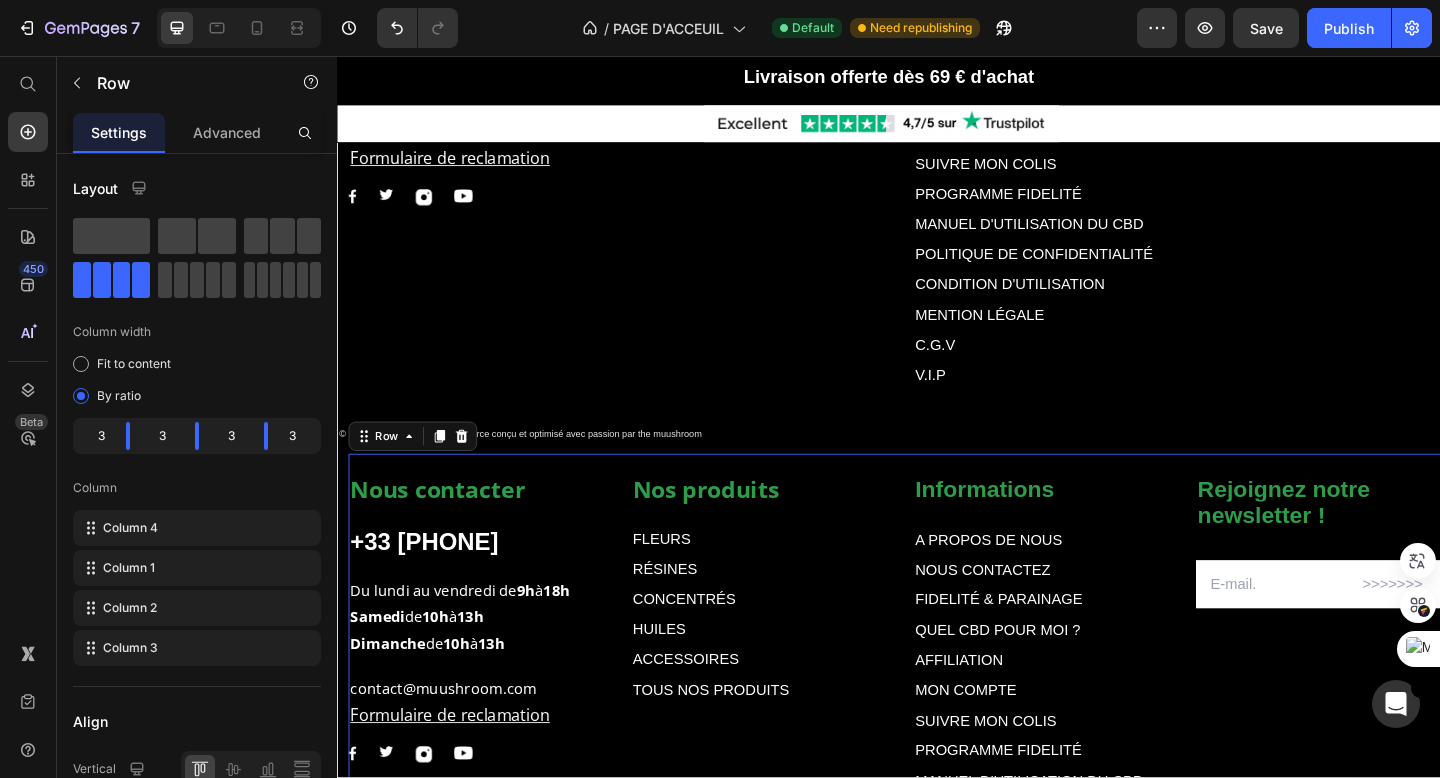 click on "Nos produits Text block FLEURS Text Block RÉSINES Text Block CONCENTRÉS Text Block HUILES Text Block ACCESSOIRES Text Block TOUS NOS PRODUITS Text Block Informations    Text block A PROPOS DE NOUS Text Block NOUS CONTACTEZ Text Block FIDELITÉ & PARAINAGE Text Block QUEL CBD POUR MOI ? Text Block AFFILIATION Text Block MON COMPTE Text Block SUIVRE MON COLIS Text Block PROGRAMME FIDELITÉ Text Block MANUEL D'UTILISATION DU CBD Text Block POLITIQUE DE CONFIDENTIALITÉ Text Block CONDITION D'UTILISATION Text Block MENTION LÉGALE Text Block C.G.V Text Block V.I.P Text Block Row Rejoignez notre newsletter ! Text block Email Field Row Newsletter Nous contacter Text block +33 756860636 Text block Du lundi au vendredi de  9h  à  18h   Samedi  de  10h  à  13h Dimanche  de  10h  à  13h Text block contact@muushroom.com Formulaire de reclamation Text block Image Image Image Image Row Row   0" at bounding box center (949, 772) 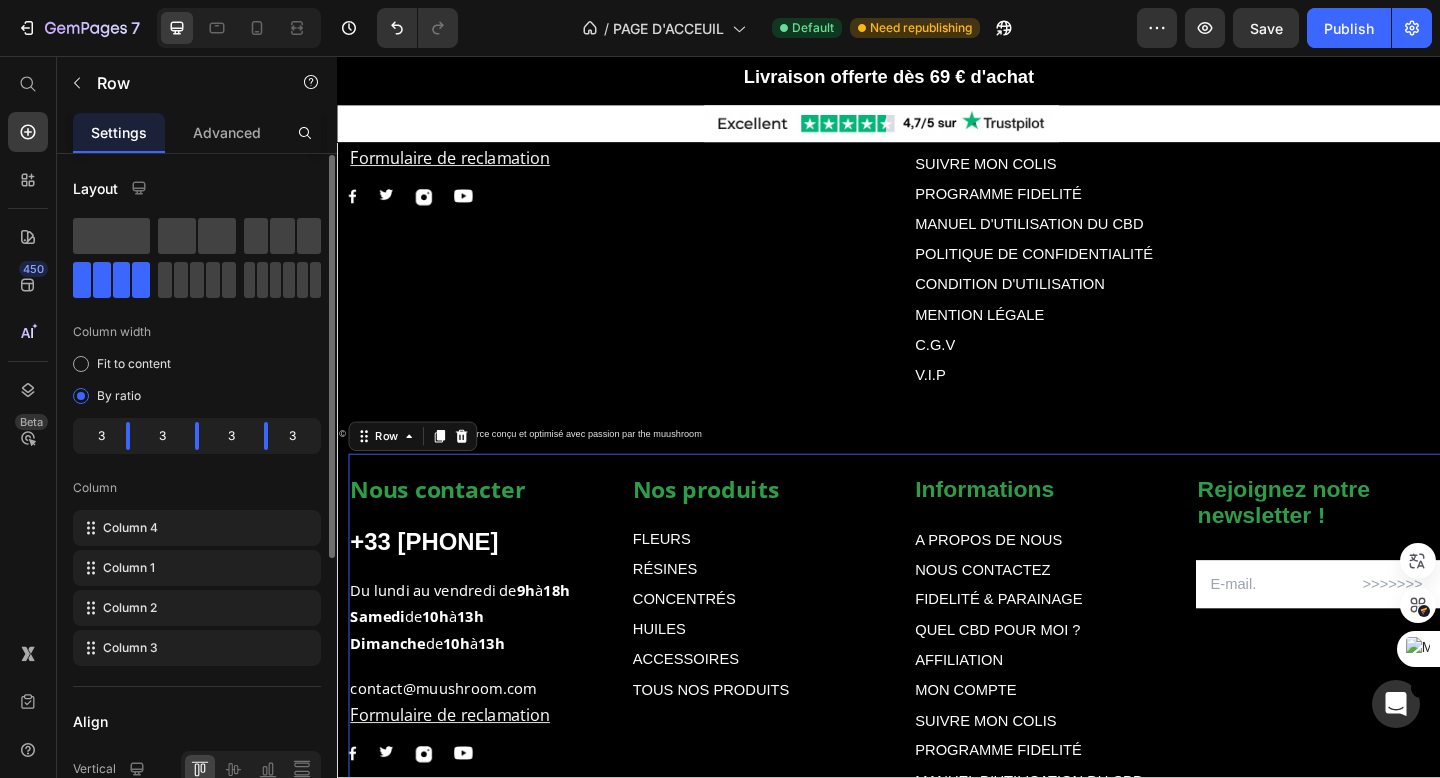 drag, startPoint x: 154, startPoint y: 454, endPoint x: 242, endPoint y: 422, distance: 93.637596 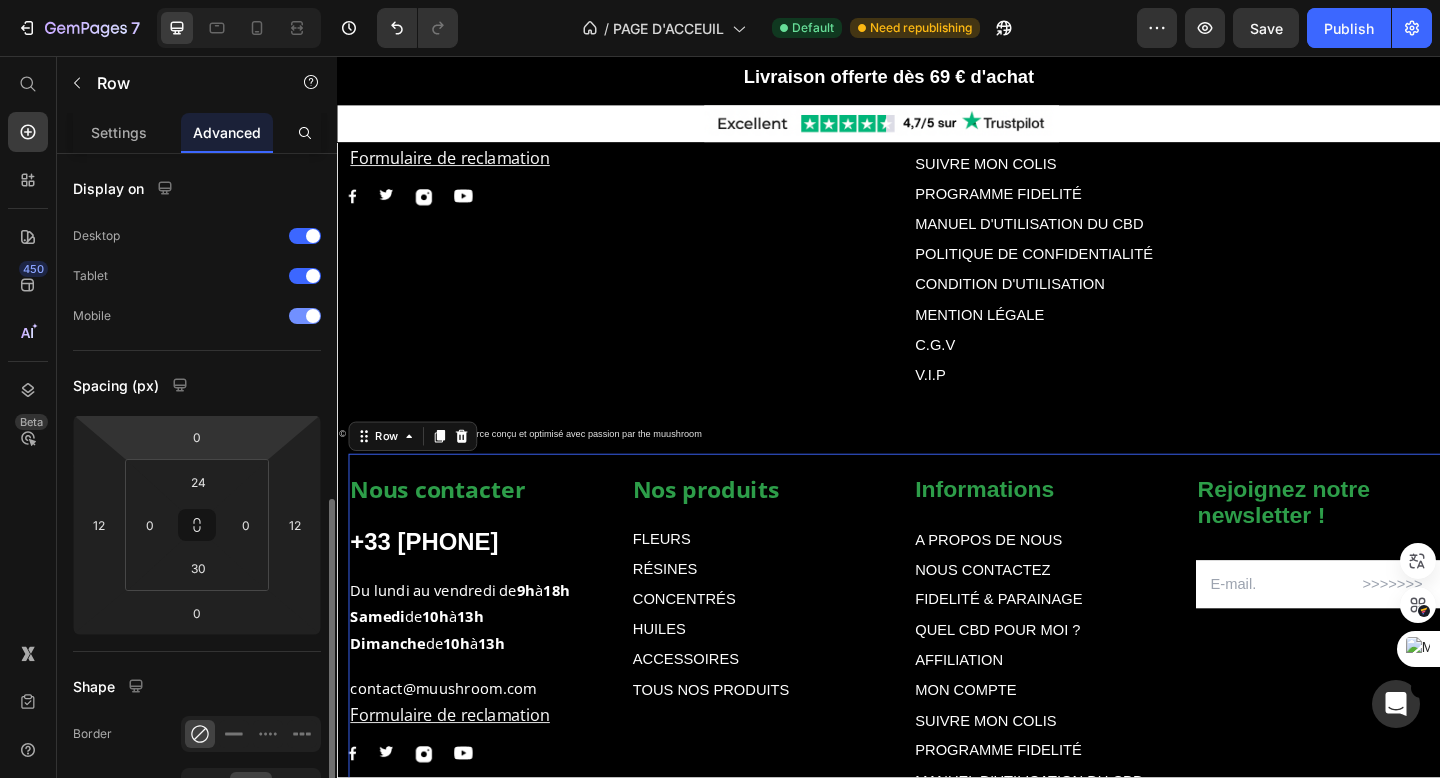 scroll, scrollTop: 0, scrollLeft: 0, axis: both 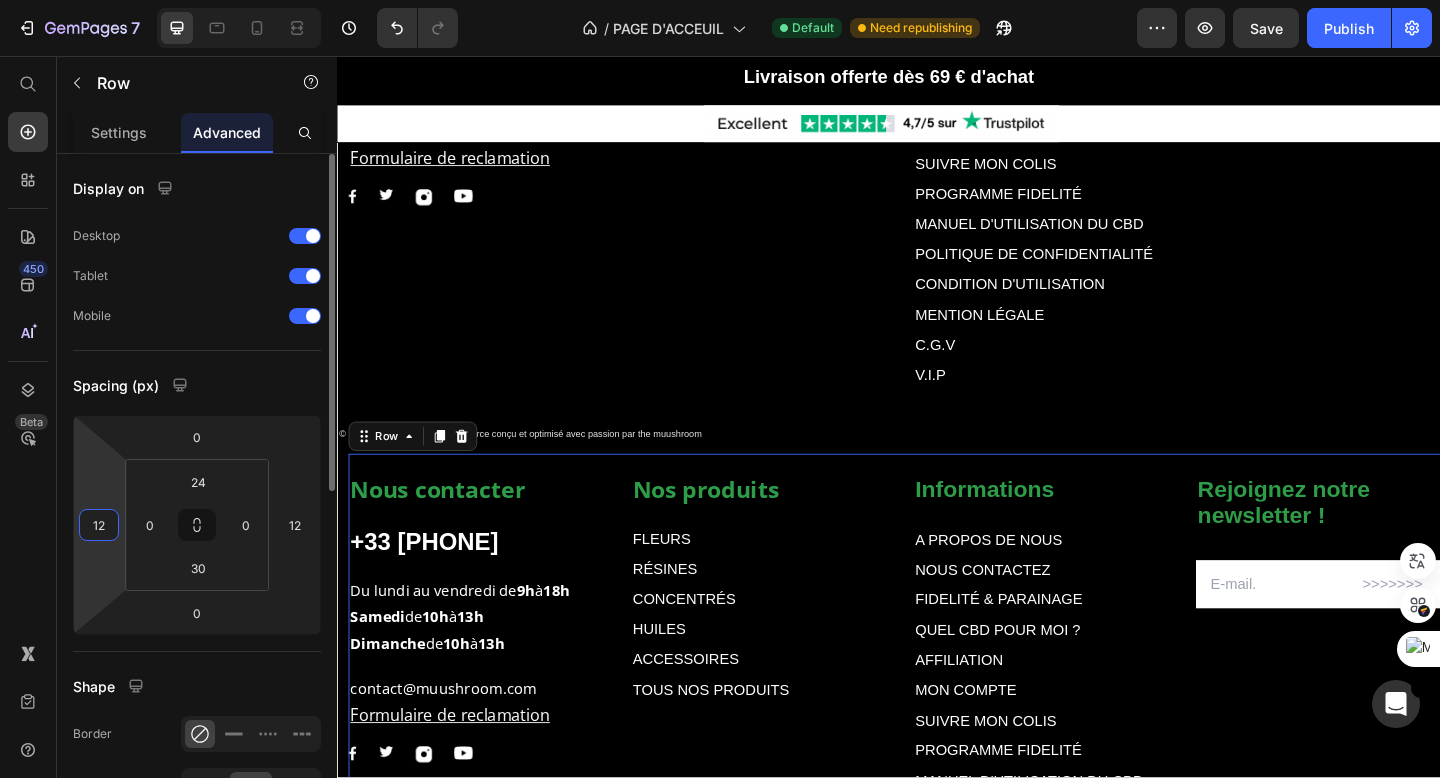 click on "12" at bounding box center (99, 525) 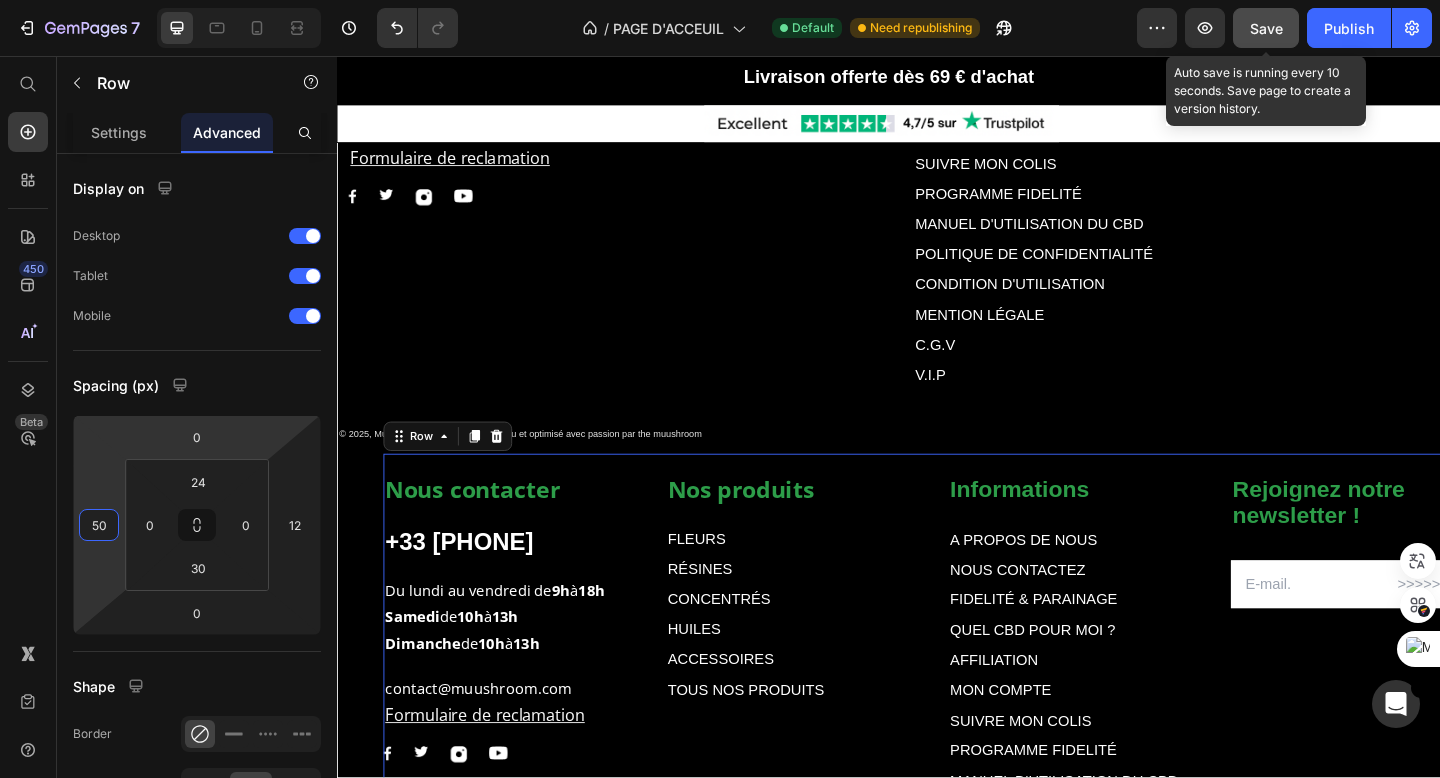 type on "50" 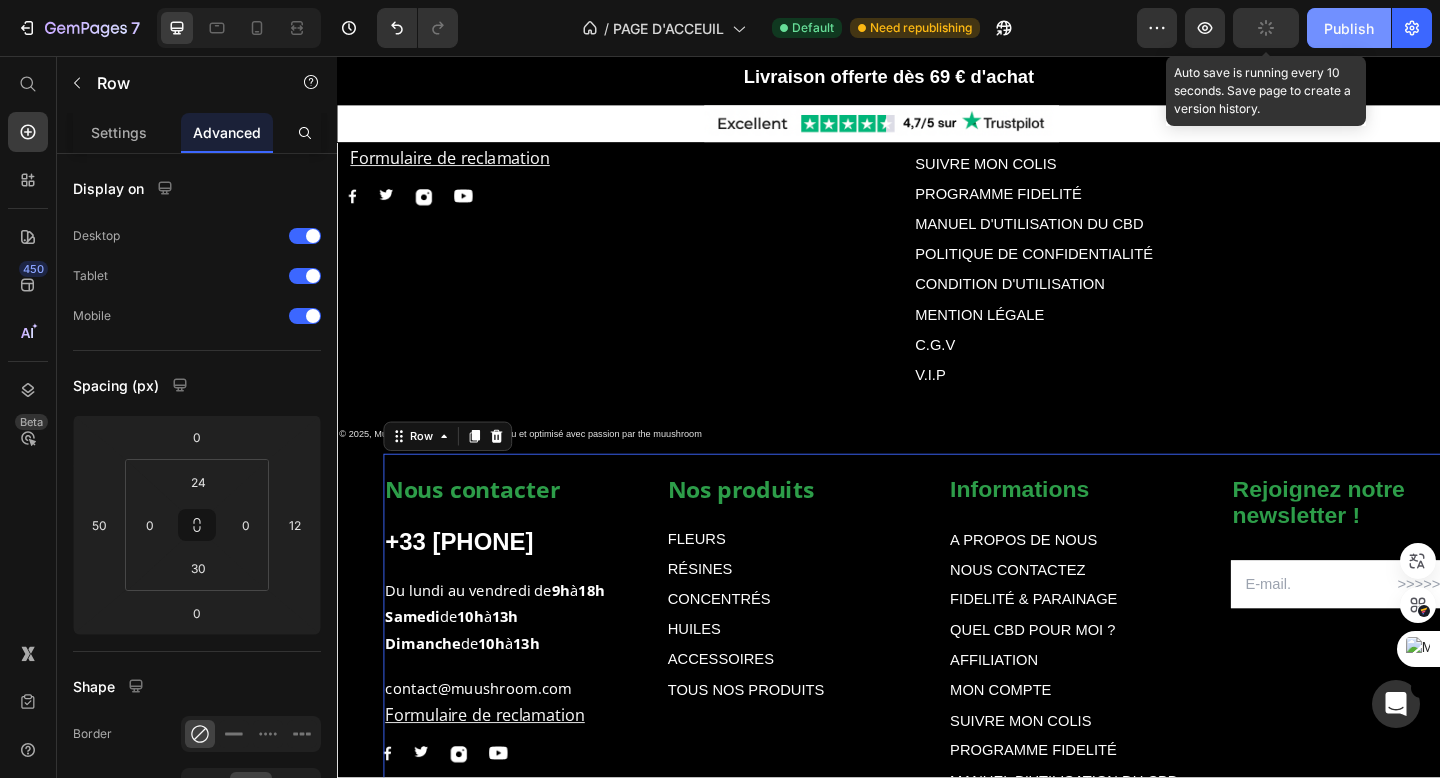 click 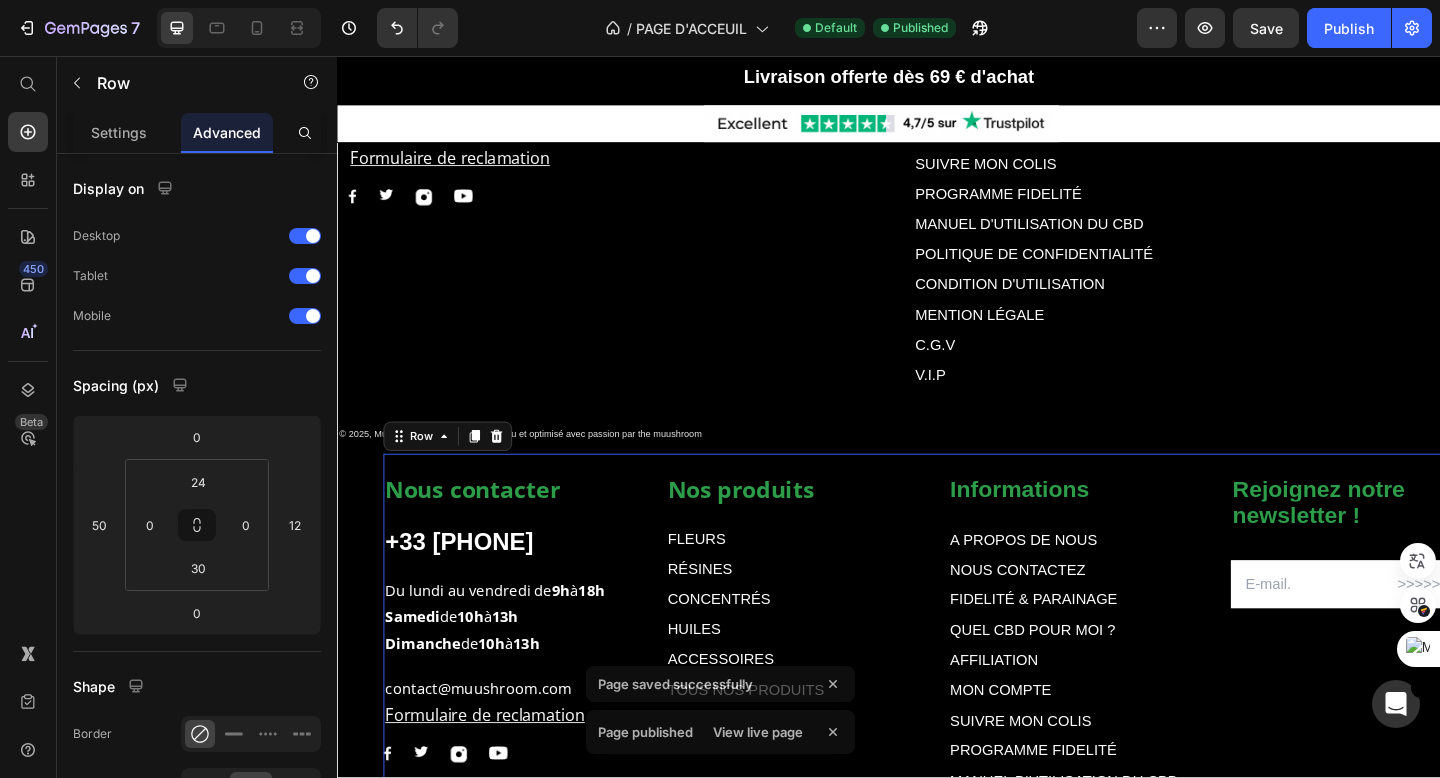 click on "Page saved successfully Page published View live page" at bounding box center (720, 714) 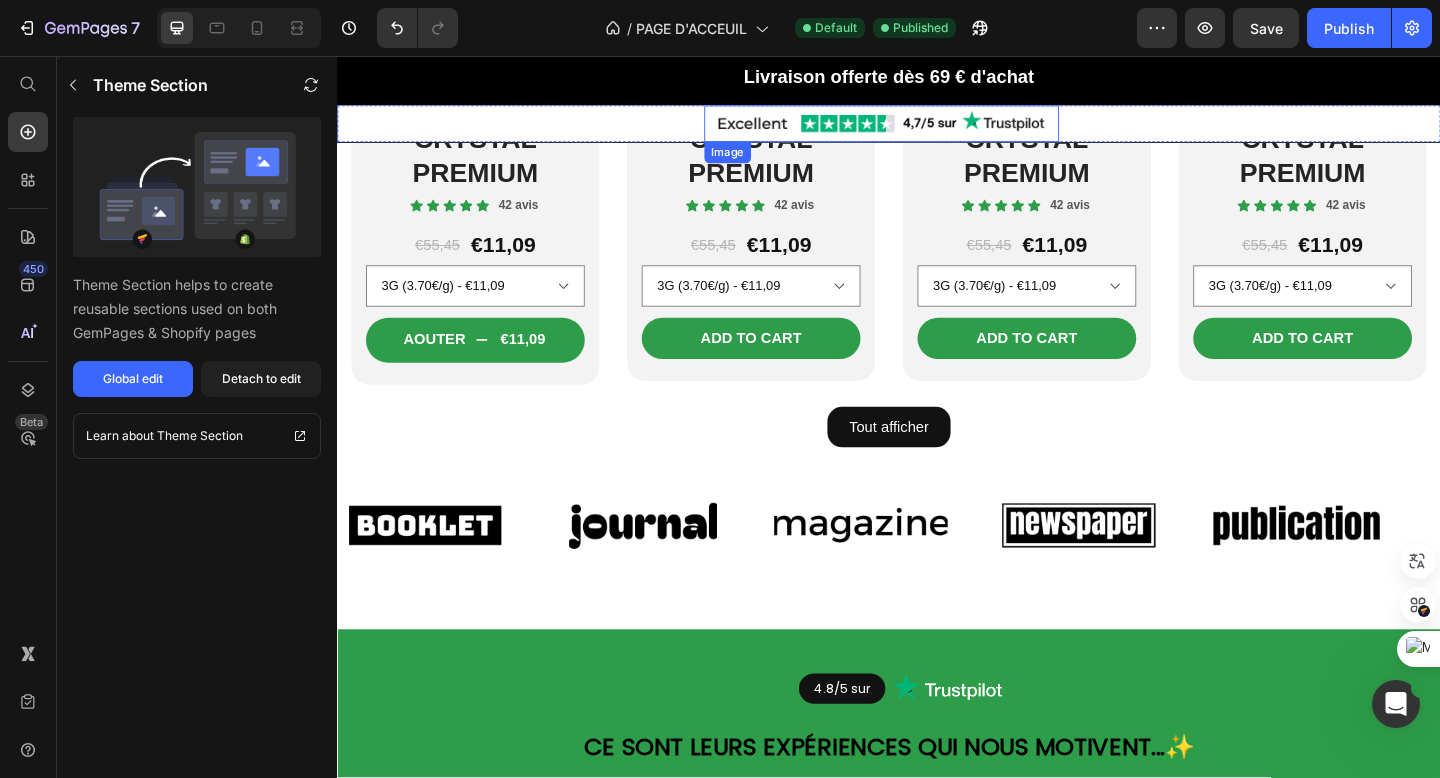 scroll, scrollTop: 6246, scrollLeft: 0, axis: vertical 